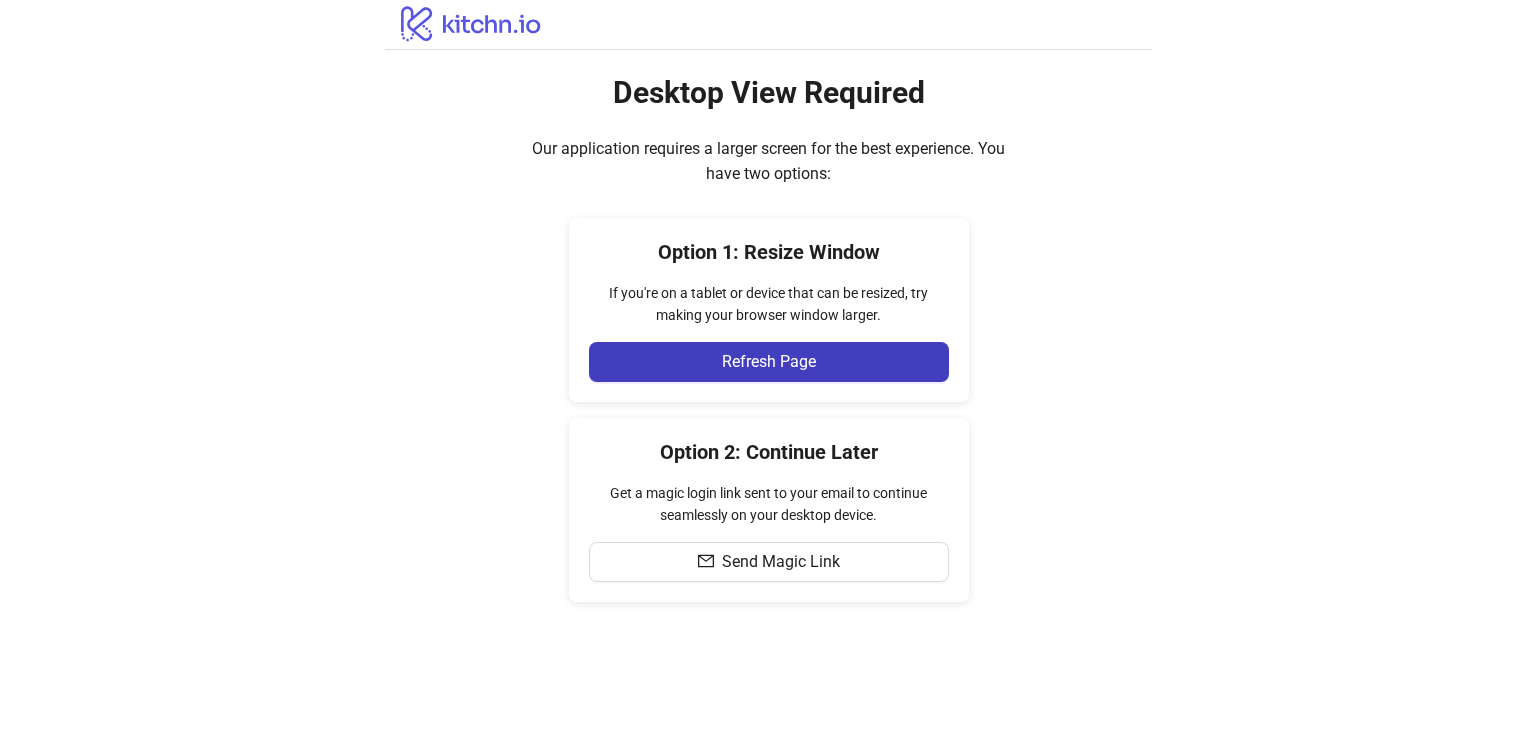 scroll, scrollTop: 0, scrollLeft: 0, axis: both 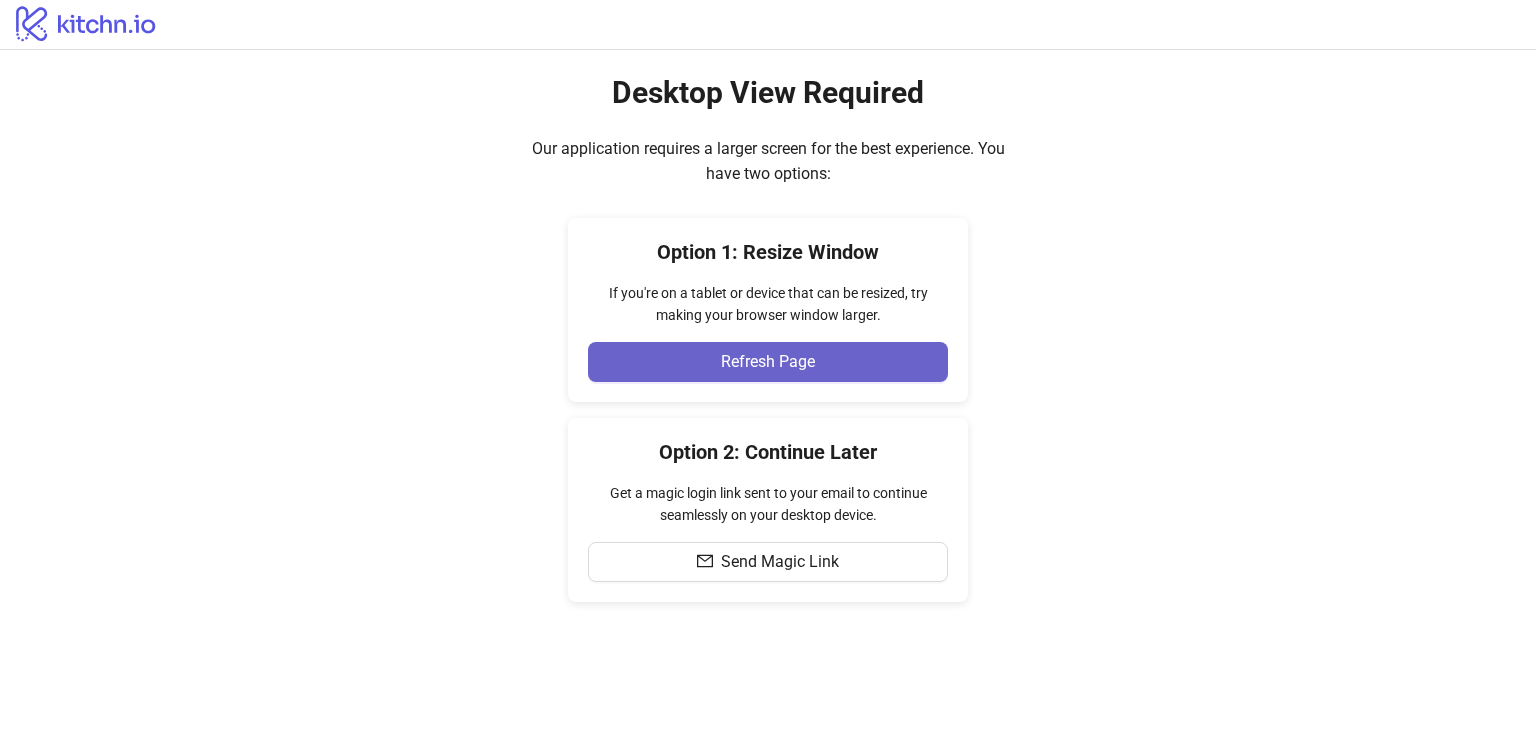 click on "Refresh Page" at bounding box center [768, 362] 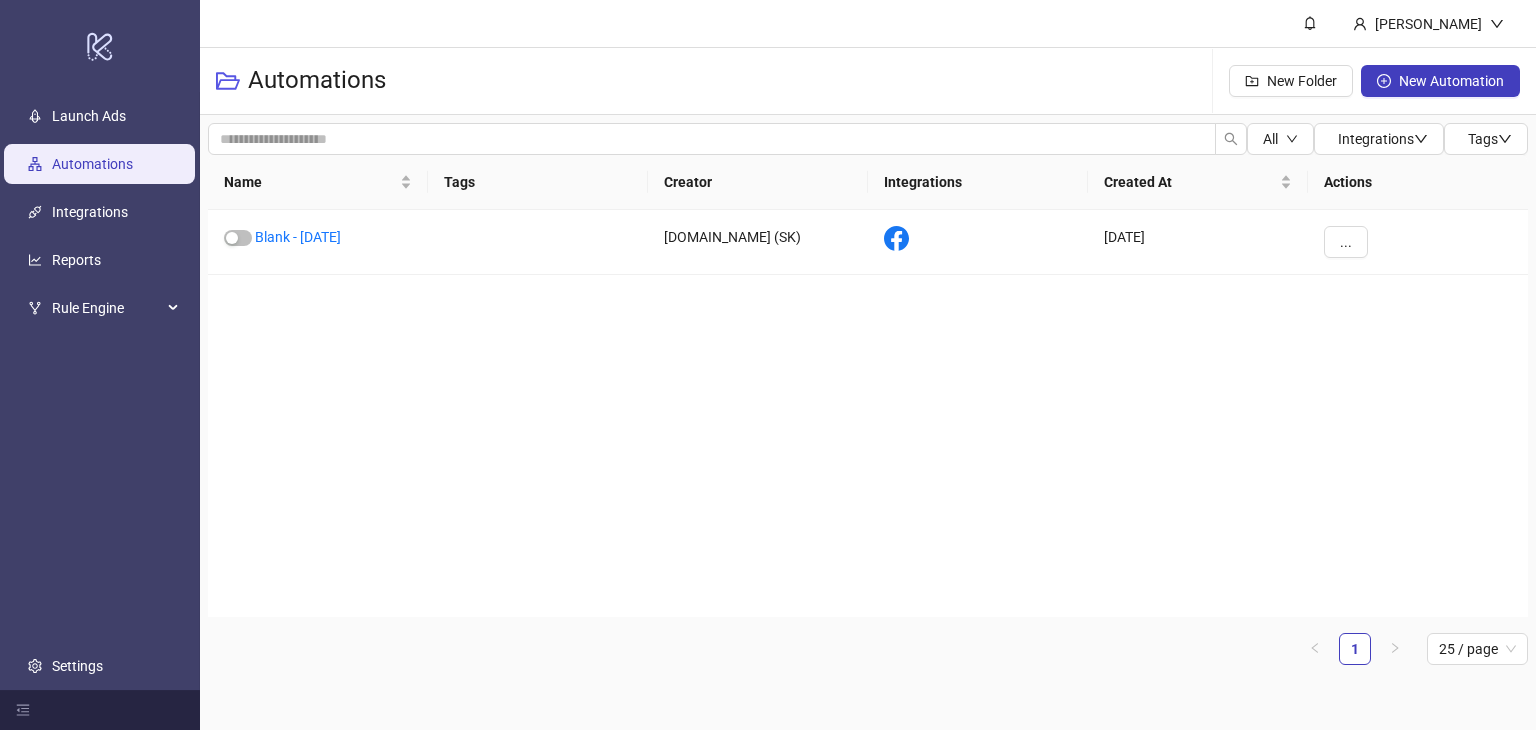 scroll, scrollTop: 0, scrollLeft: 0, axis: both 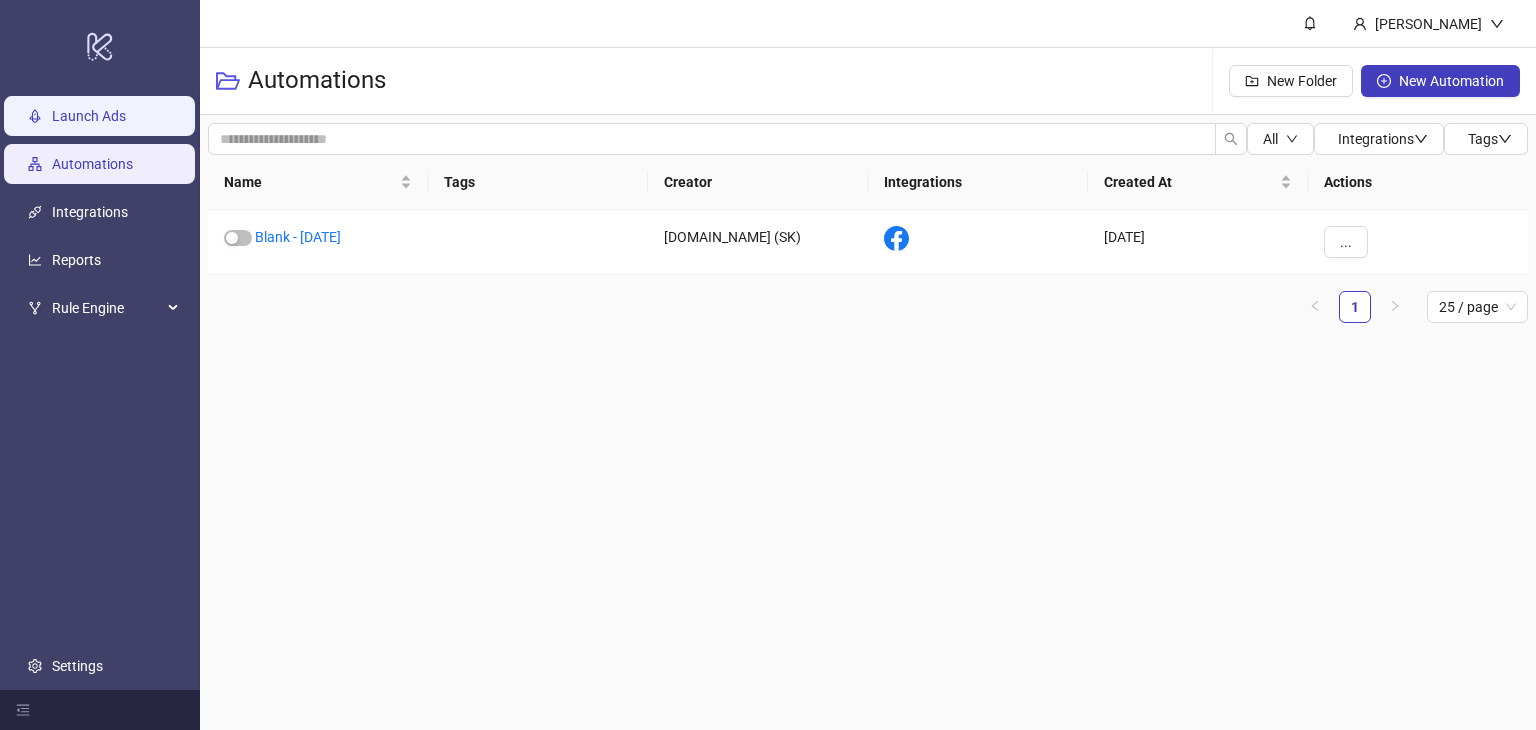 click on "Launch Ads" at bounding box center (89, 116) 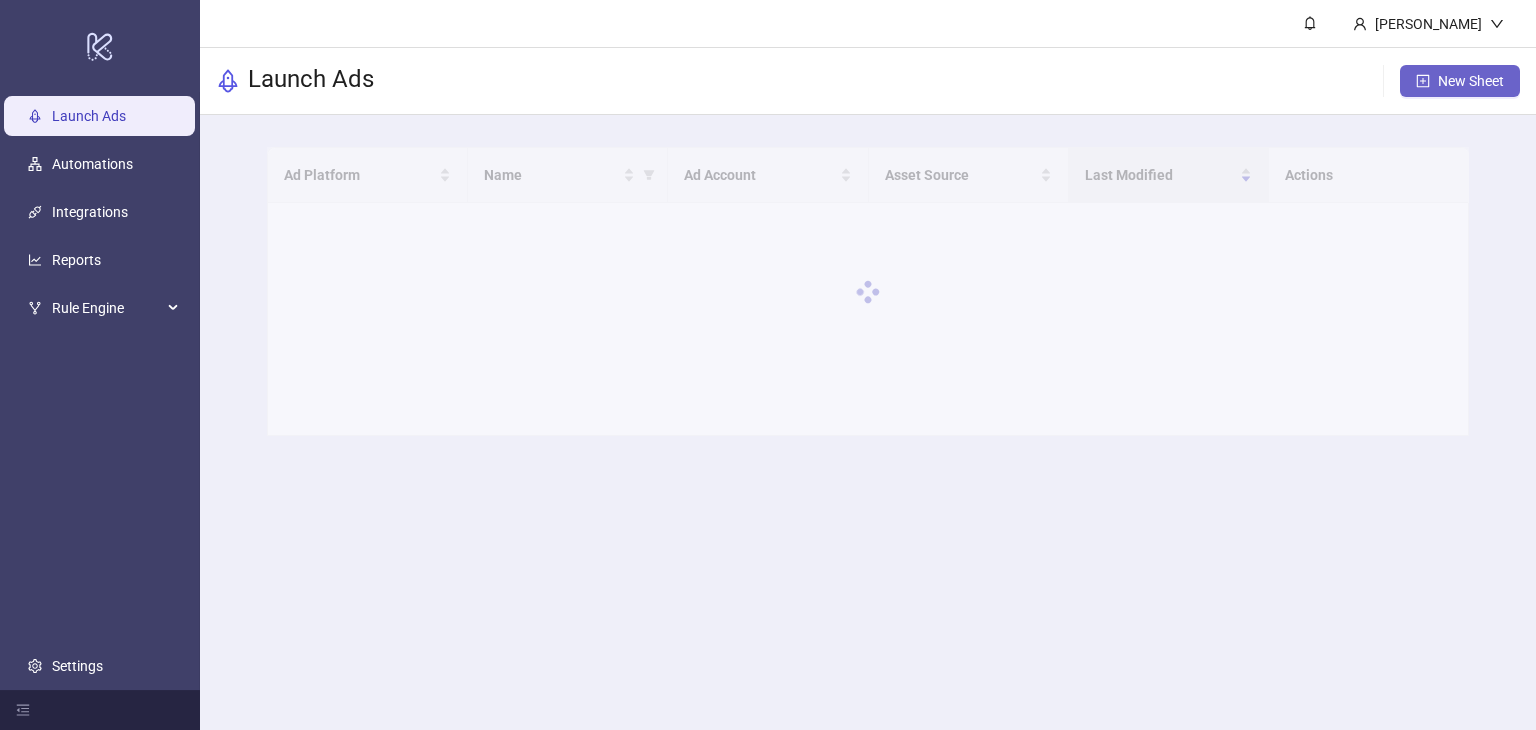 click on "New Sheet" at bounding box center (1471, 81) 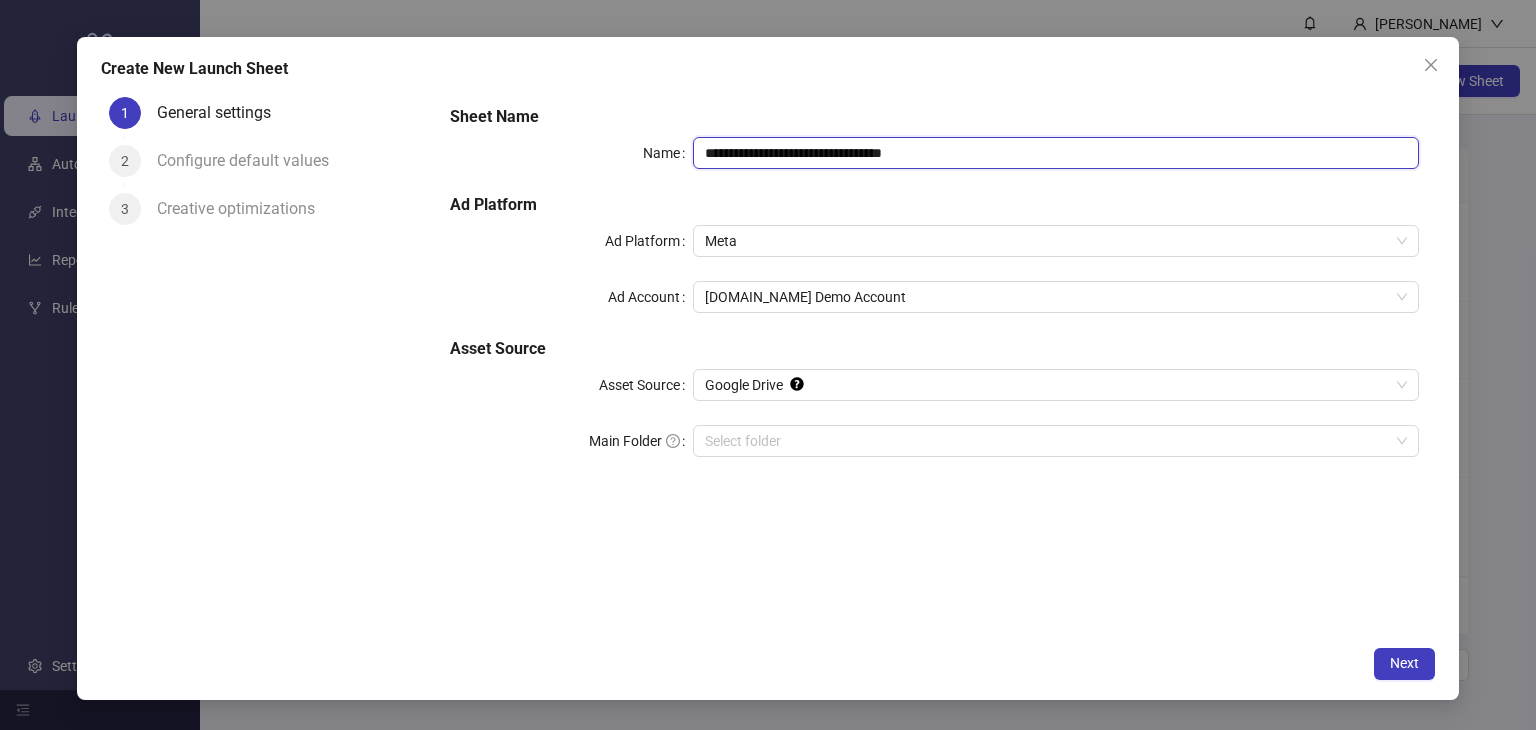 click on "**********" at bounding box center [1056, 153] 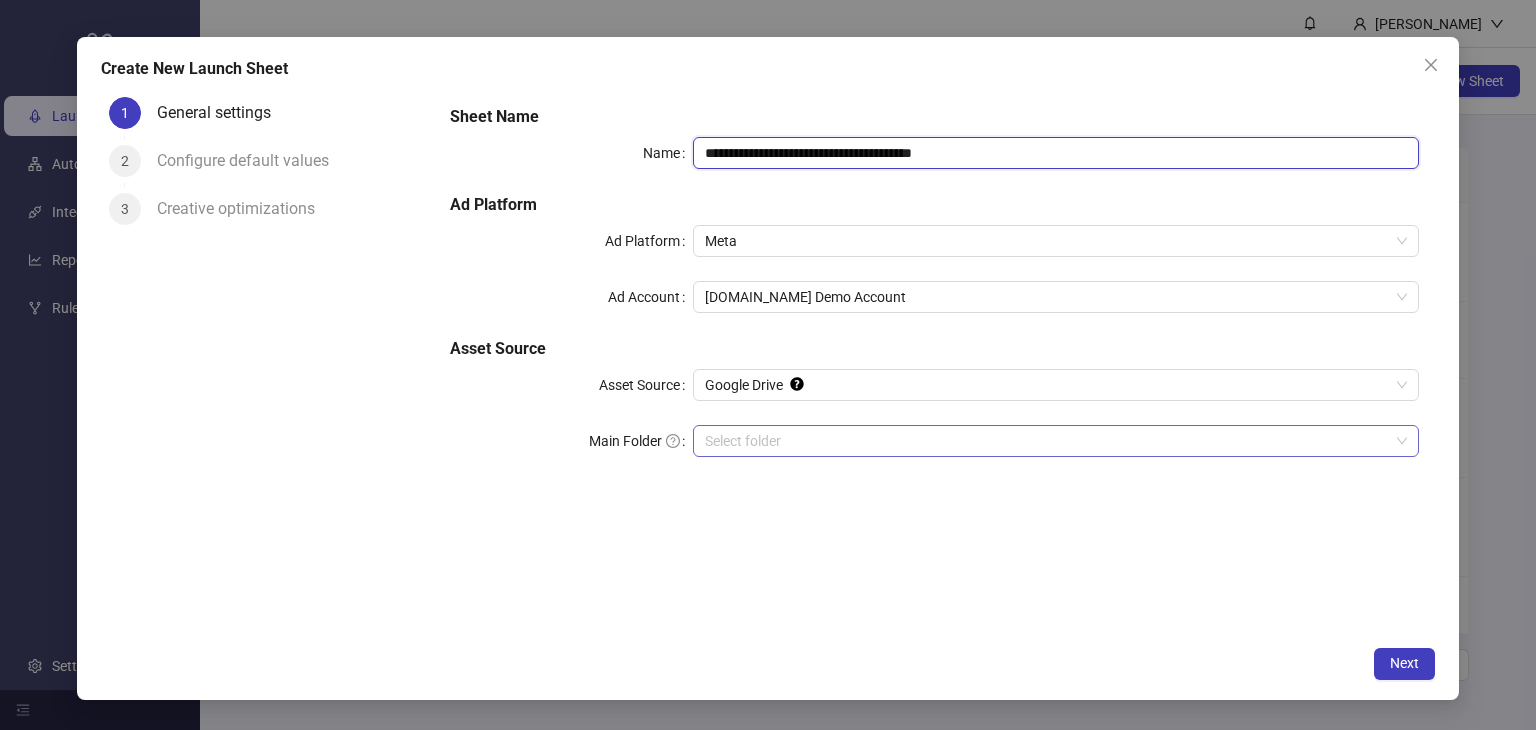 type on "**********" 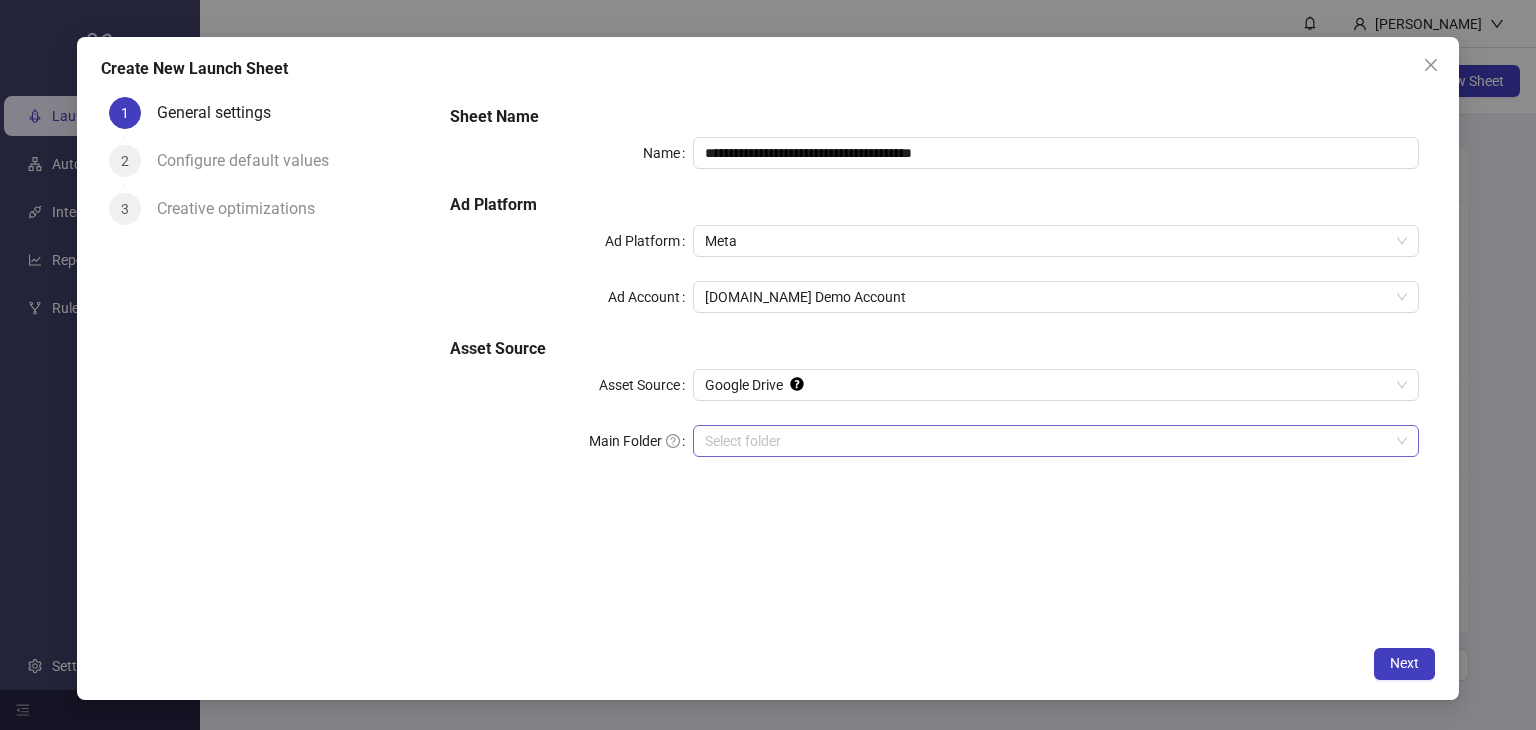 click on "Main Folder" at bounding box center (1047, 441) 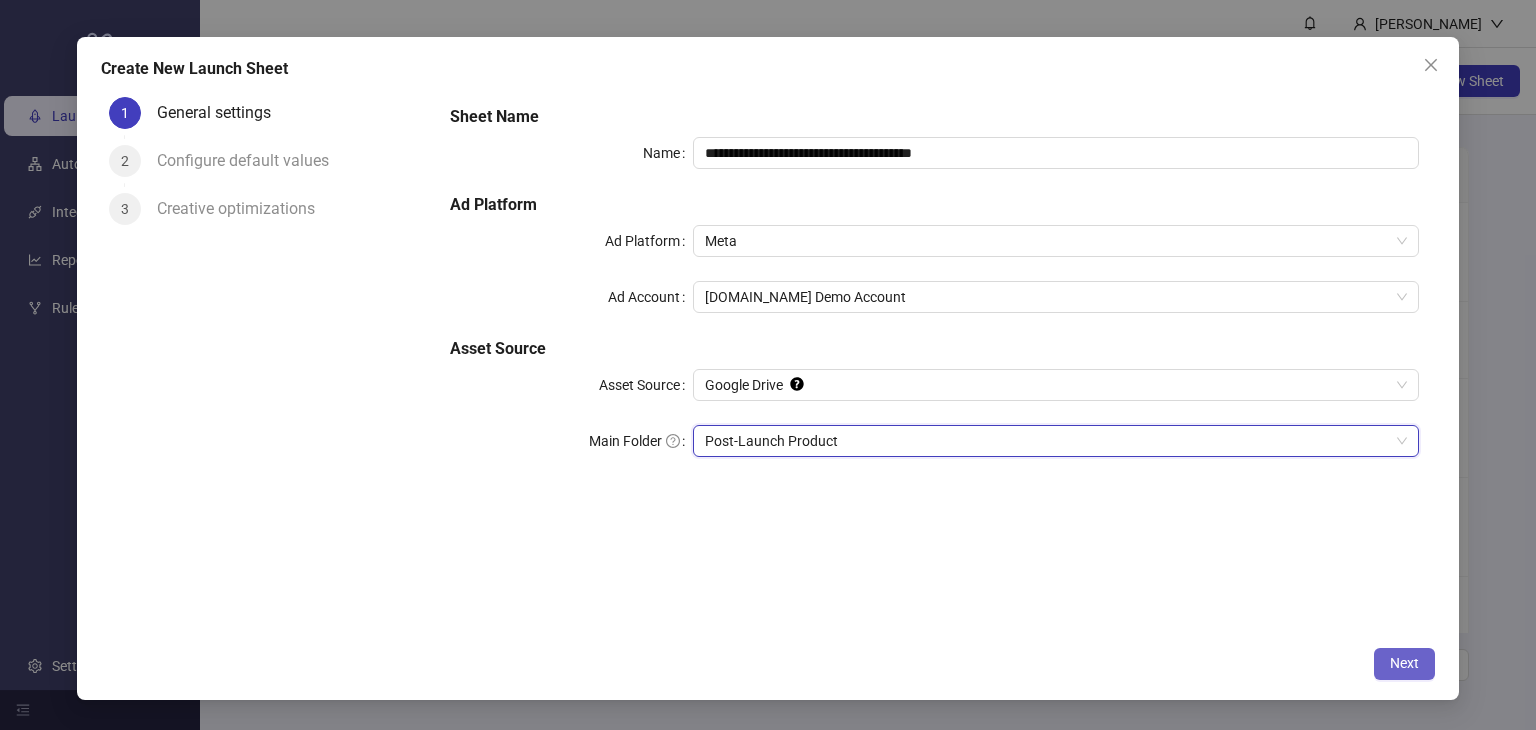 click on "Next" at bounding box center [1404, 663] 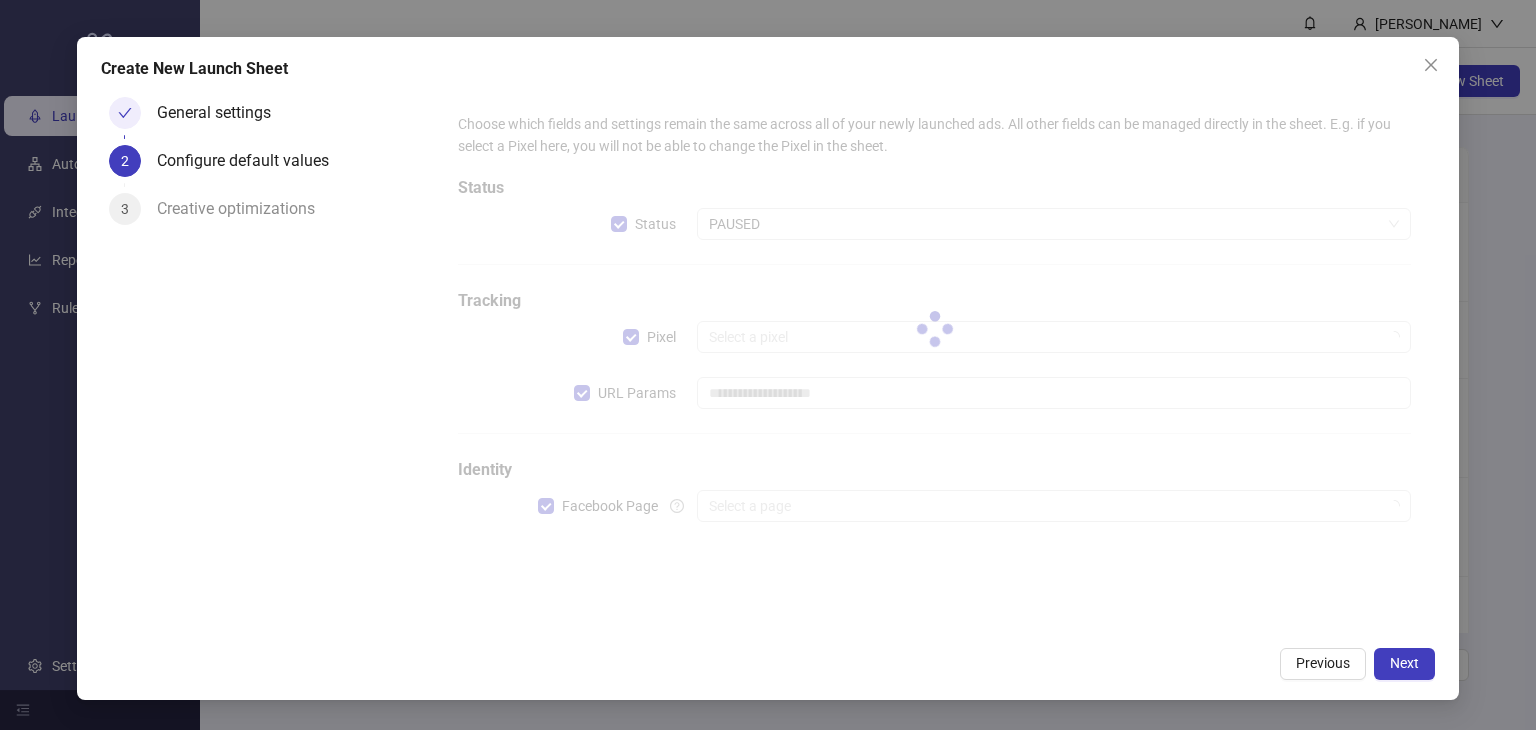 type on "**********" 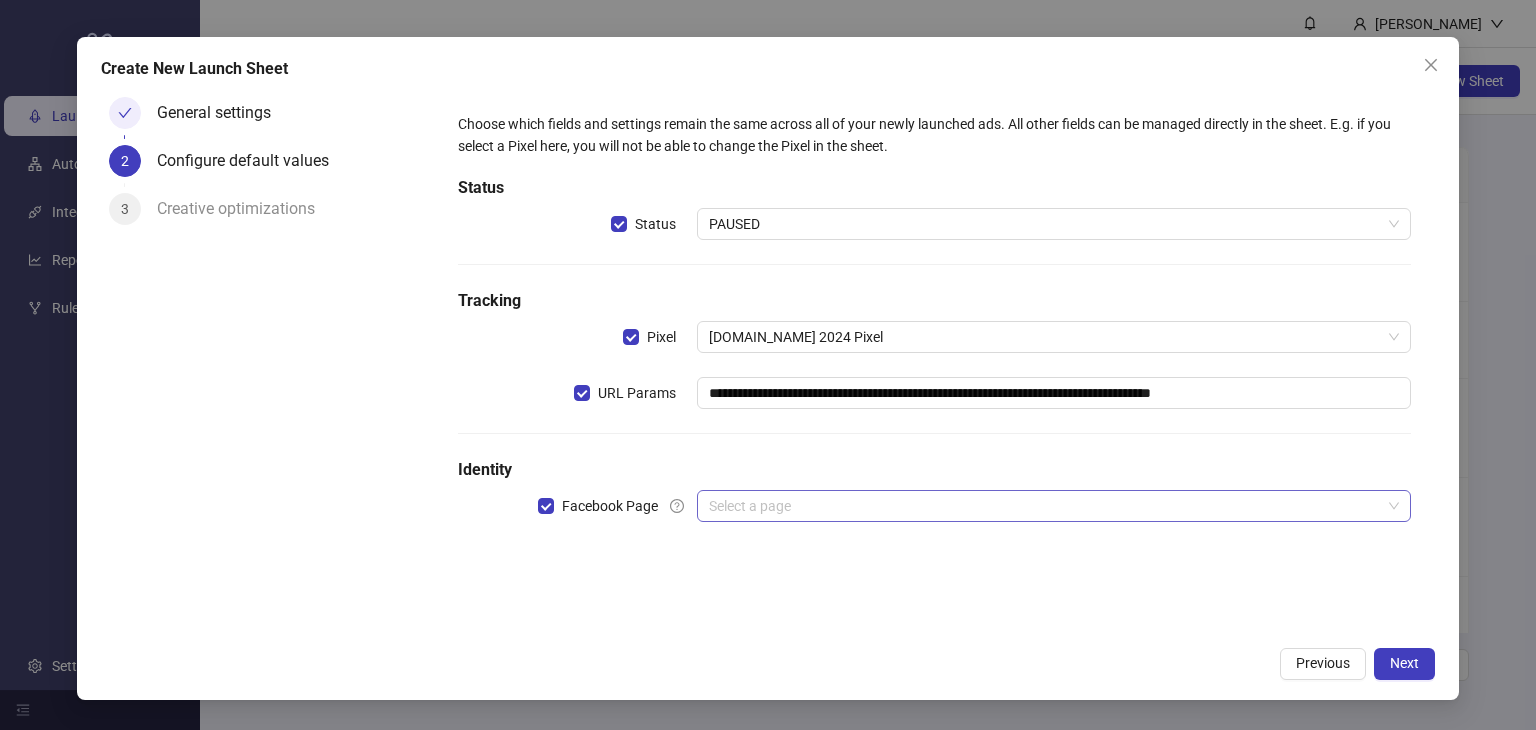 click at bounding box center (1045, 506) 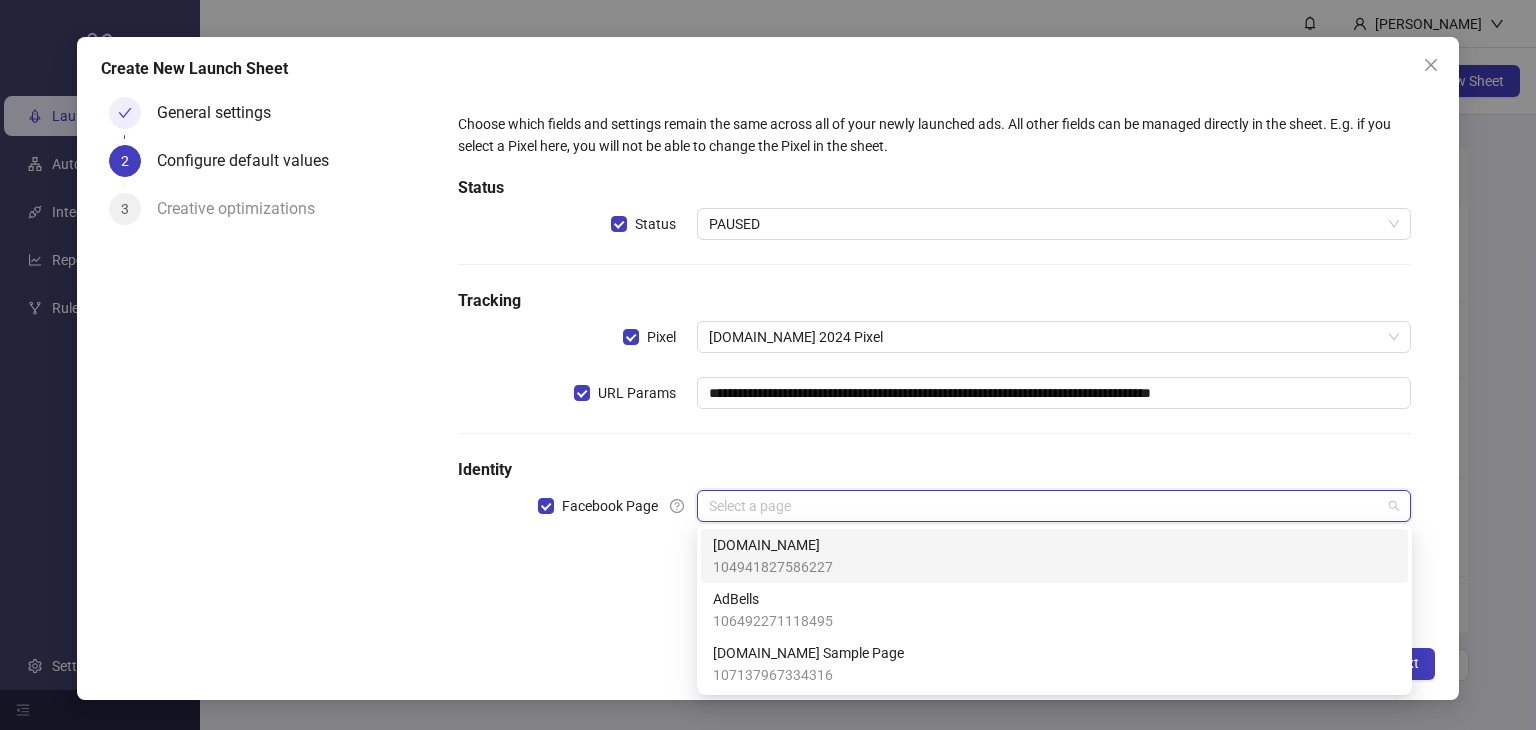 click on "104941827586227" at bounding box center [773, 567] 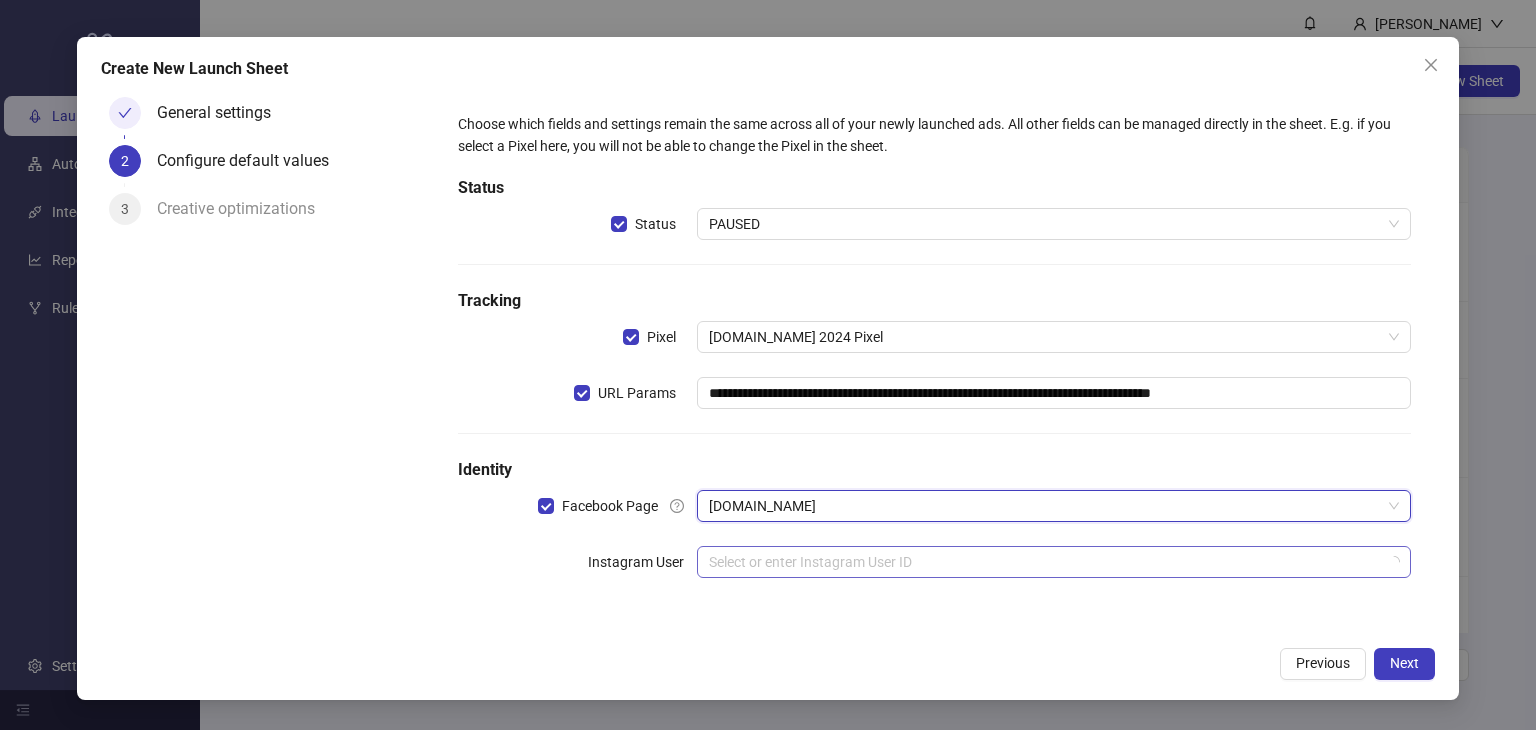 click at bounding box center [1045, 562] 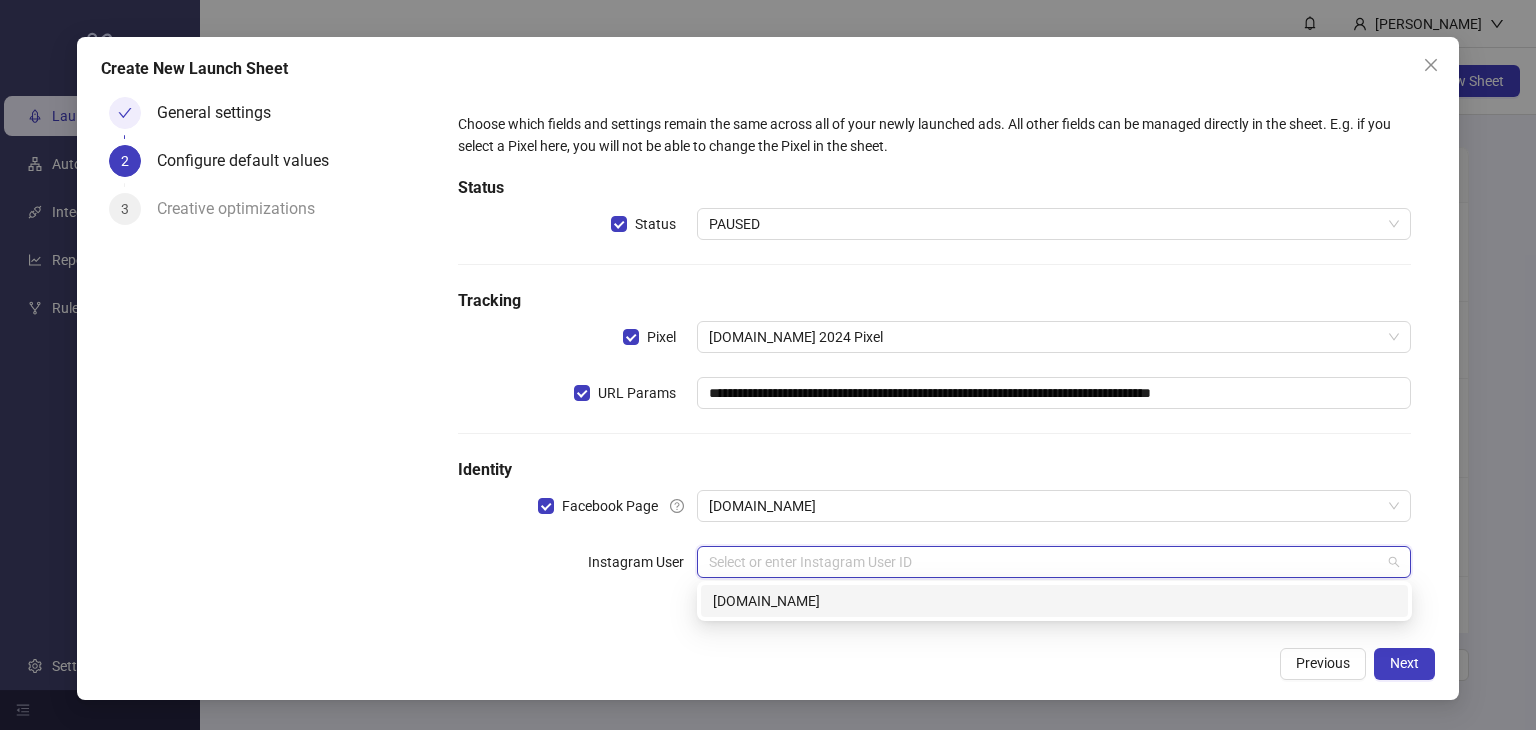 click on "[DOMAIN_NAME]" at bounding box center (1054, 601) 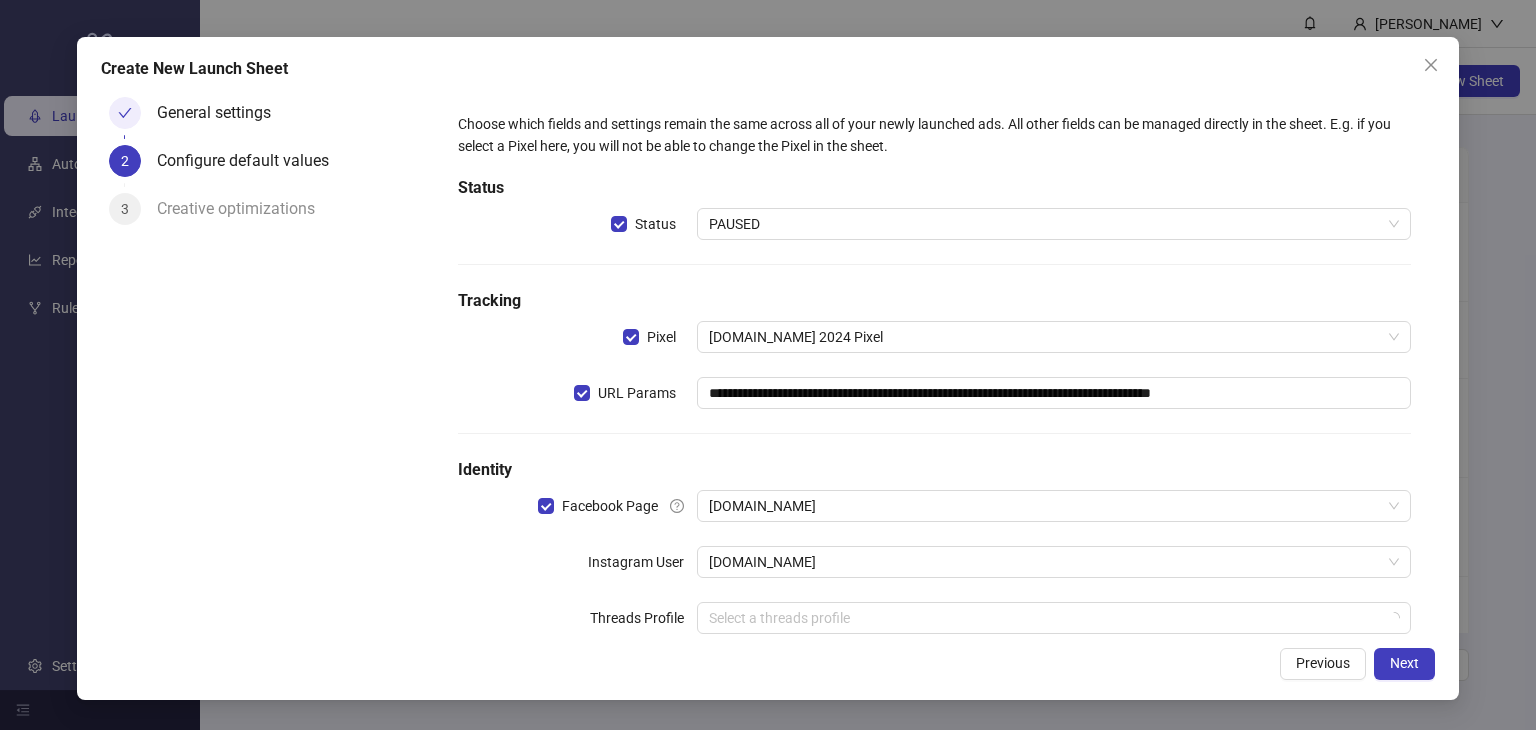 click on "General settings 2 Configure default values 3 Creative optimizations" at bounding box center (268, 362) 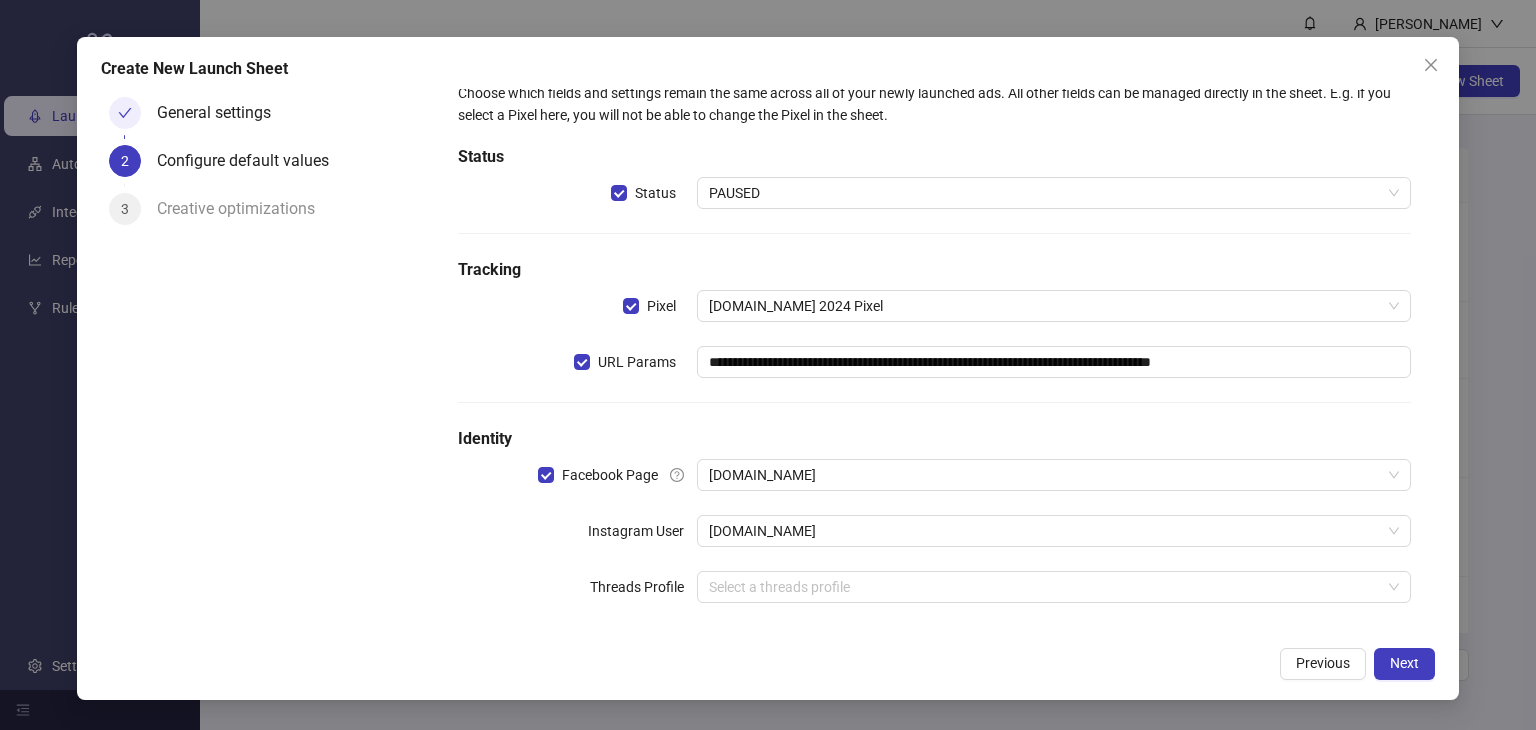 scroll, scrollTop: 46, scrollLeft: 0, axis: vertical 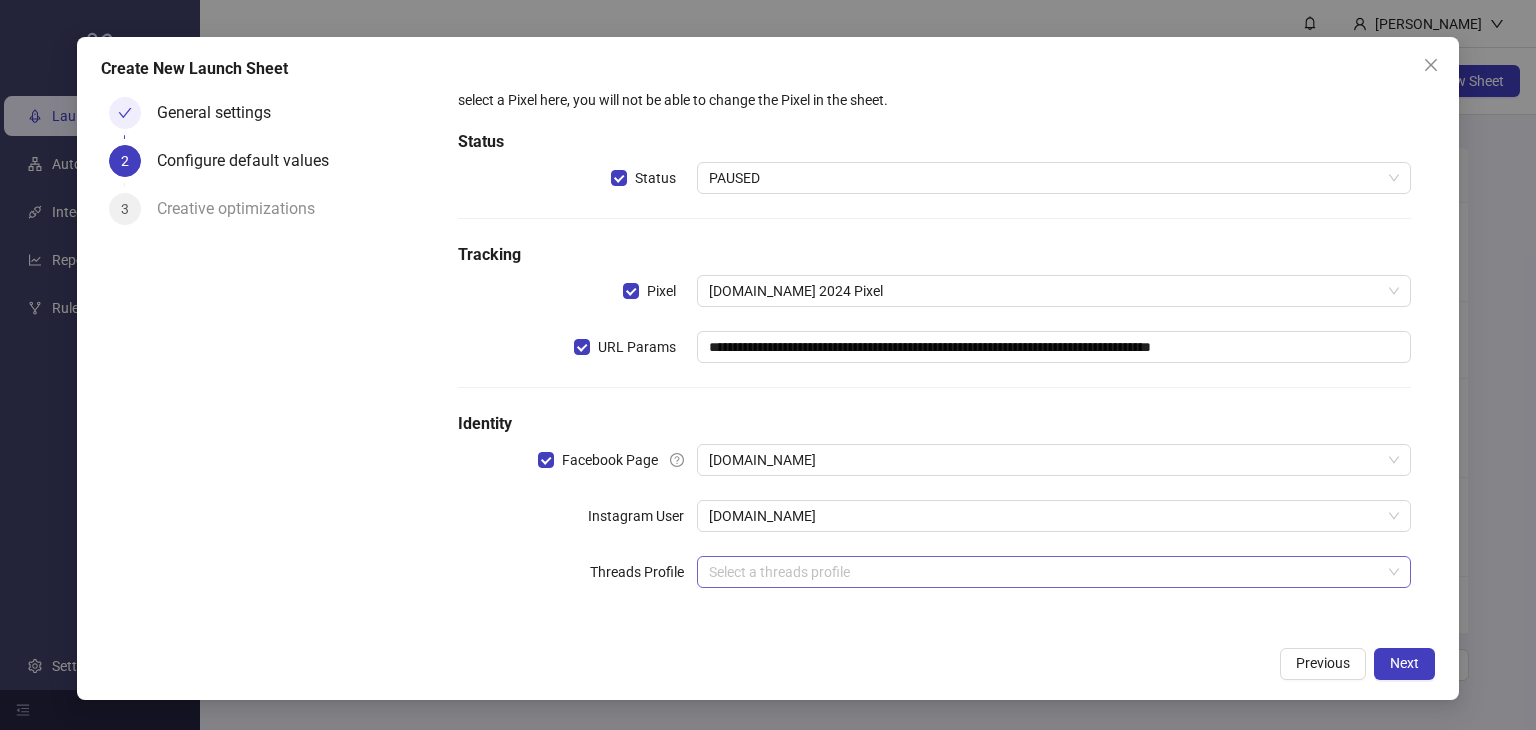 click at bounding box center (1045, 572) 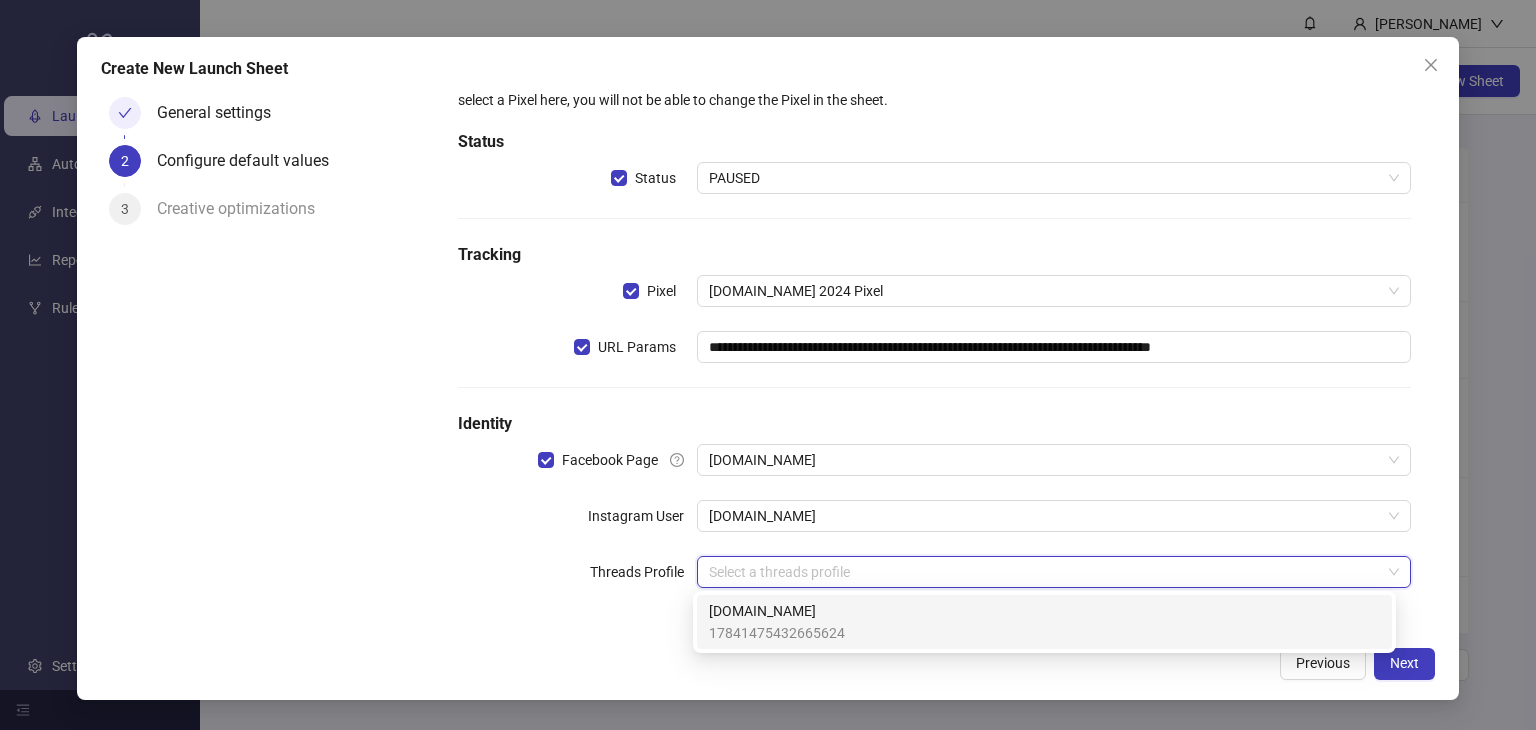 click on "General settings 2 Configure default values 3 Creative optimizations" at bounding box center (268, 362) 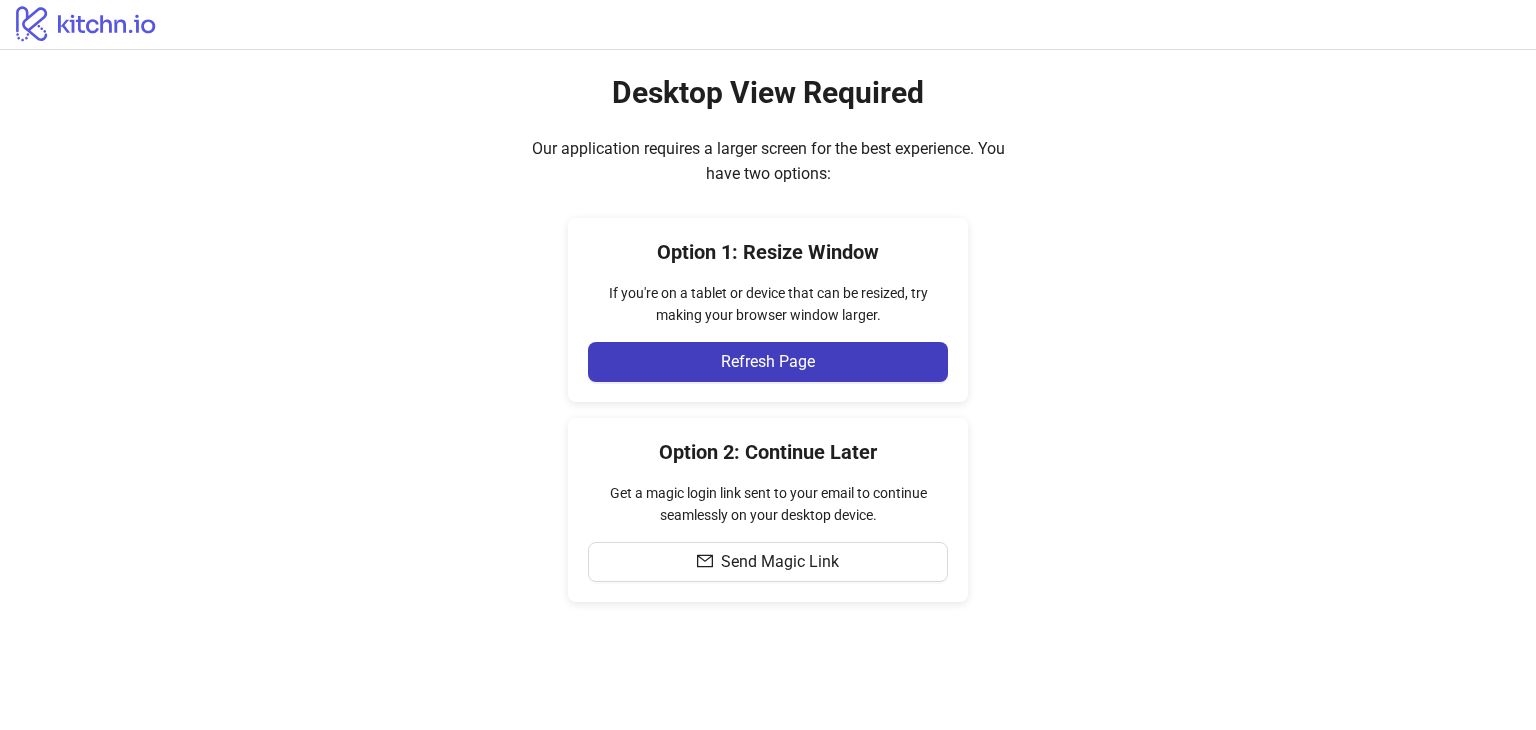 drag, startPoint x: 299, startPoint y: 241, endPoint x: 312, endPoint y: 227, distance: 19.104973 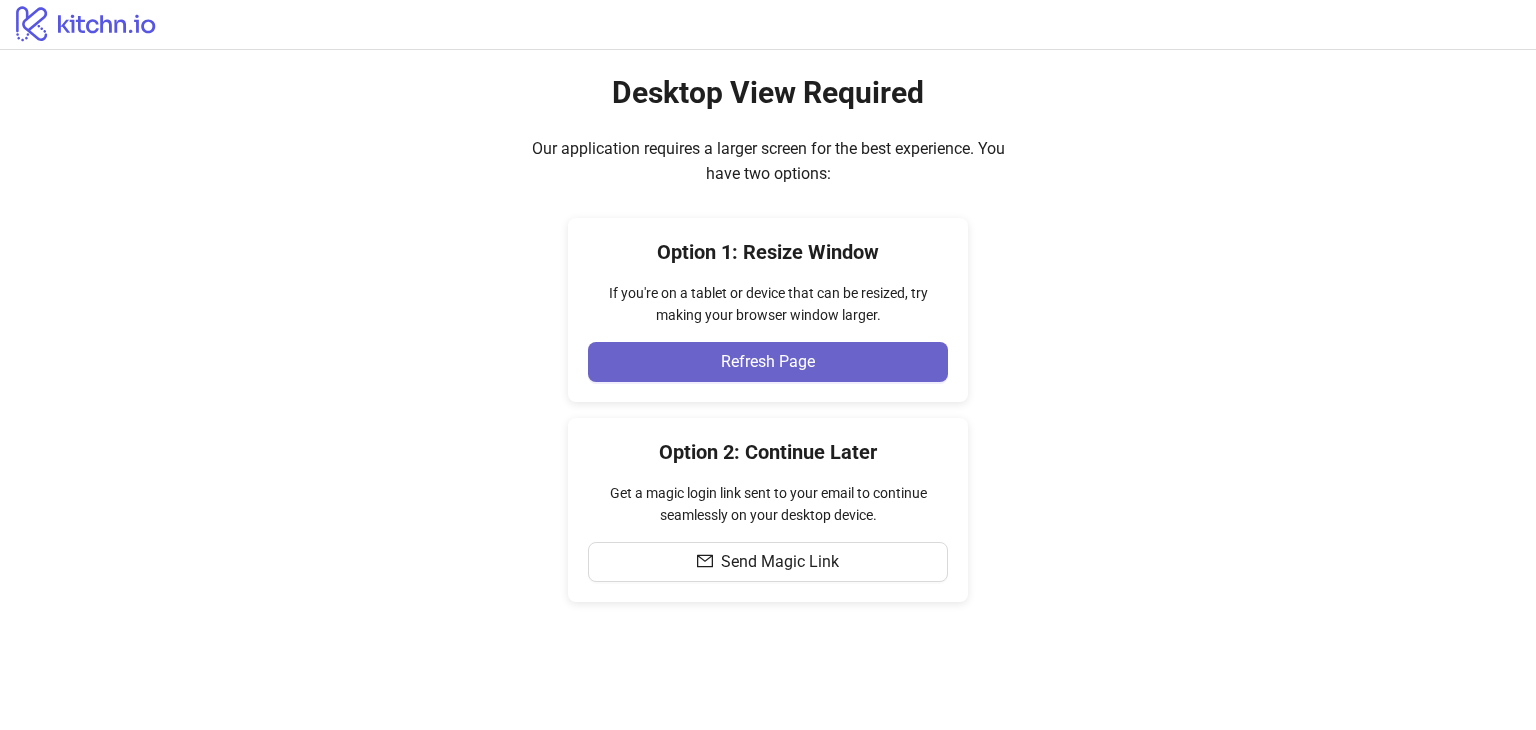 click on "Refresh Page" at bounding box center (768, 362) 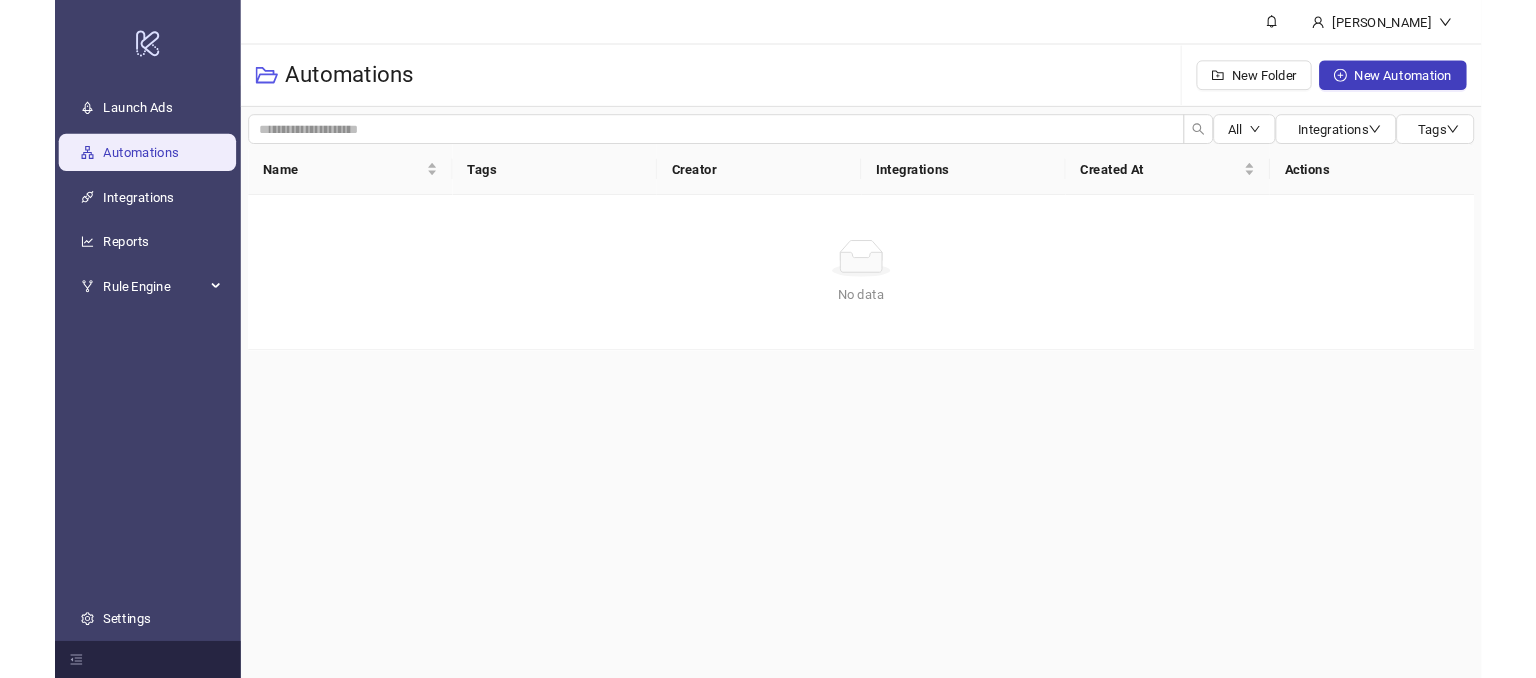 scroll, scrollTop: 0, scrollLeft: 0, axis: both 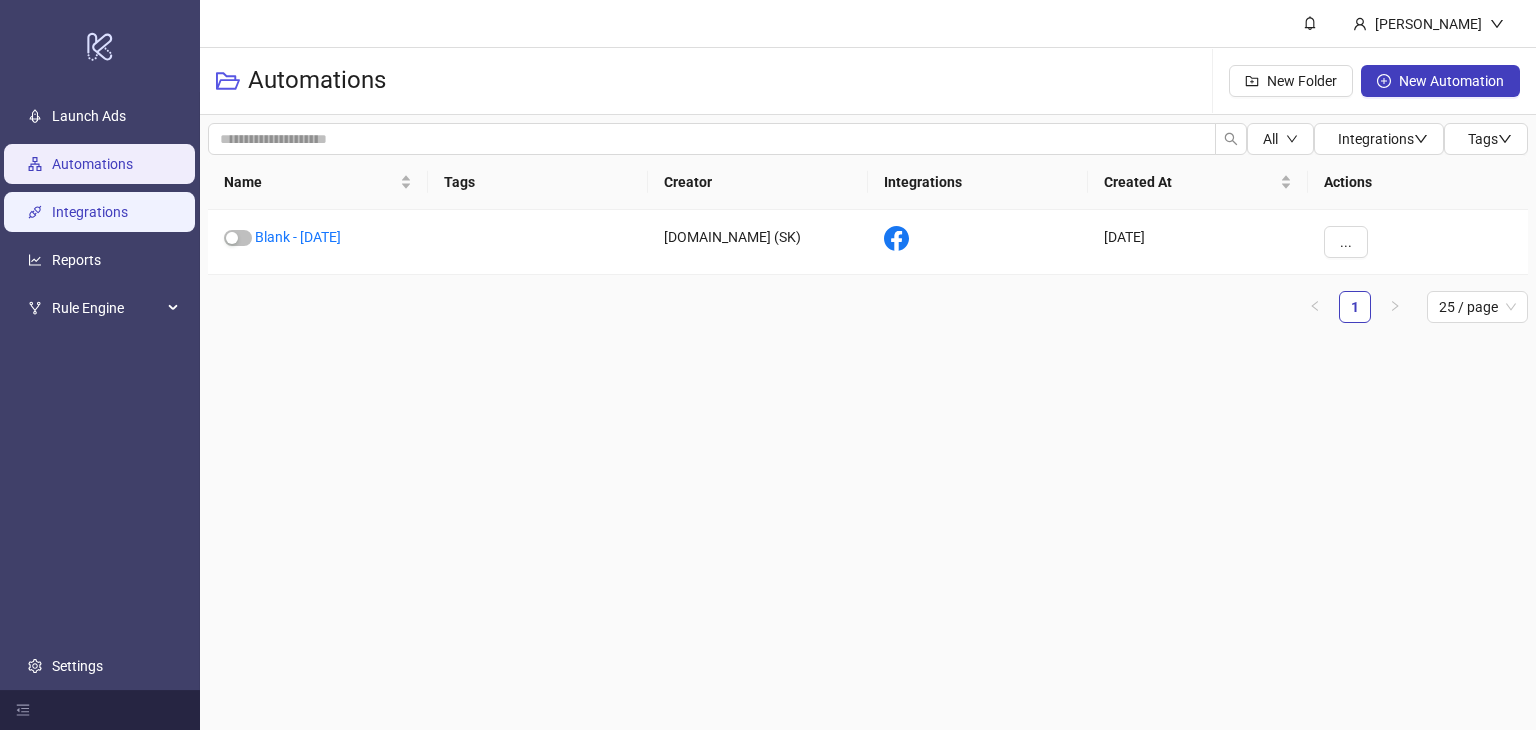 click on "Integrations" at bounding box center [90, 212] 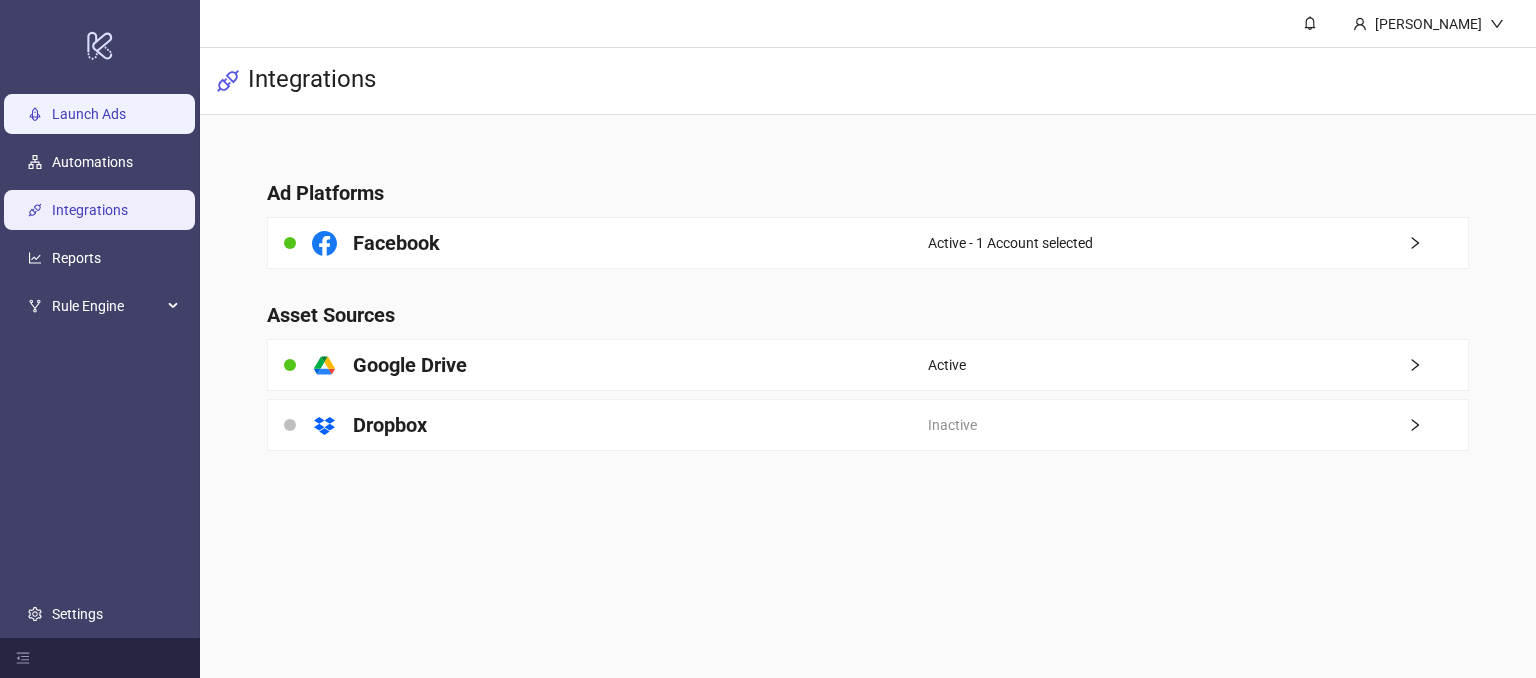 click on "Launch Ads" at bounding box center [89, 115] 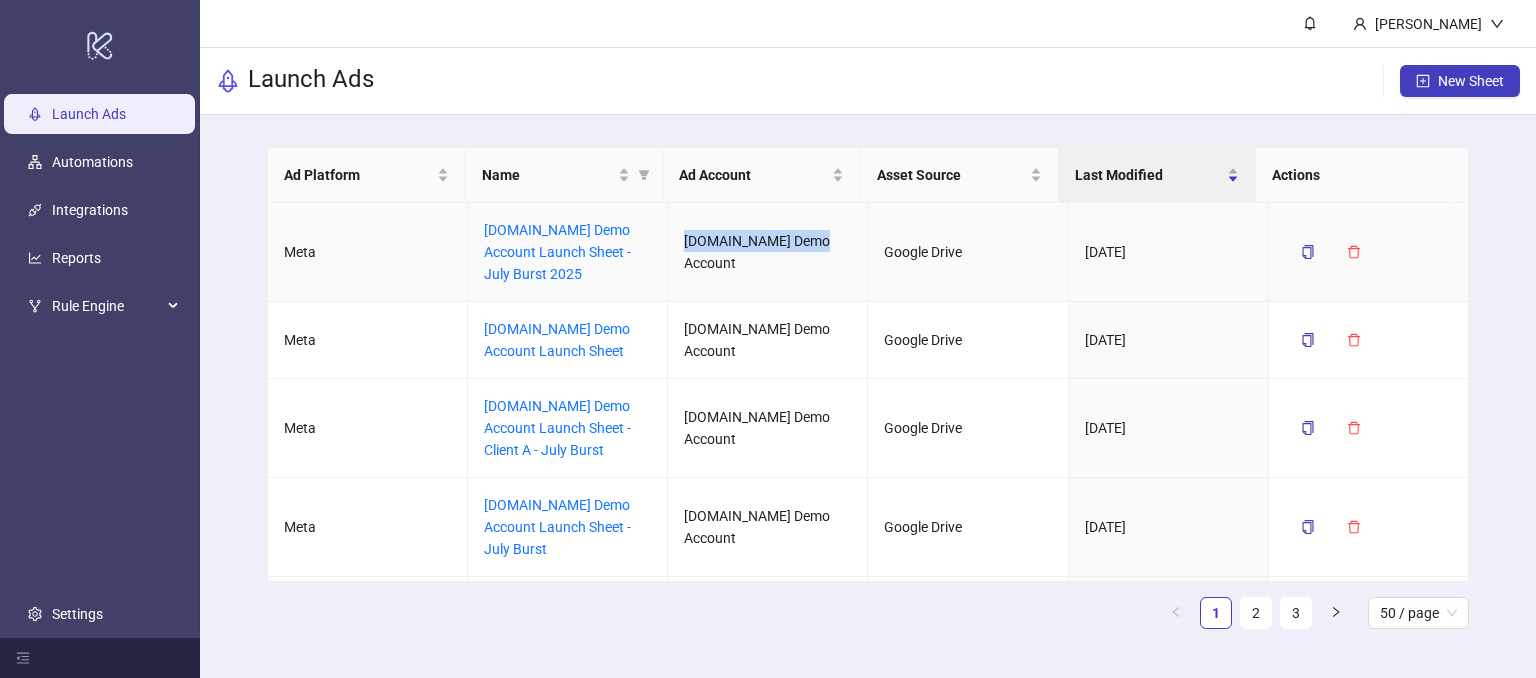 drag, startPoint x: 802, startPoint y: 252, endPoint x: 687, endPoint y: 255, distance: 115.03912 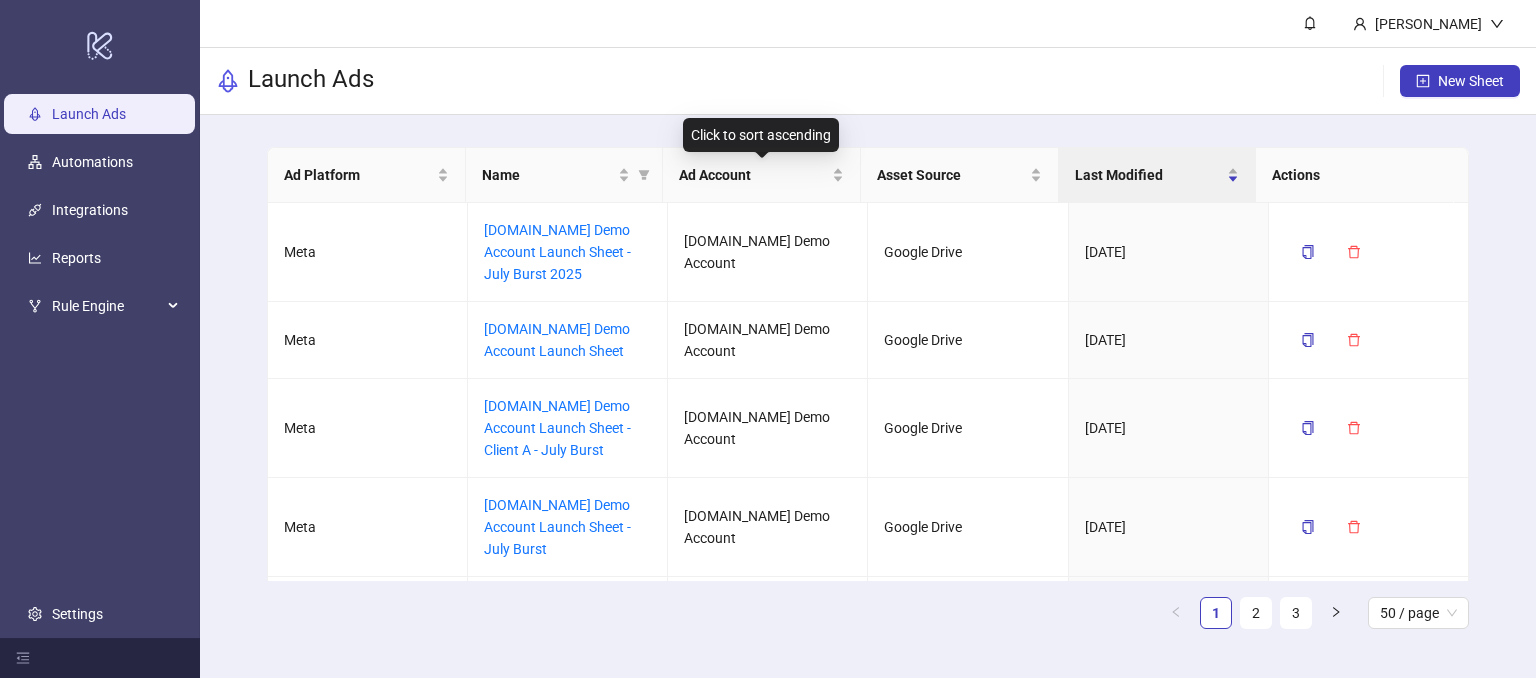click on "Click to sort ascending" at bounding box center (761, 135) 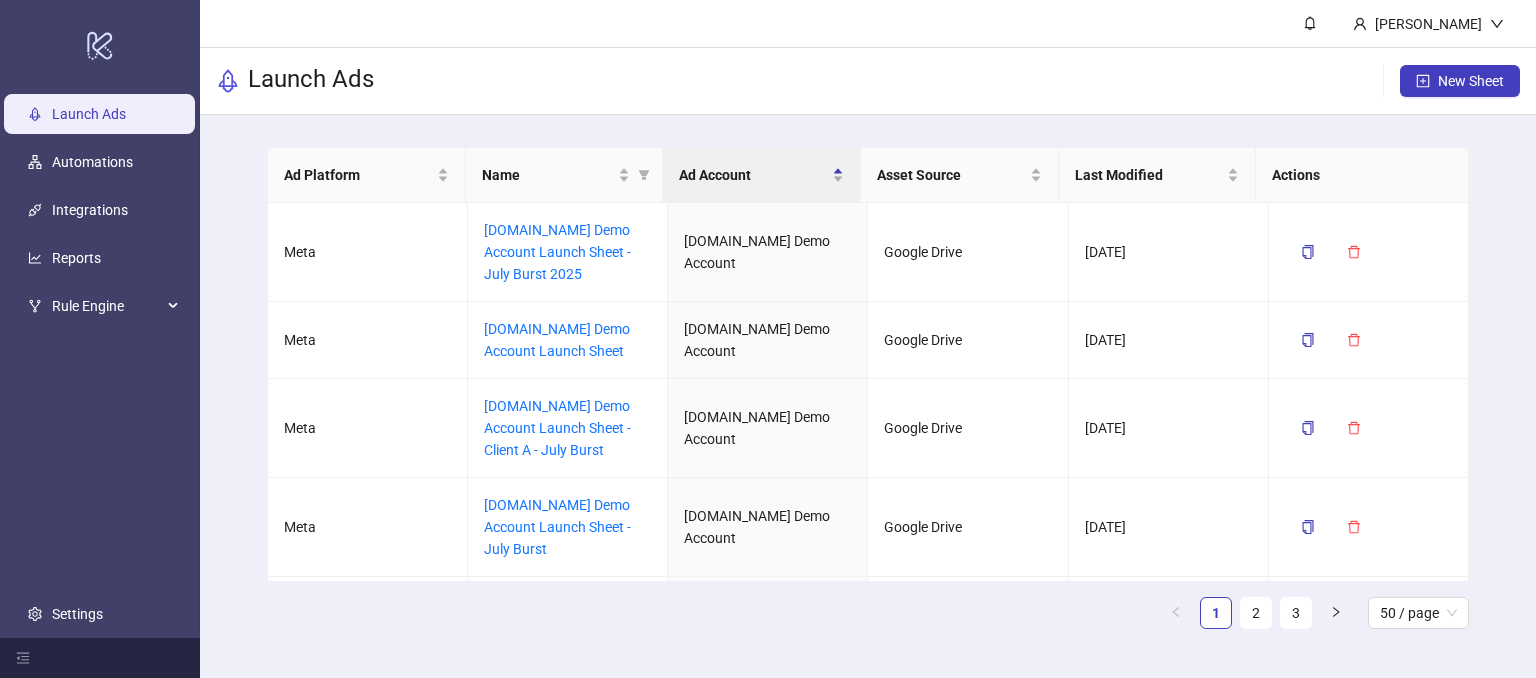 click on "Launch Ads New Sheet" at bounding box center (868, 81) 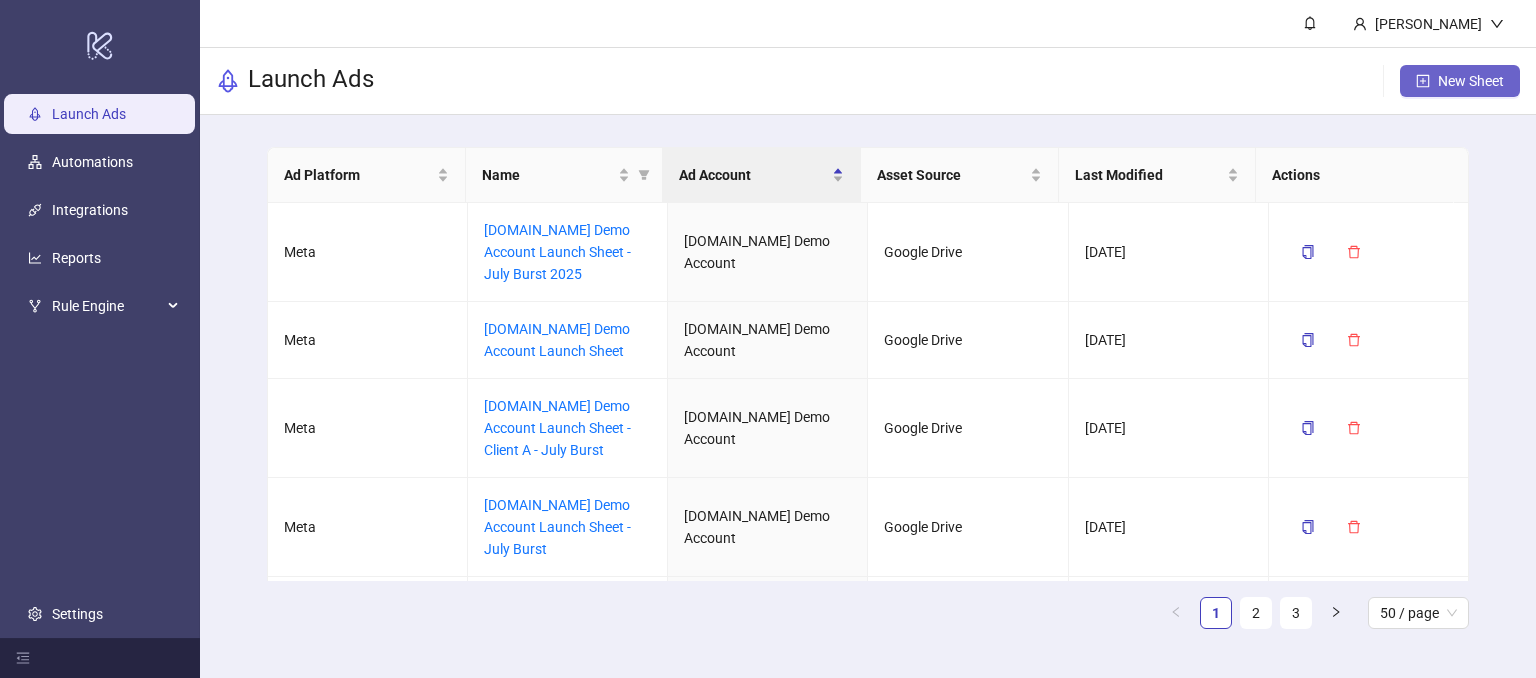 click on "New Sheet" at bounding box center (1471, 81) 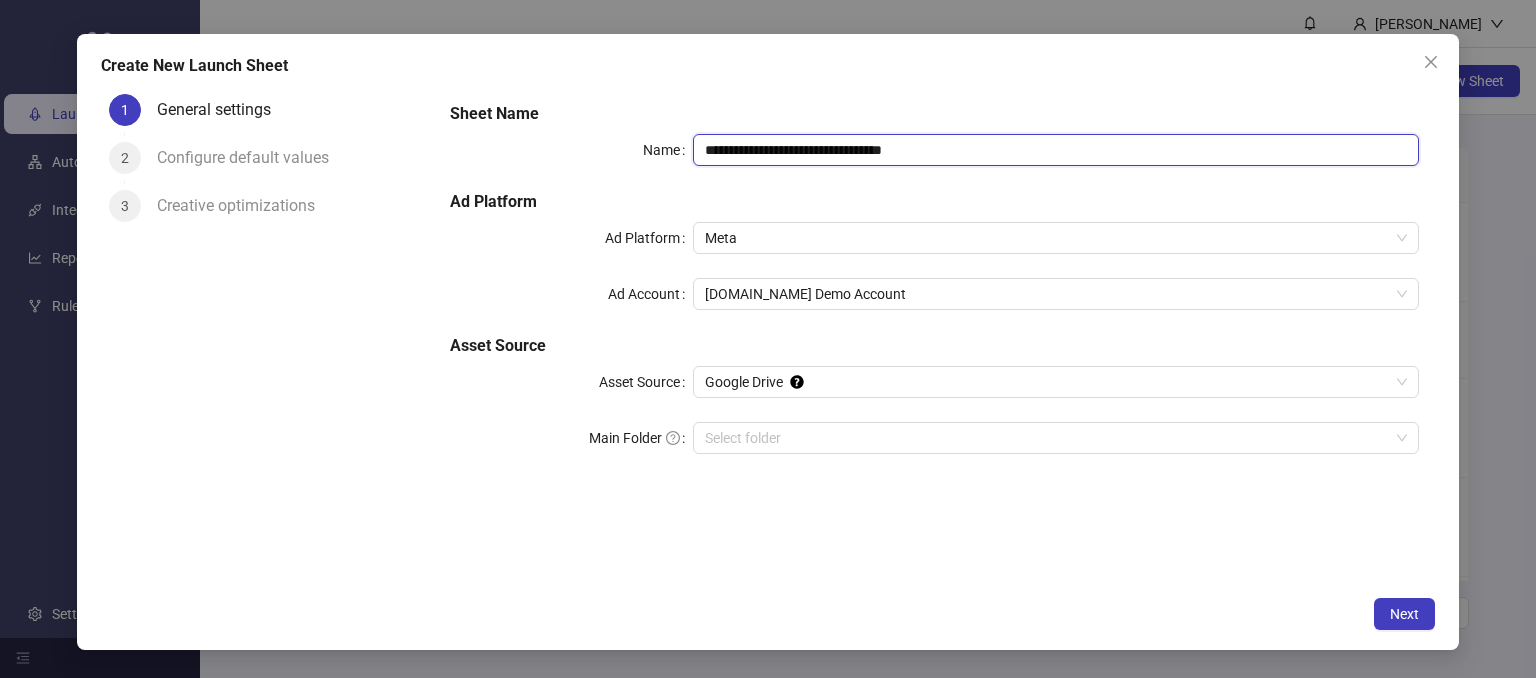 click on "**********" at bounding box center [1056, 150] 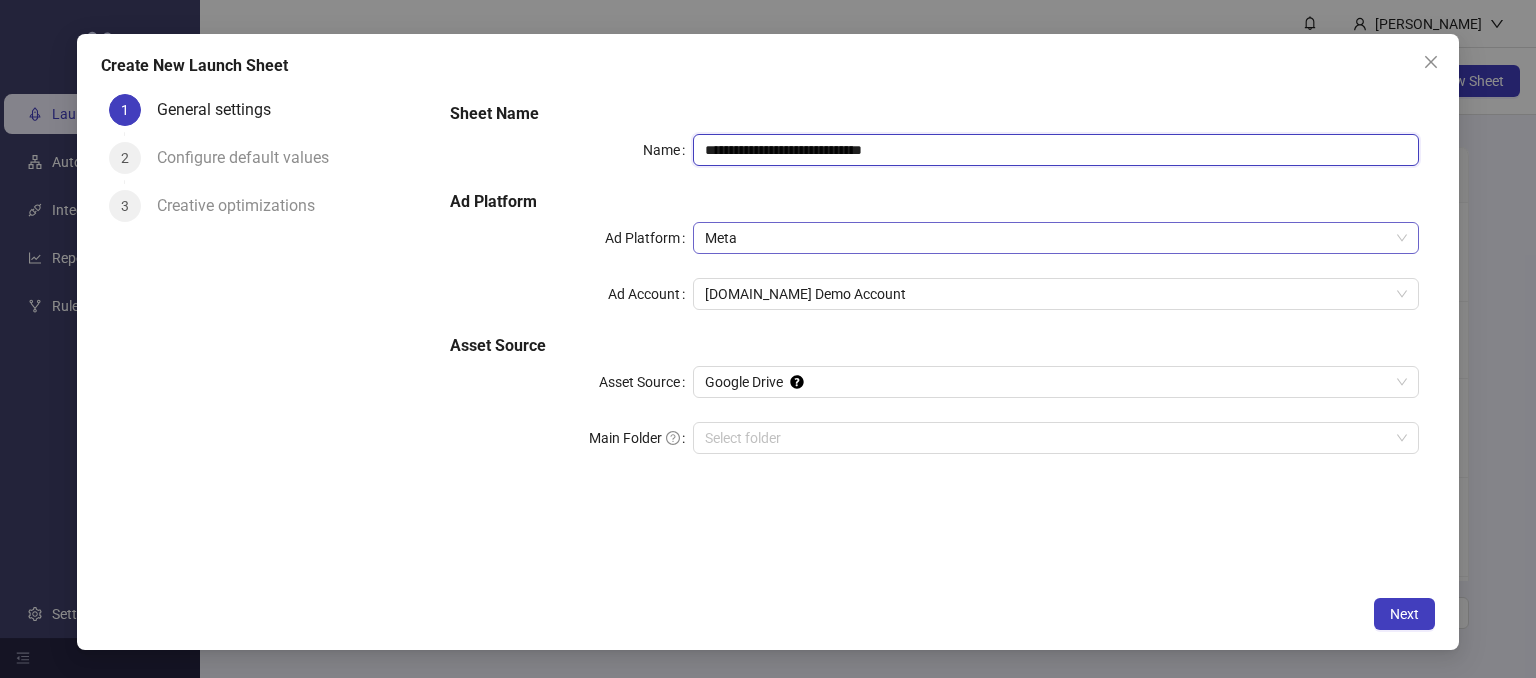 click on "Meta" at bounding box center [1056, 238] 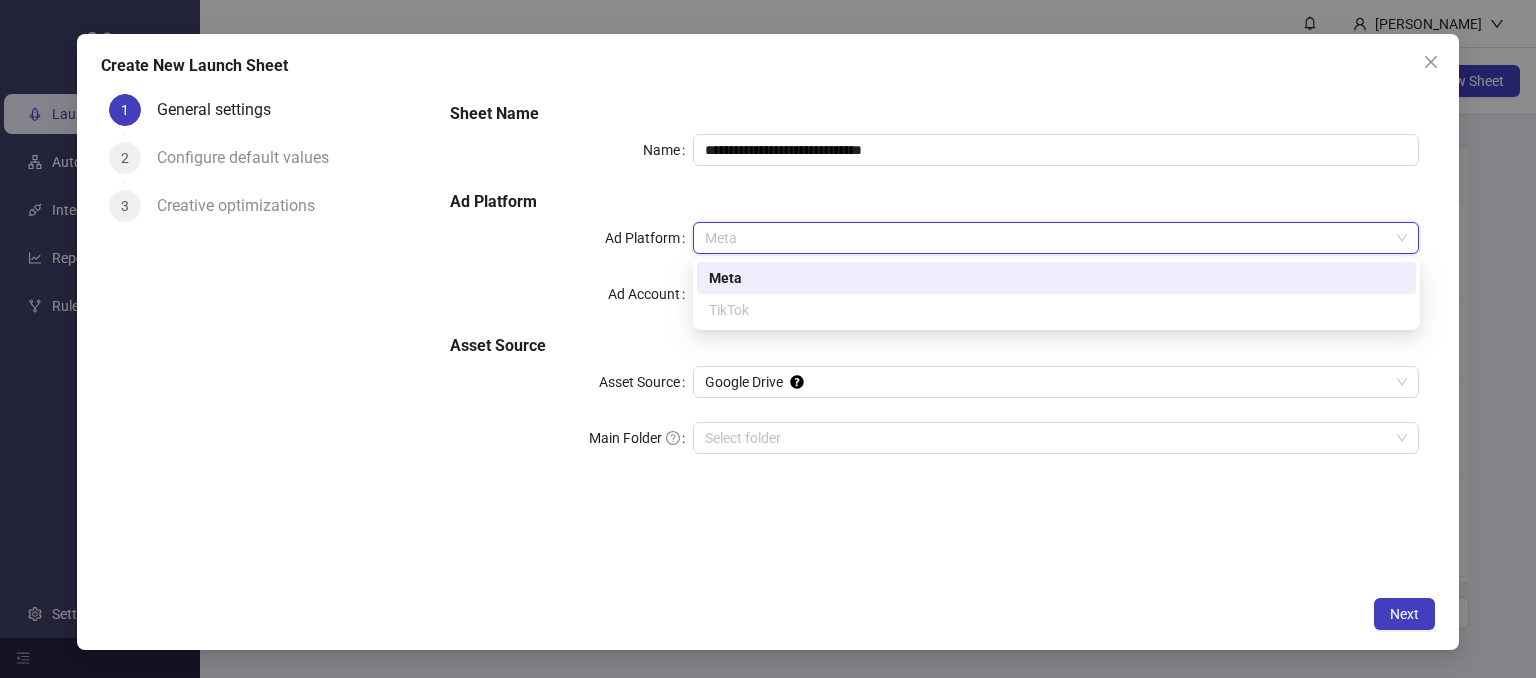 click on "Meta" at bounding box center [1056, 278] 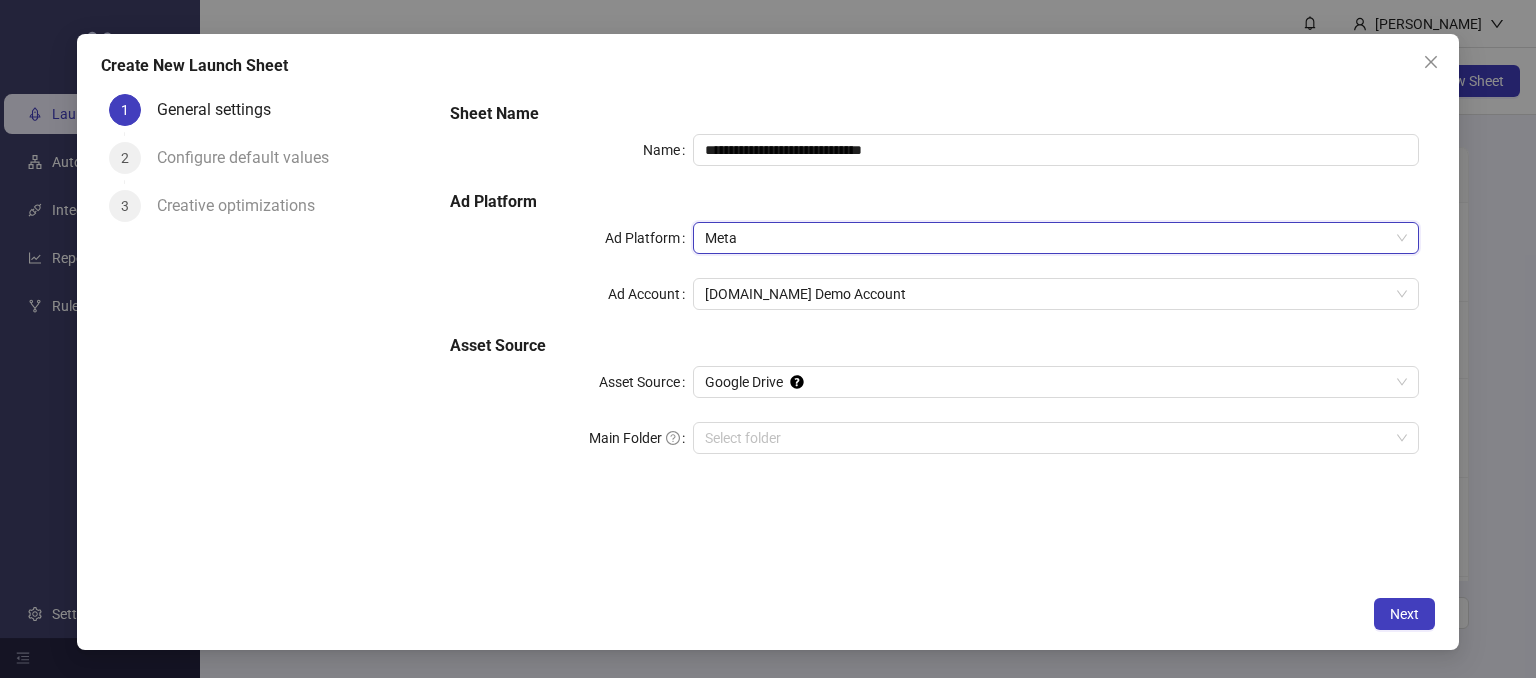click on "Ad Account" at bounding box center [571, 294] 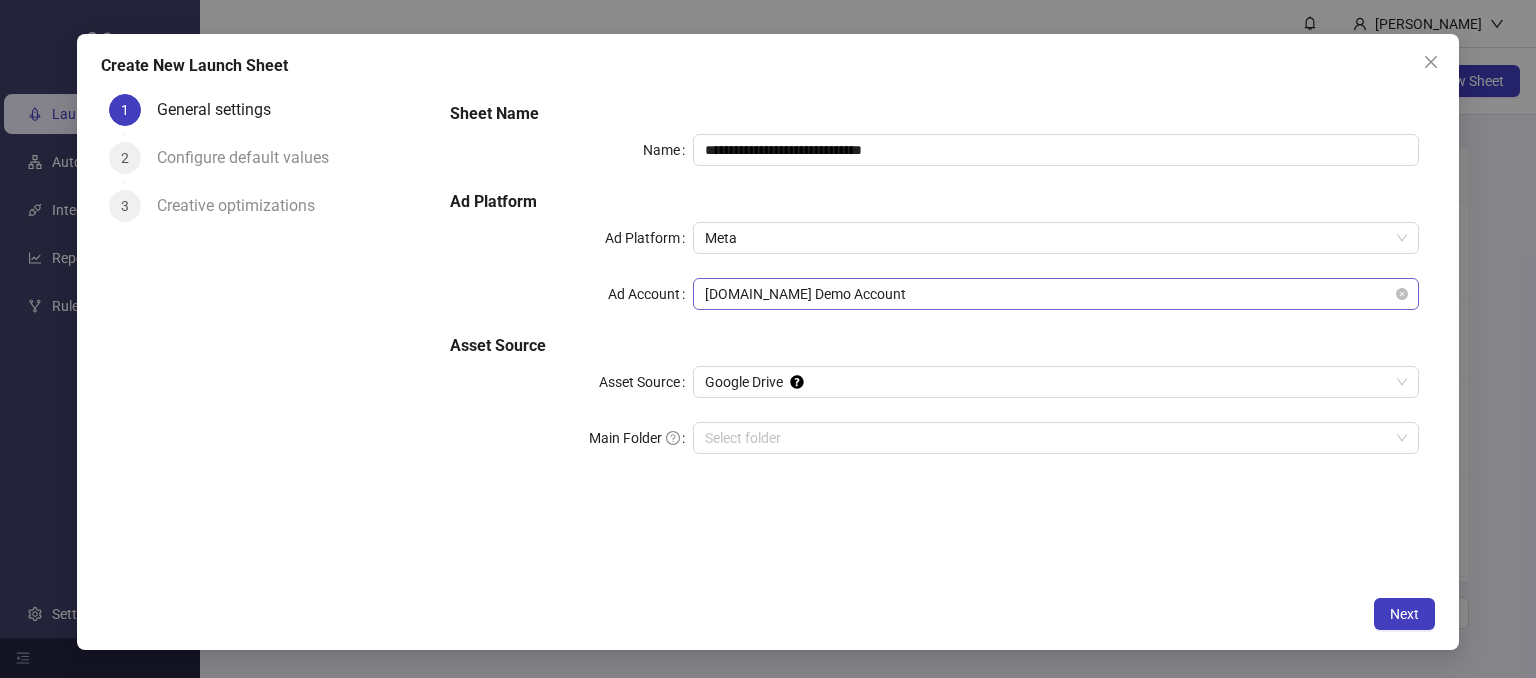 click on "[DOMAIN_NAME] Demo Account" at bounding box center [1056, 294] 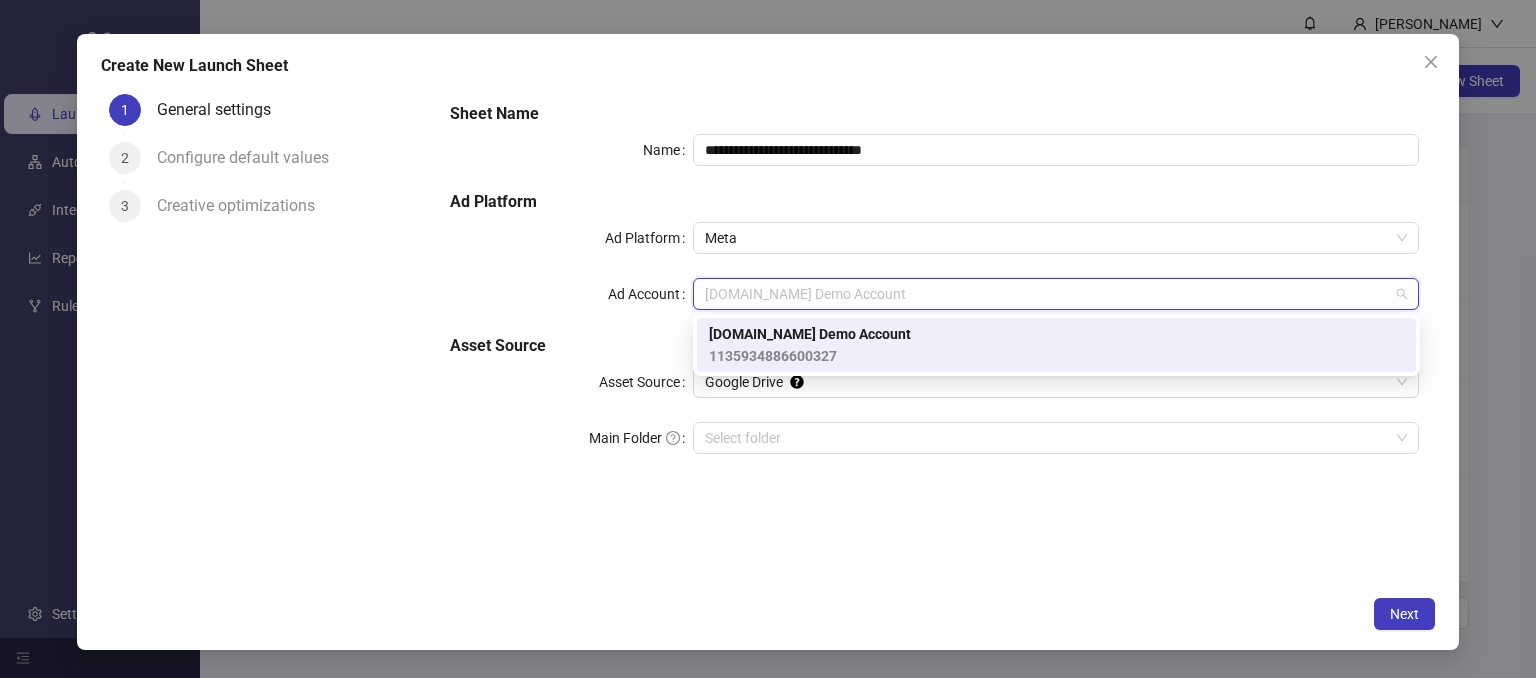 drag, startPoint x: 764, startPoint y: 355, endPoint x: 743, endPoint y: 270, distance: 87.555695 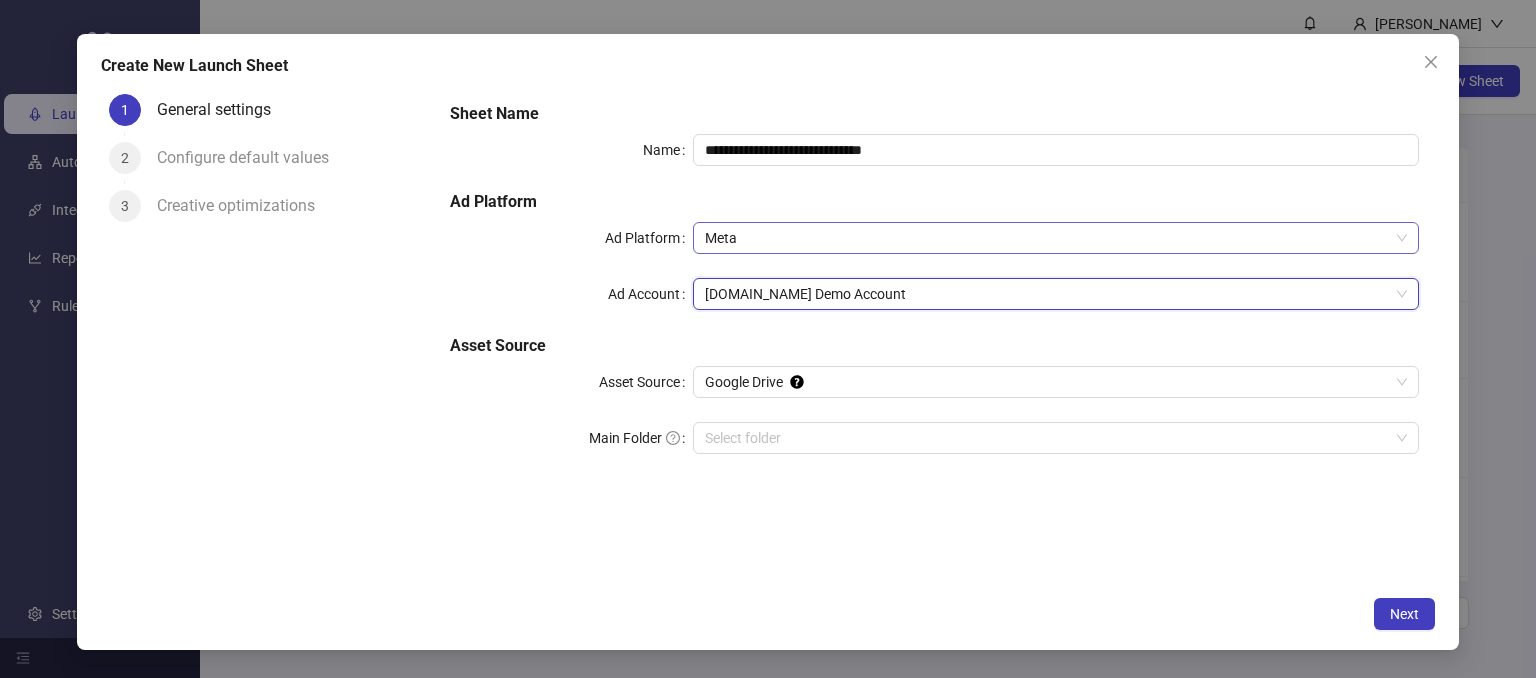 click on "Meta" at bounding box center [1056, 238] 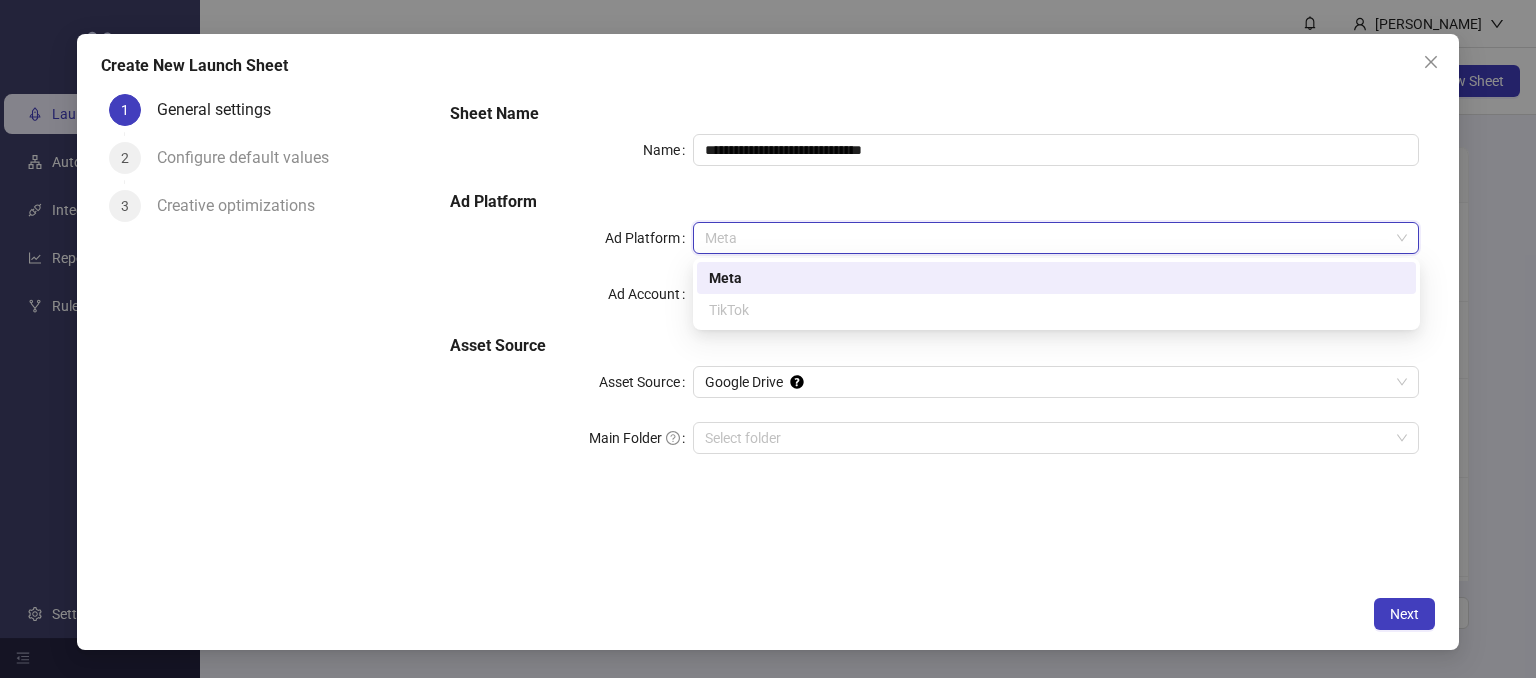 click on "Meta" at bounding box center (1056, 278) 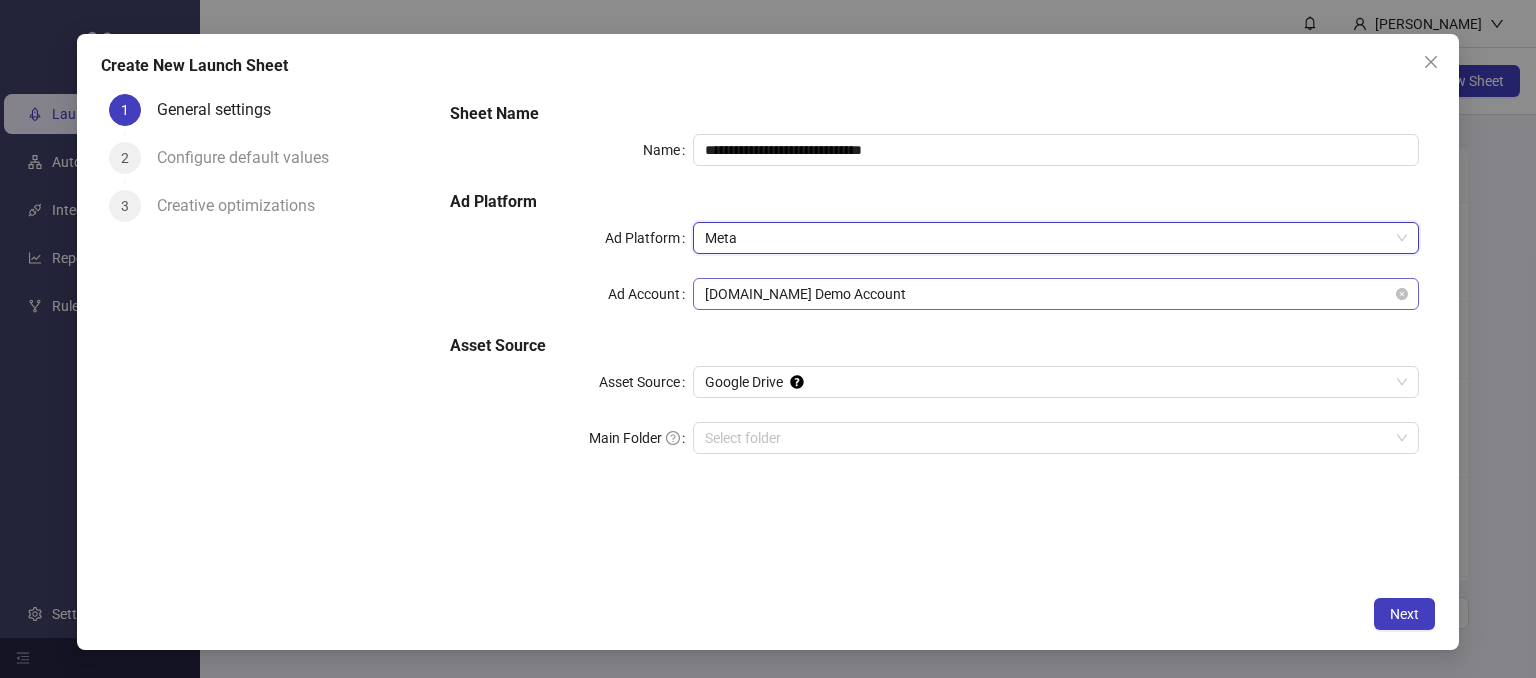 click on "[DOMAIN_NAME] Demo Account" at bounding box center [1056, 294] 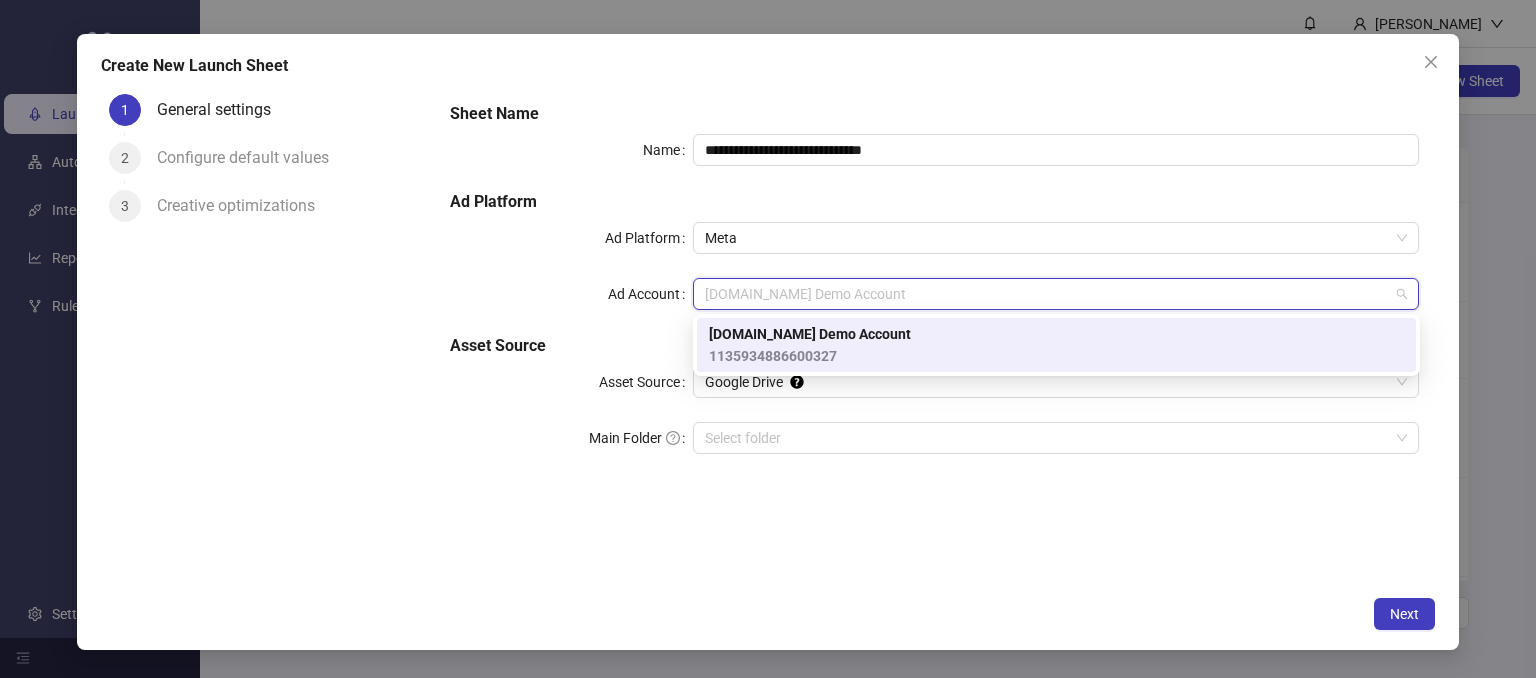 click on "1135934886600327" at bounding box center (810, 356) 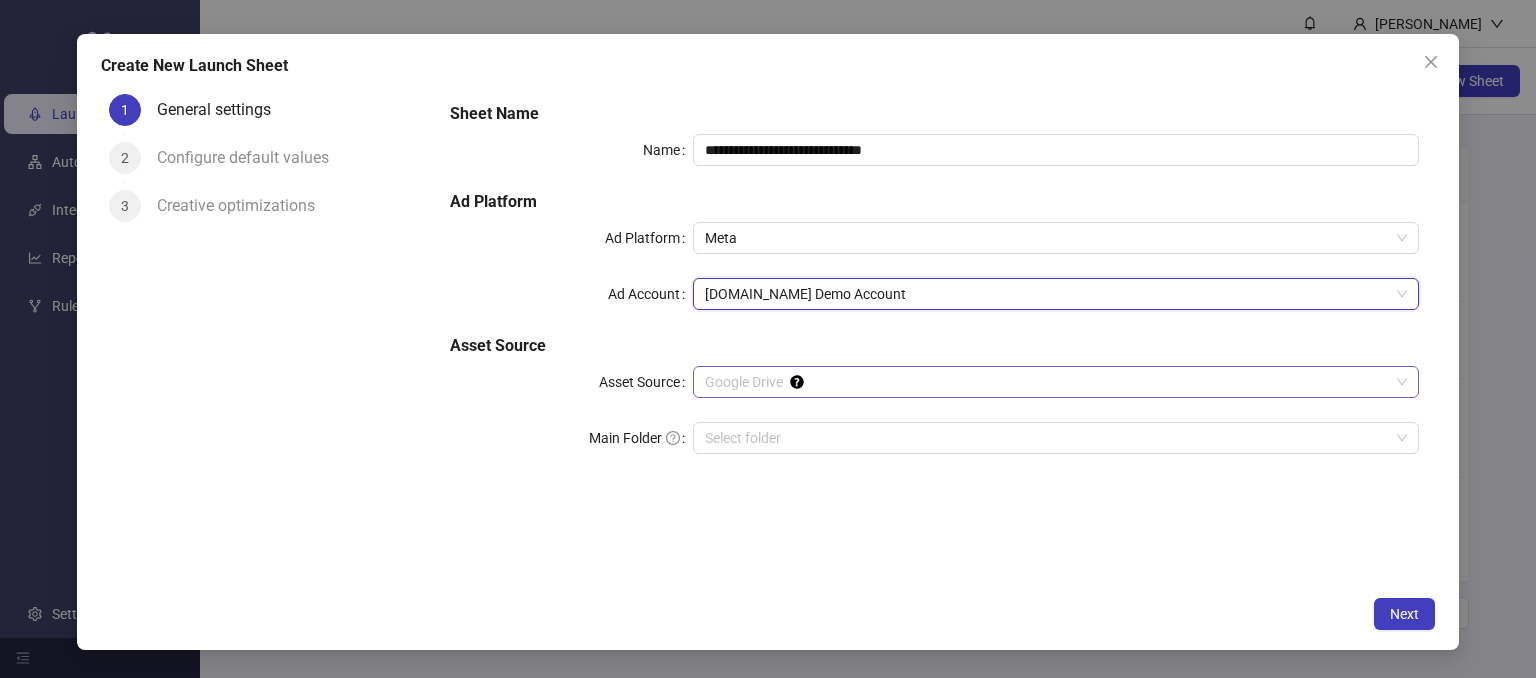 click on "Google Drive" at bounding box center (1056, 382) 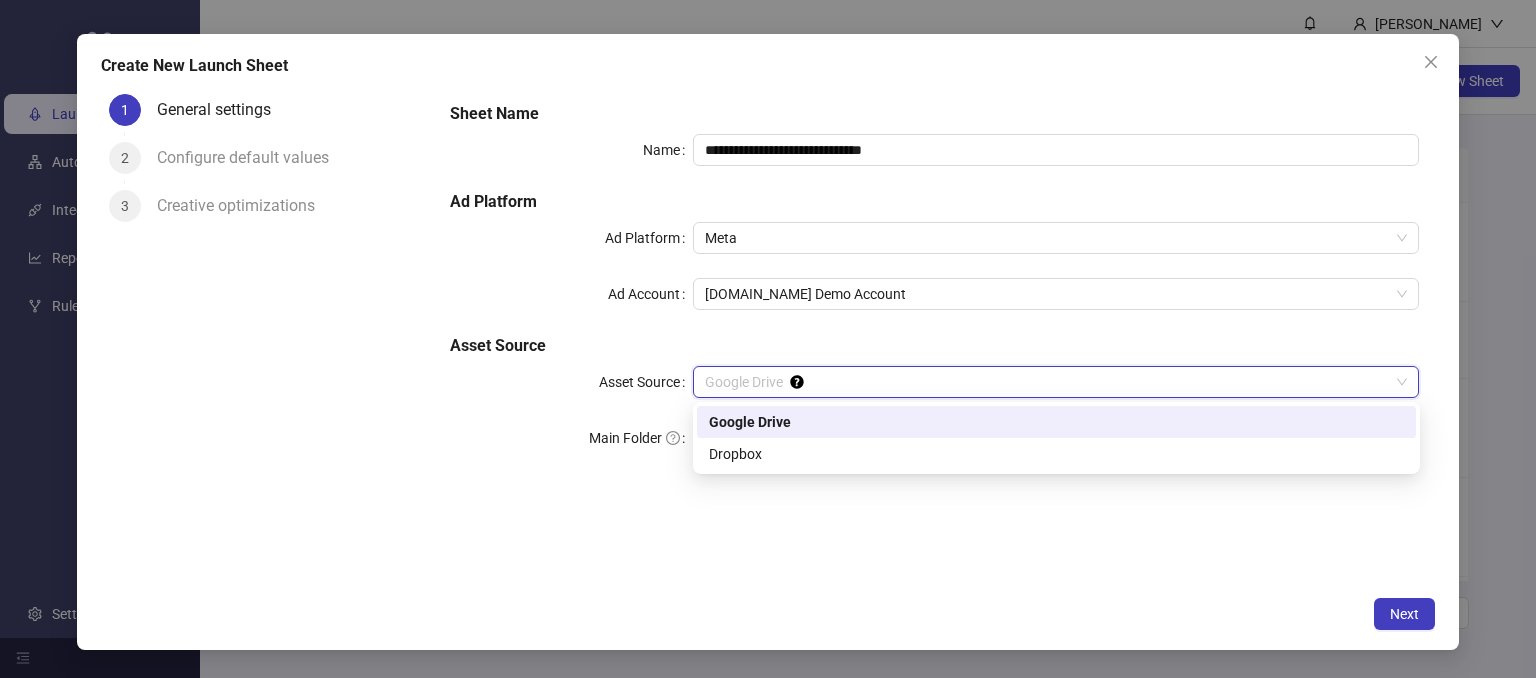 click on "Google Drive" at bounding box center (1056, 422) 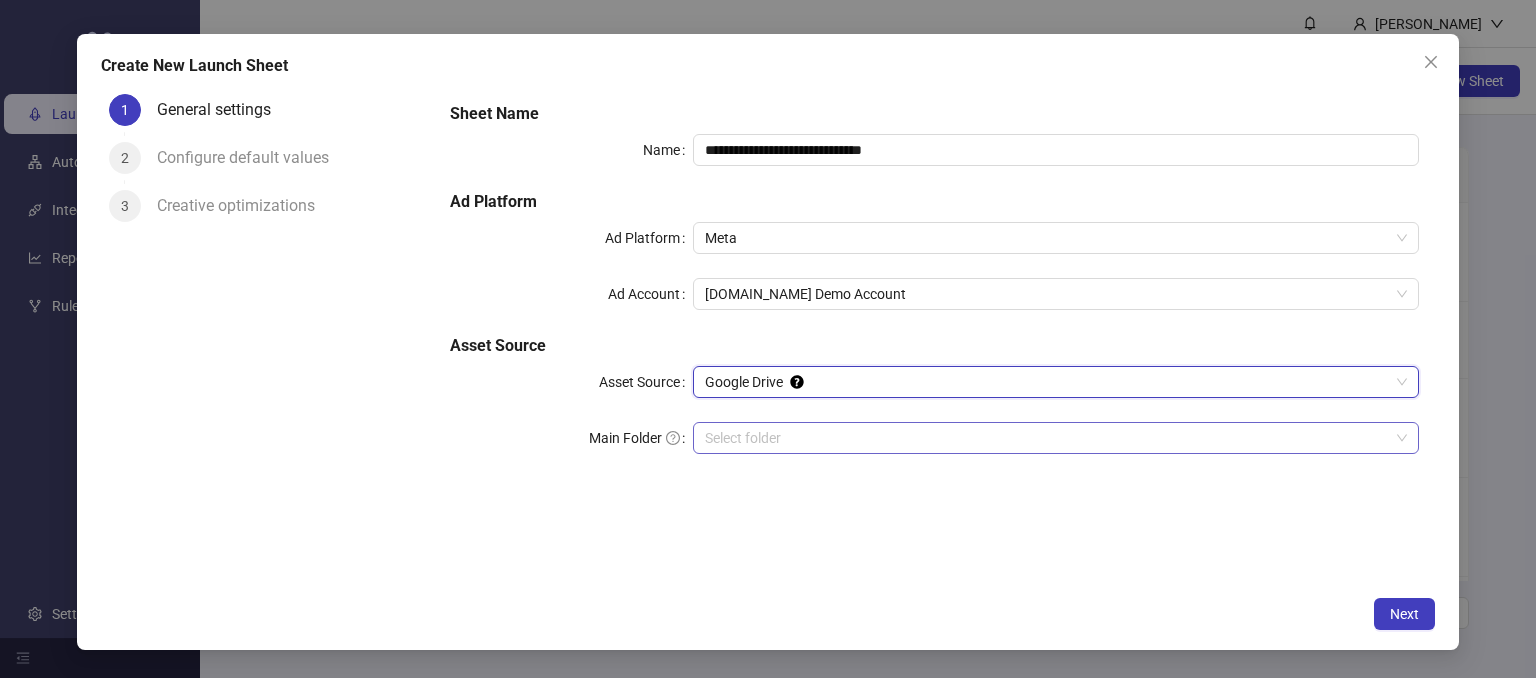 click on "Main Folder" at bounding box center (1047, 438) 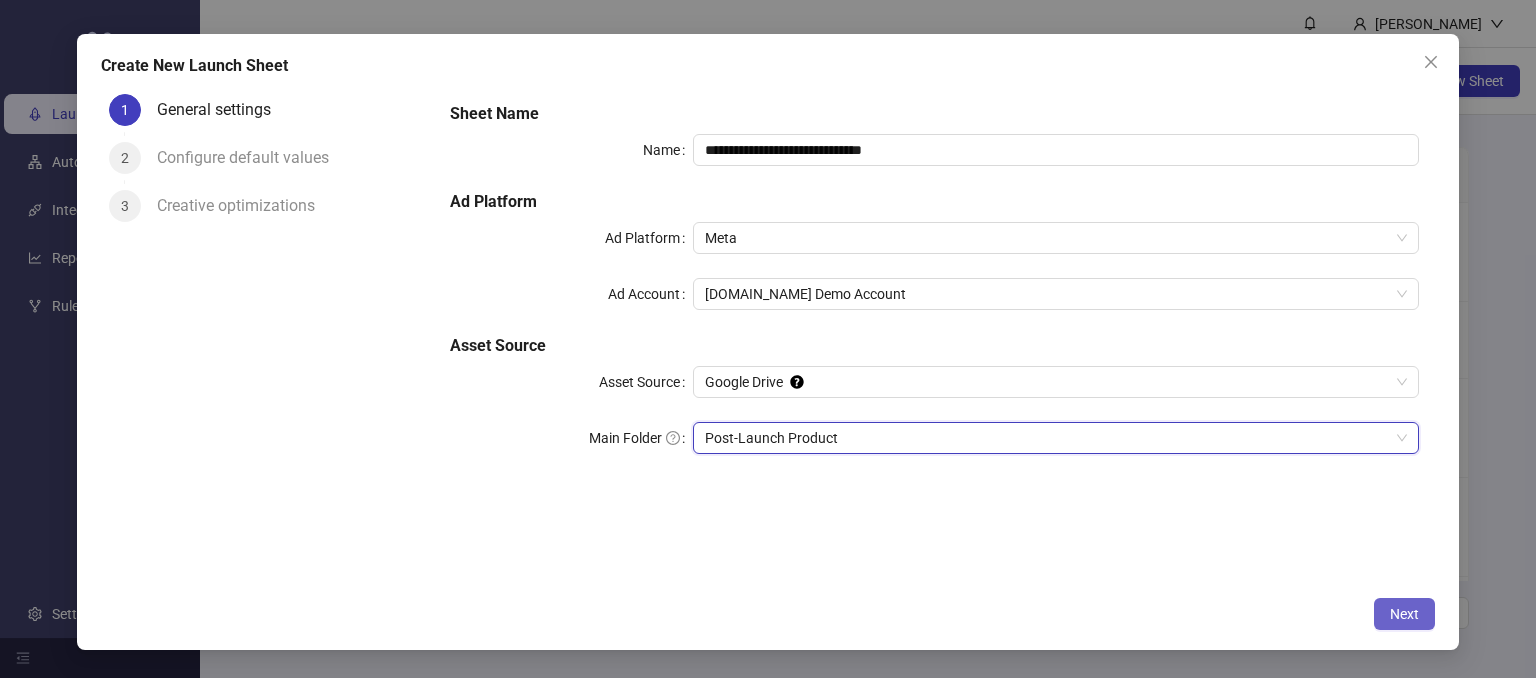 click on "Next" at bounding box center [1404, 614] 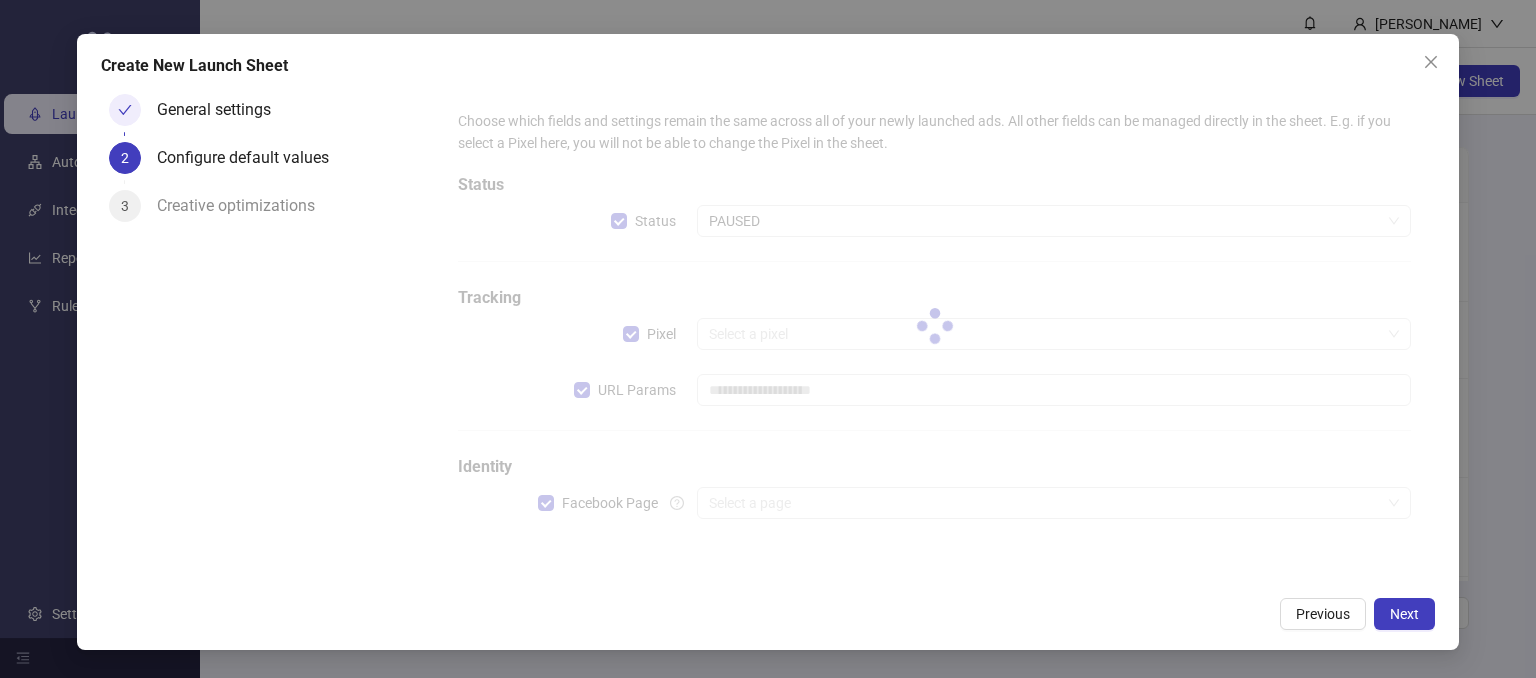 type on "**********" 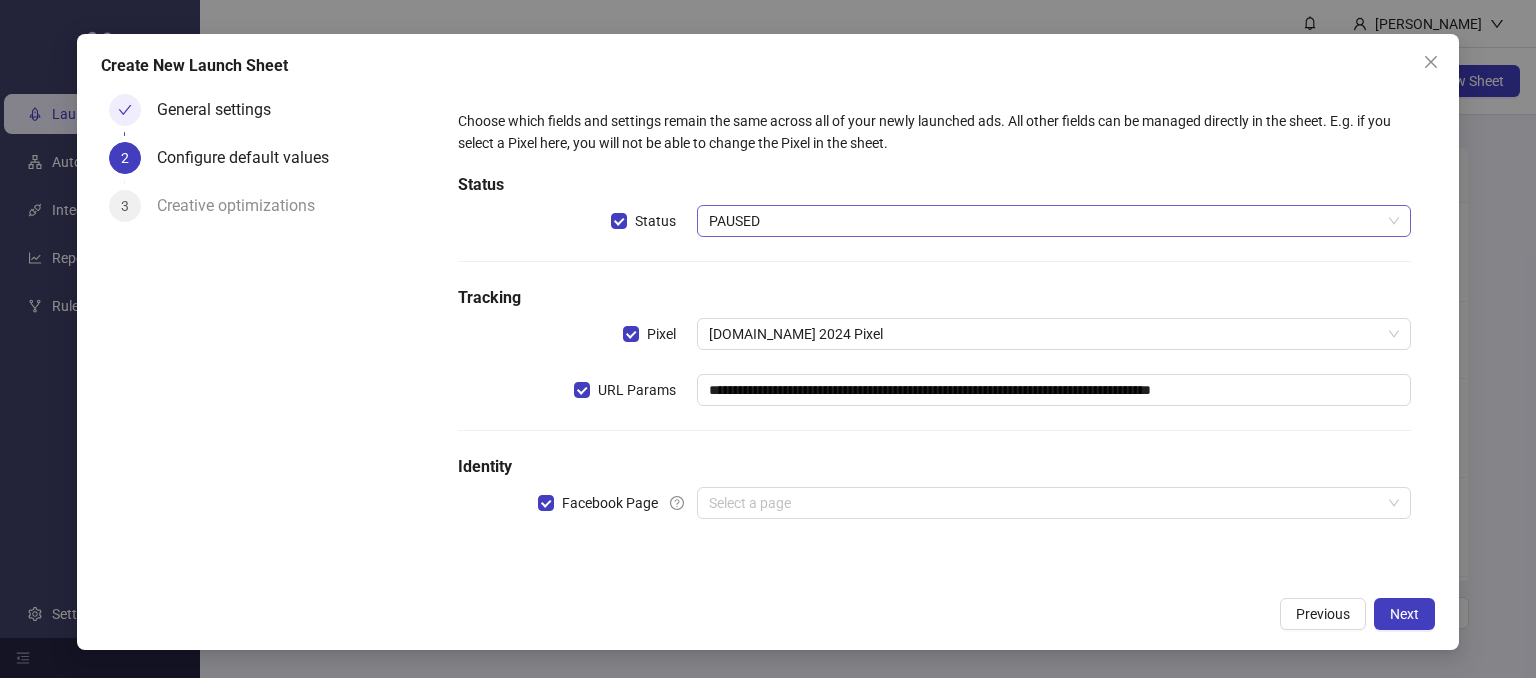 click on "PAUSED" at bounding box center (1054, 221) 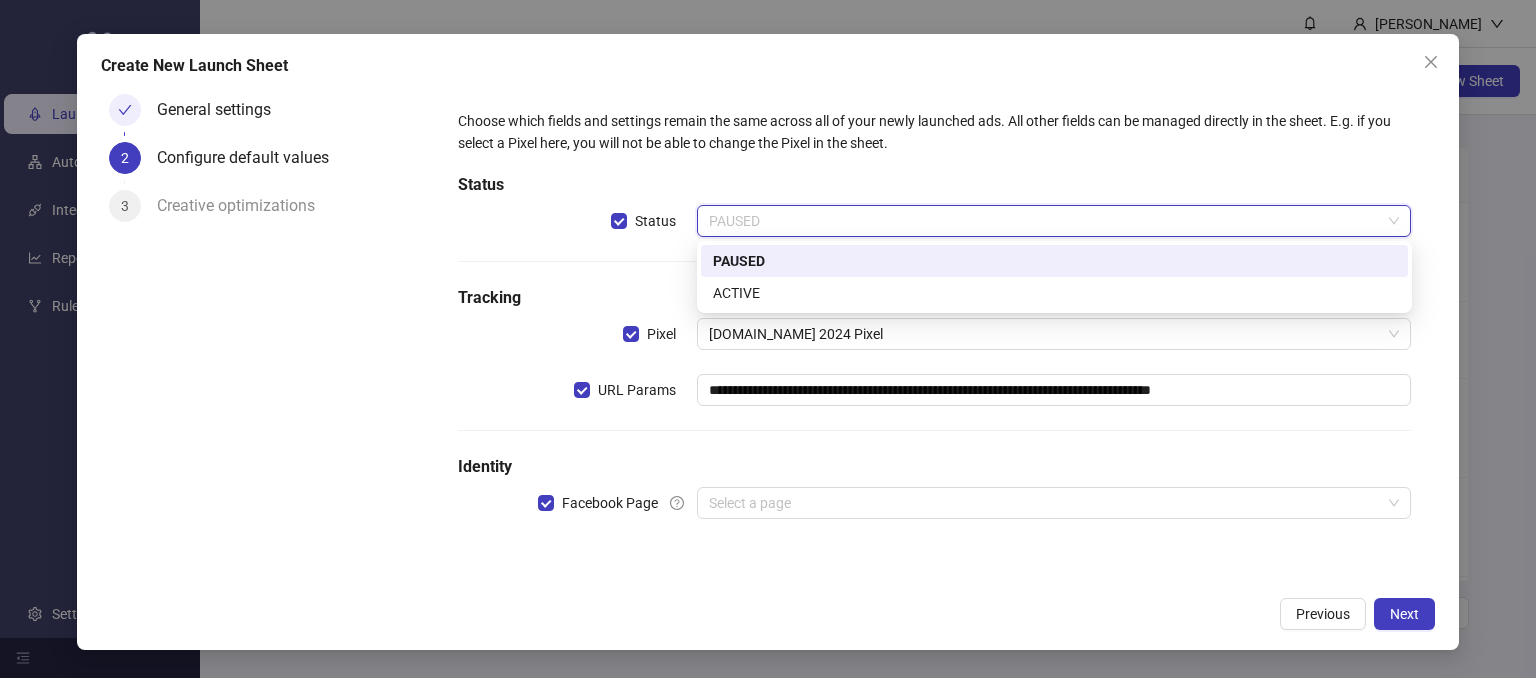 click on "PAUSED" at bounding box center (1054, 261) 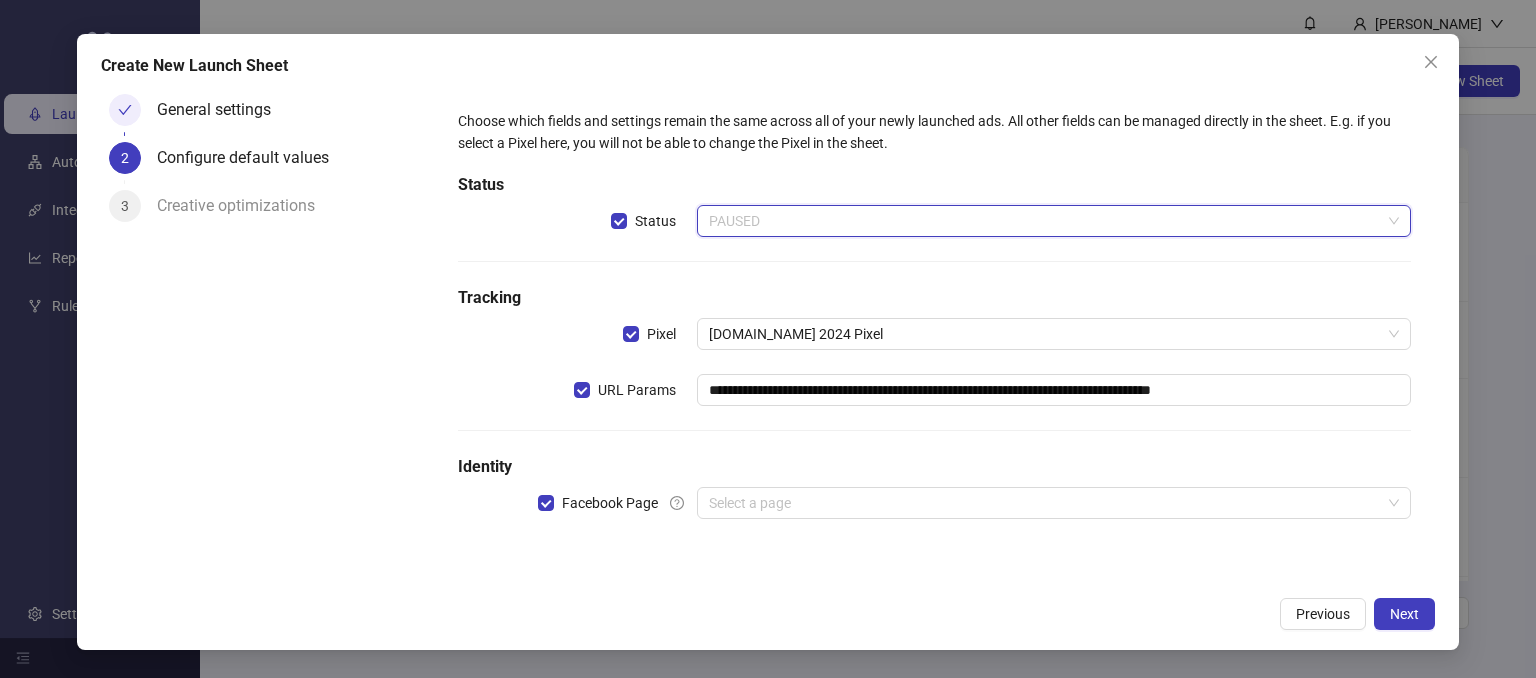 click on "PAUSED" at bounding box center (1054, 221) 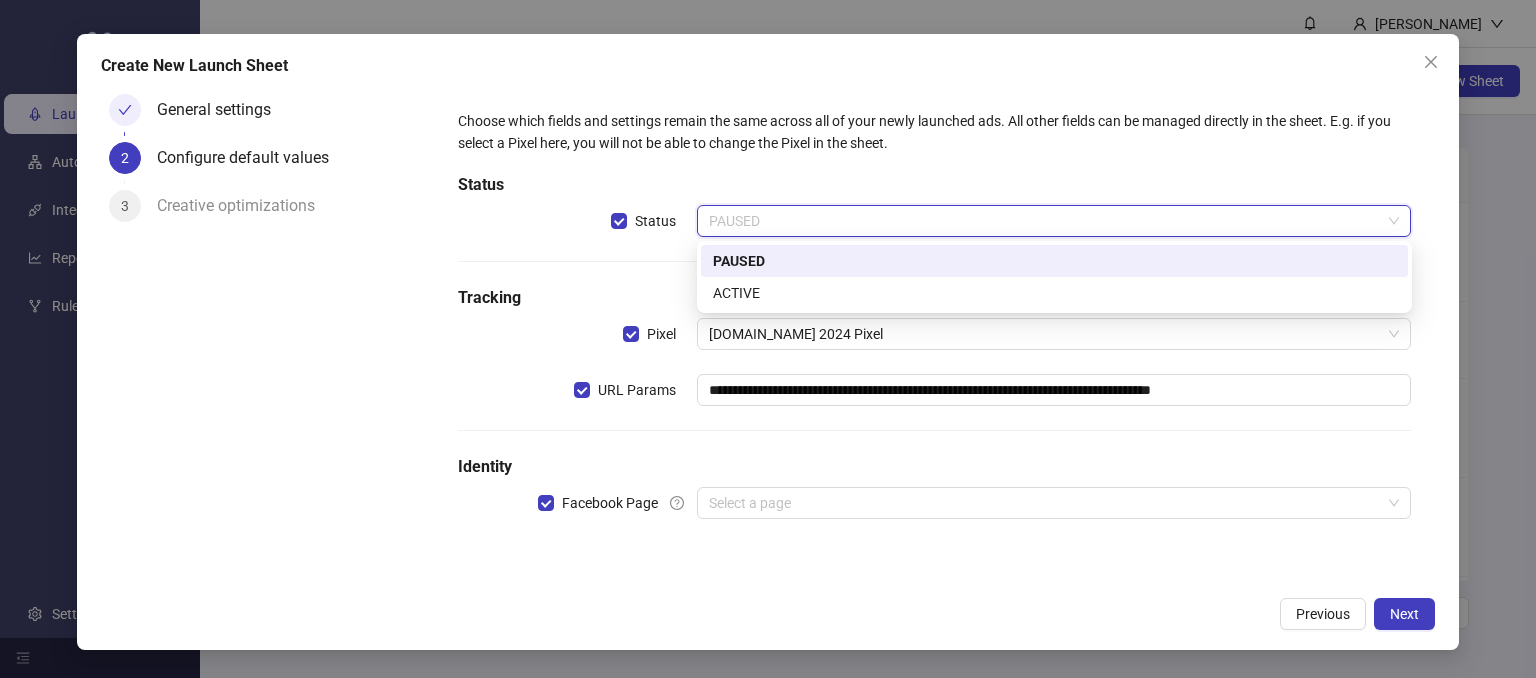 click on "PAUSED" at bounding box center (1054, 261) 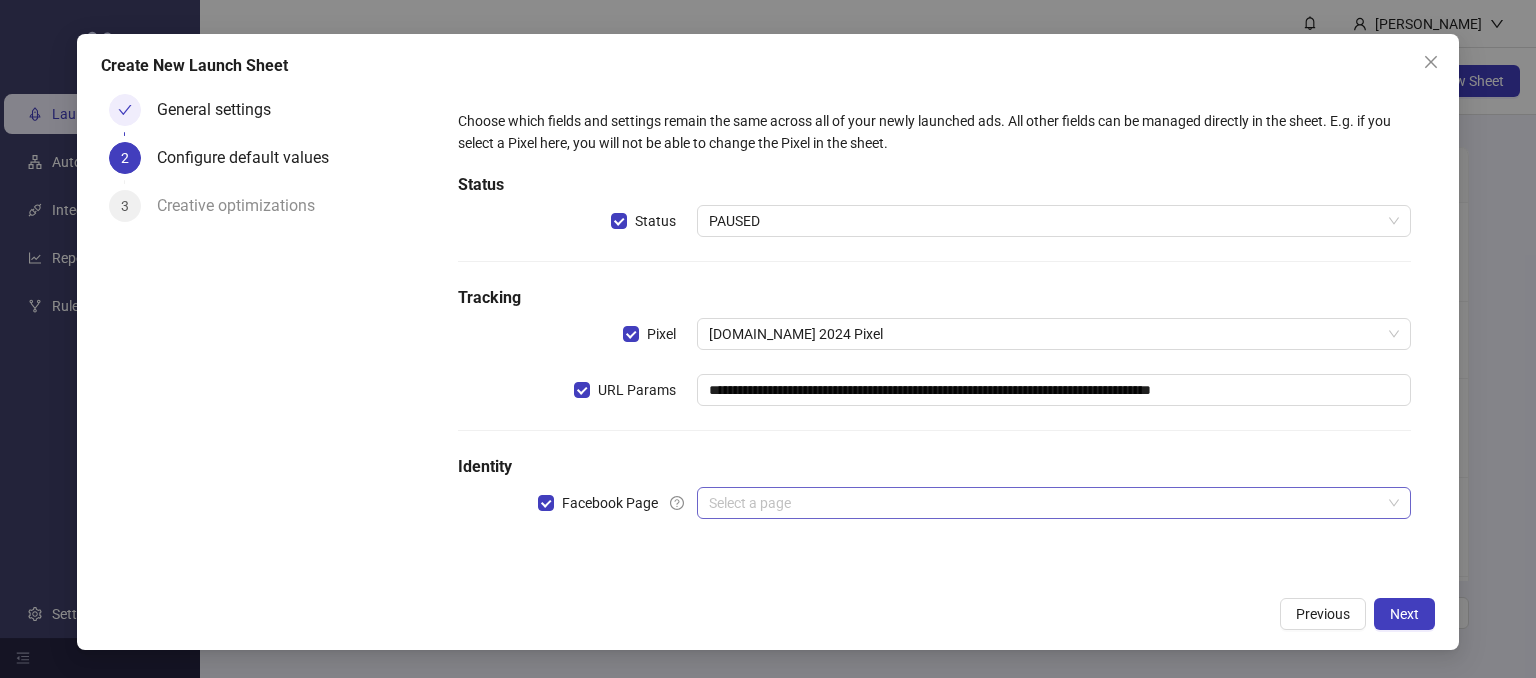 click at bounding box center [1045, 503] 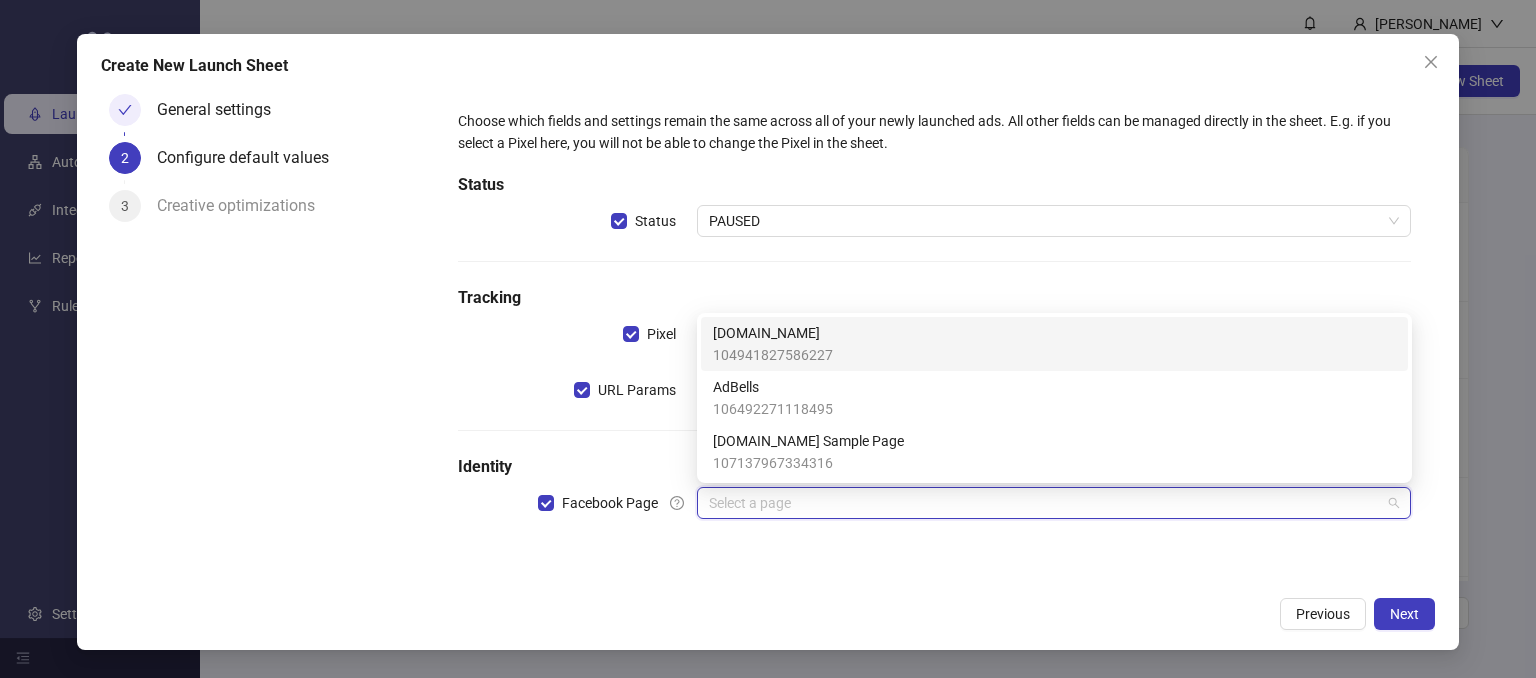 click on "104941827586227" at bounding box center (773, 355) 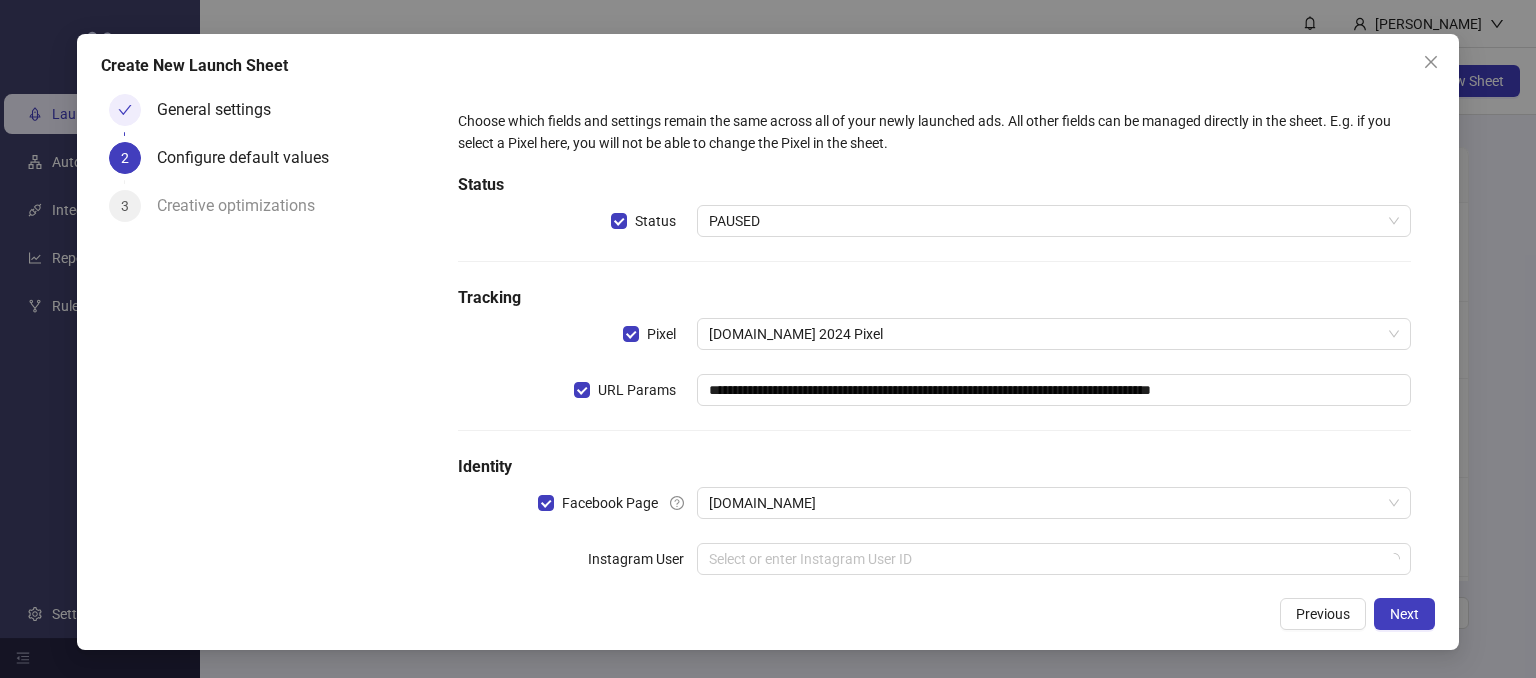 click on "General settings 2 Configure default values 3 Creative optimizations" at bounding box center (268, 336) 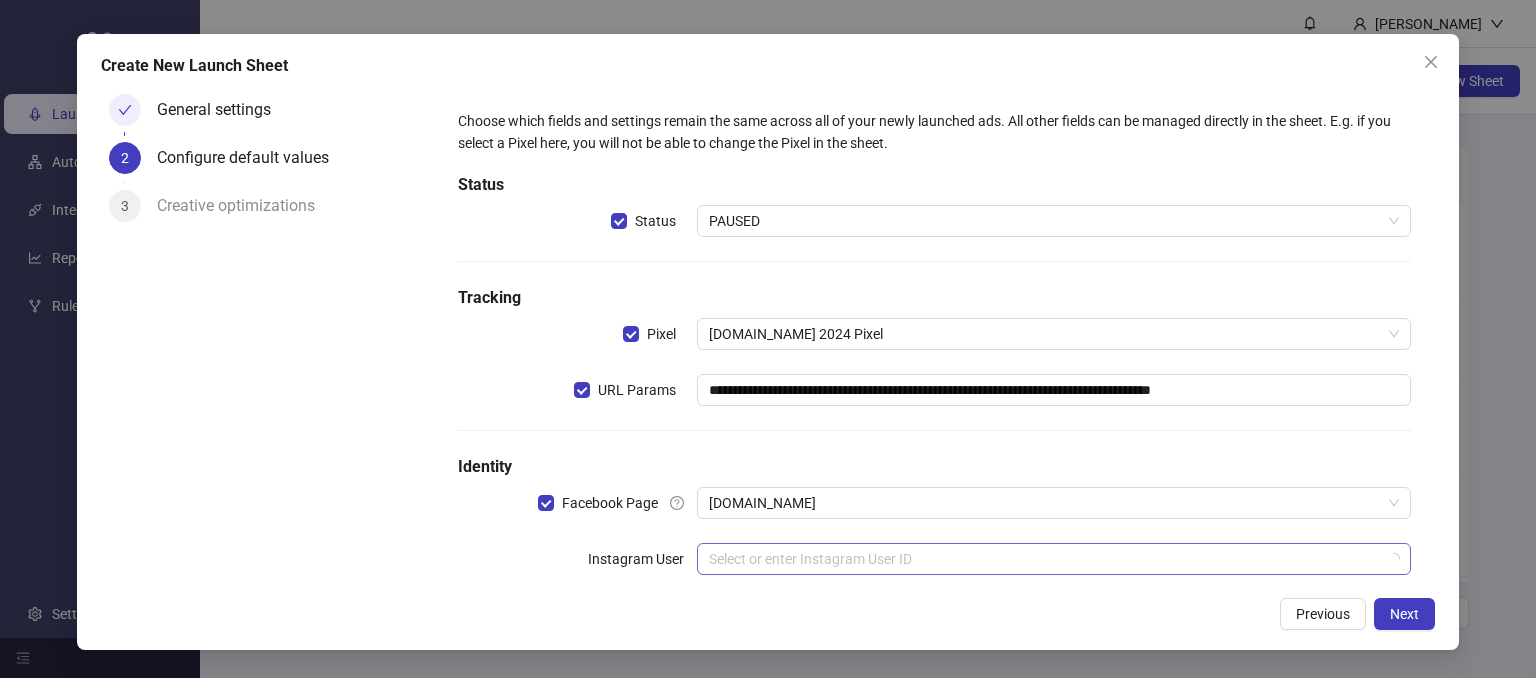 click at bounding box center [1045, 559] 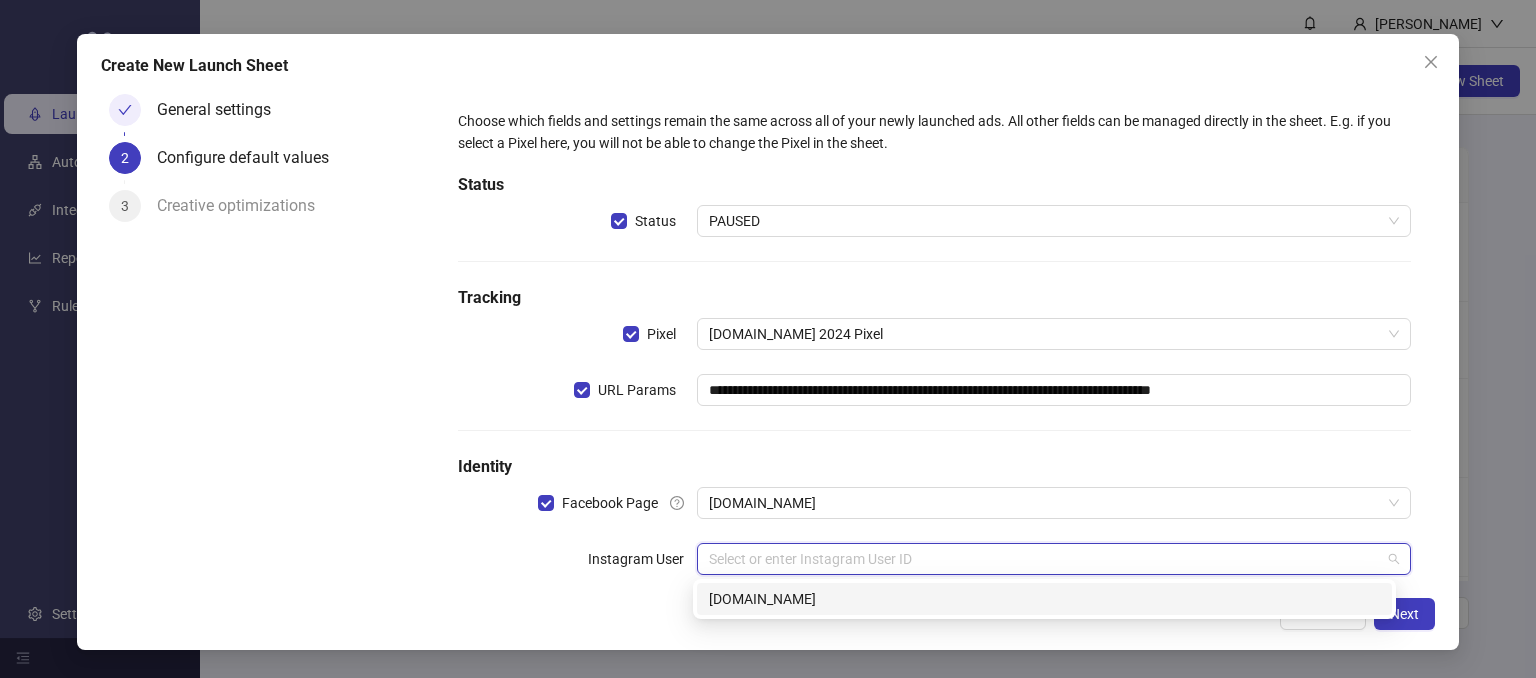 click on "[DOMAIN_NAME]" at bounding box center (1044, 599) 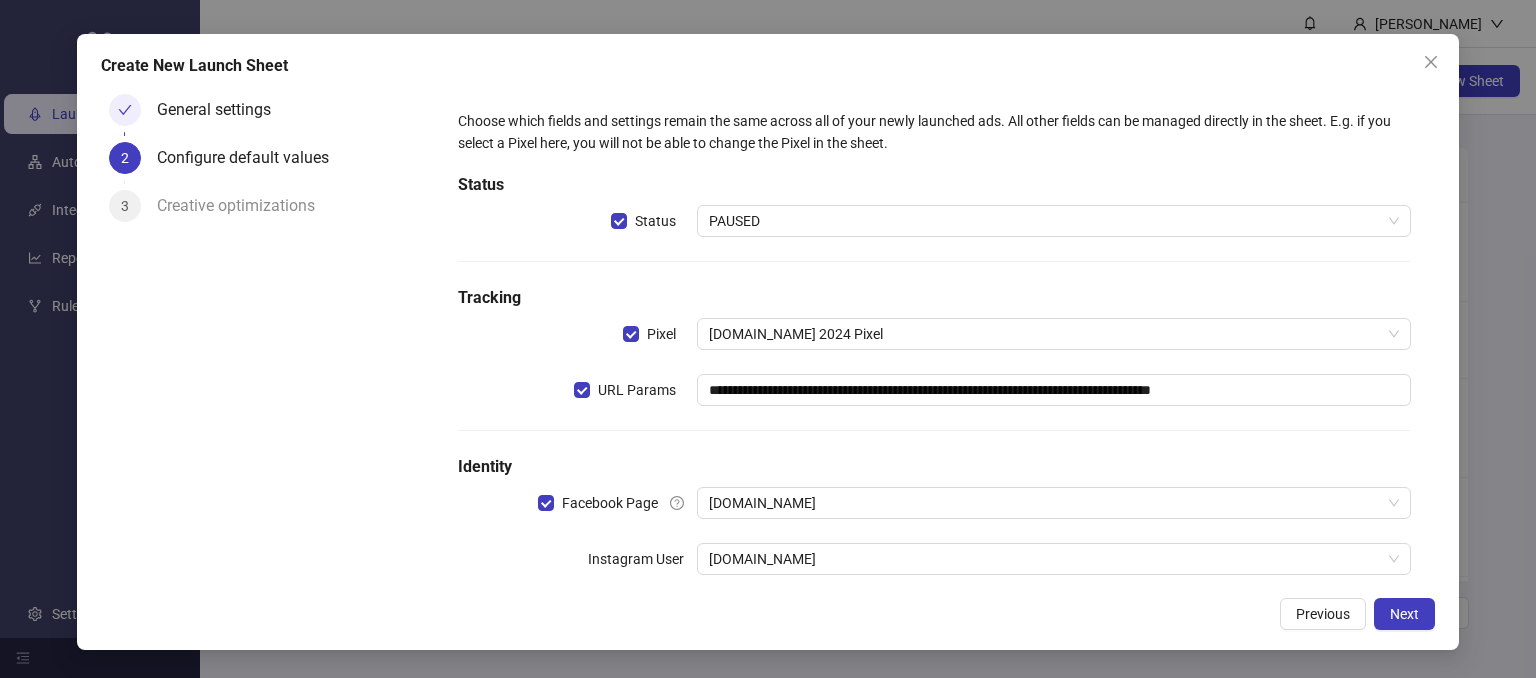click on "General settings 2 Configure default values 3 Creative optimizations" at bounding box center (268, 336) 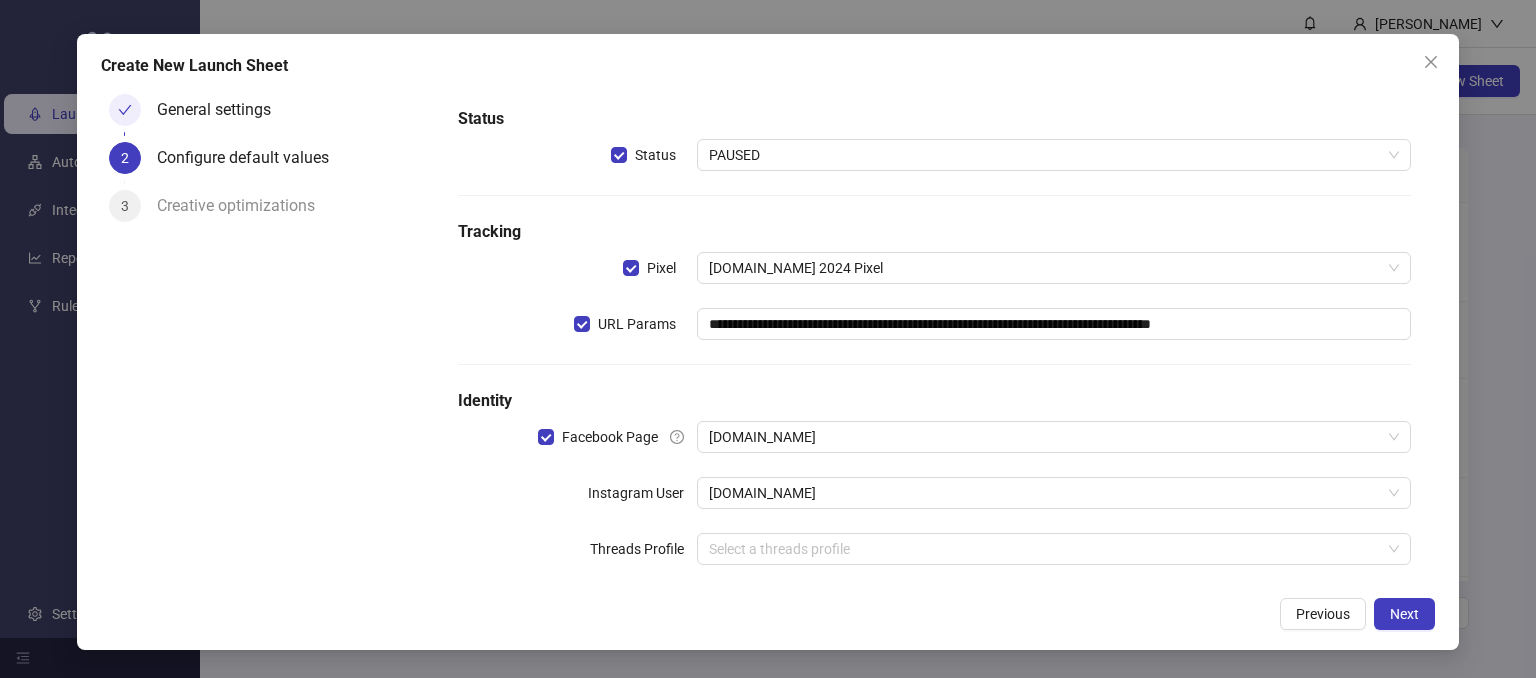 scroll, scrollTop: 92, scrollLeft: 0, axis: vertical 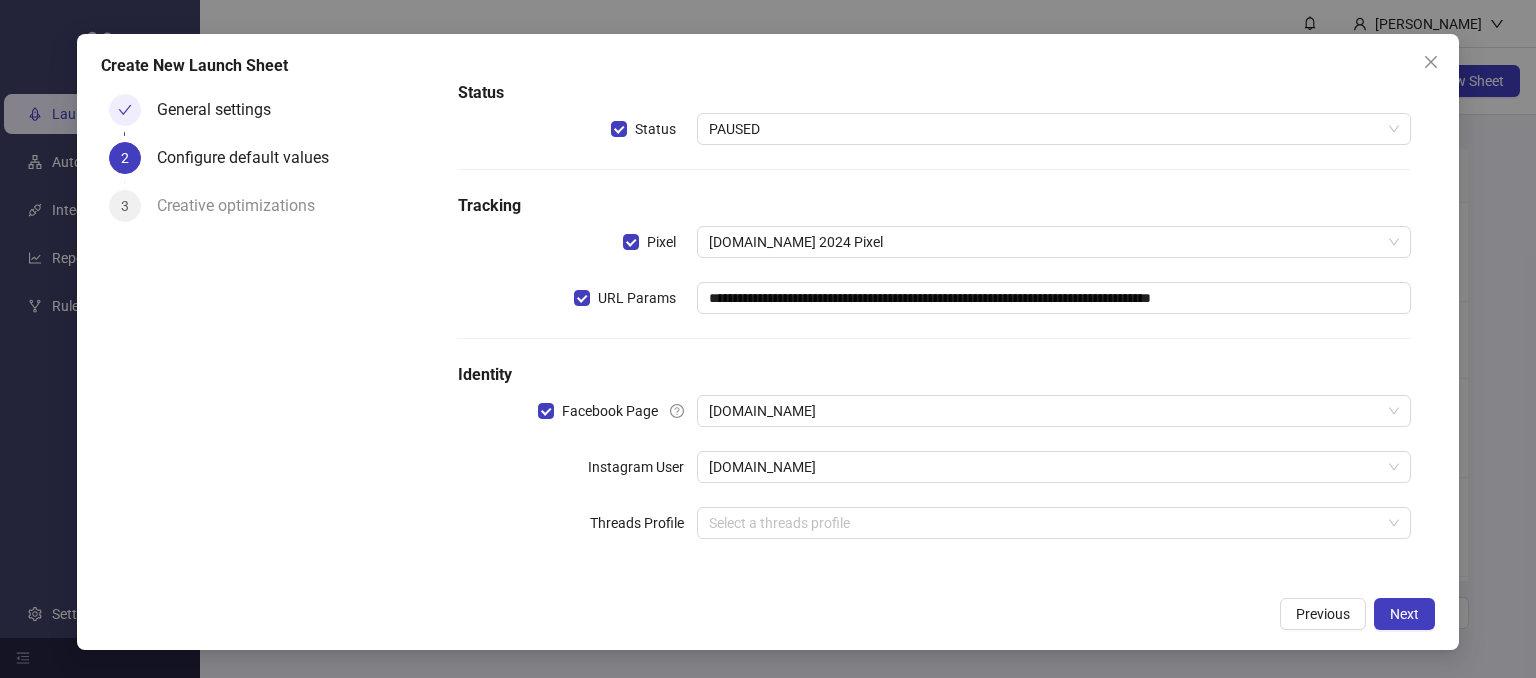 click on "**********" at bounding box center [768, 342] 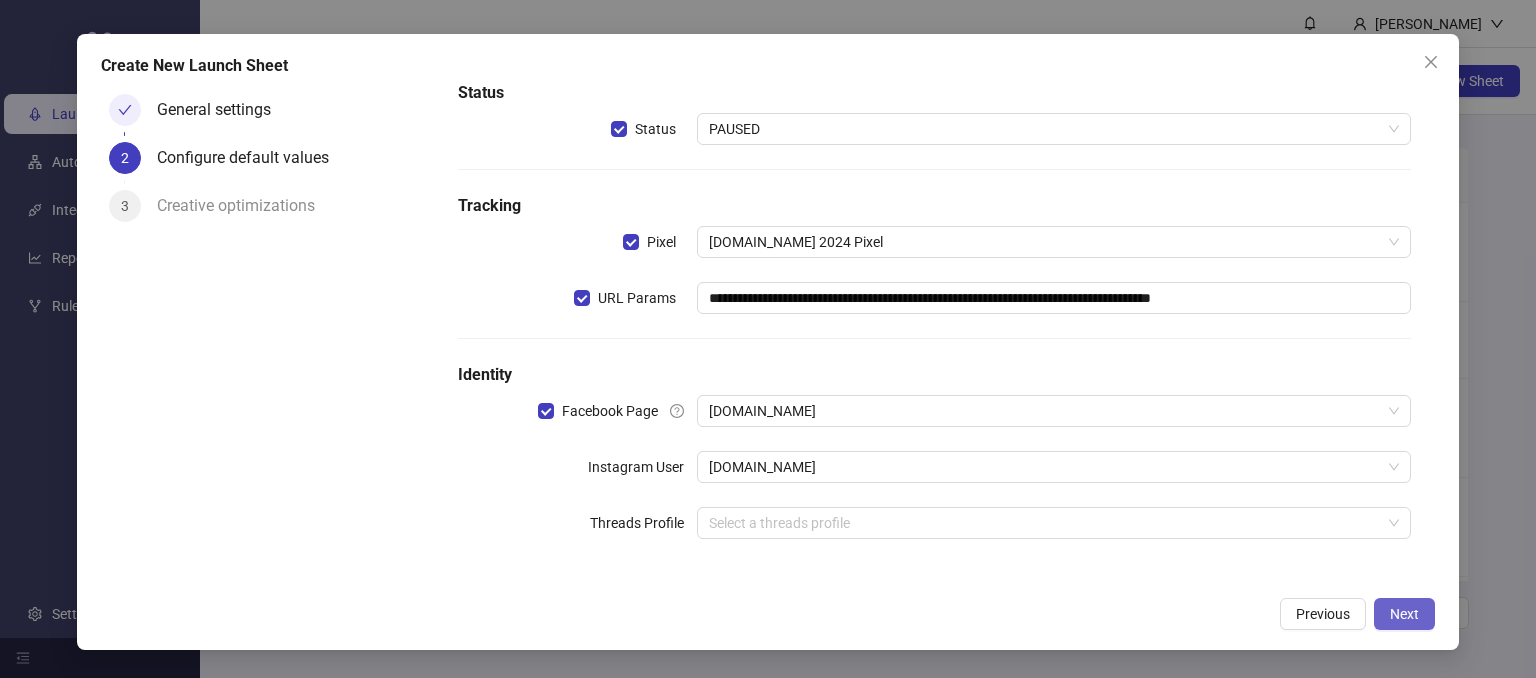 click on "Next" at bounding box center (1404, 614) 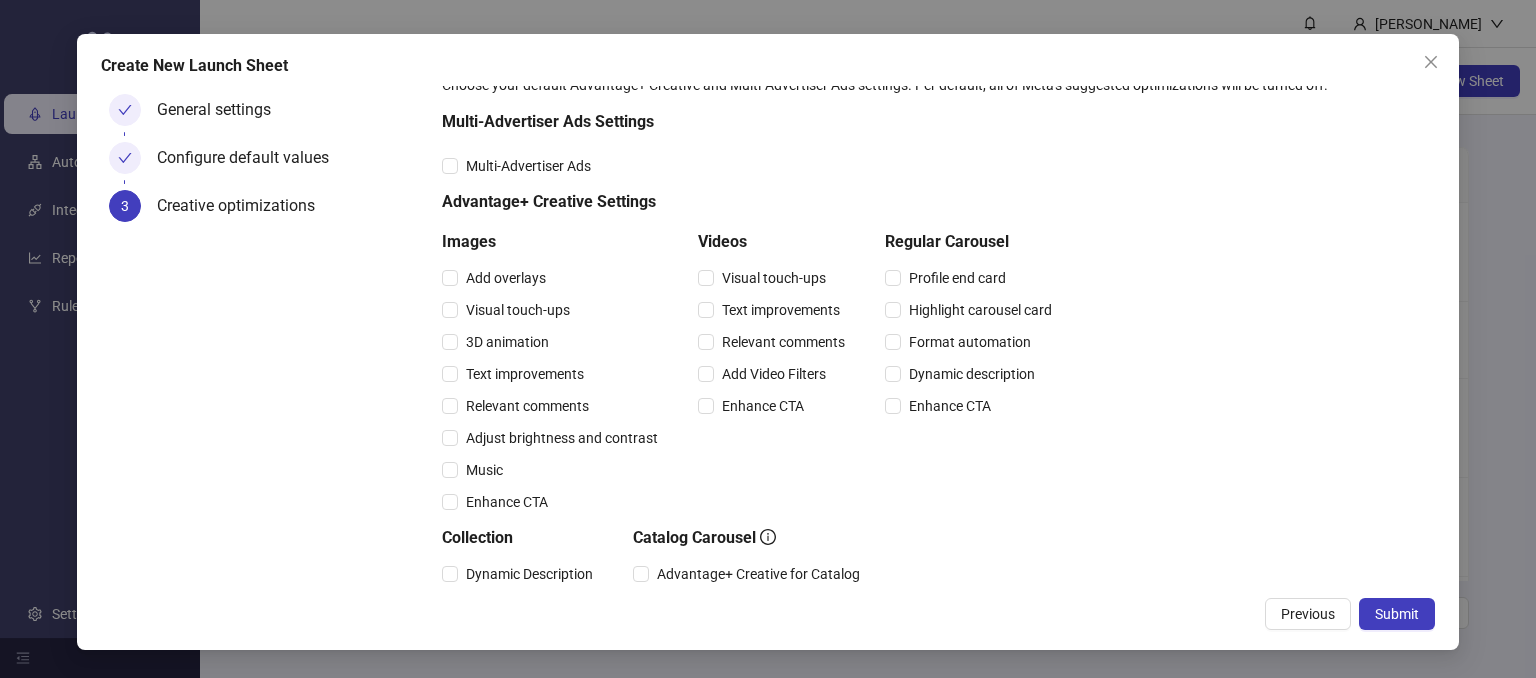 scroll, scrollTop: 0, scrollLeft: 0, axis: both 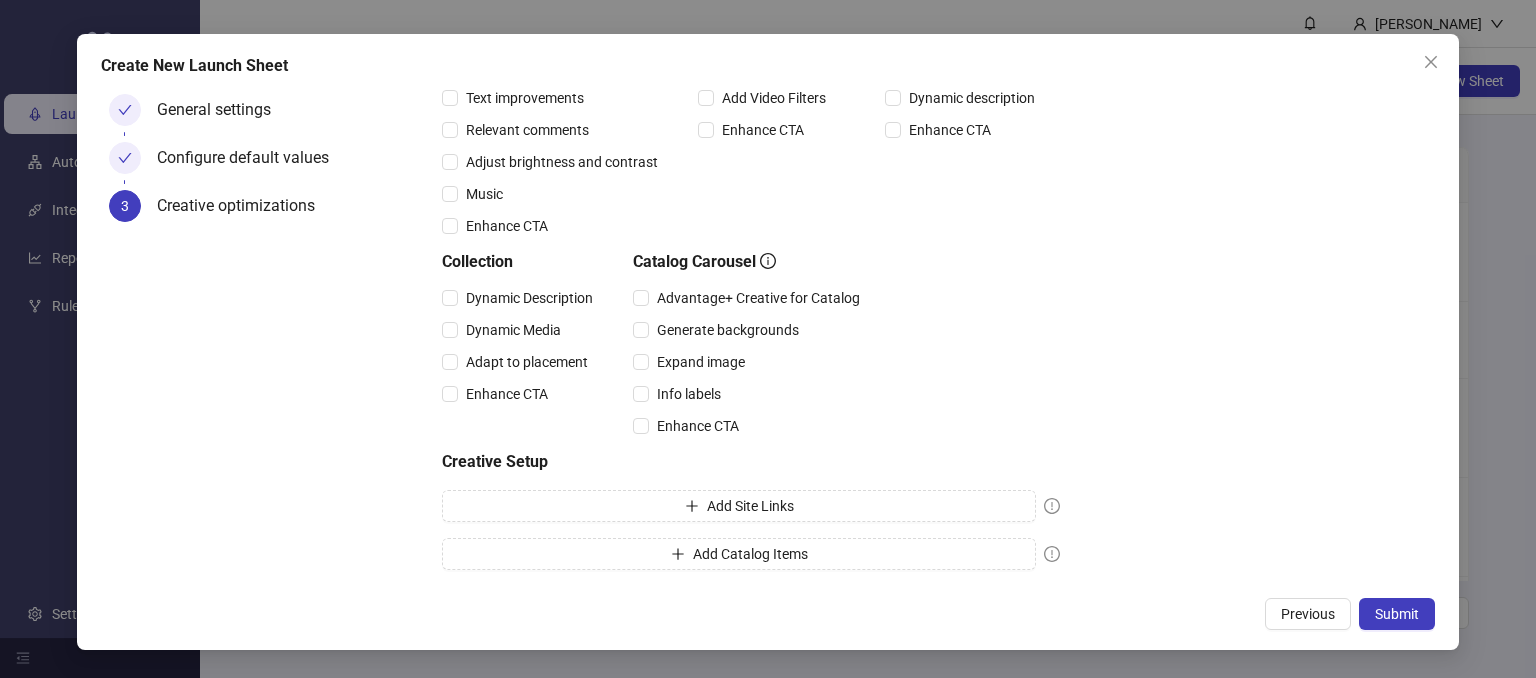 click on "Creative optimizations Choose your default Advantage+ Creative and Multi-Advertiser Ads settings. Per default, all of Meta's suggested optimizations will be turned off. Multi-Advertiser Ads Settings Multi-Advertiser Ads Advantage+ Creative Settings Images Add overlays Visual touch-ups 3D animation Text improvements Relevant comments Adjust brightness and contrast Music Enhance CTA Videos Visual touch-ups Text improvements Relevant comments Add Video Filters Enhance CTA Regular Carousel Profile end card Highlight carousel card Format automation Dynamic description Enhance CTA Collection Dynamic Description Dynamic Media Adapt to placement Enhance CTA Catalog Carousel   Advantage+ Creative for Catalog Generate backgrounds Expand image Info labels Enhance CTA Creative Setup Add Site Links Add Catalog Items" at bounding box center [934, 172] 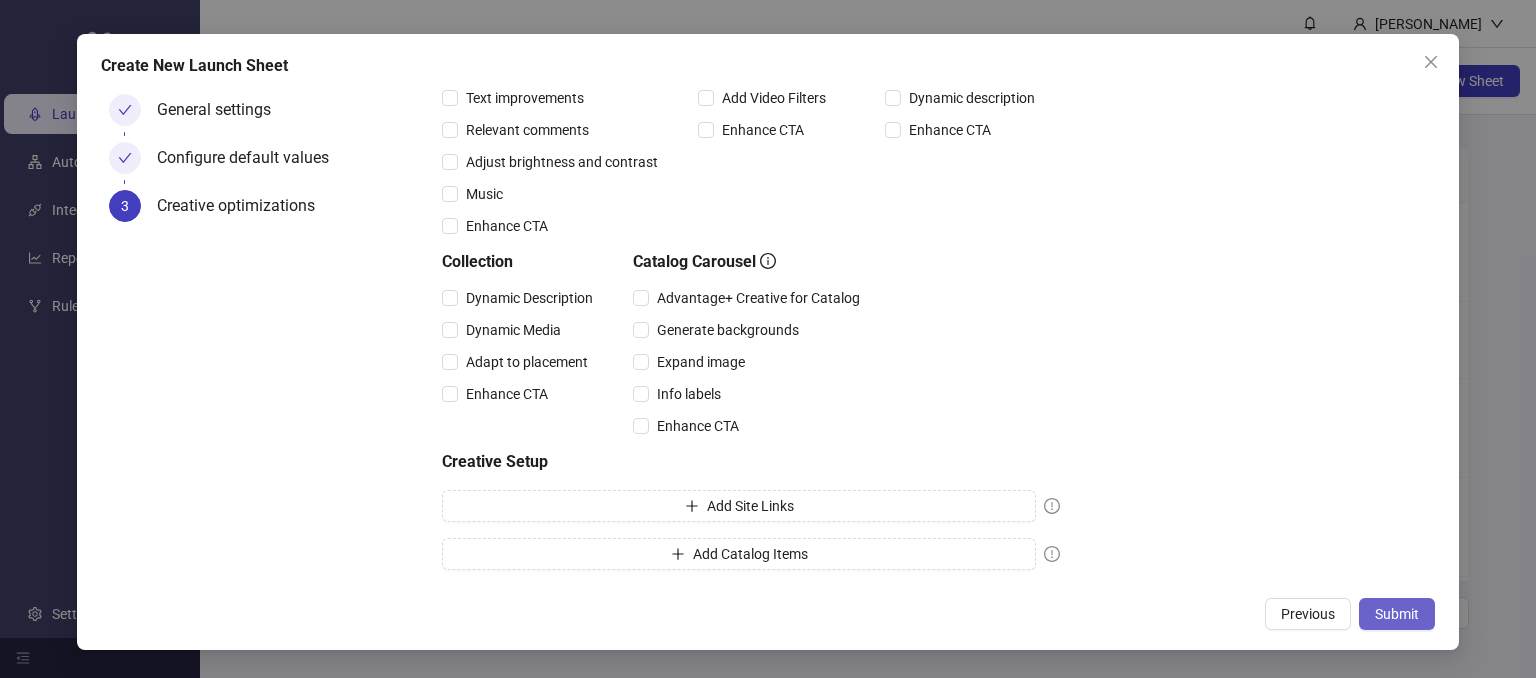 click on "Submit" at bounding box center [1397, 614] 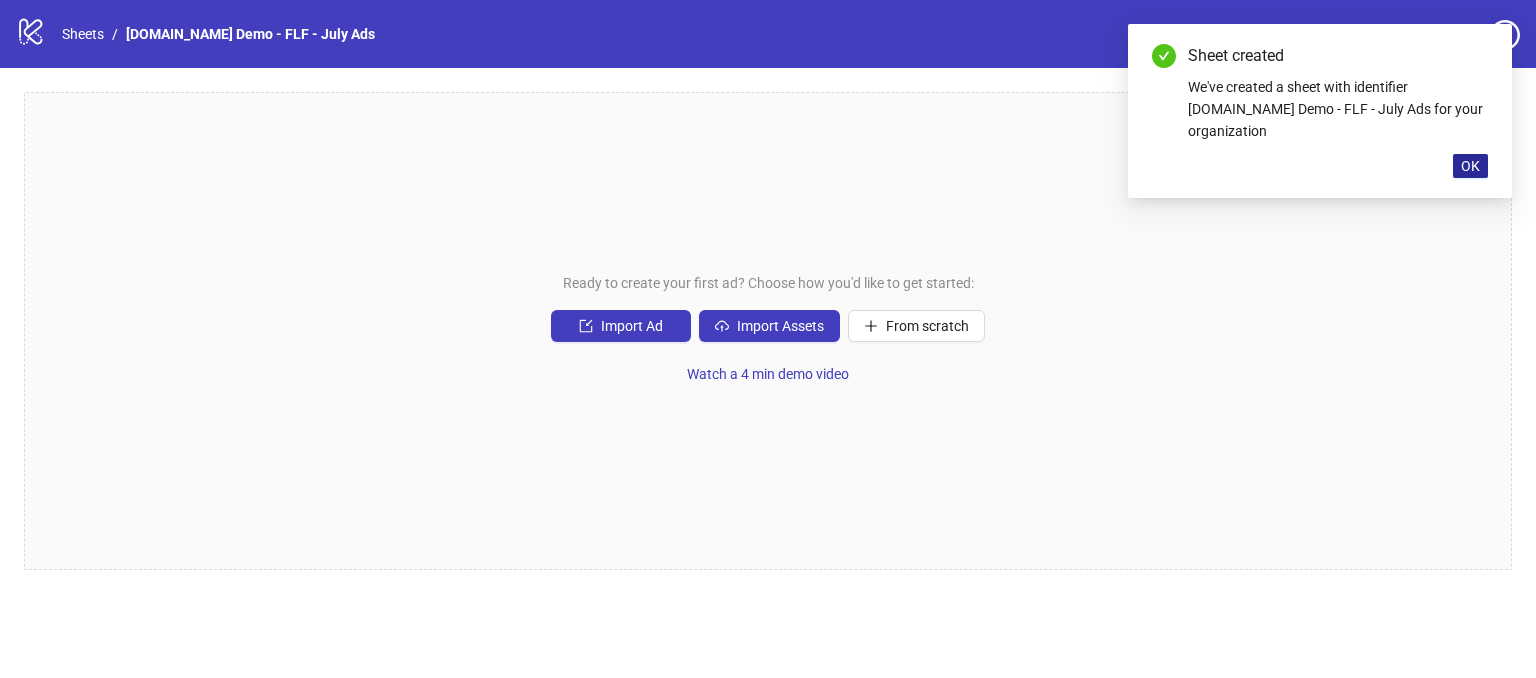 click on "OK" at bounding box center [1470, 166] 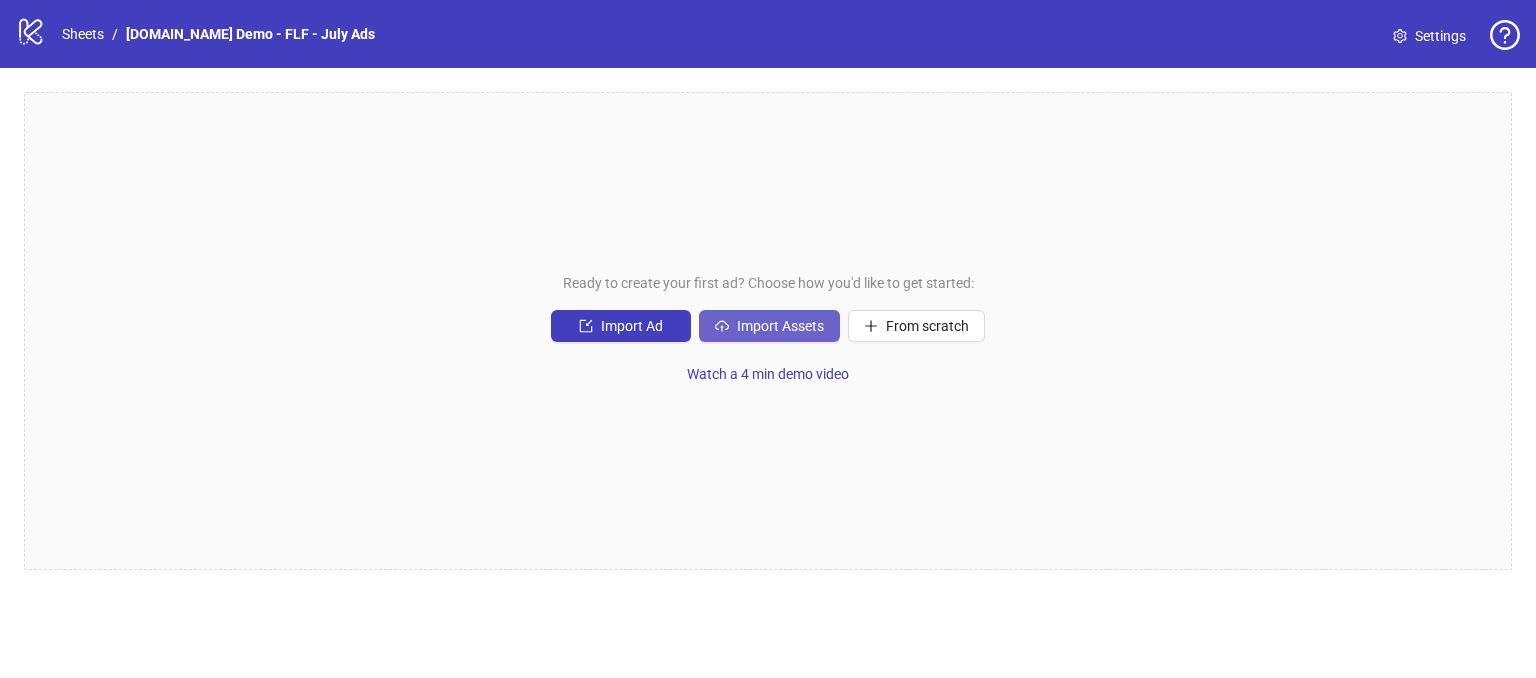 click on "Import Assets" at bounding box center [780, 326] 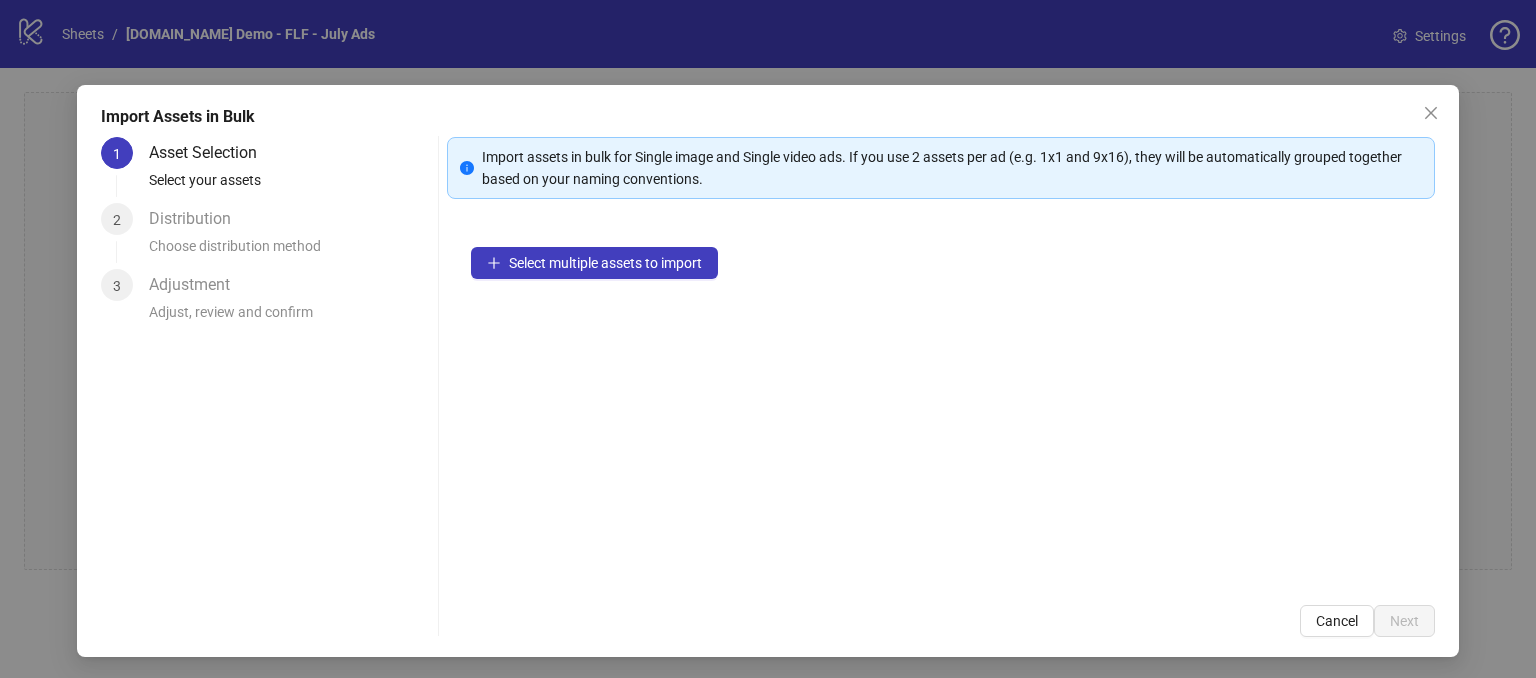 scroll, scrollTop: 18, scrollLeft: 0, axis: vertical 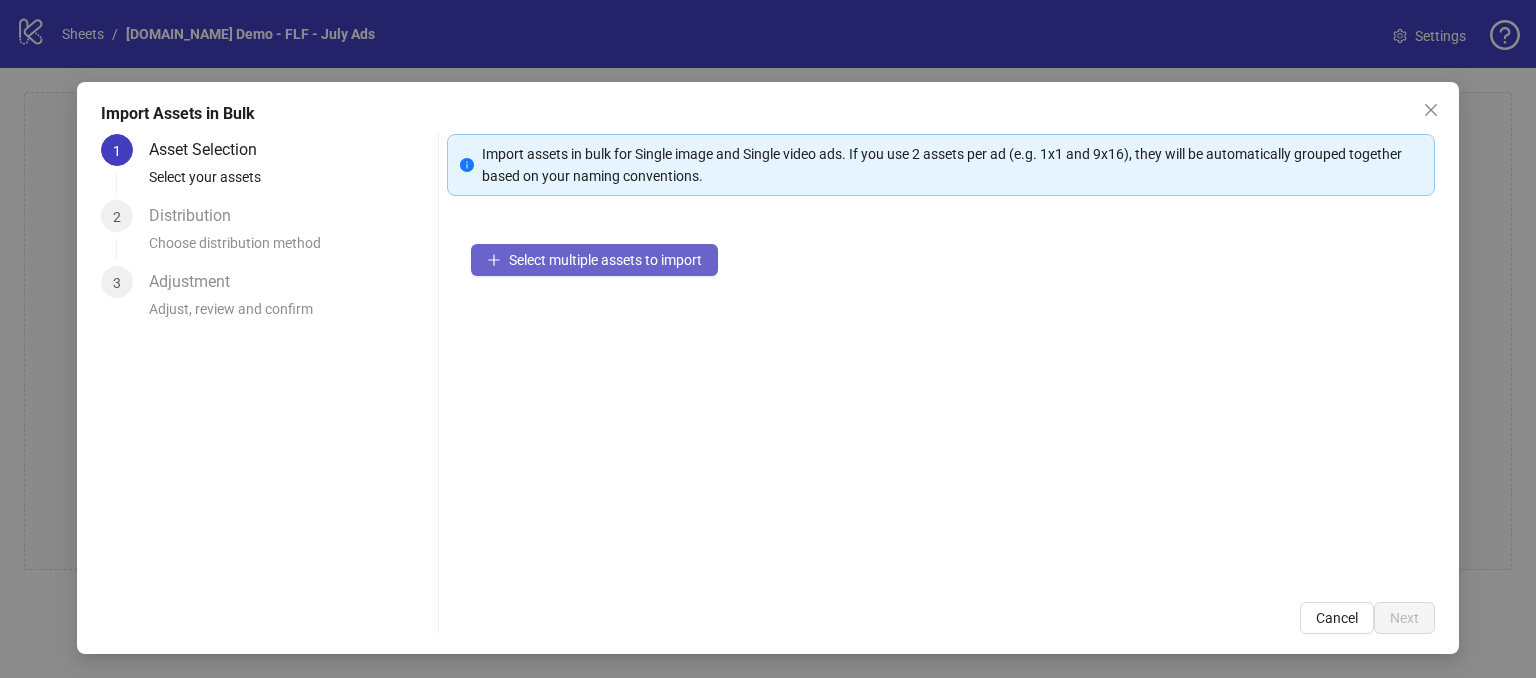 click on "Select multiple assets to import" at bounding box center (605, 260) 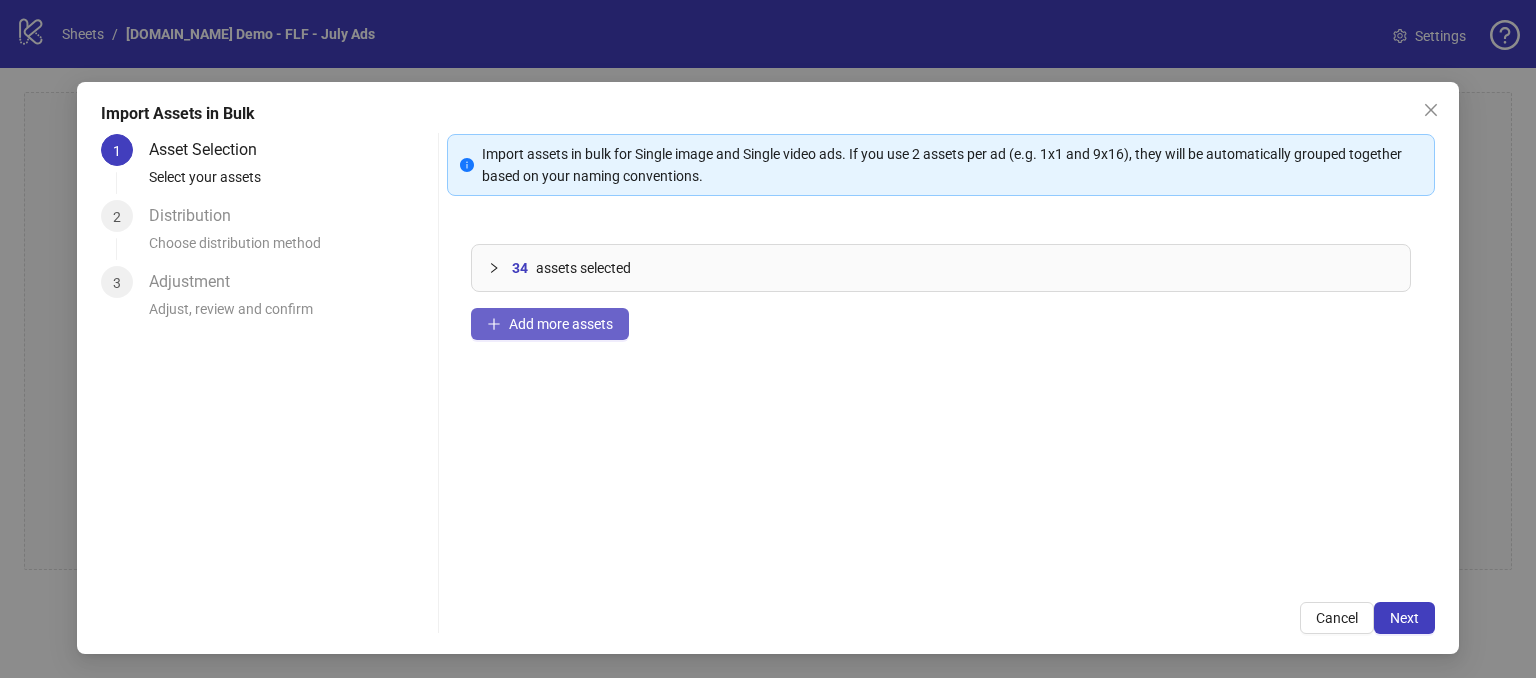click on "Add more assets" at bounding box center [561, 324] 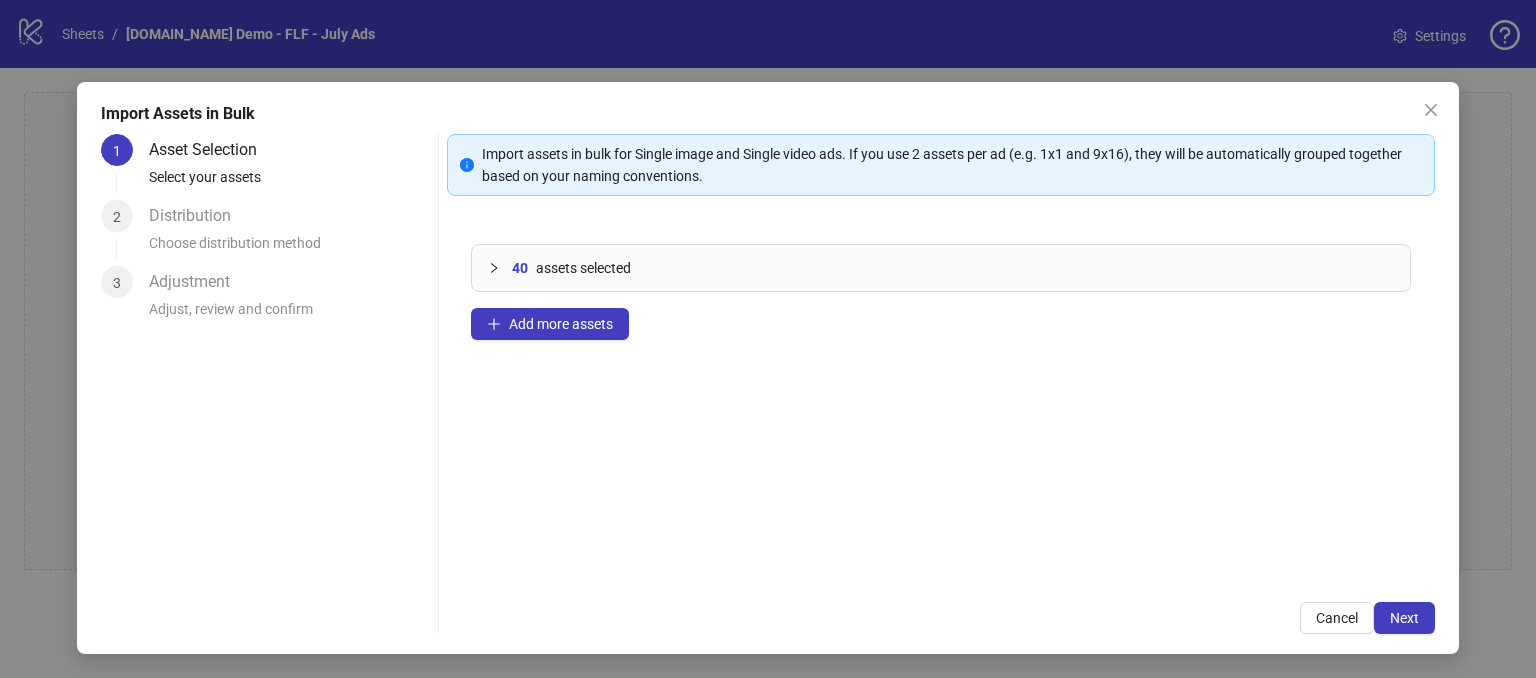 click on "40 assets selected Add more assets" at bounding box center [941, 399] 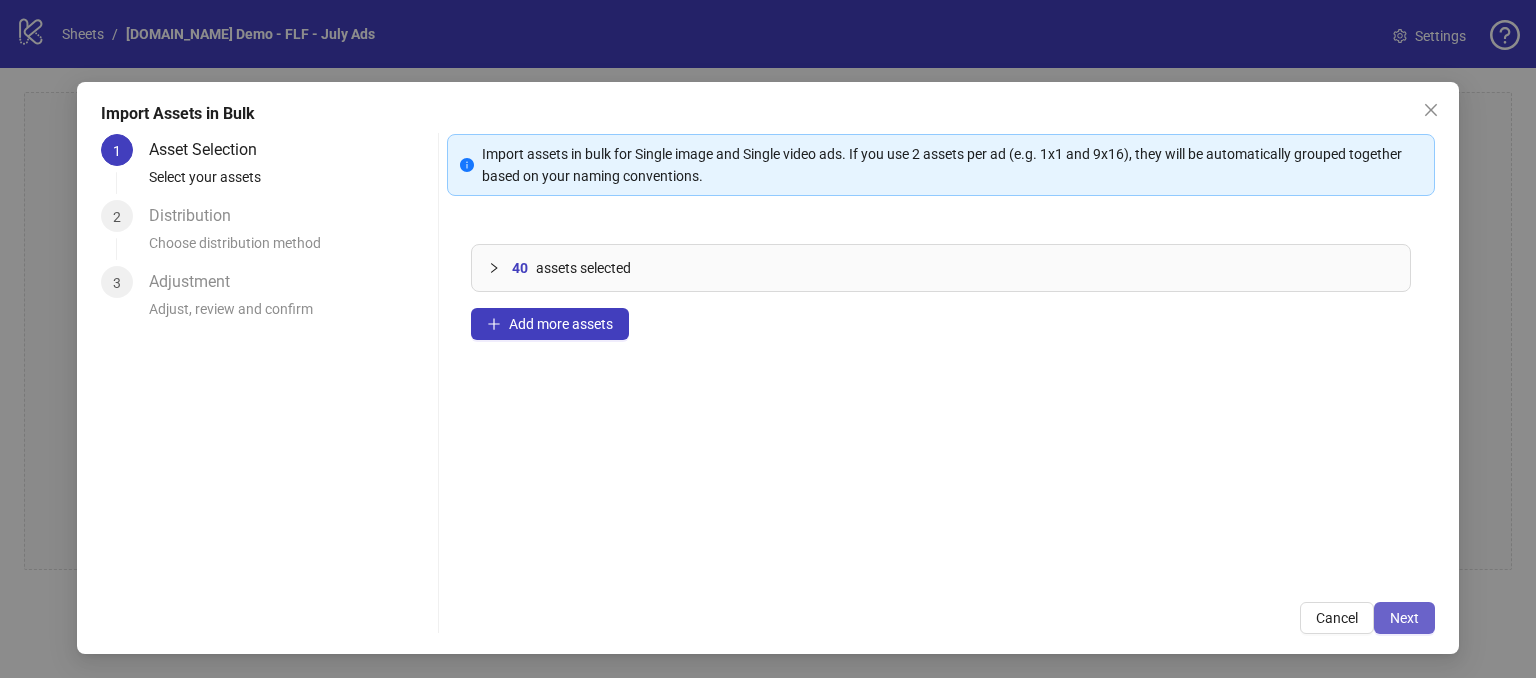 click on "Next" at bounding box center (1404, 618) 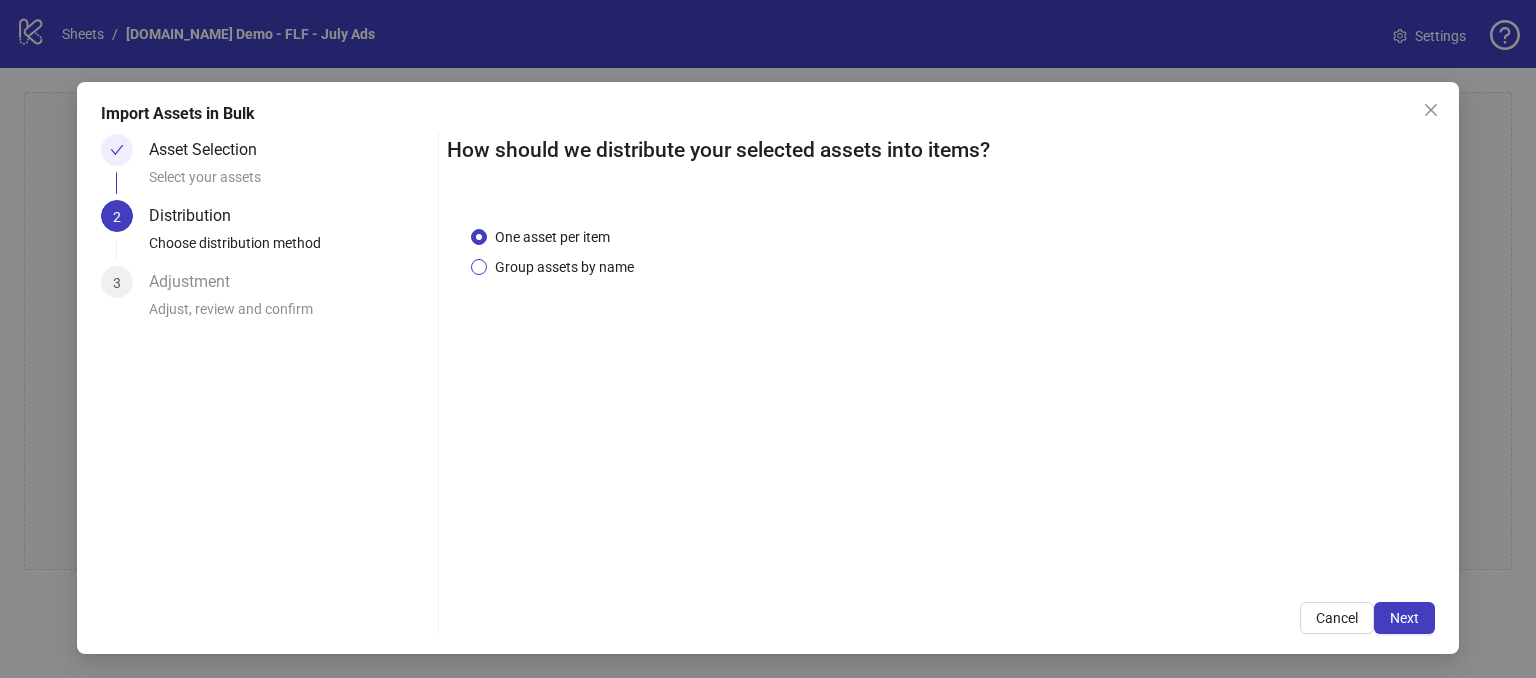 click on "Group assets by name" at bounding box center (564, 267) 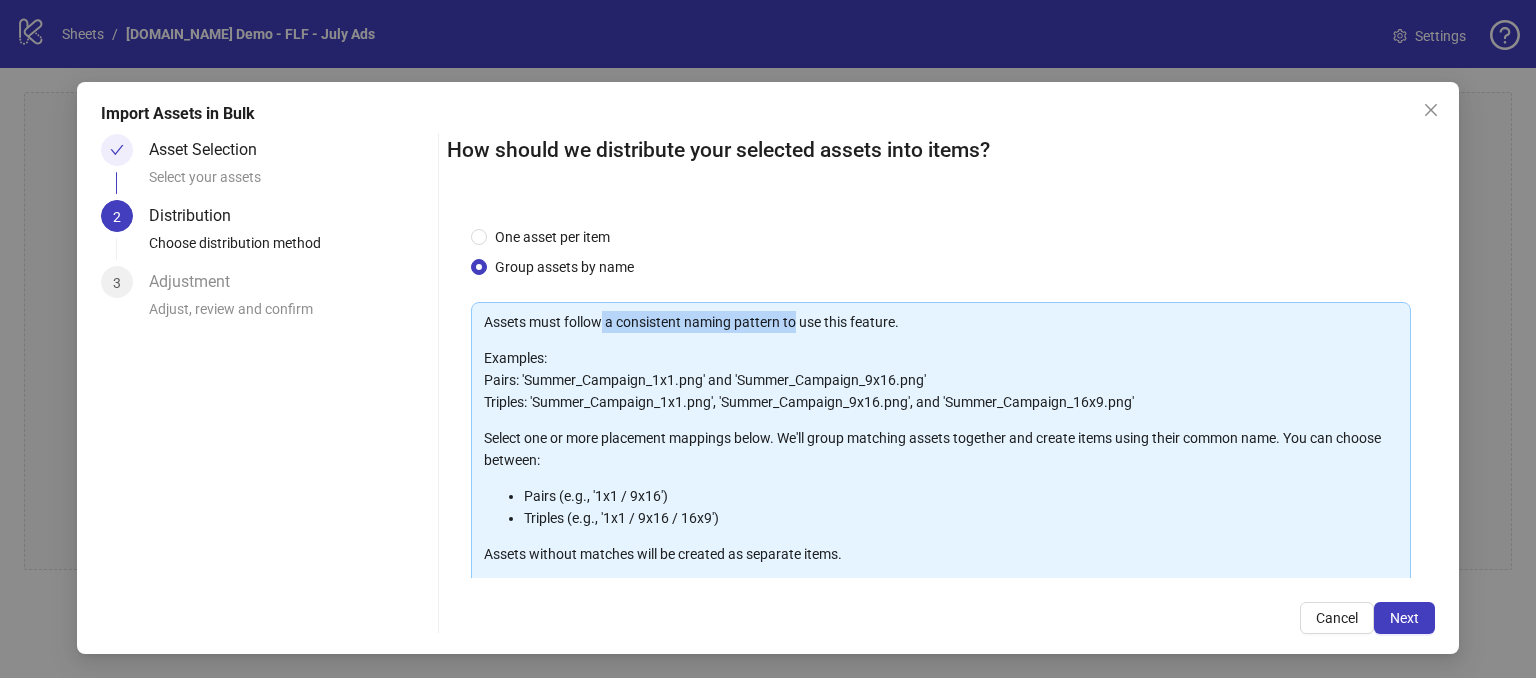 drag, startPoint x: 596, startPoint y: 328, endPoint x: 792, endPoint y: 314, distance: 196.49936 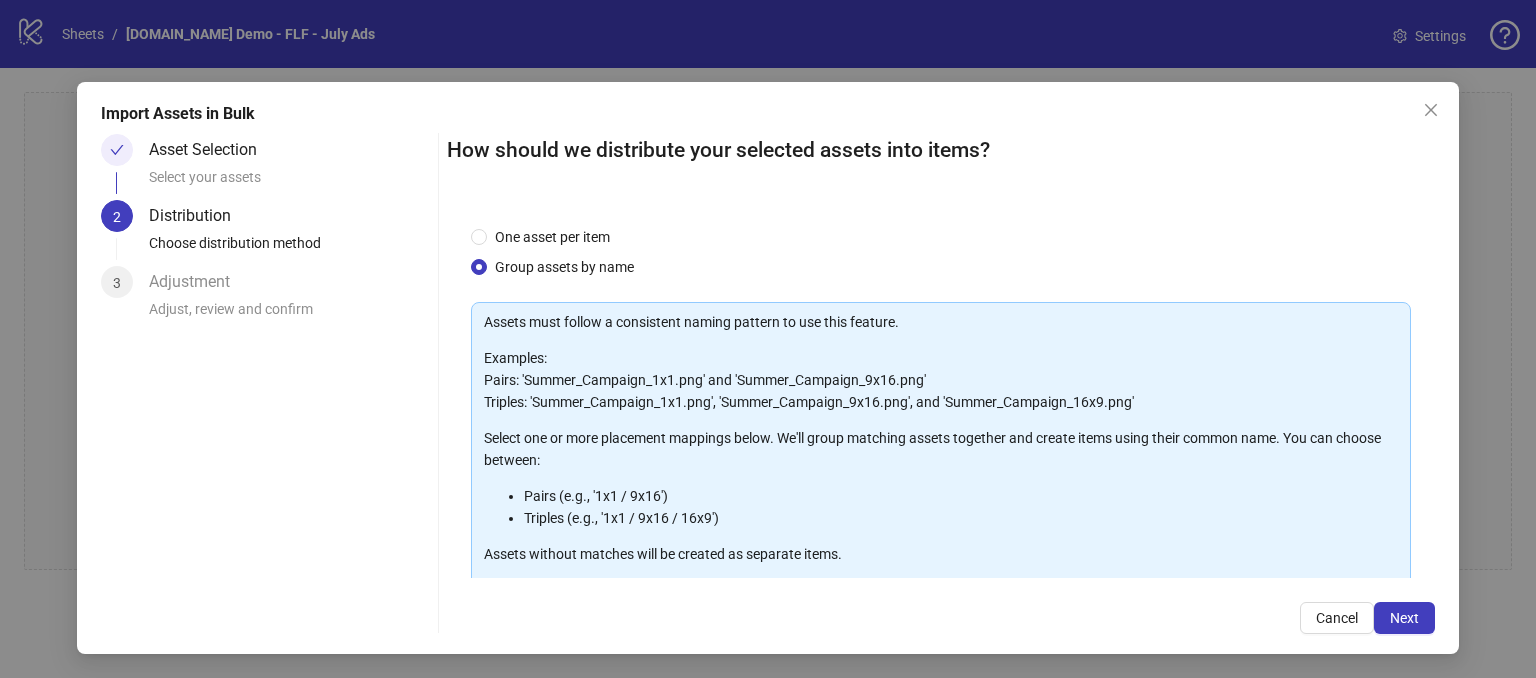click on "One asset per item Group assets by name" at bounding box center [941, 252] 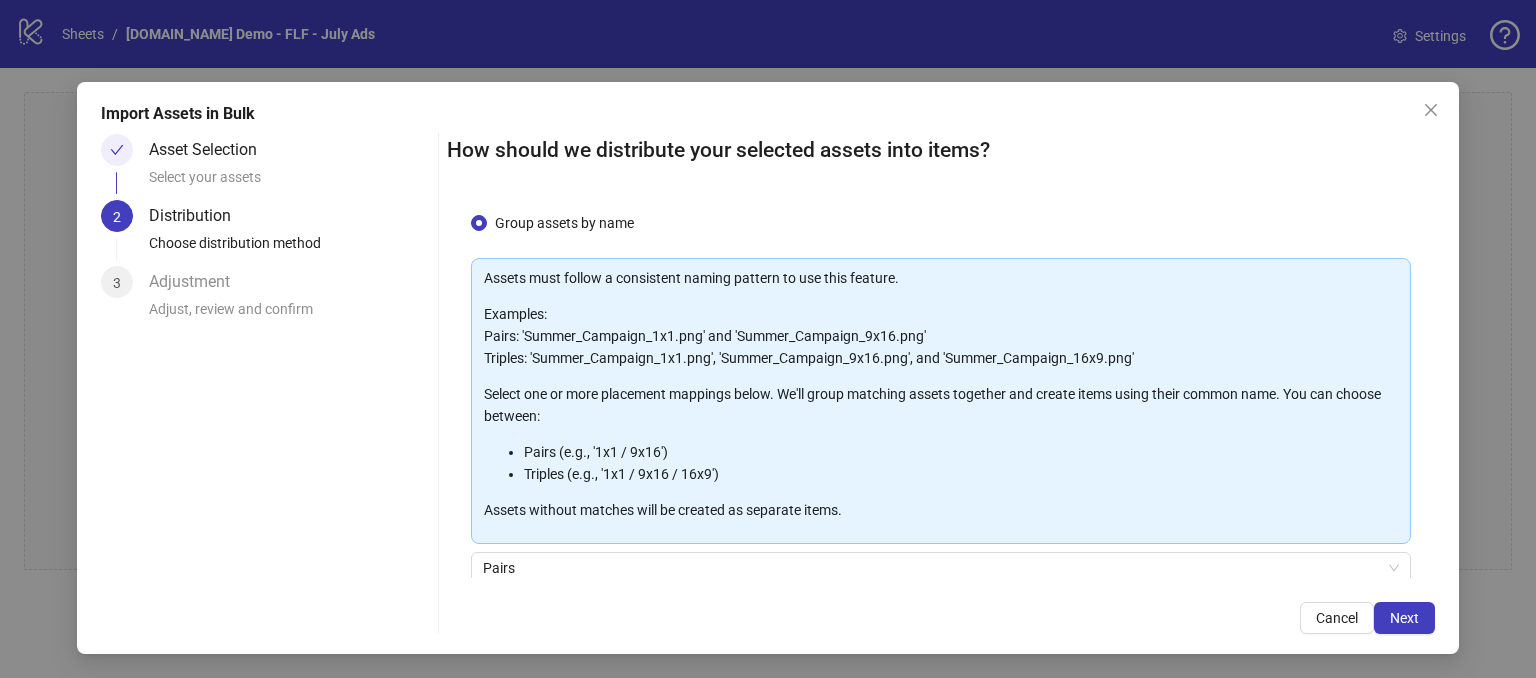 scroll, scrollTop: 69, scrollLeft: 0, axis: vertical 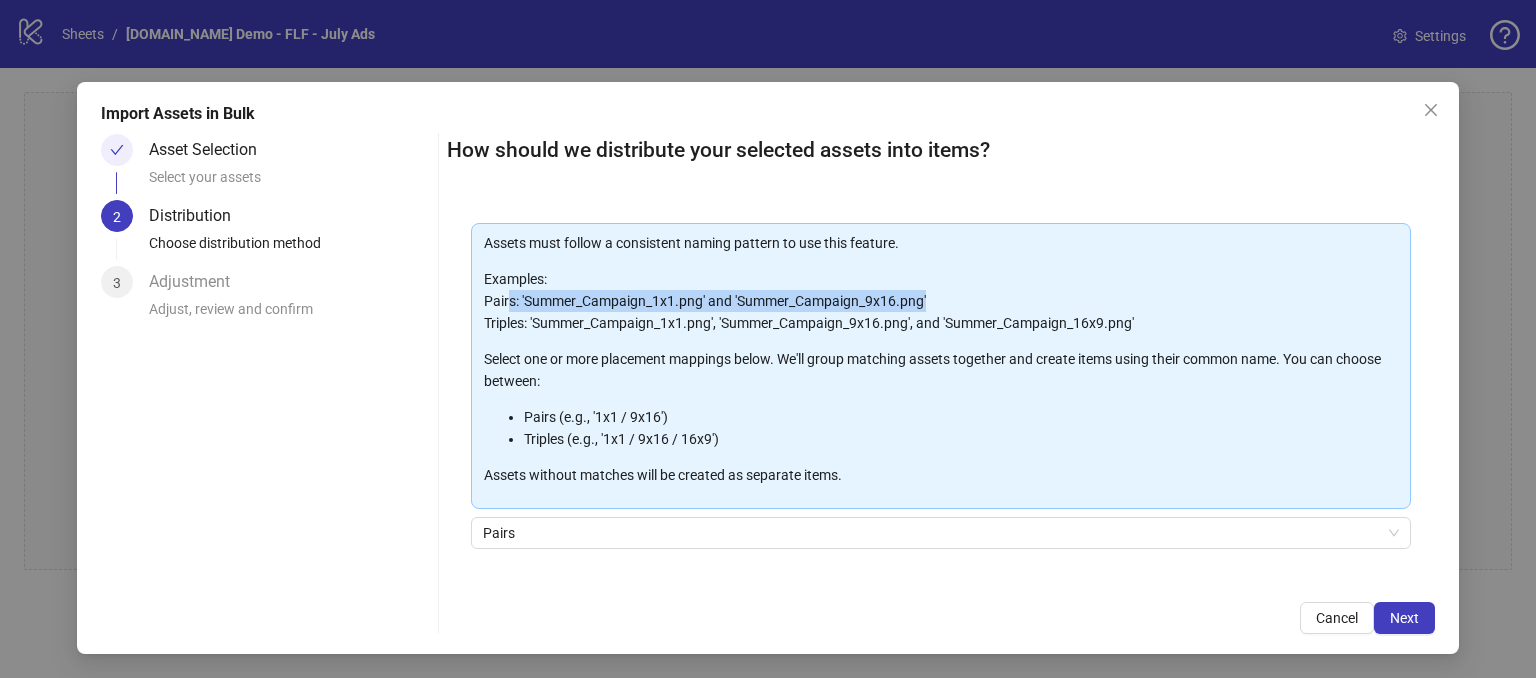 drag, startPoint x: 506, startPoint y: 298, endPoint x: 932, endPoint y: 308, distance: 426.11734 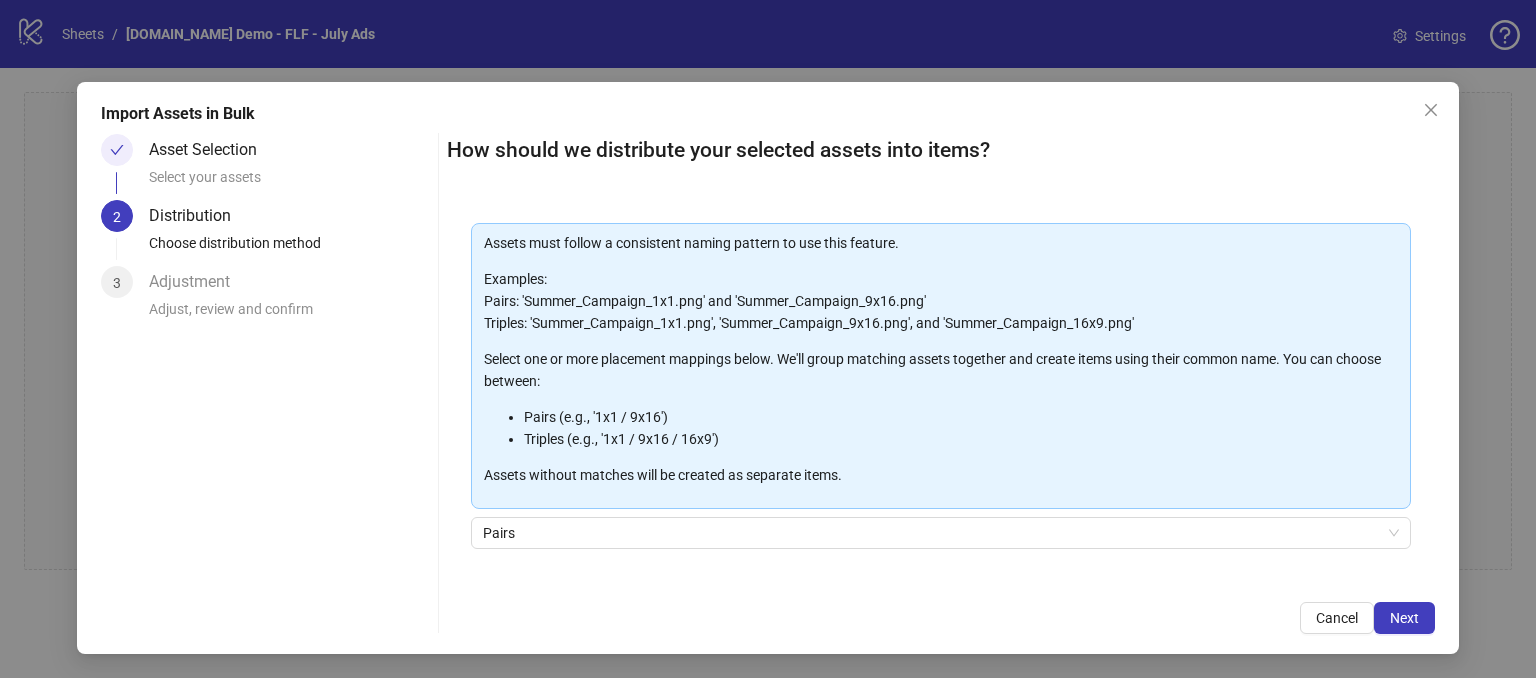 click on "Examples: Pairs: 'Summer_Campaign_1x1.png' and 'Summer_Campaign_9x16.png' Triples: 'Summer_Campaign_1x1.png', 'Summer_Campaign_9x16.png', and 'Summer_Campaign_16x9.png'" at bounding box center (941, 301) 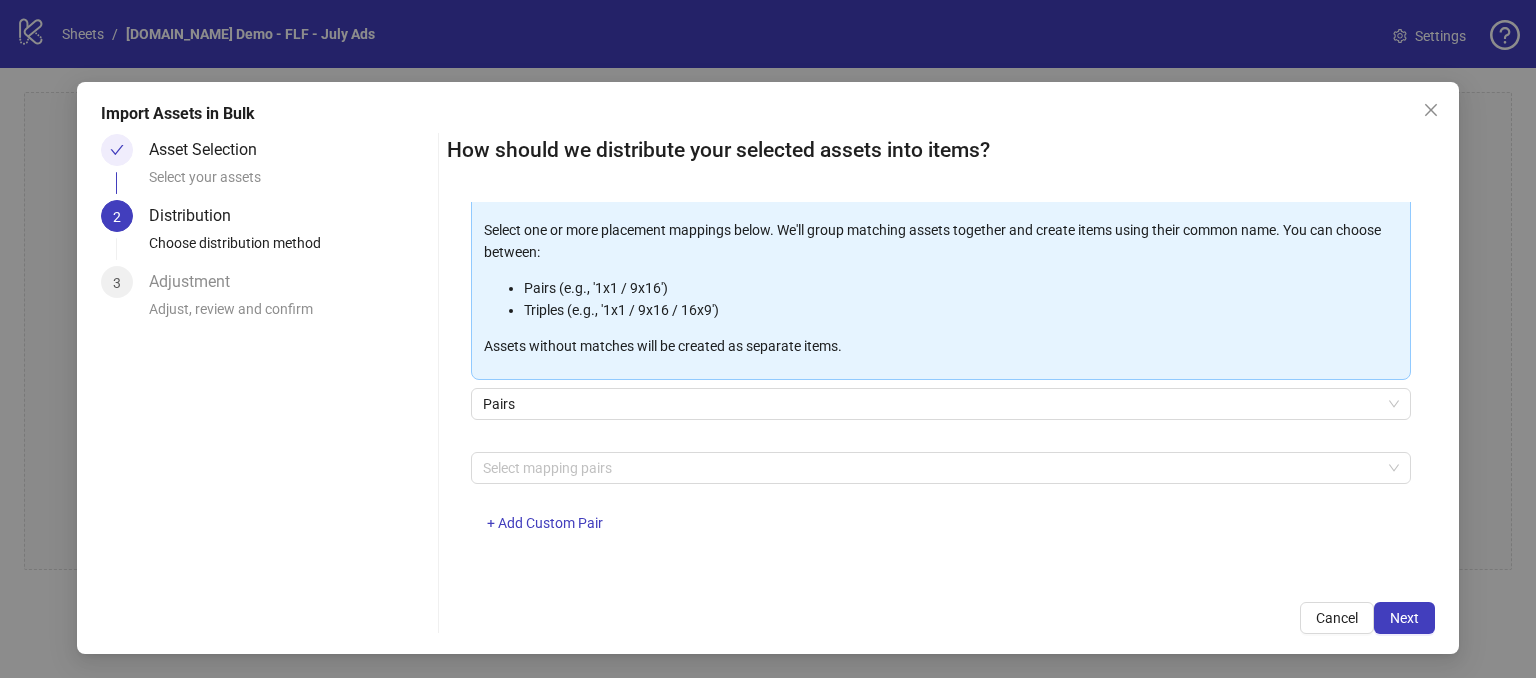 scroll, scrollTop: 208, scrollLeft: 0, axis: vertical 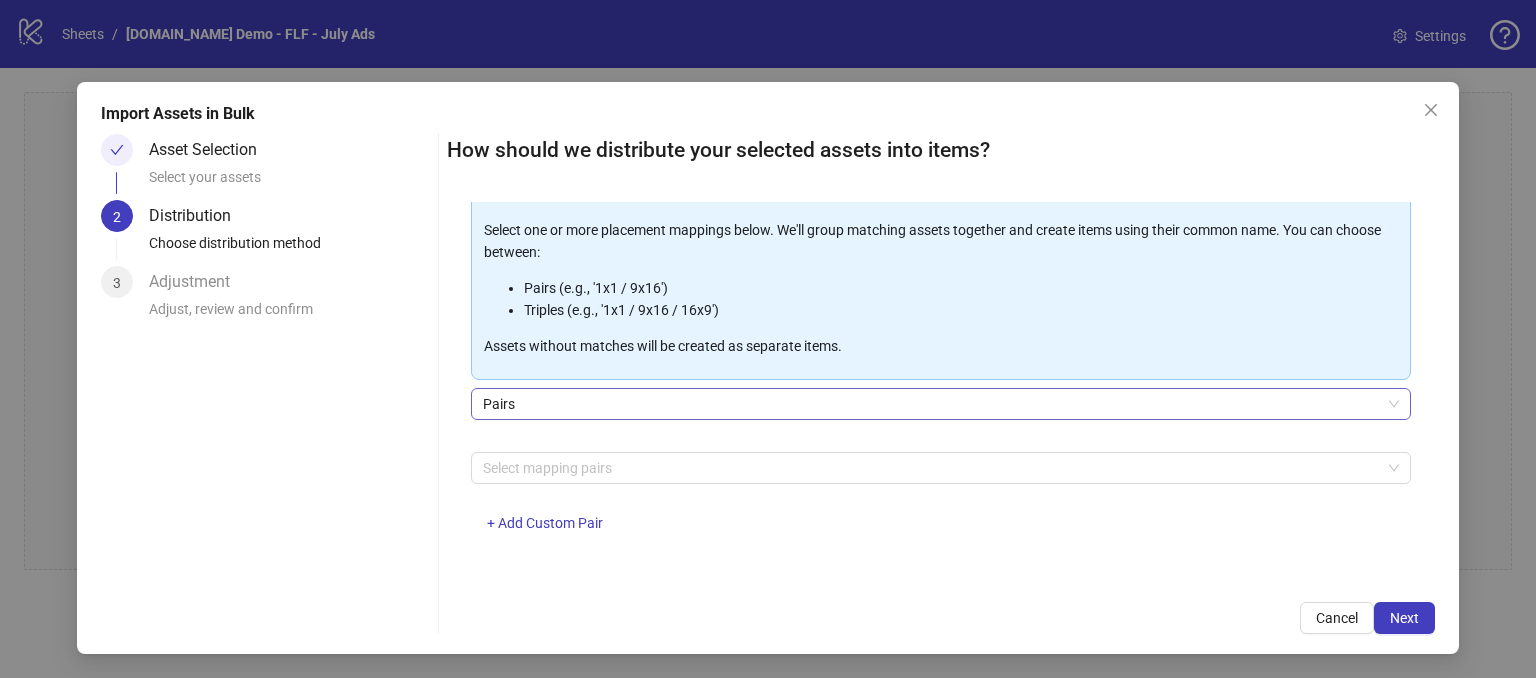 click on "Pairs" at bounding box center [941, 404] 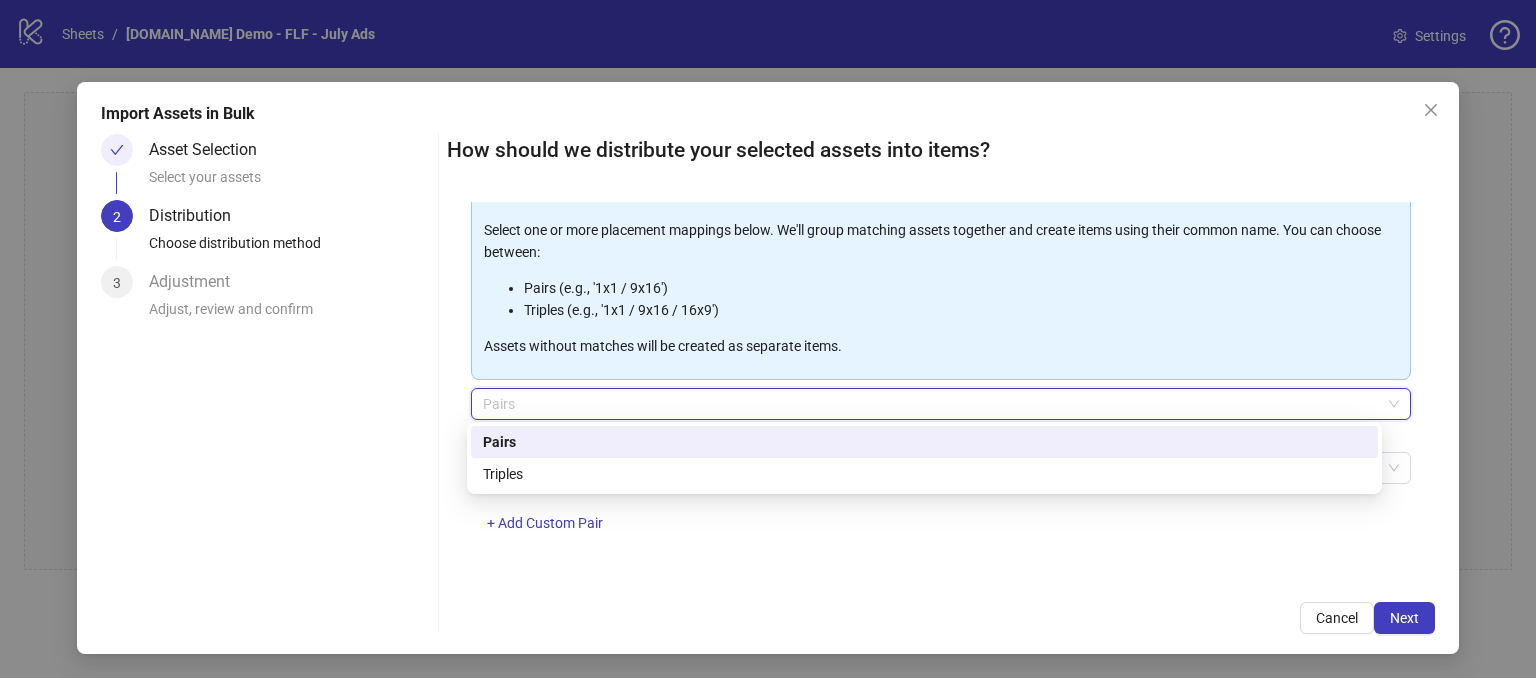 click on "Pairs" at bounding box center [924, 442] 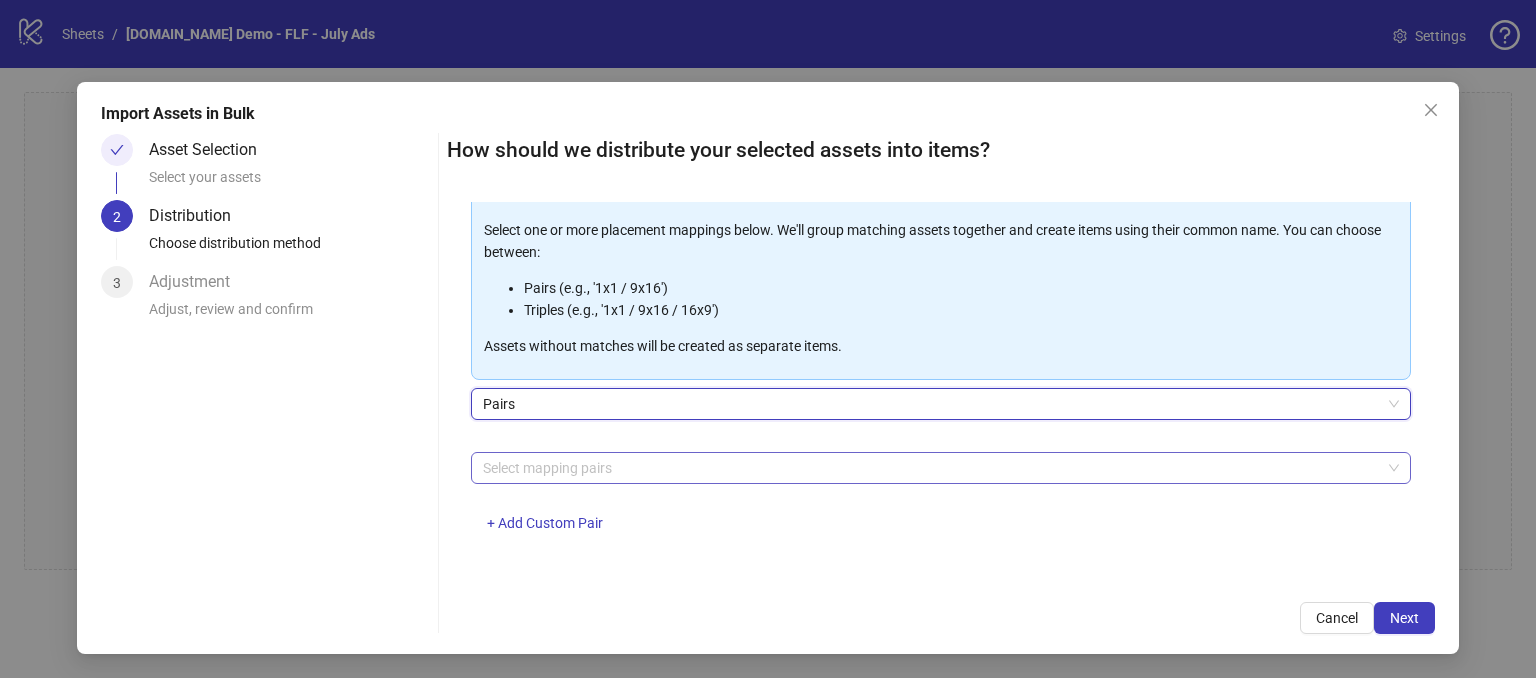 click at bounding box center (930, 468) 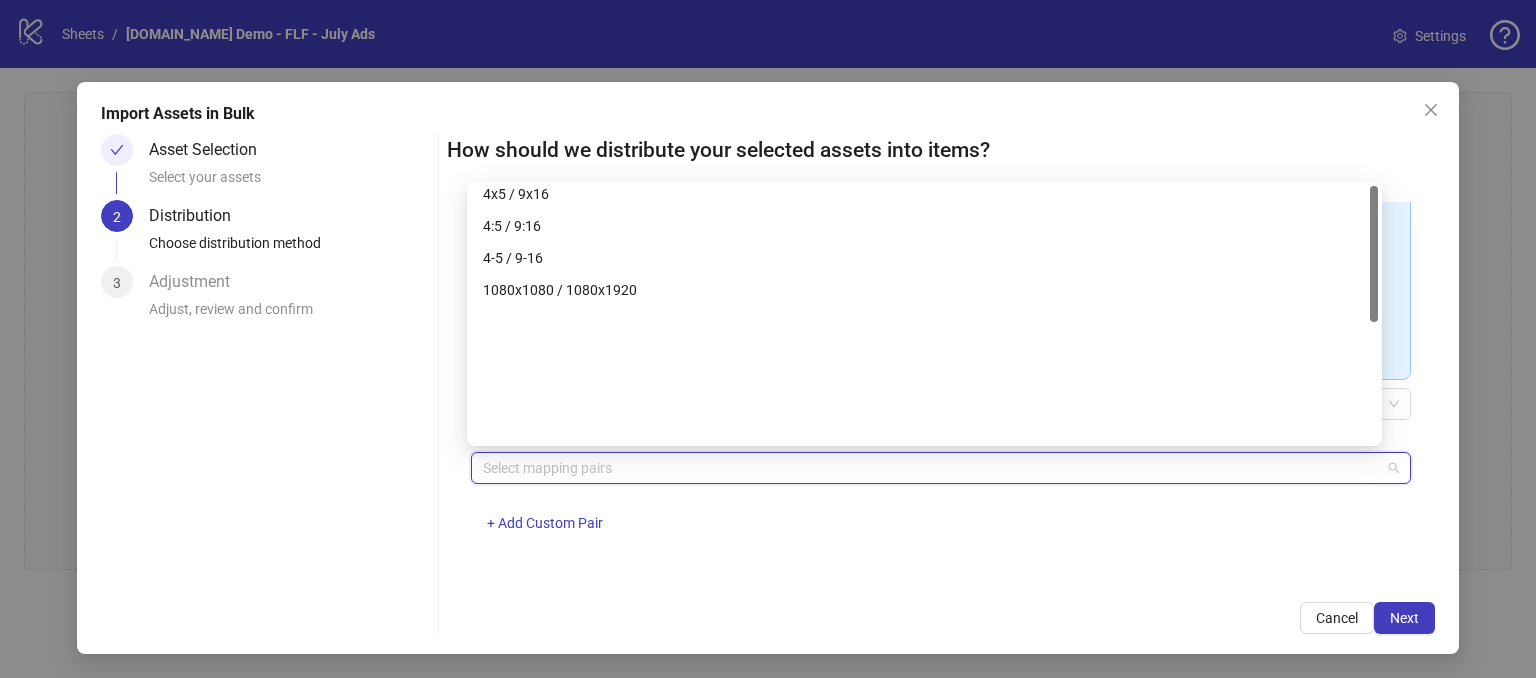 scroll, scrollTop: 0, scrollLeft: 0, axis: both 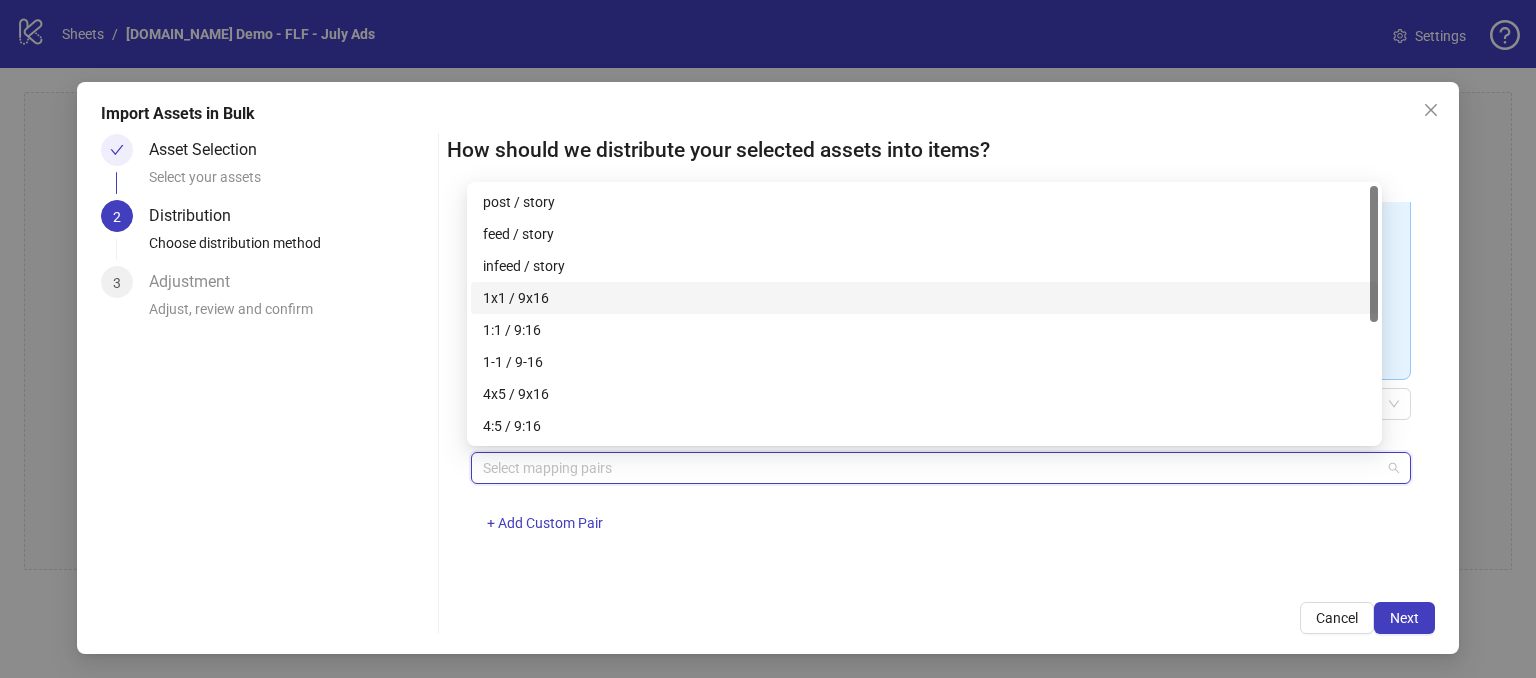 click on "1x1 / 9x16" at bounding box center (924, 298) 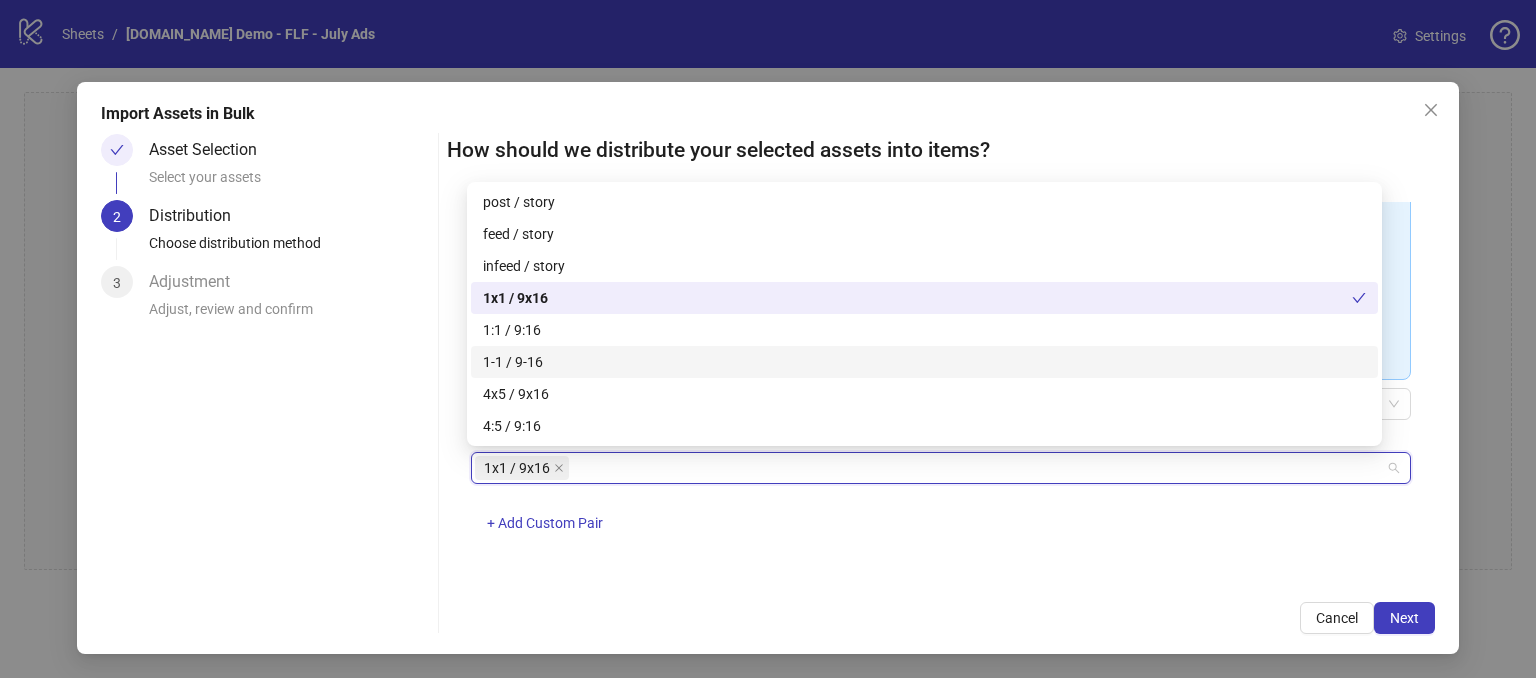 click on "One asset per item Group assets by name Assets must follow a consistent naming pattern to use this feature. Examples: Pairs: 'Summer_Campaign_1x1.png' and 'Summer_Campaign_9x16.png' Triples: 'Summer_Campaign_1x1.png', 'Summer_Campaign_9x16.png', and 'Summer_Campaign_16x9.png' Select one or more placement mappings below. We'll group matching assets together and create items using their common name. You can choose between: Pairs (e.g., '1x1 / 9x16') Triples (e.g., '1x1 / 9x16 / 16x9') Assets without matches will be created as separate items. Pairs 1x1 / 9x16   + Add Custom Pair" at bounding box center (941, 390) 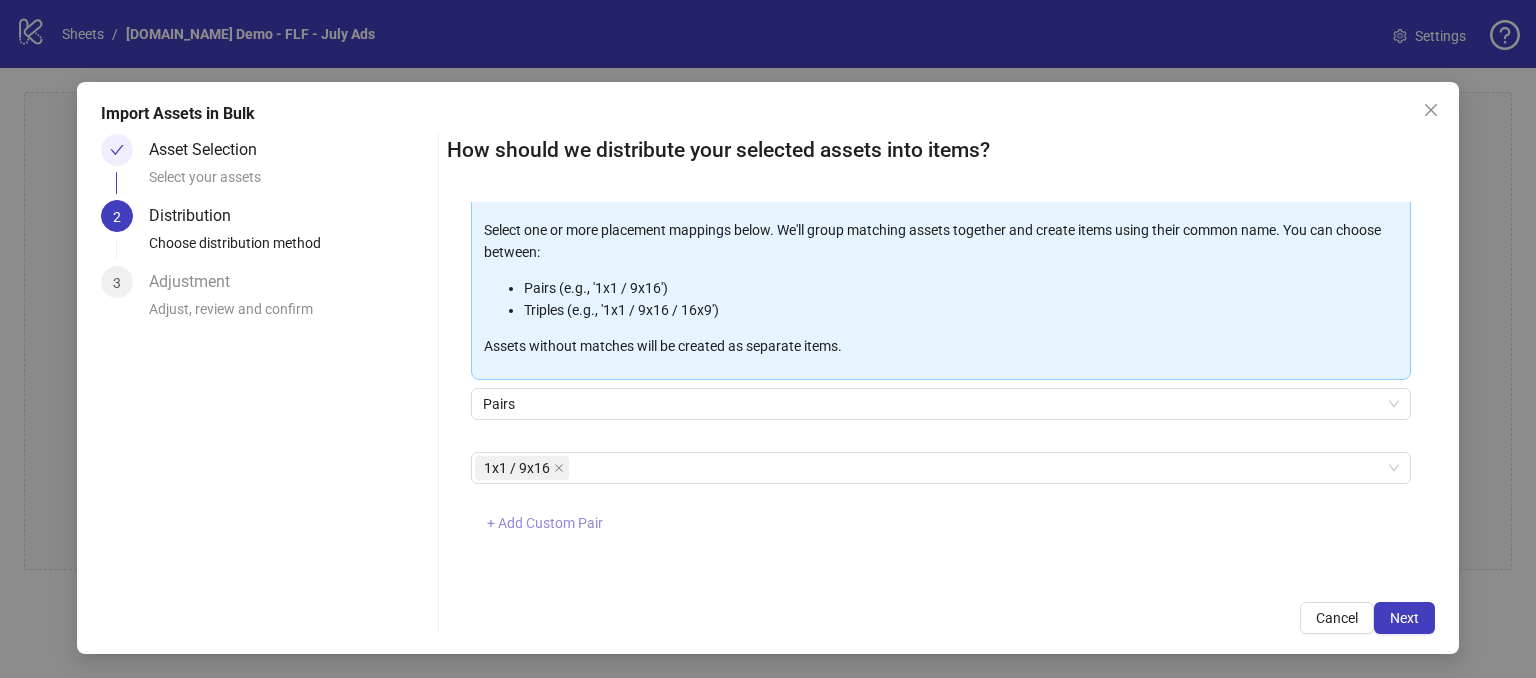 click on "+ Add Custom Pair" at bounding box center (545, 523) 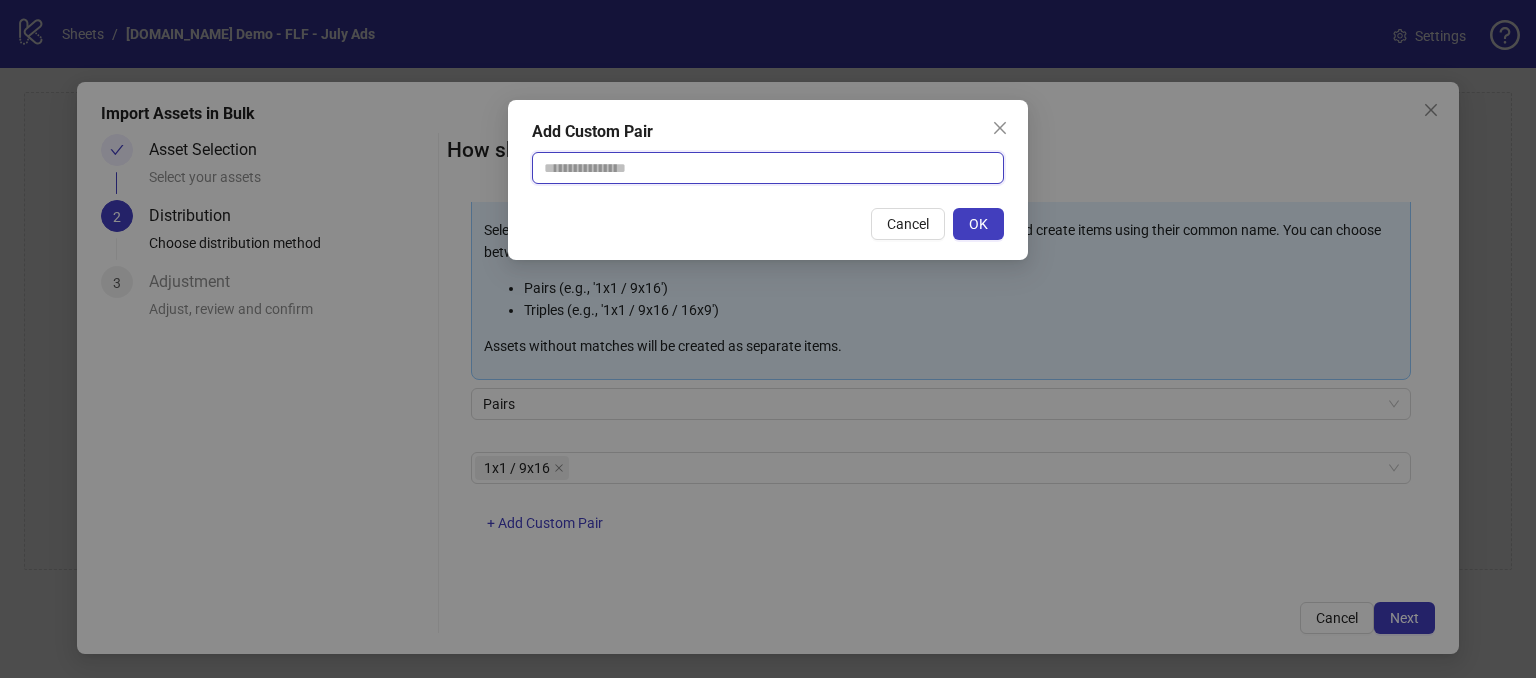 click at bounding box center [768, 168] 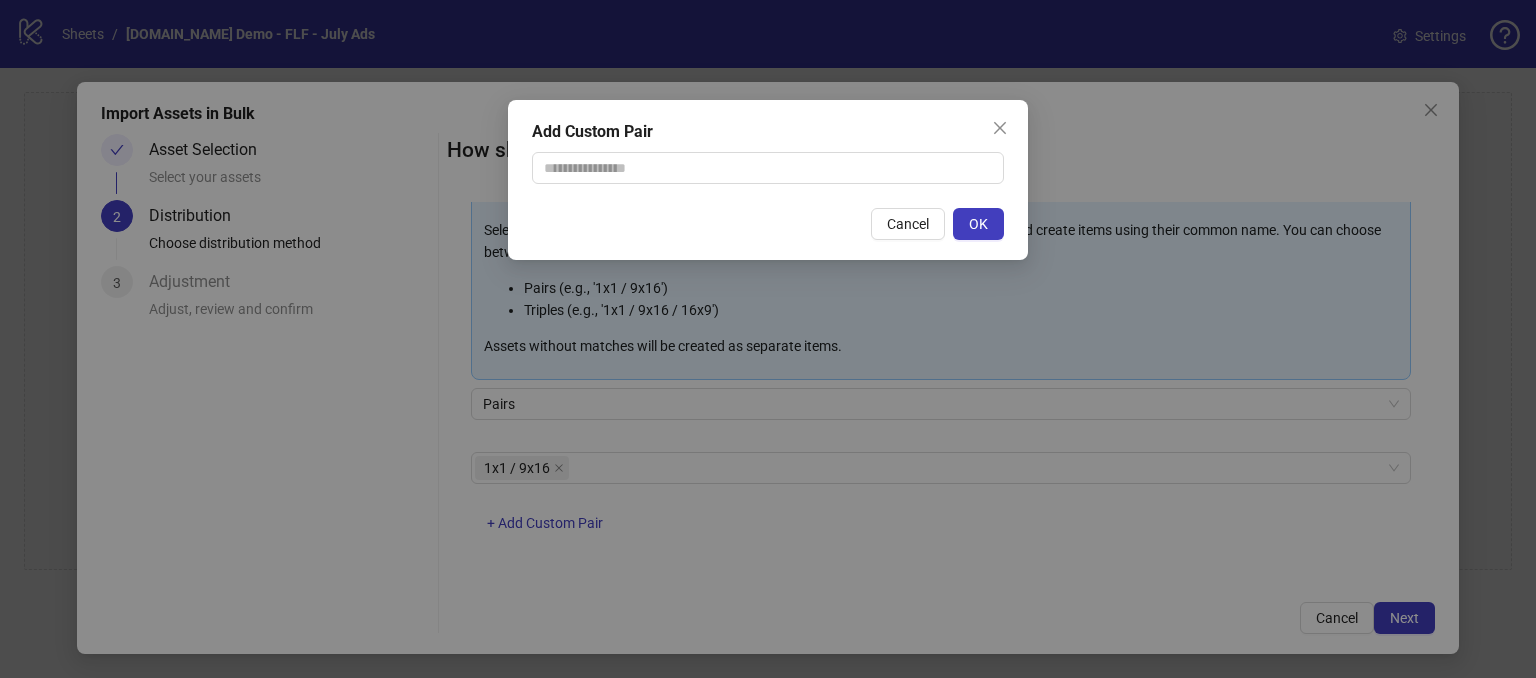 click on "Add Custom Pair Cancel OK" at bounding box center (768, 339) 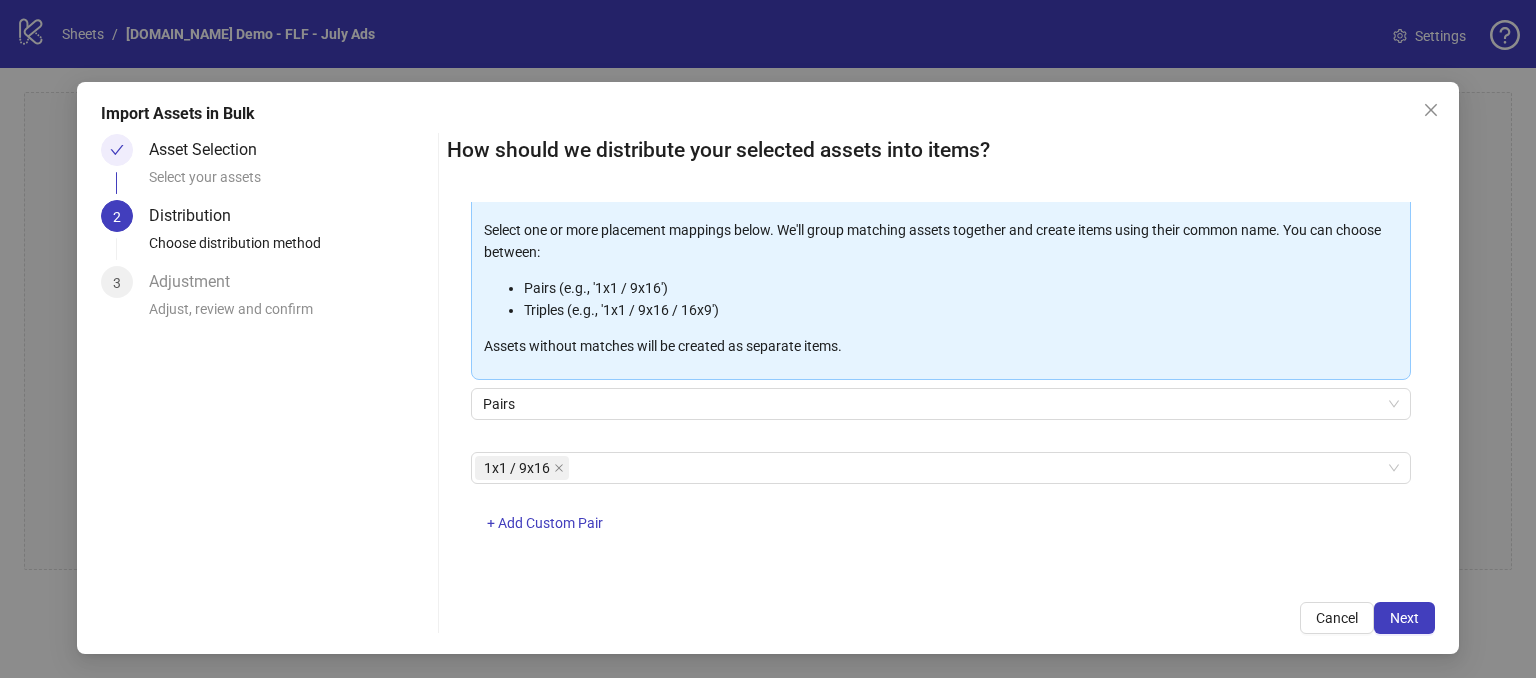 click on "1x1 / 9x16   + Add Custom Pair" at bounding box center [941, 504] 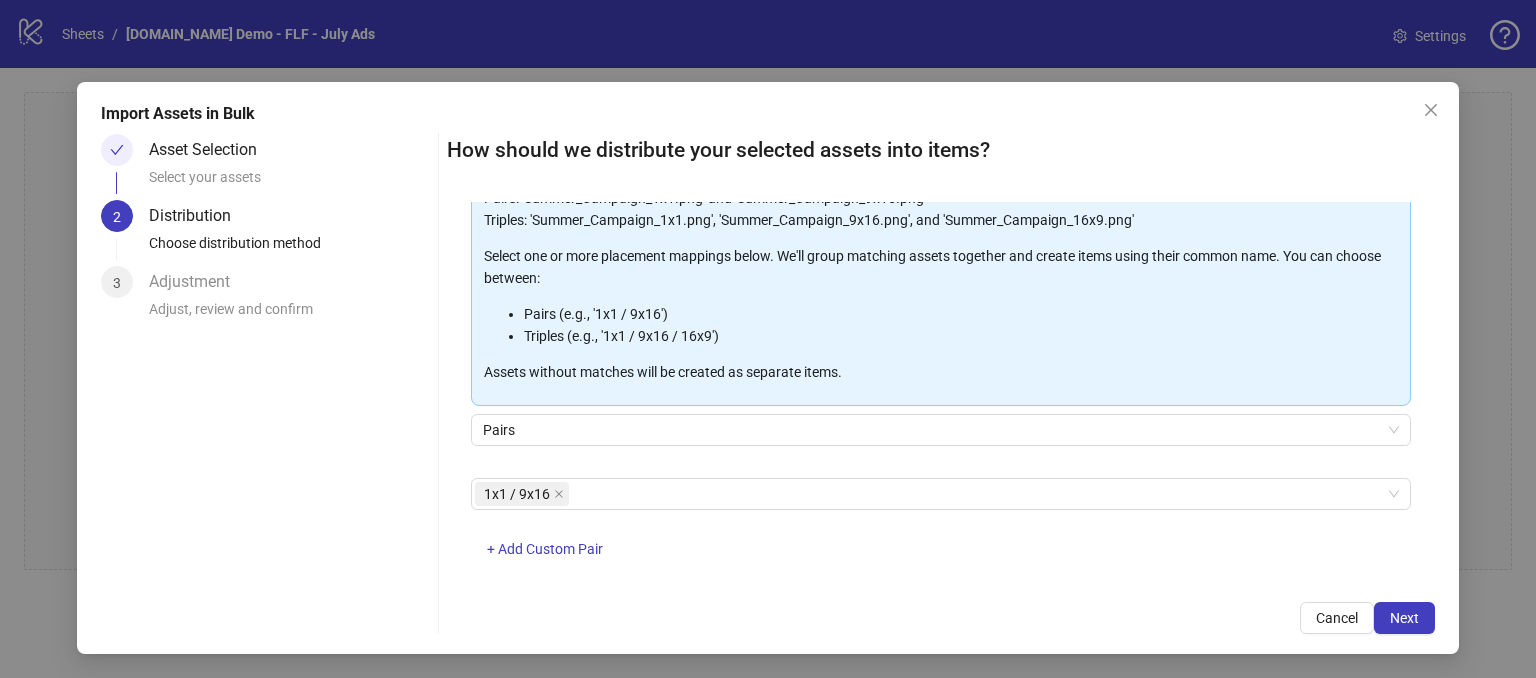 scroll, scrollTop: 200, scrollLeft: 0, axis: vertical 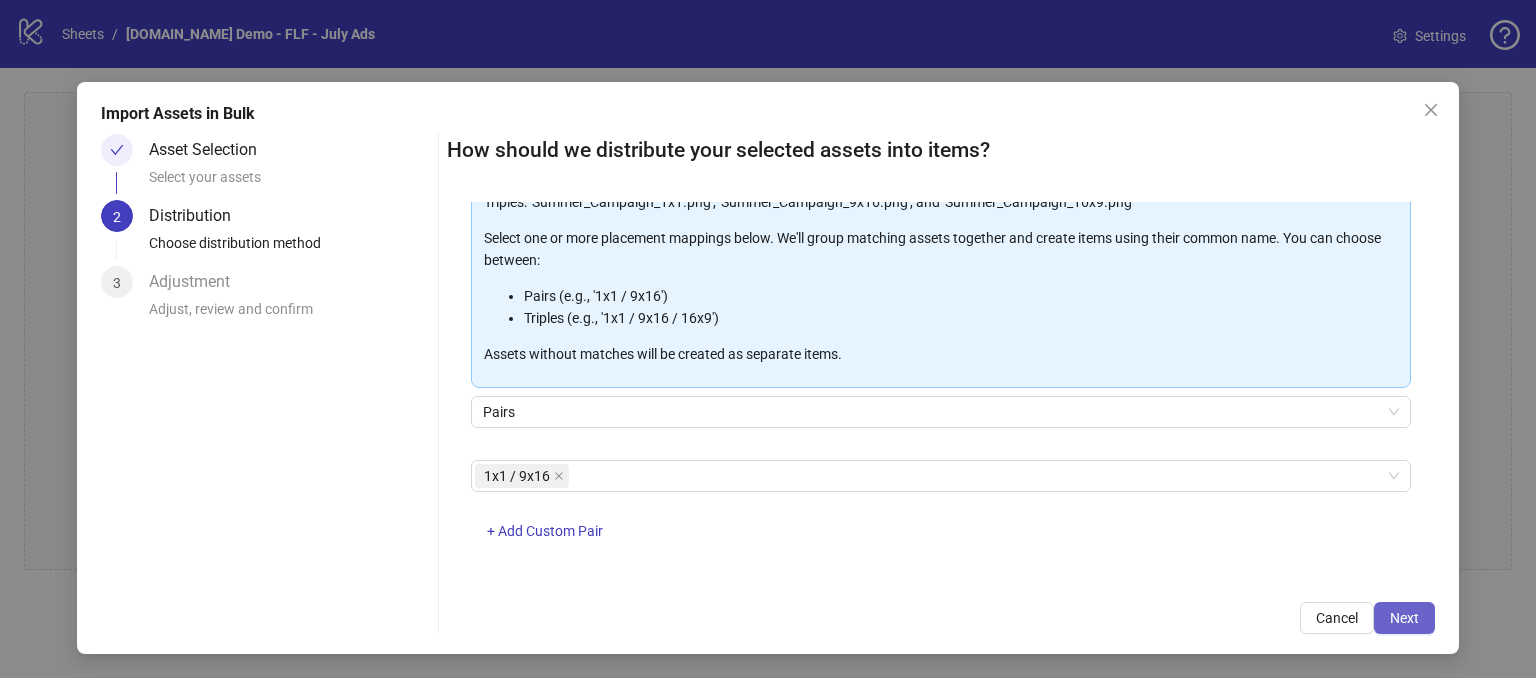 click on "Next" at bounding box center (1404, 618) 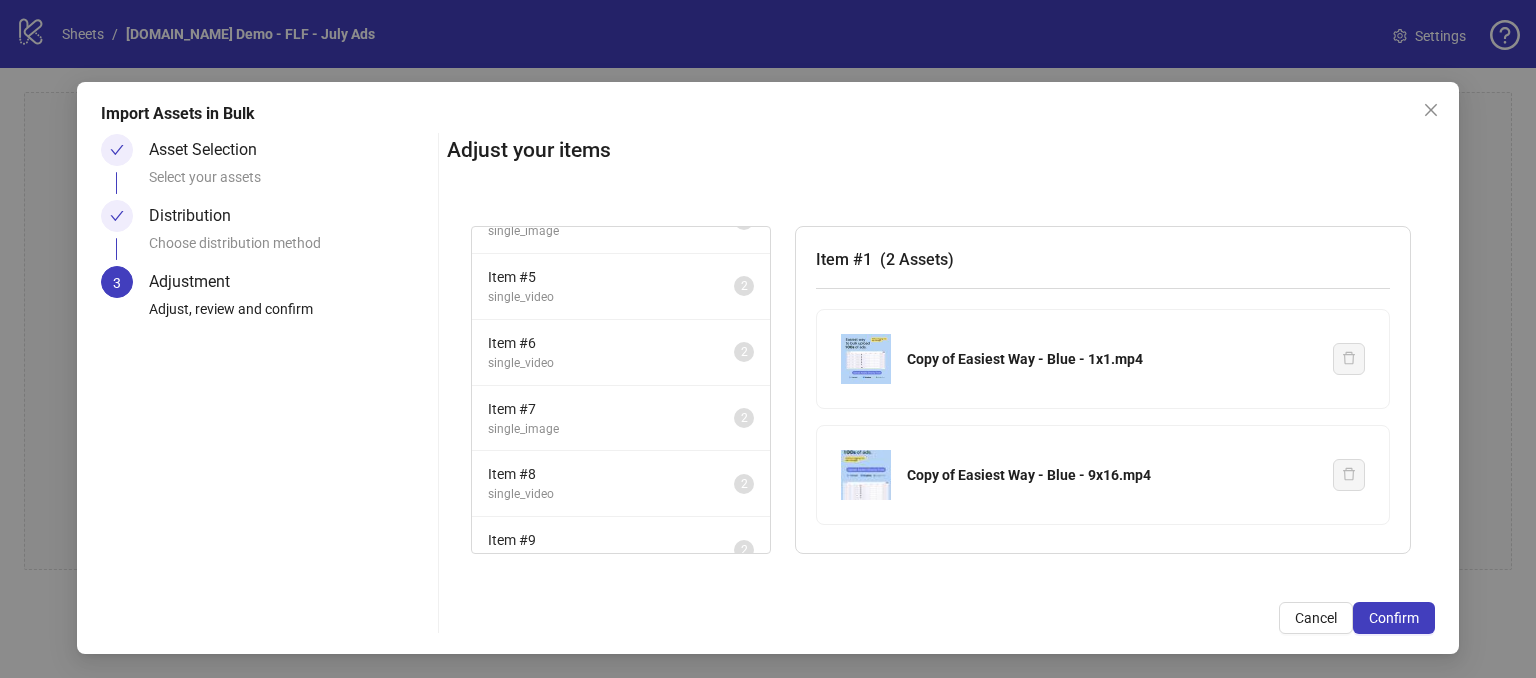 scroll, scrollTop: 365, scrollLeft: 0, axis: vertical 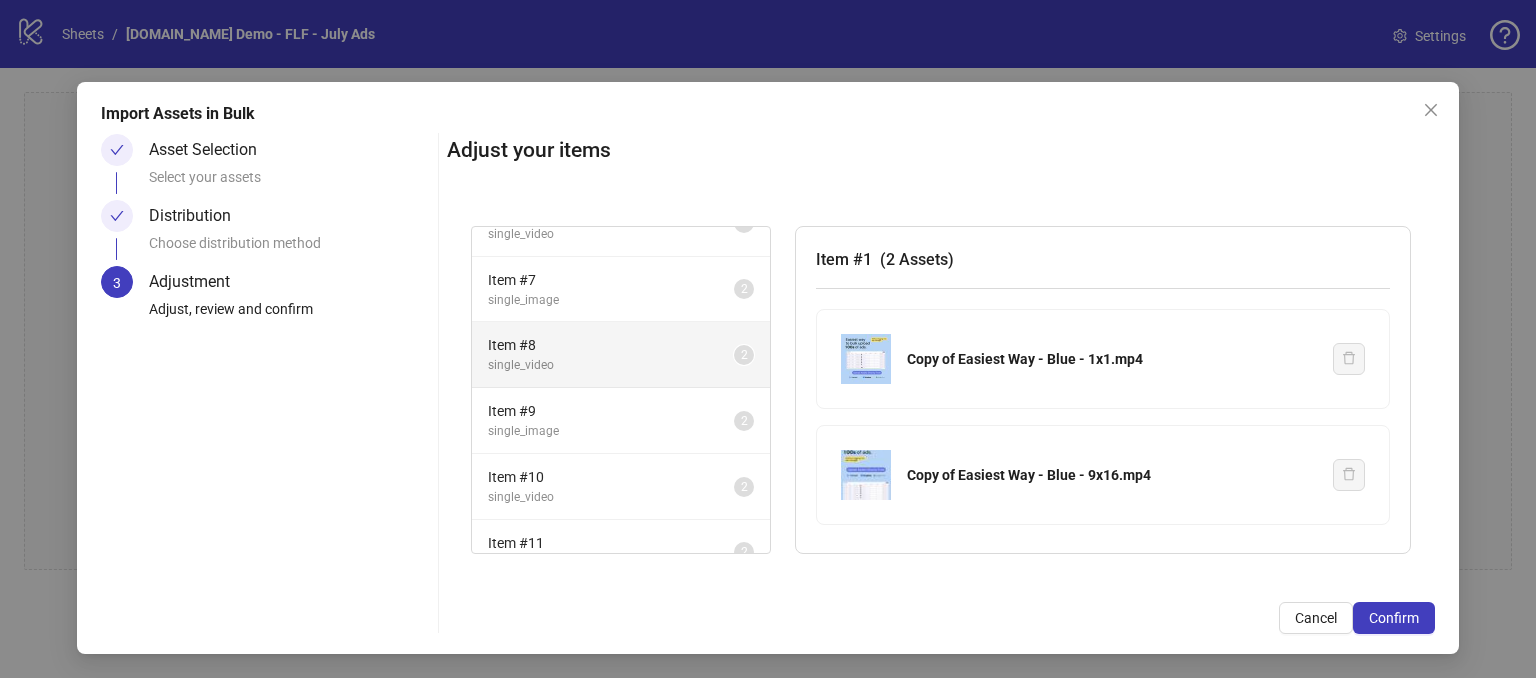 click on "single_video" at bounding box center [611, 365] 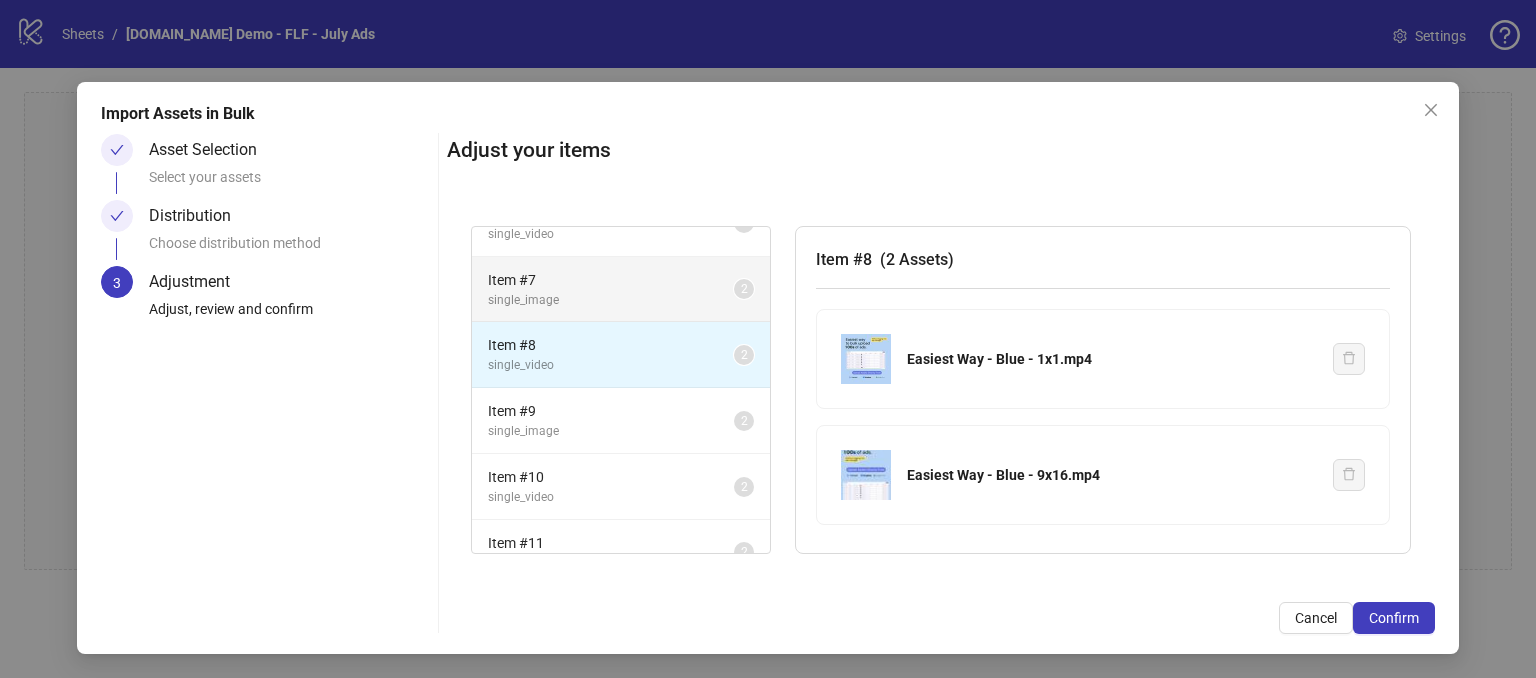click on "Item # 7" at bounding box center (611, 280) 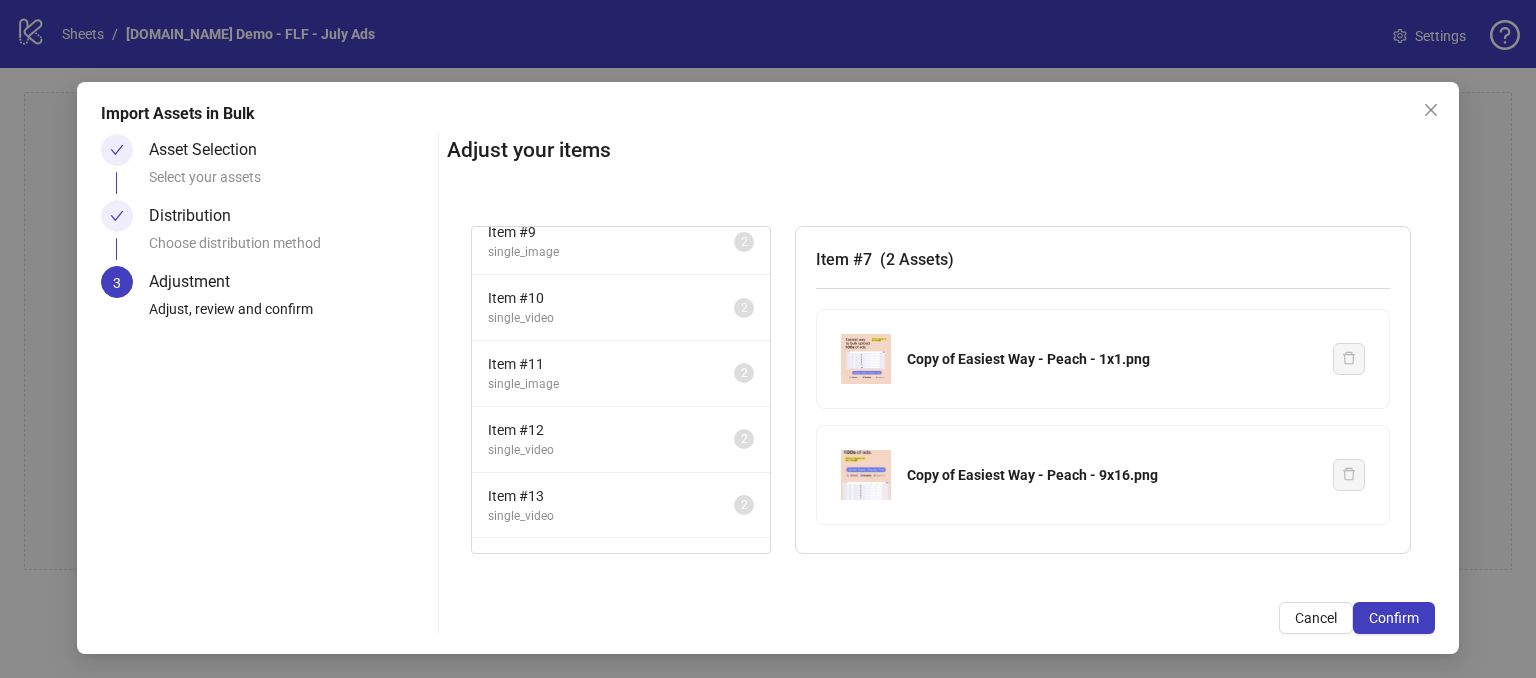 scroll, scrollTop: 565, scrollLeft: 0, axis: vertical 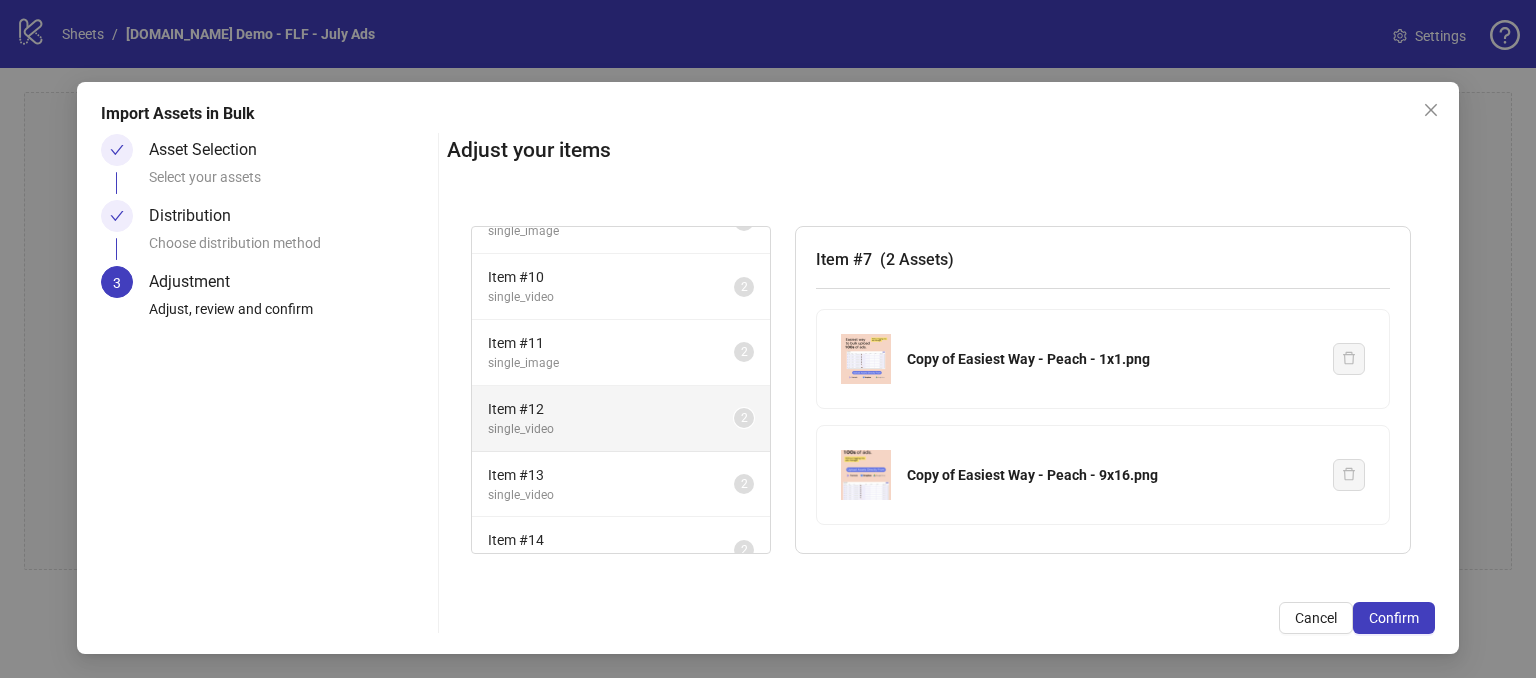 click on "Item # 12 single_video 2" at bounding box center [621, 419] 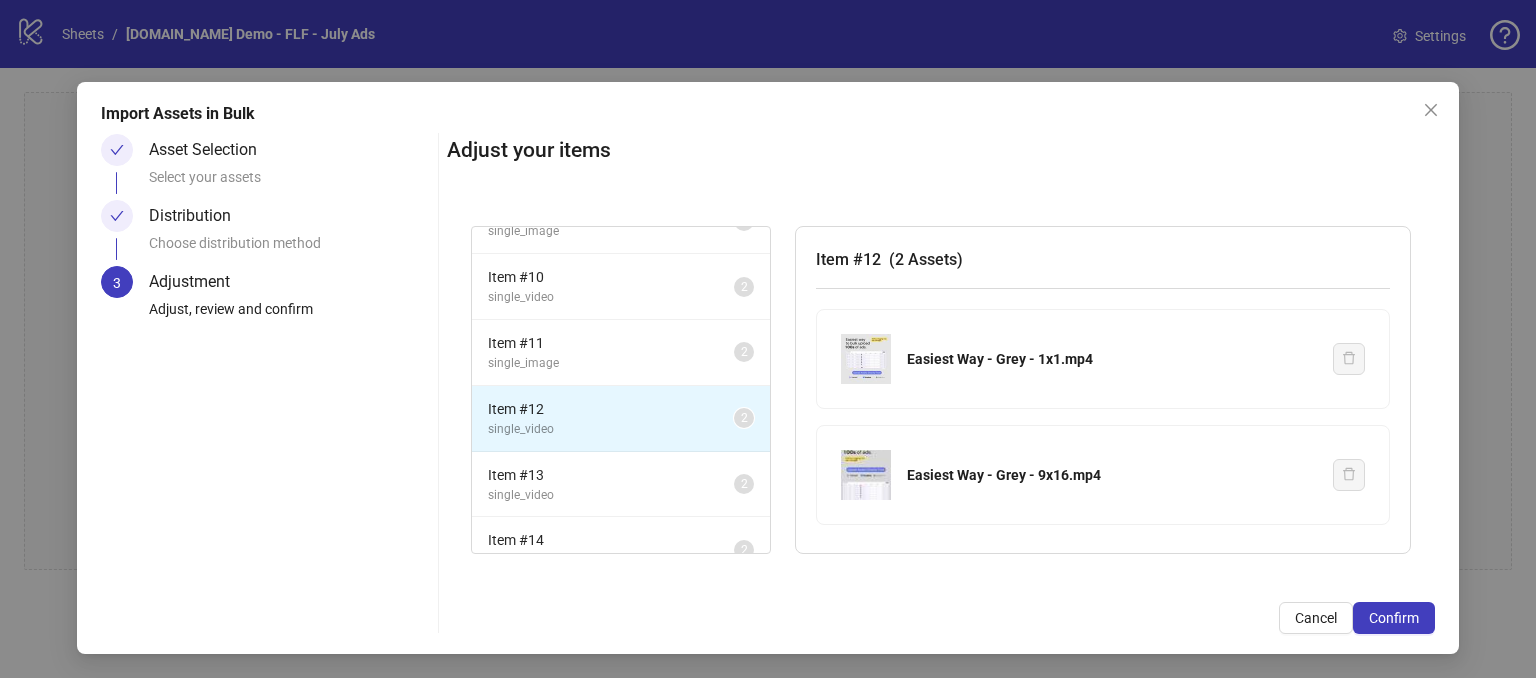 scroll, scrollTop: 765, scrollLeft: 0, axis: vertical 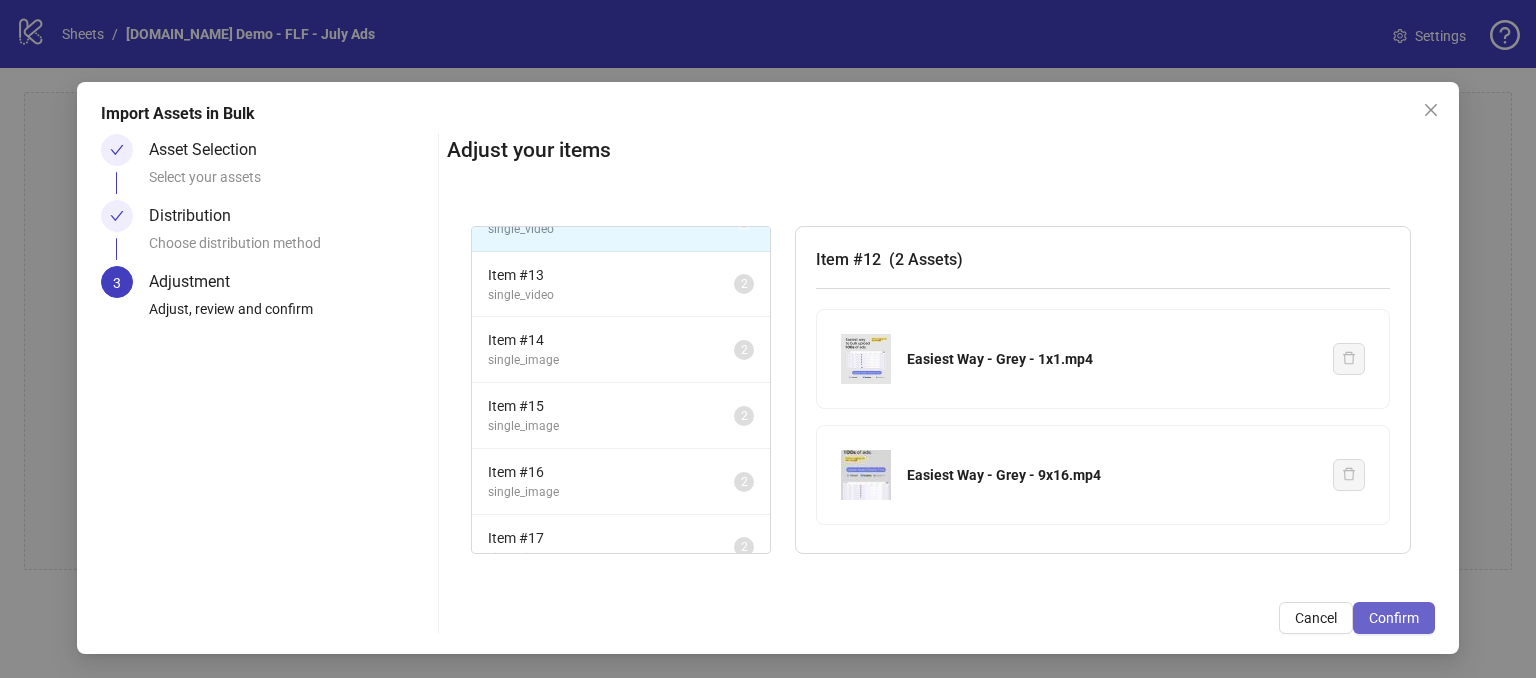 click on "Confirm" at bounding box center [1394, 618] 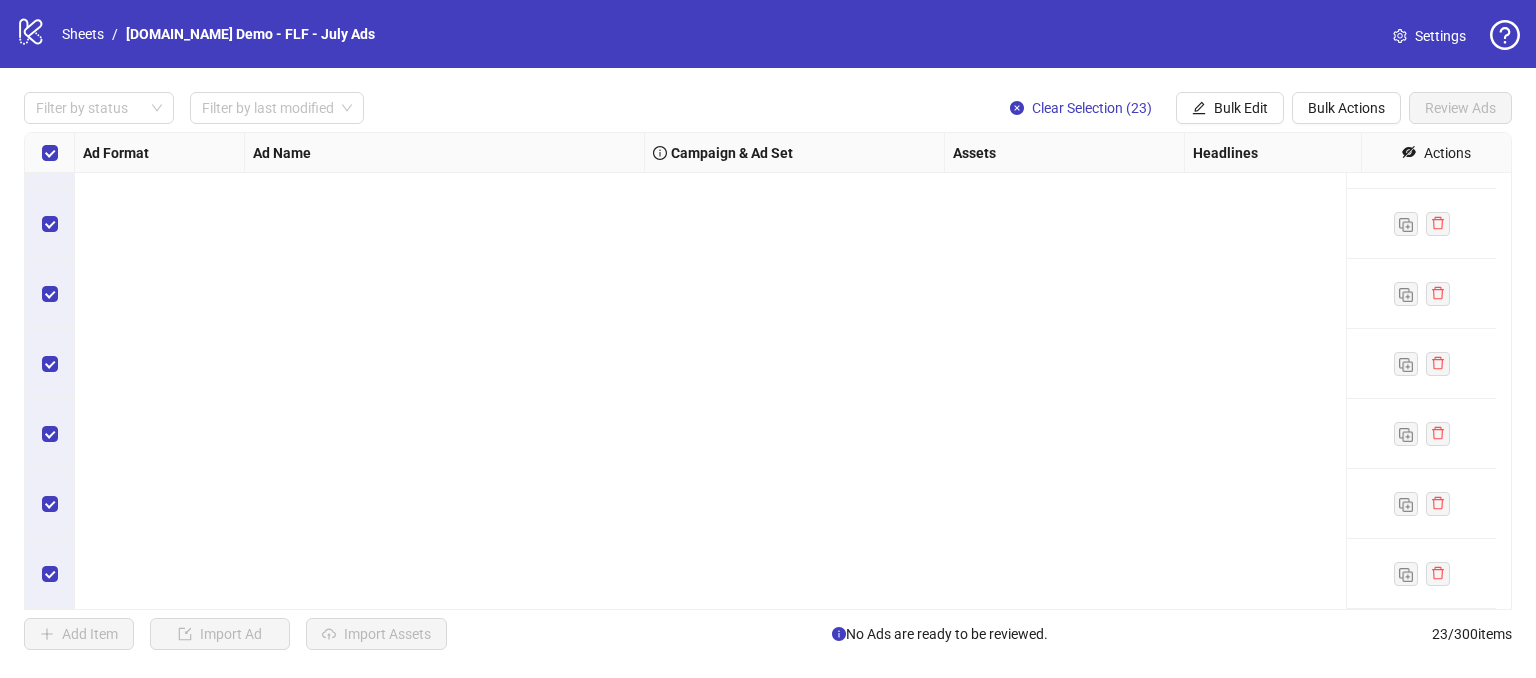 scroll, scrollTop: 0, scrollLeft: 0, axis: both 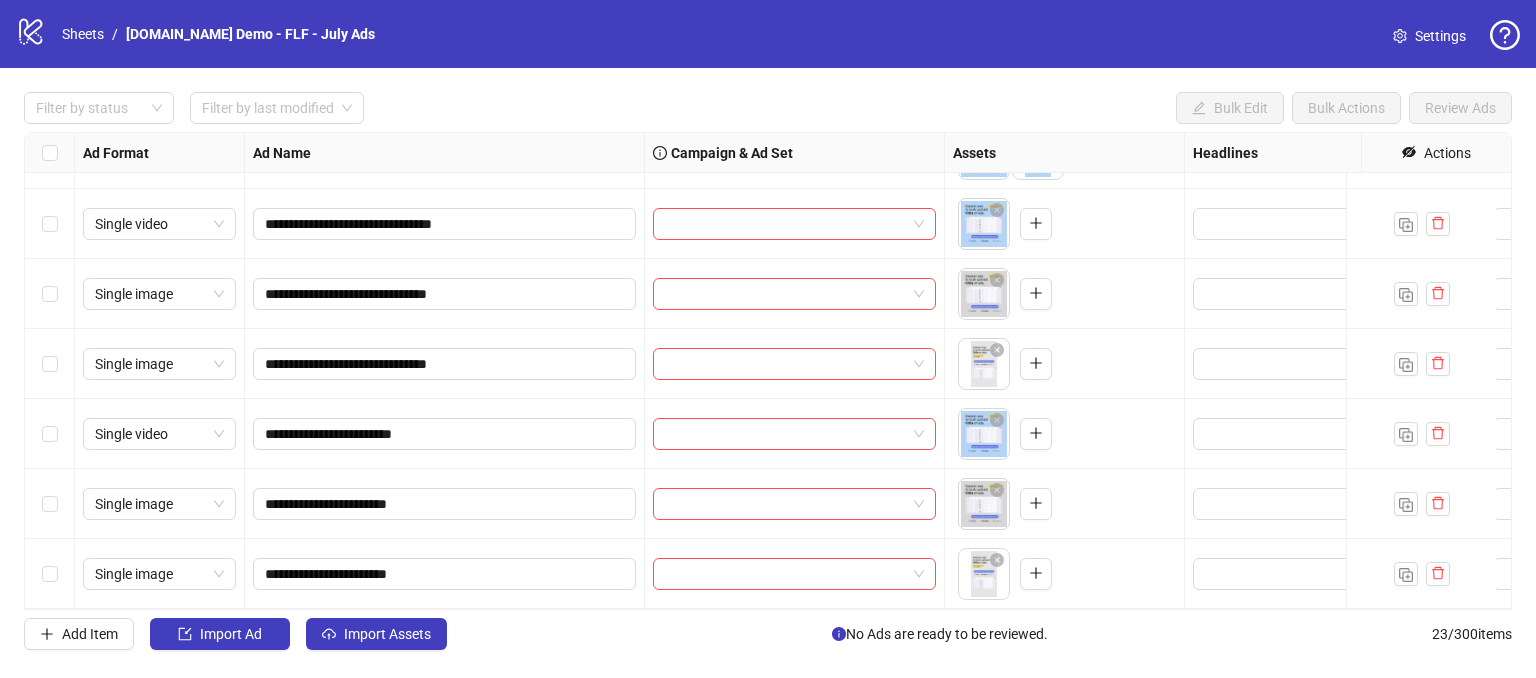 drag, startPoint x: 38, startPoint y: 565, endPoint x: 38, endPoint y: 508, distance: 57 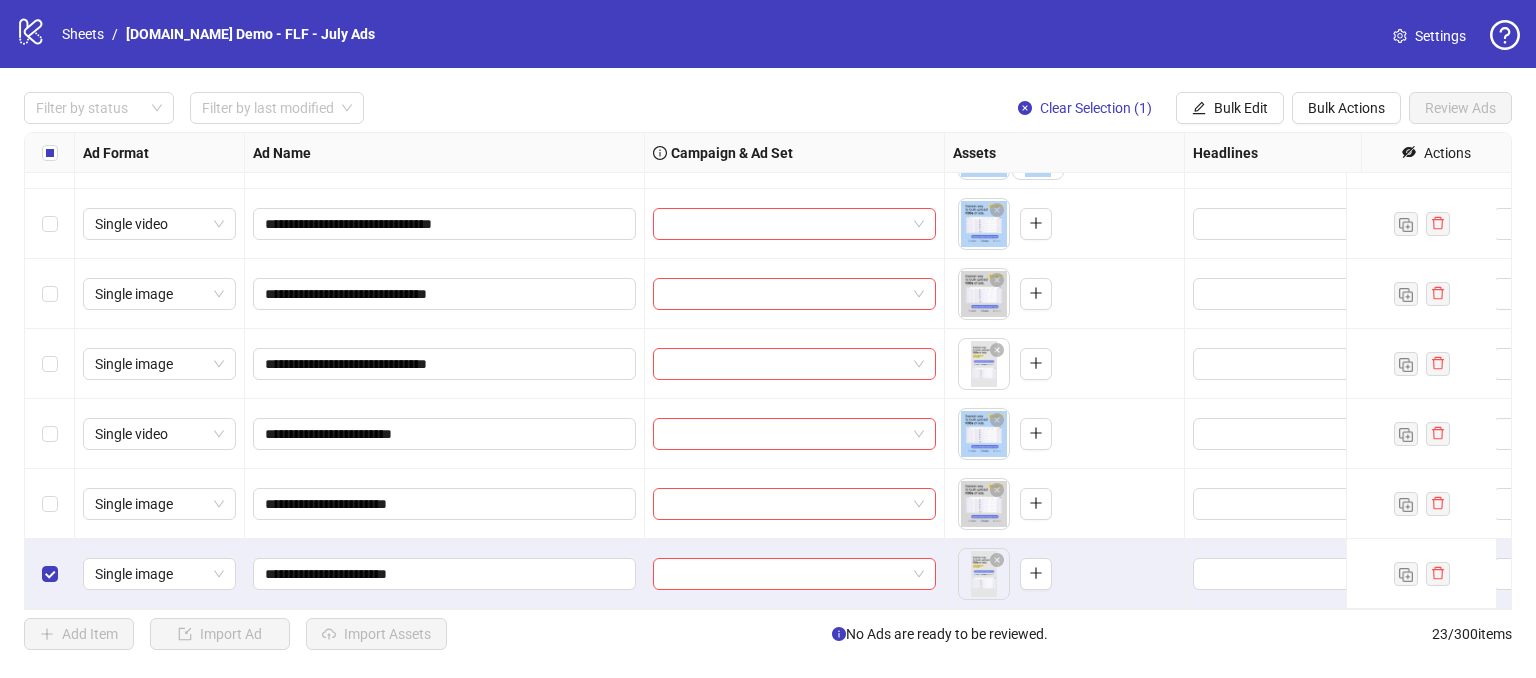 drag, startPoint x: 38, startPoint y: 492, endPoint x: 32, endPoint y: 409, distance: 83.21658 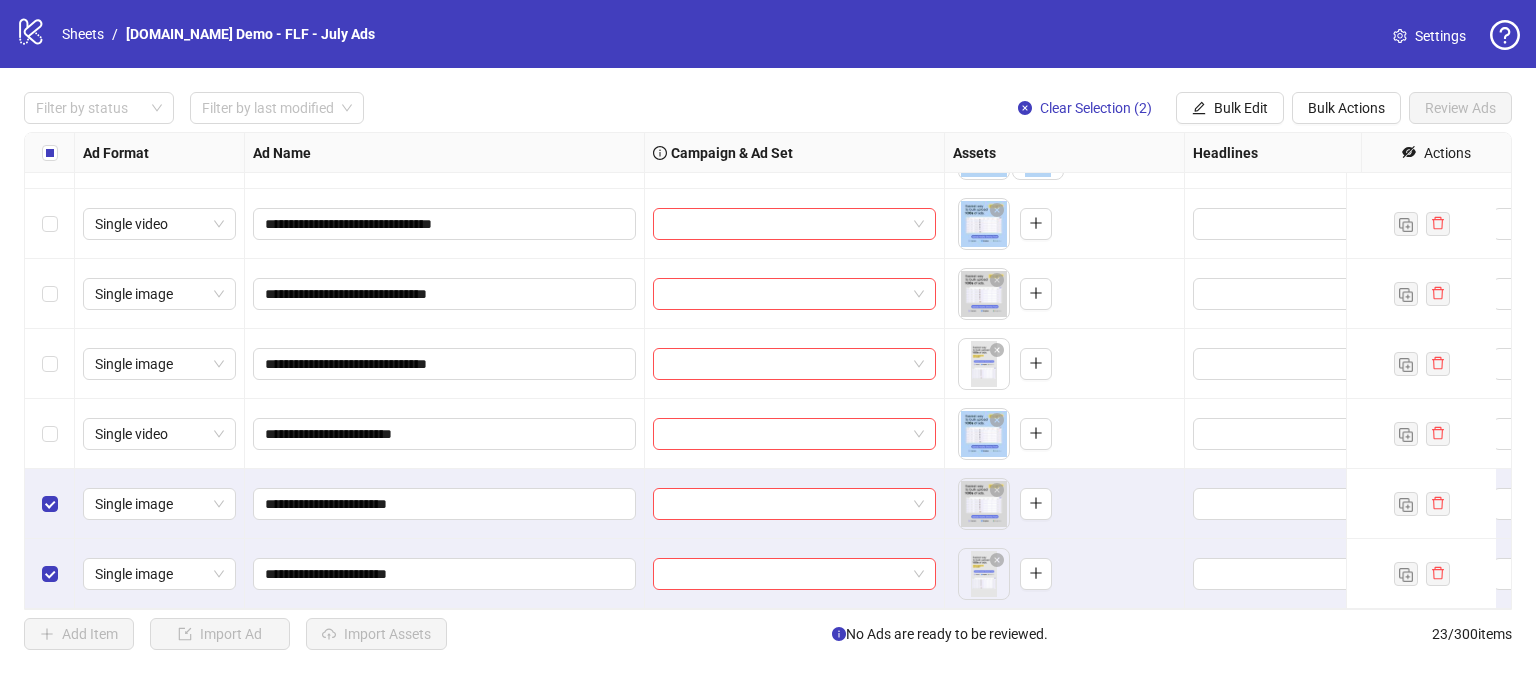 click at bounding box center [50, 434] 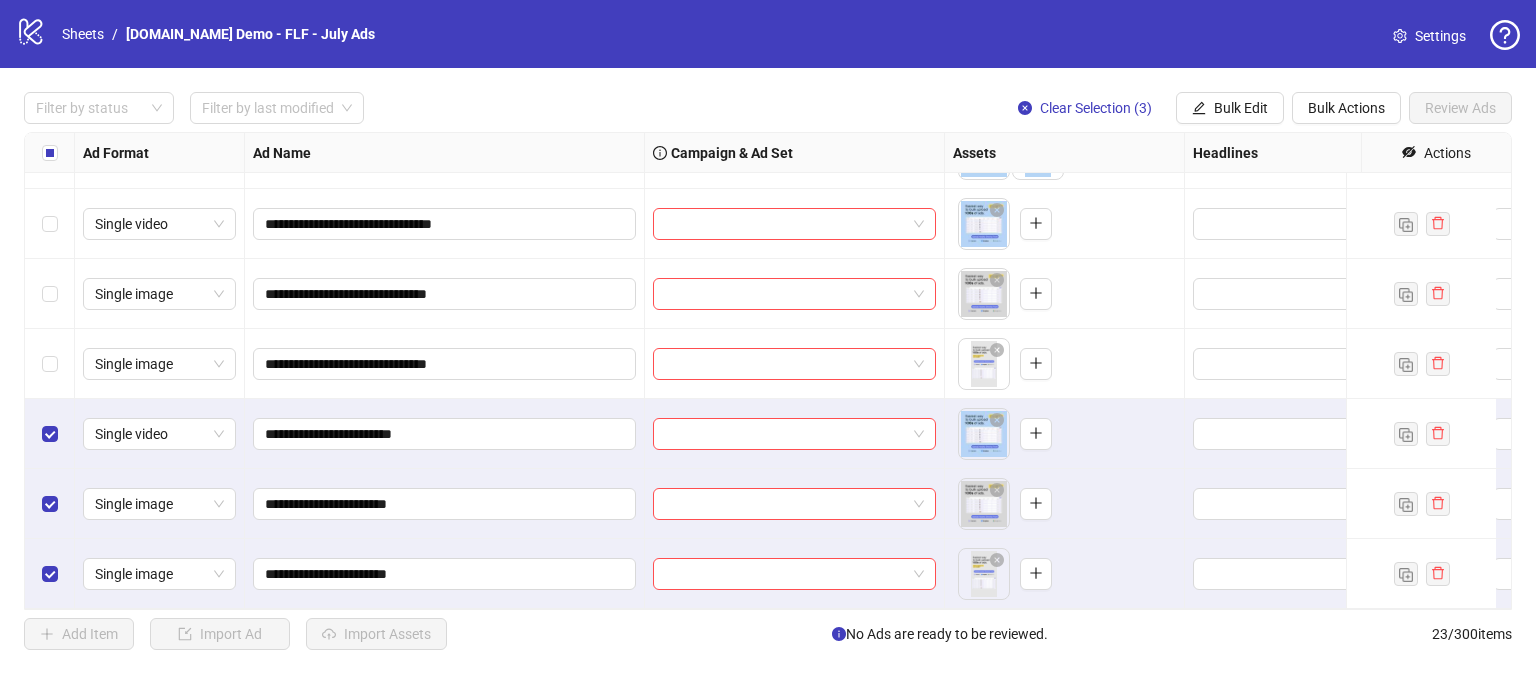 click at bounding box center (50, 224) 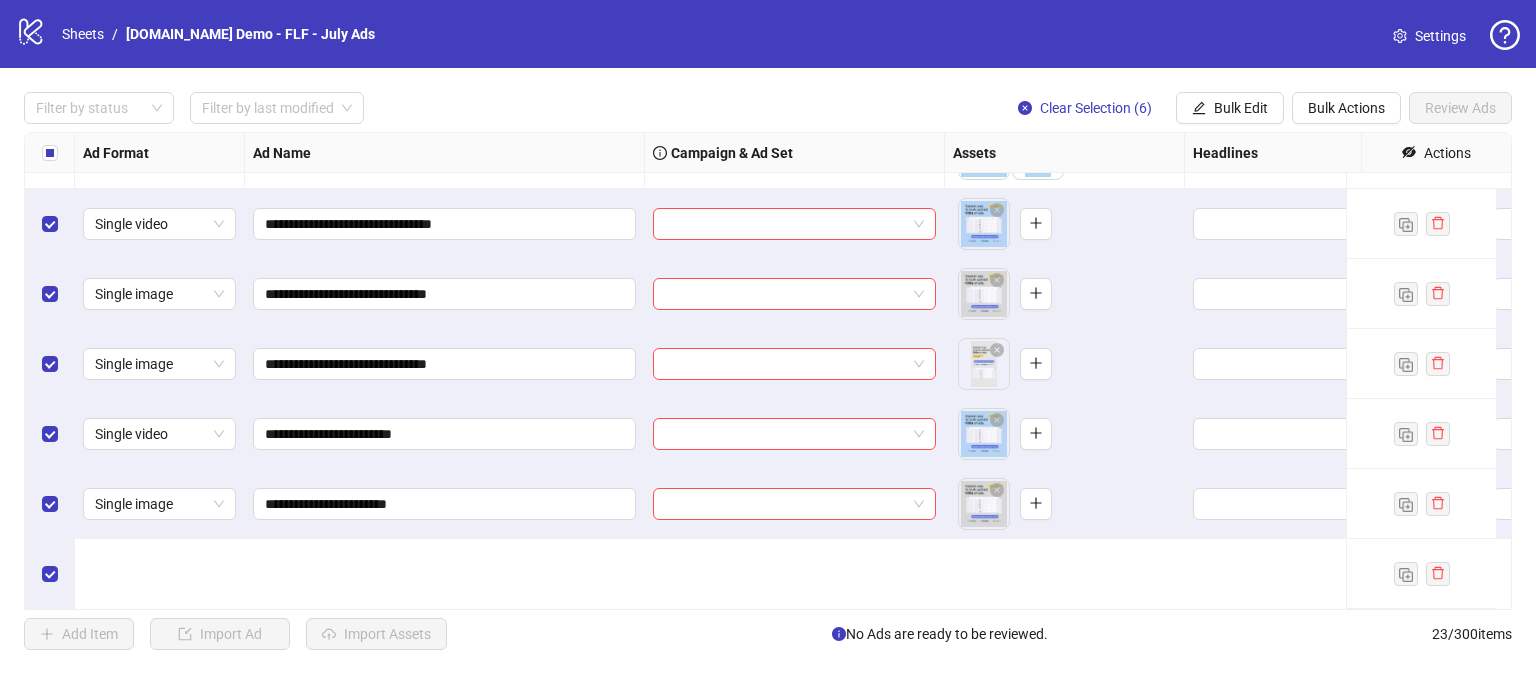 scroll, scrollTop: 992, scrollLeft: 0, axis: vertical 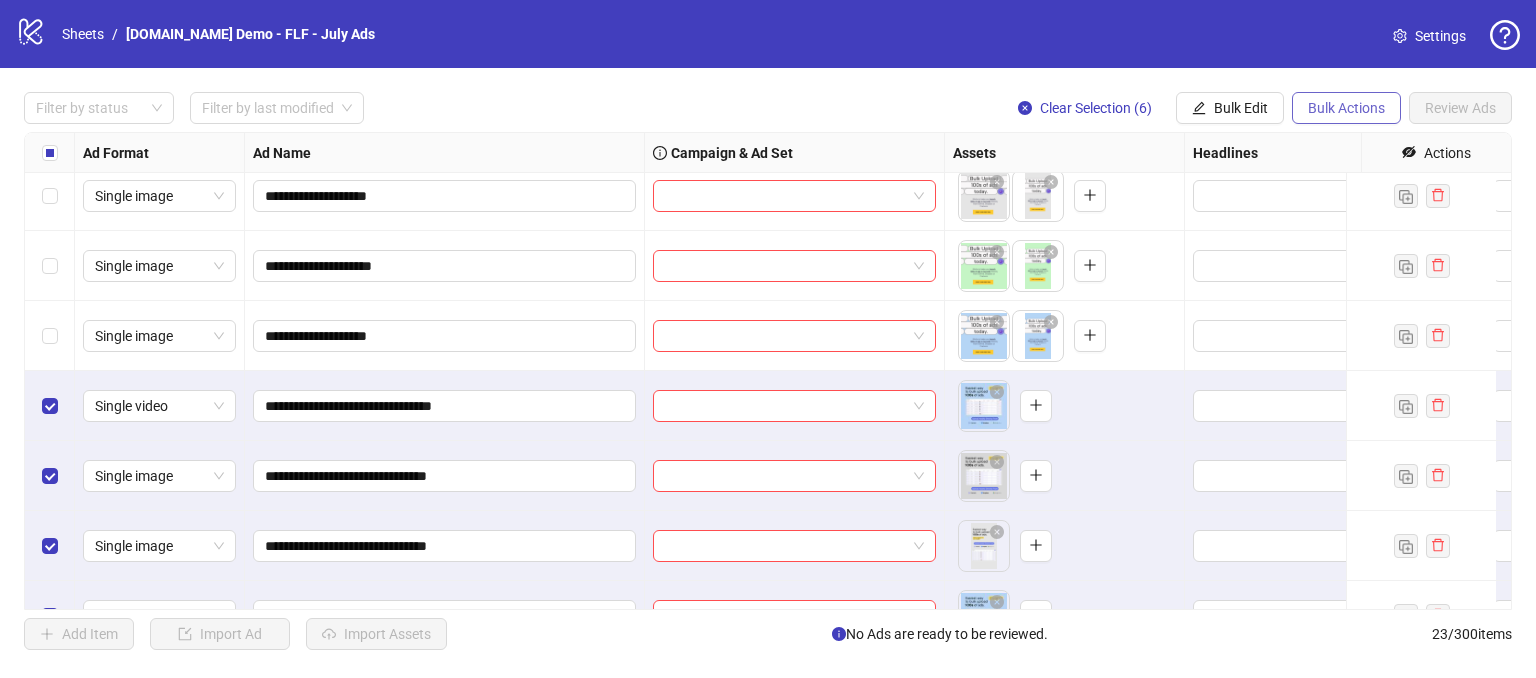 click on "Bulk Actions" at bounding box center [1346, 108] 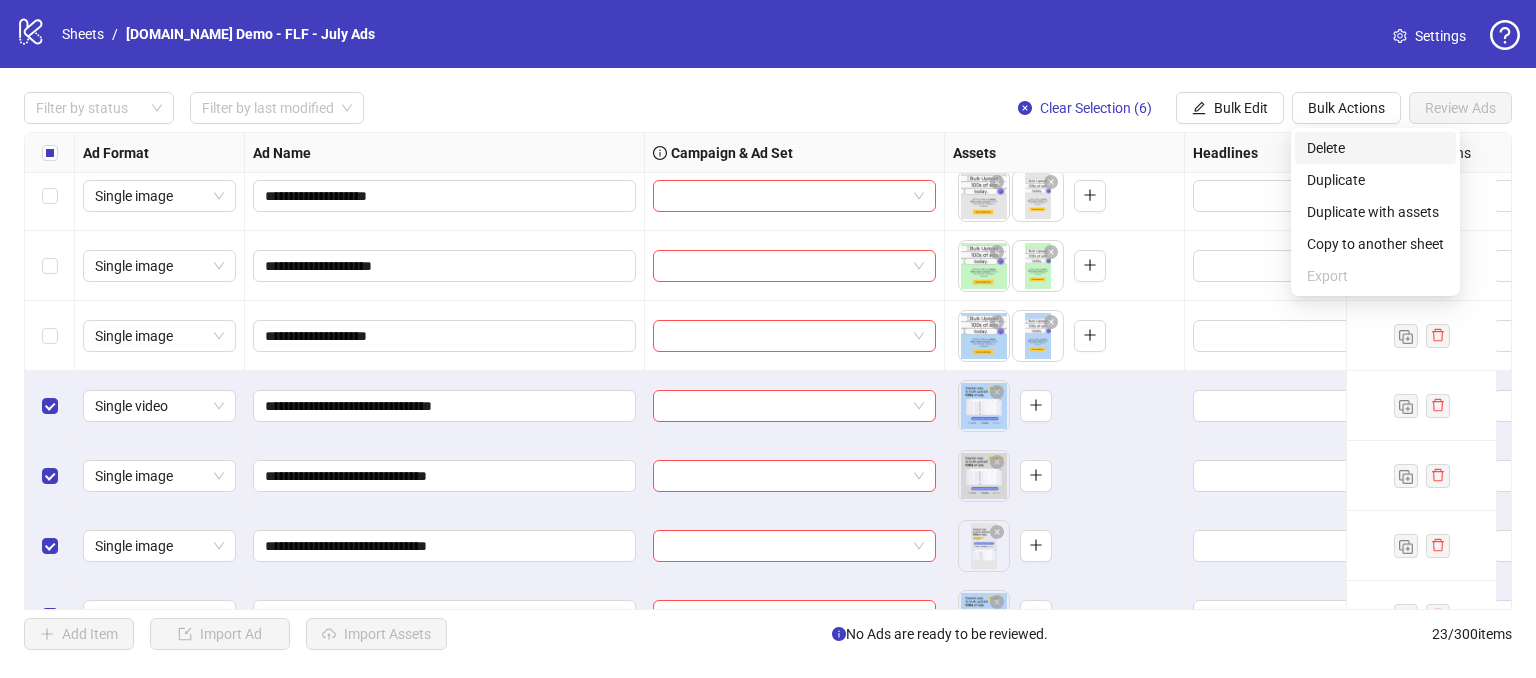 click on "Delete" at bounding box center [1375, 148] 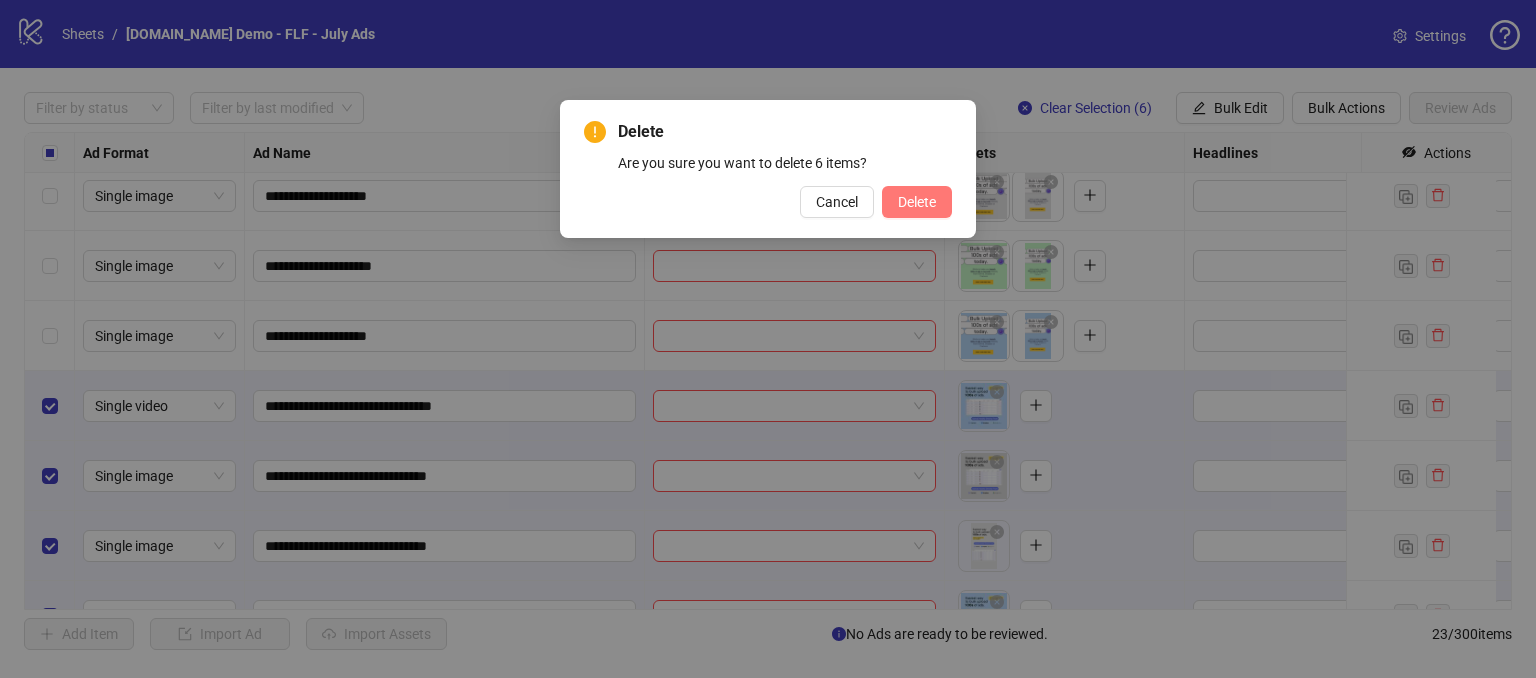 click on "Delete" at bounding box center [917, 202] 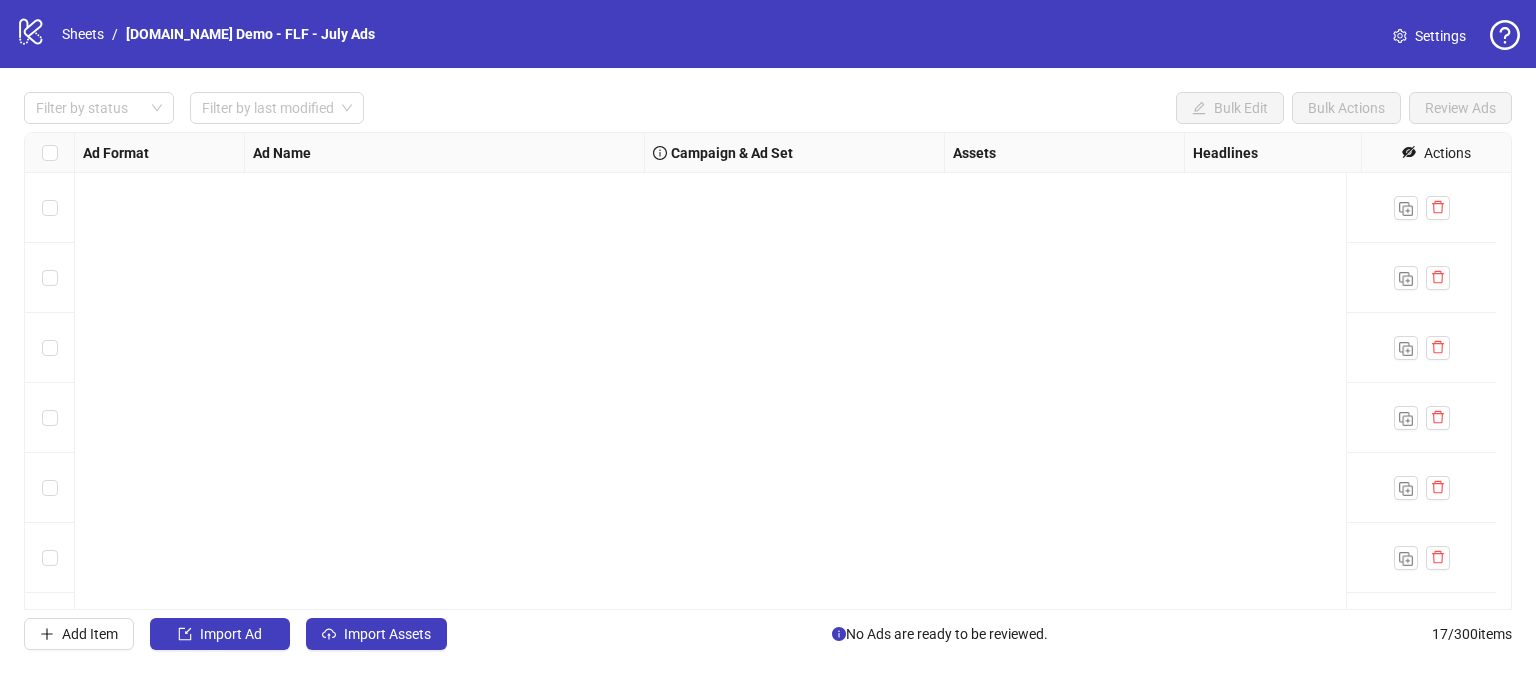 scroll, scrollTop: 768, scrollLeft: 0, axis: vertical 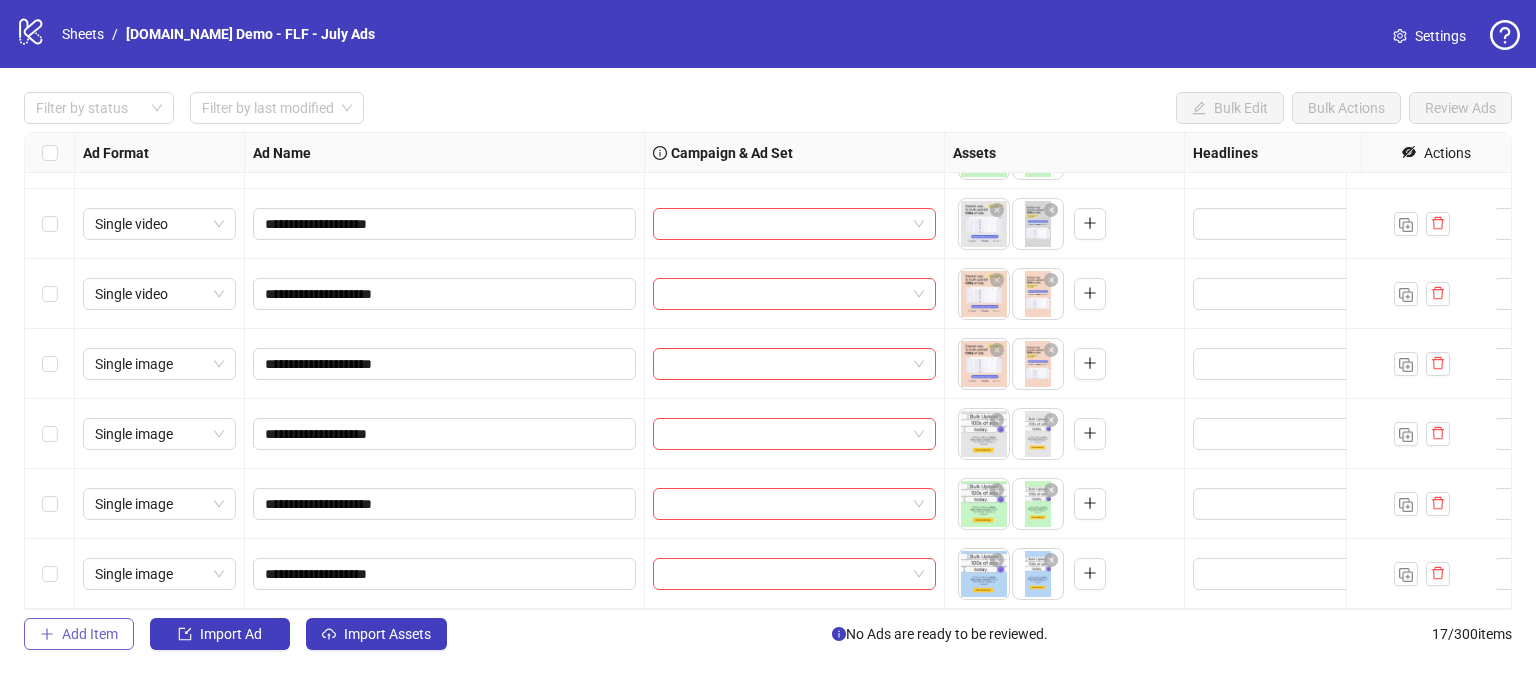 click on "Add Item" at bounding box center [90, 634] 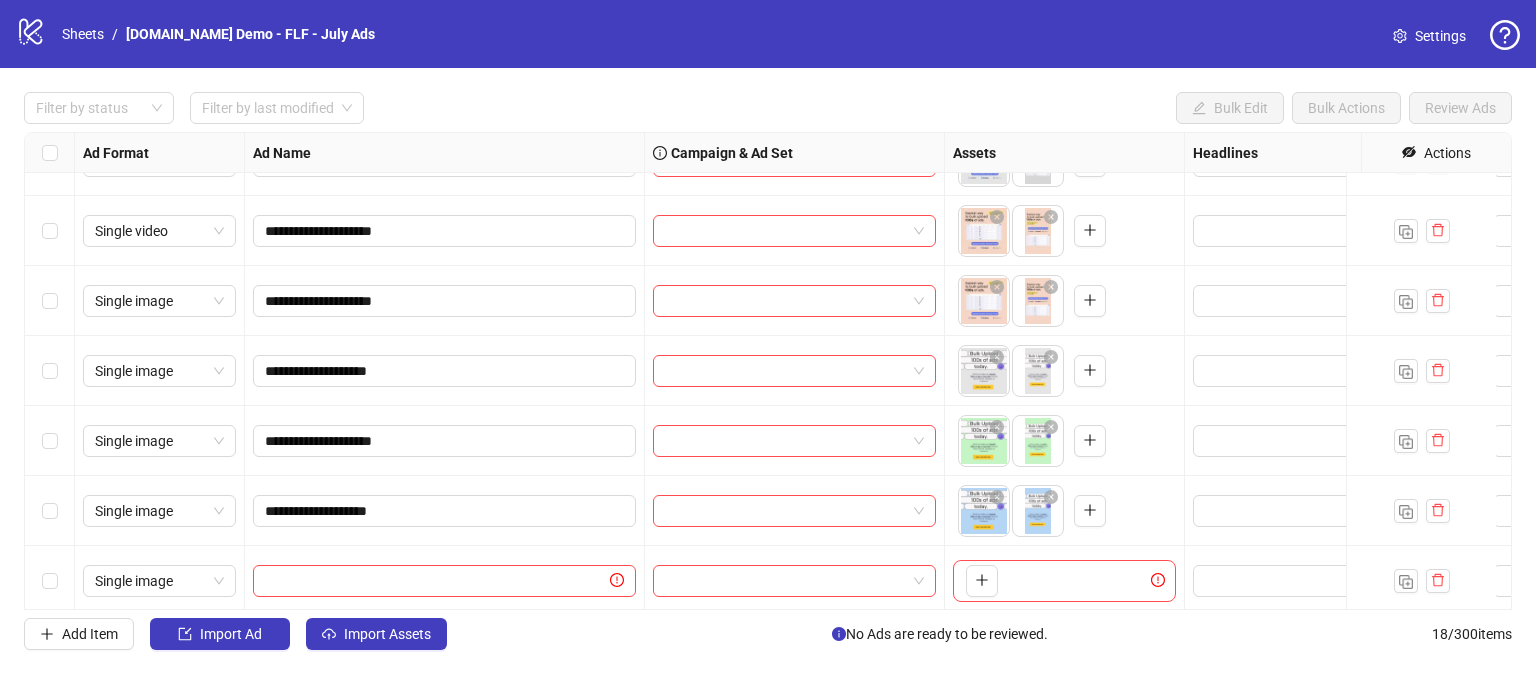 scroll, scrollTop: 838, scrollLeft: 0, axis: vertical 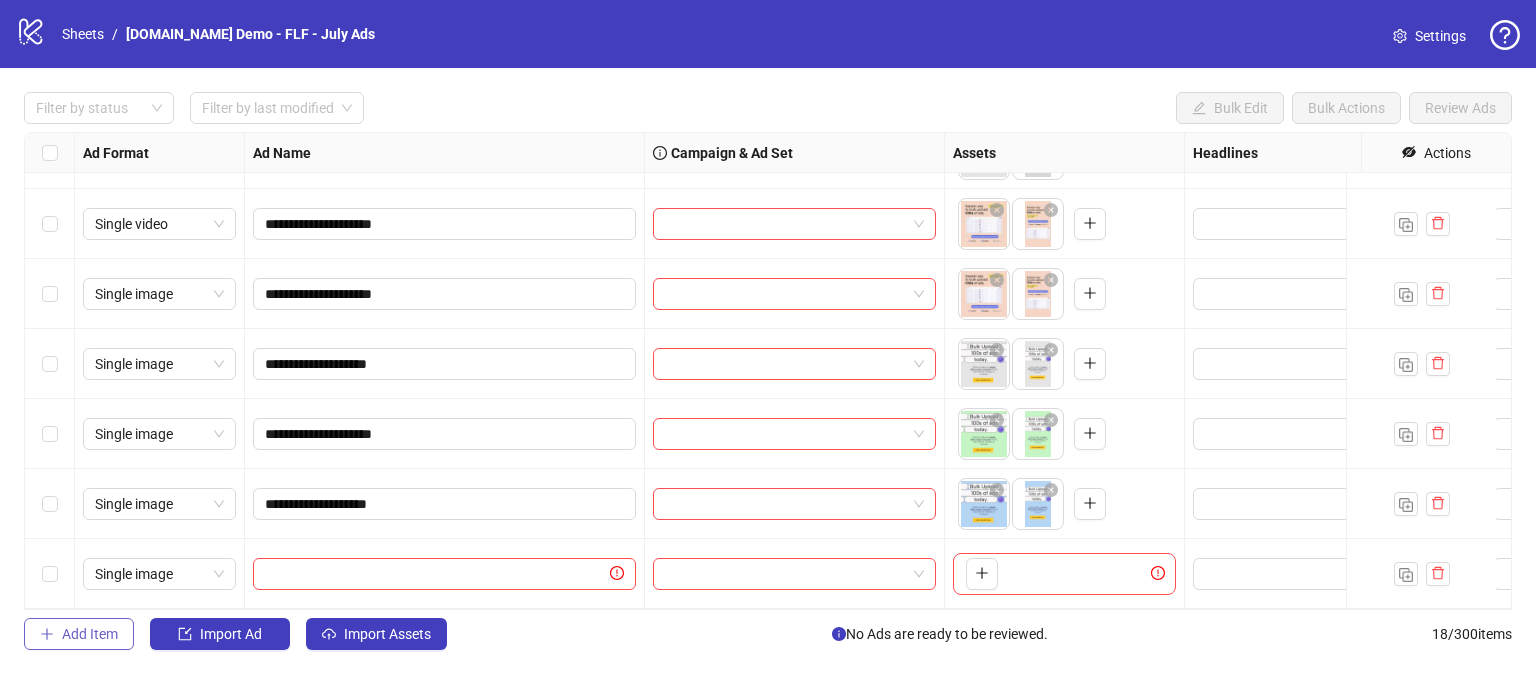 click on "Add Item" at bounding box center [79, 634] 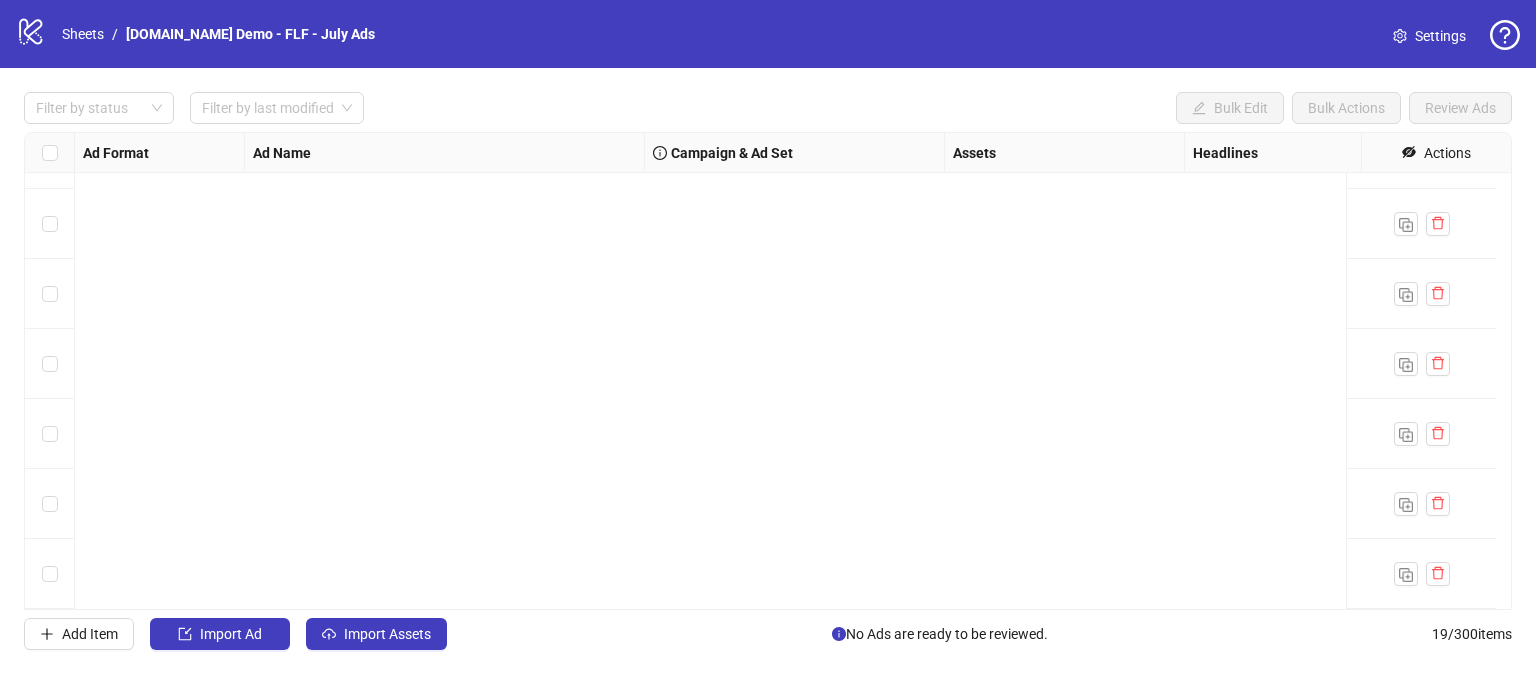 scroll, scrollTop: 0, scrollLeft: 0, axis: both 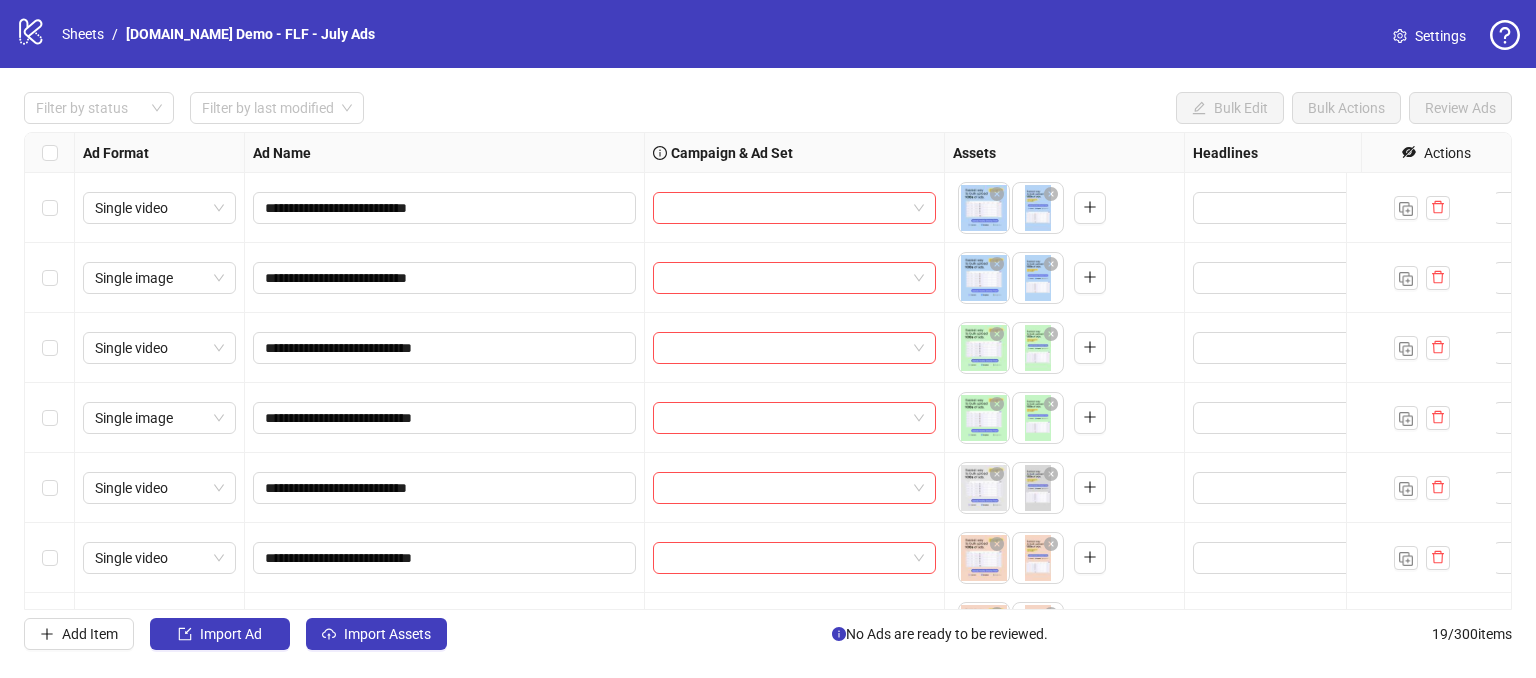 click 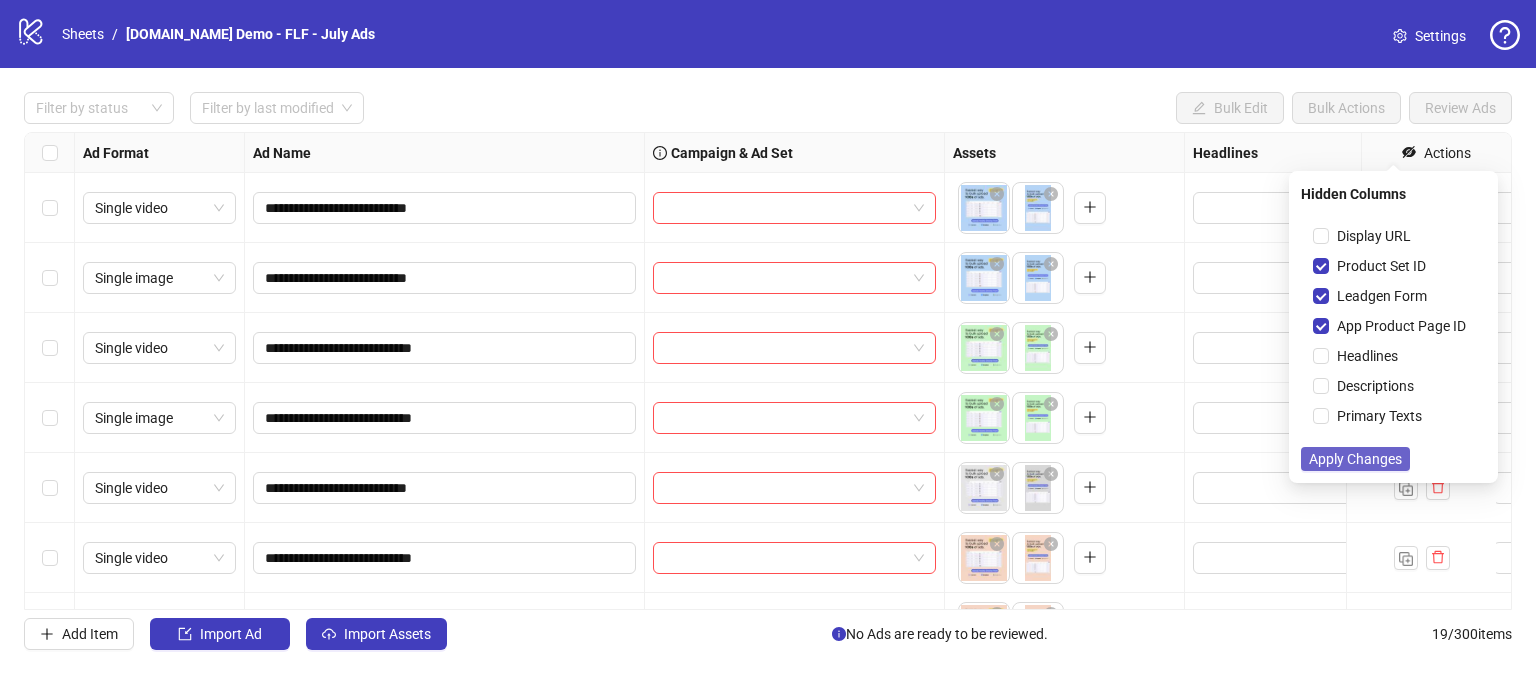 click on "Apply Changes" at bounding box center (1355, 459) 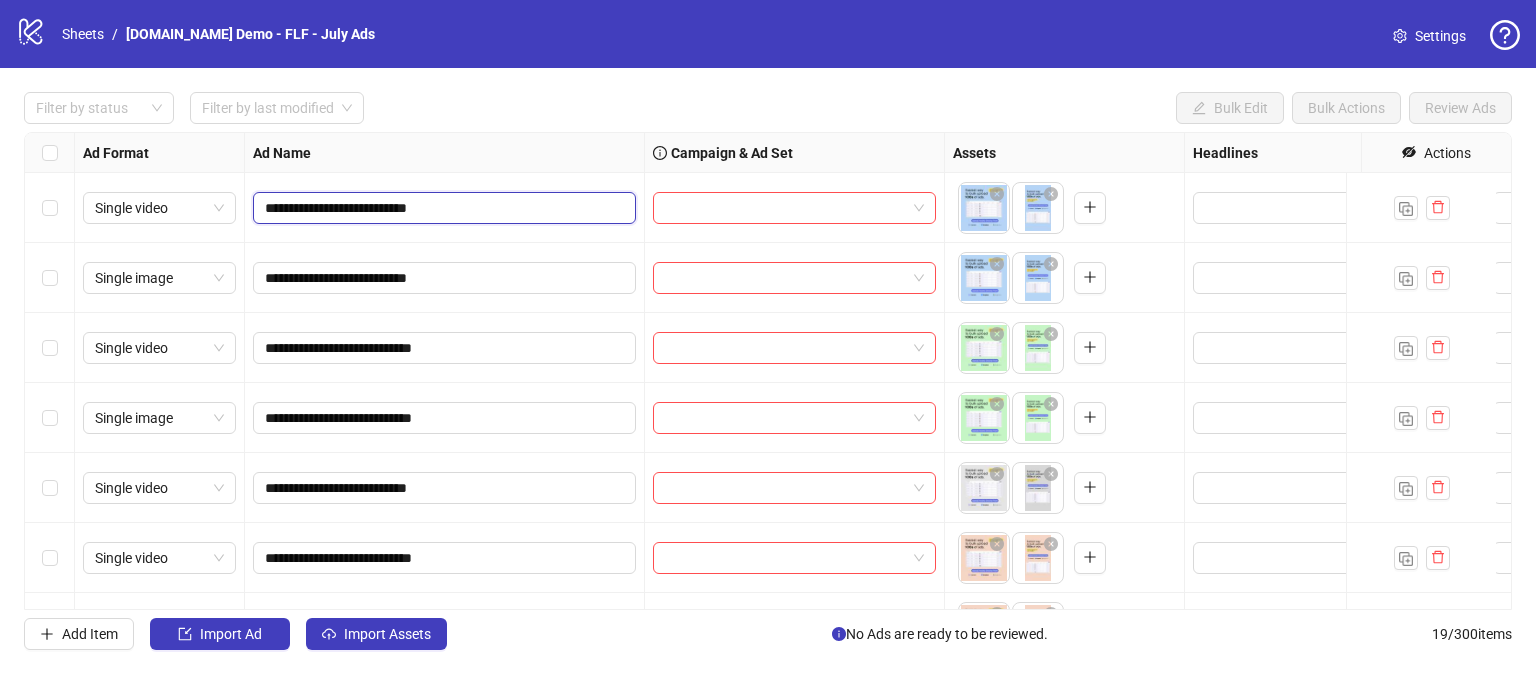 click on "**********" at bounding box center [442, 208] 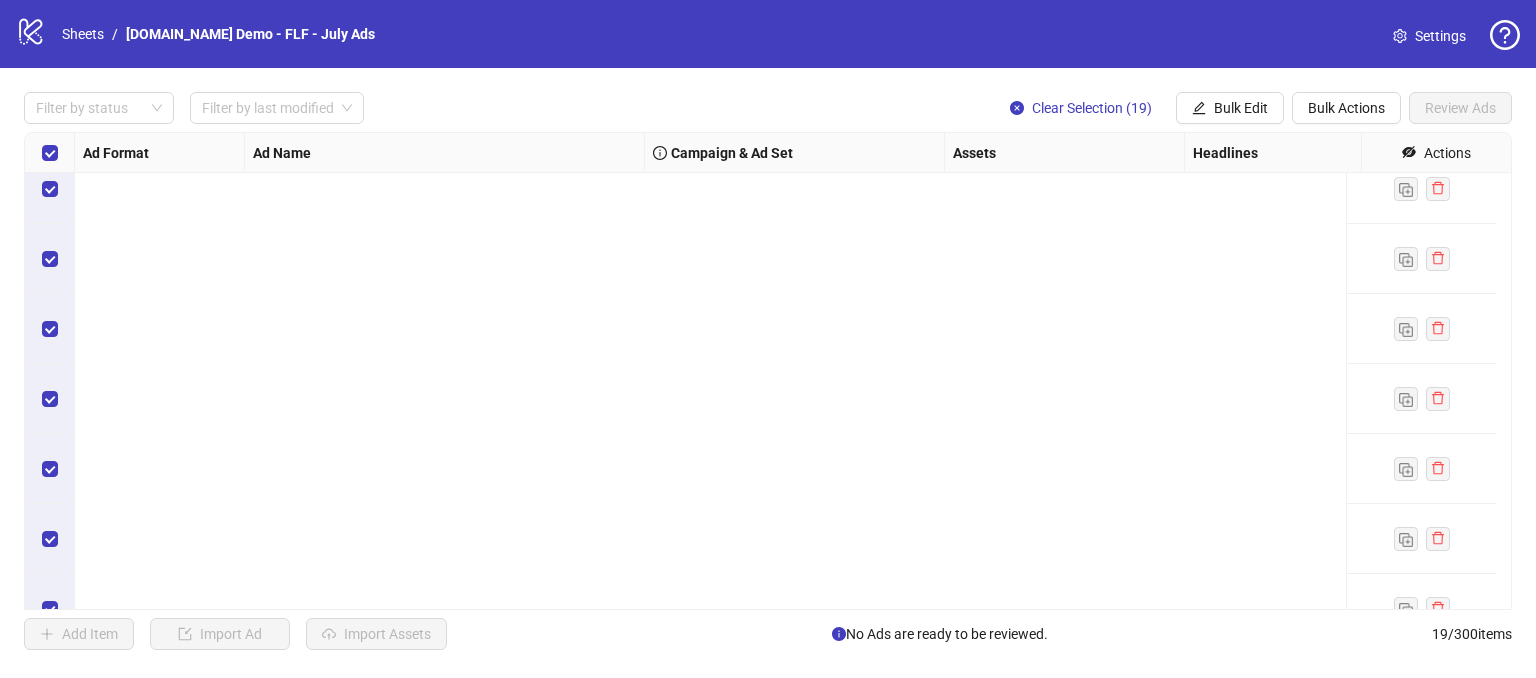 scroll, scrollTop: 908, scrollLeft: 0, axis: vertical 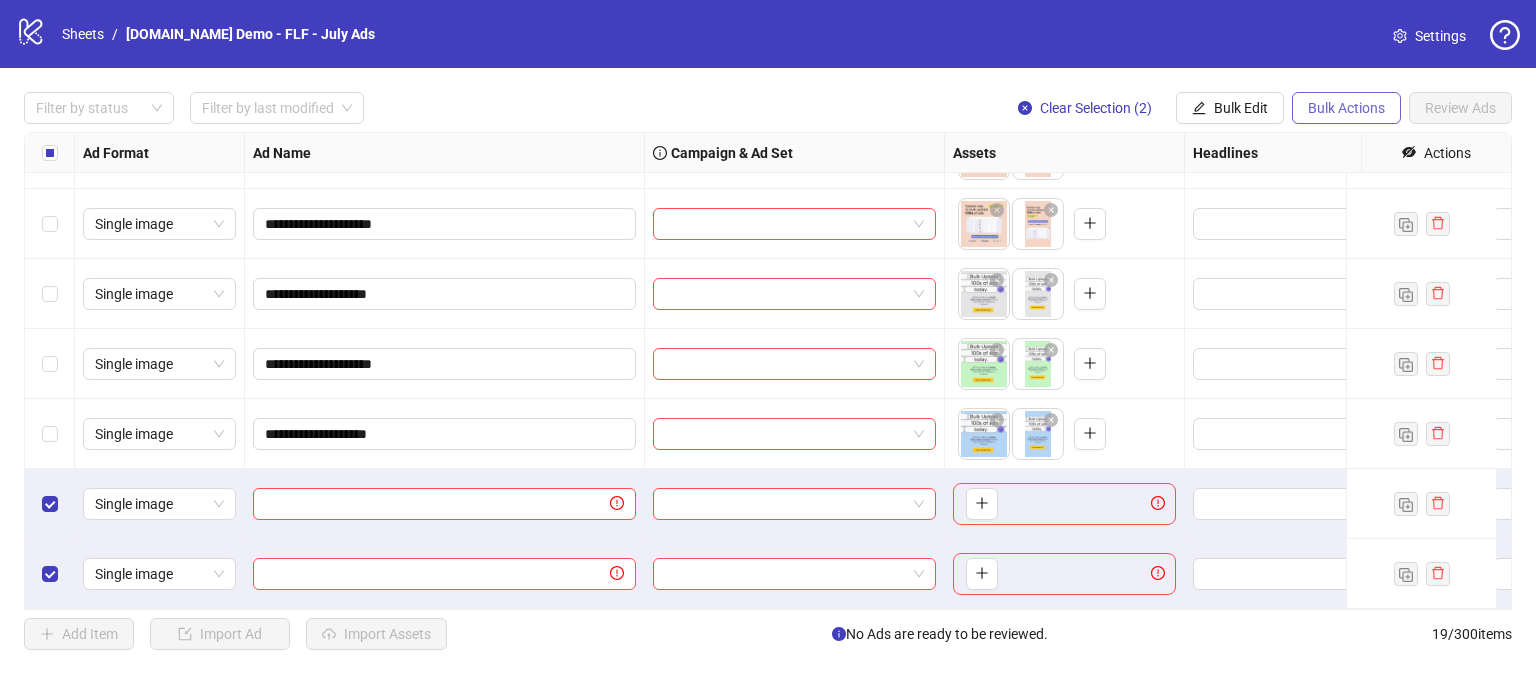 click on "Bulk Actions" at bounding box center (1346, 108) 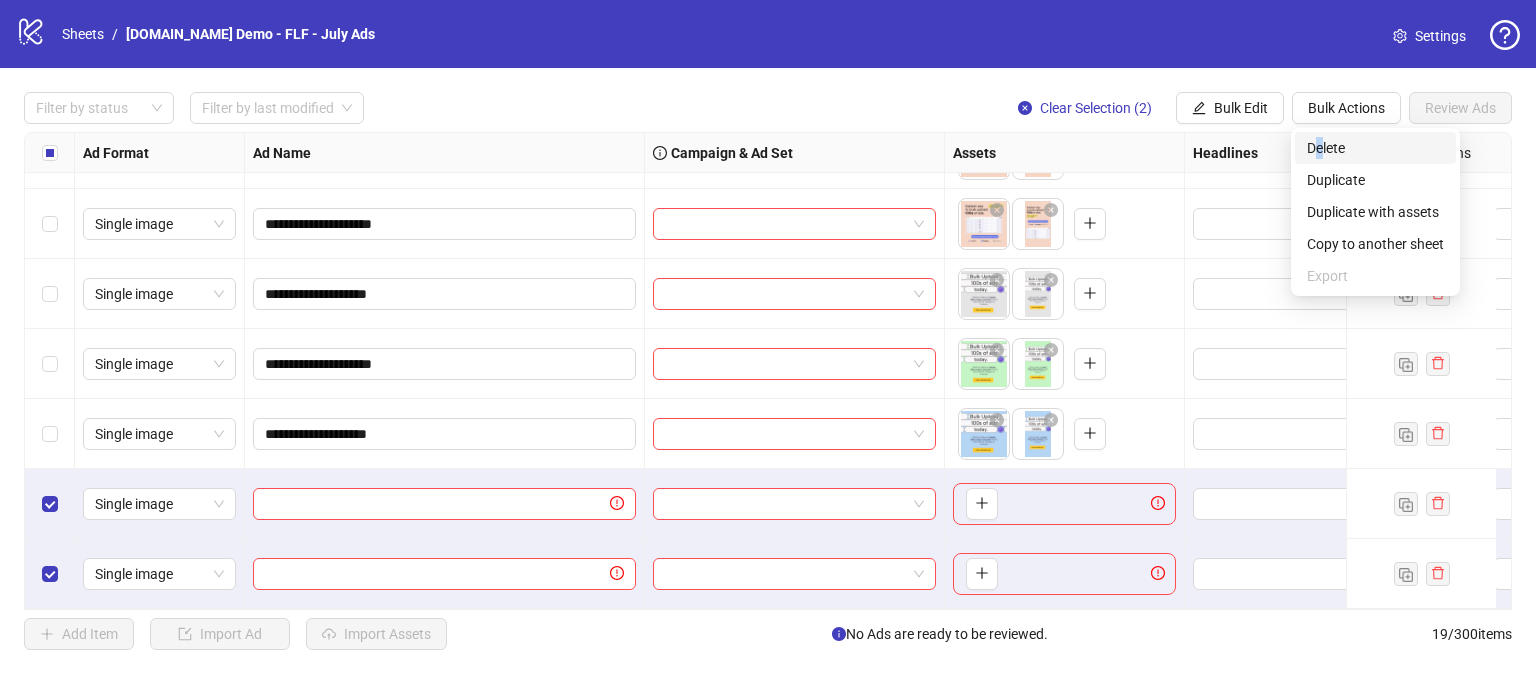 click on "Delete" at bounding box center [1375, 148] 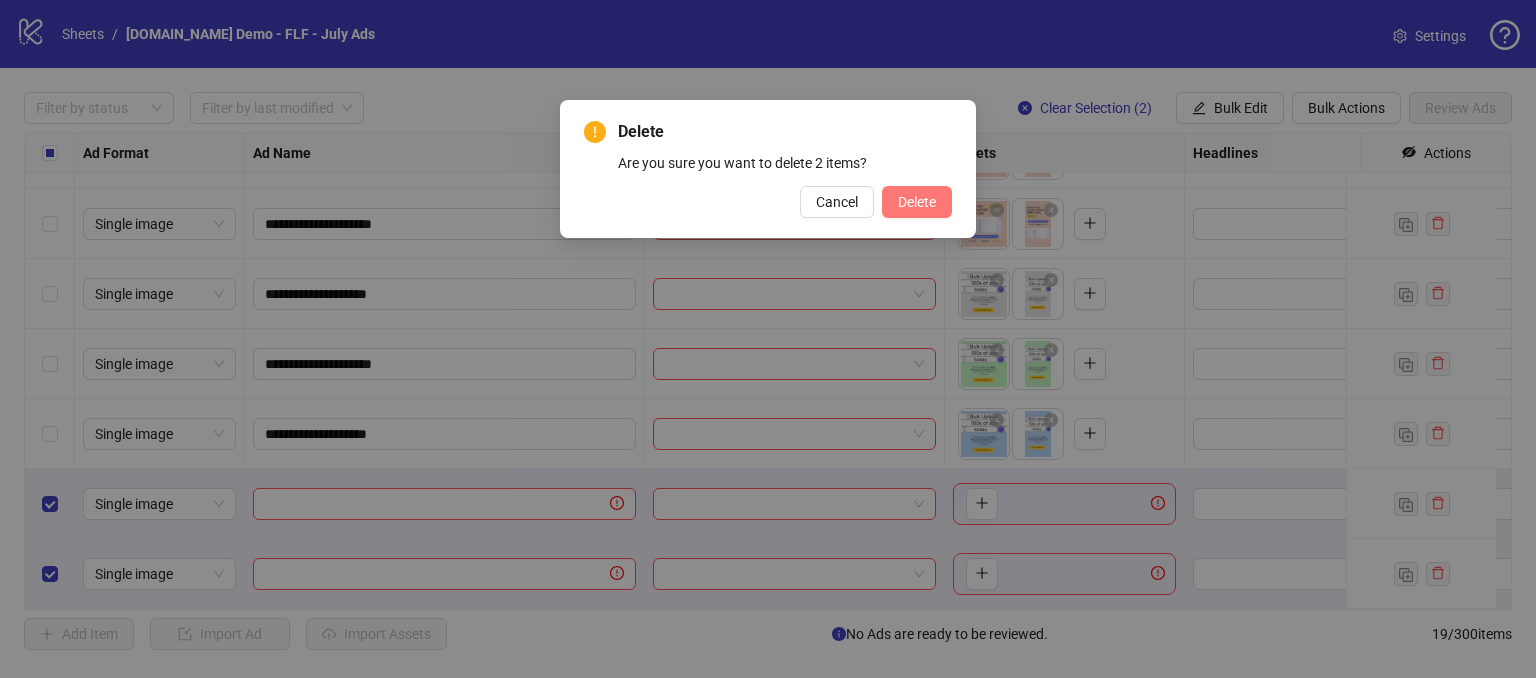 click on "Delete" at bounding box center [917, 202] 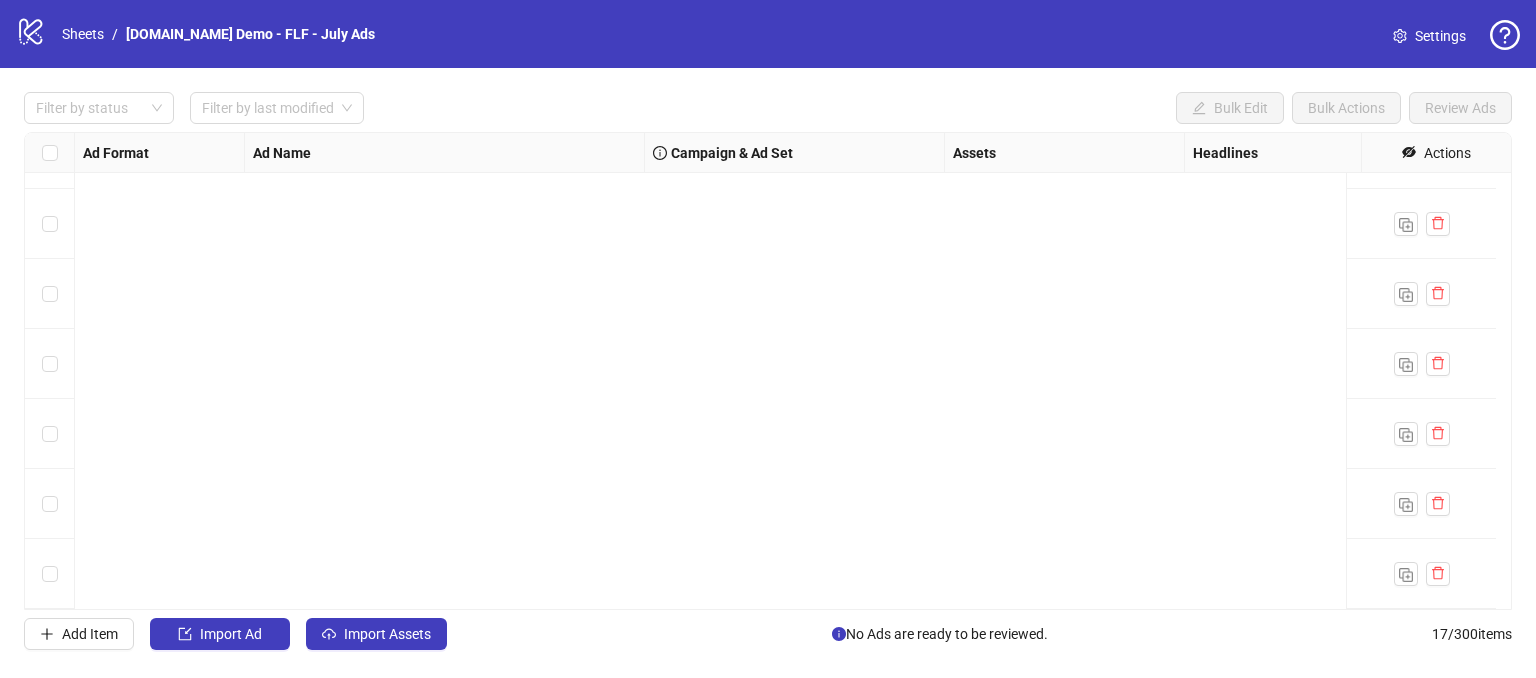 scroll, scrollTop: 0, scrollLeft: 0, axis: both 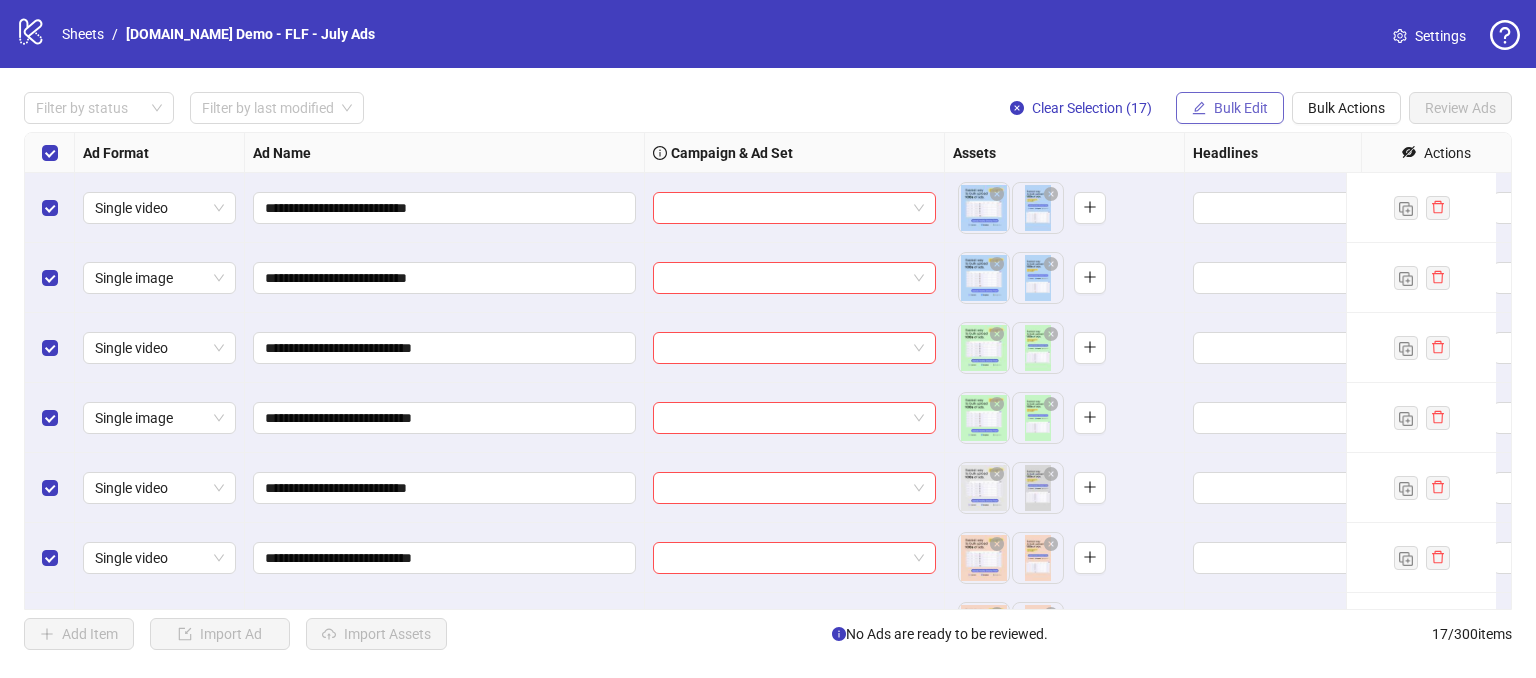 click on "Bulk Edit" at bounding box center (1241, 108) 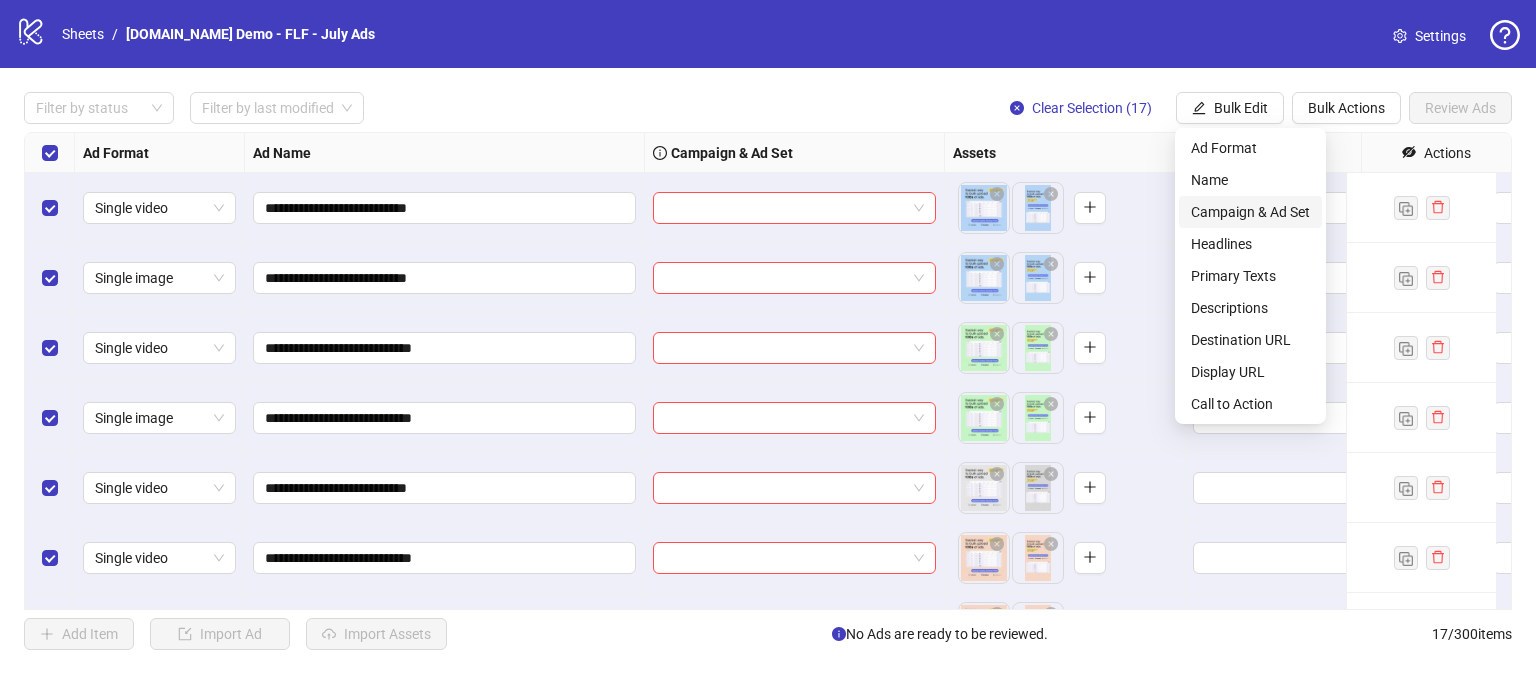 click on "Campaign & Ad Set" at bounding box center (1250, 212) 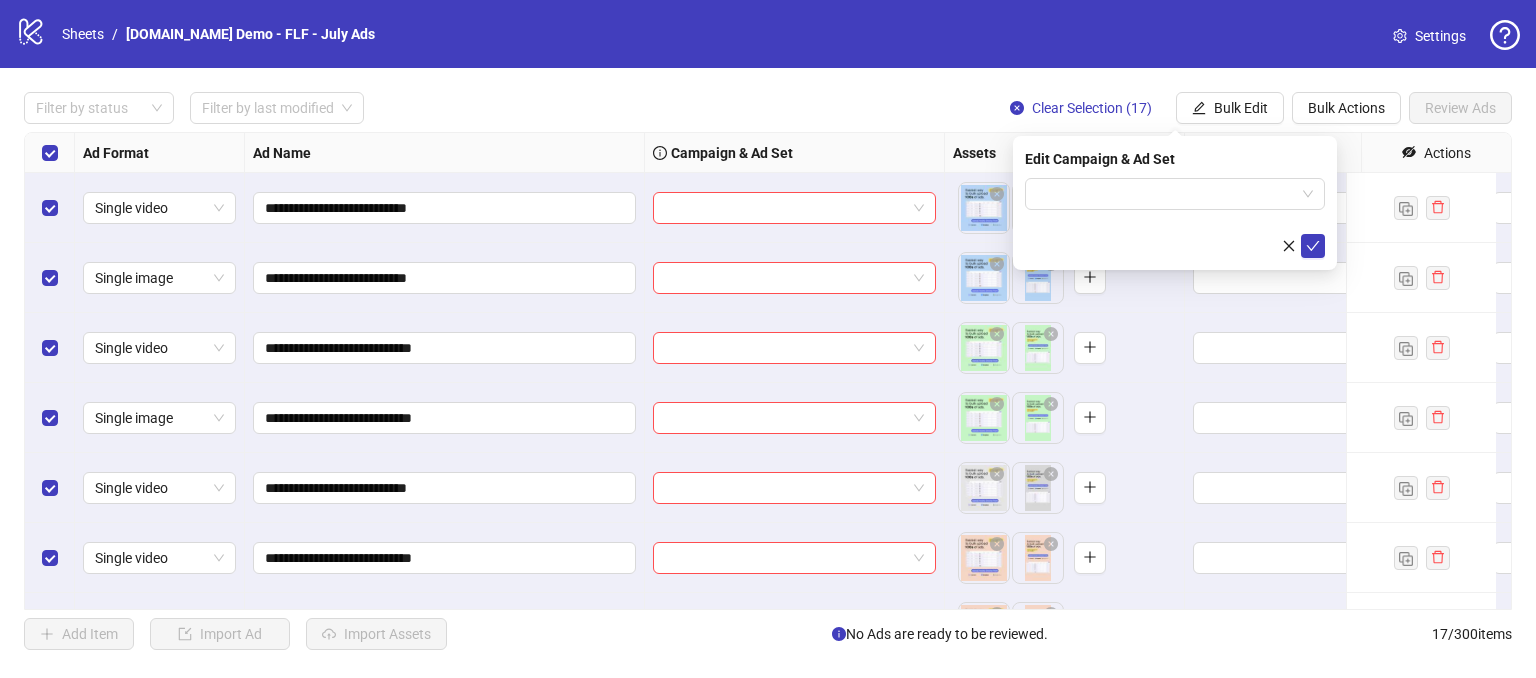 click on "Edit Campaign & Ad Set" at bounding box center [1175, 203] 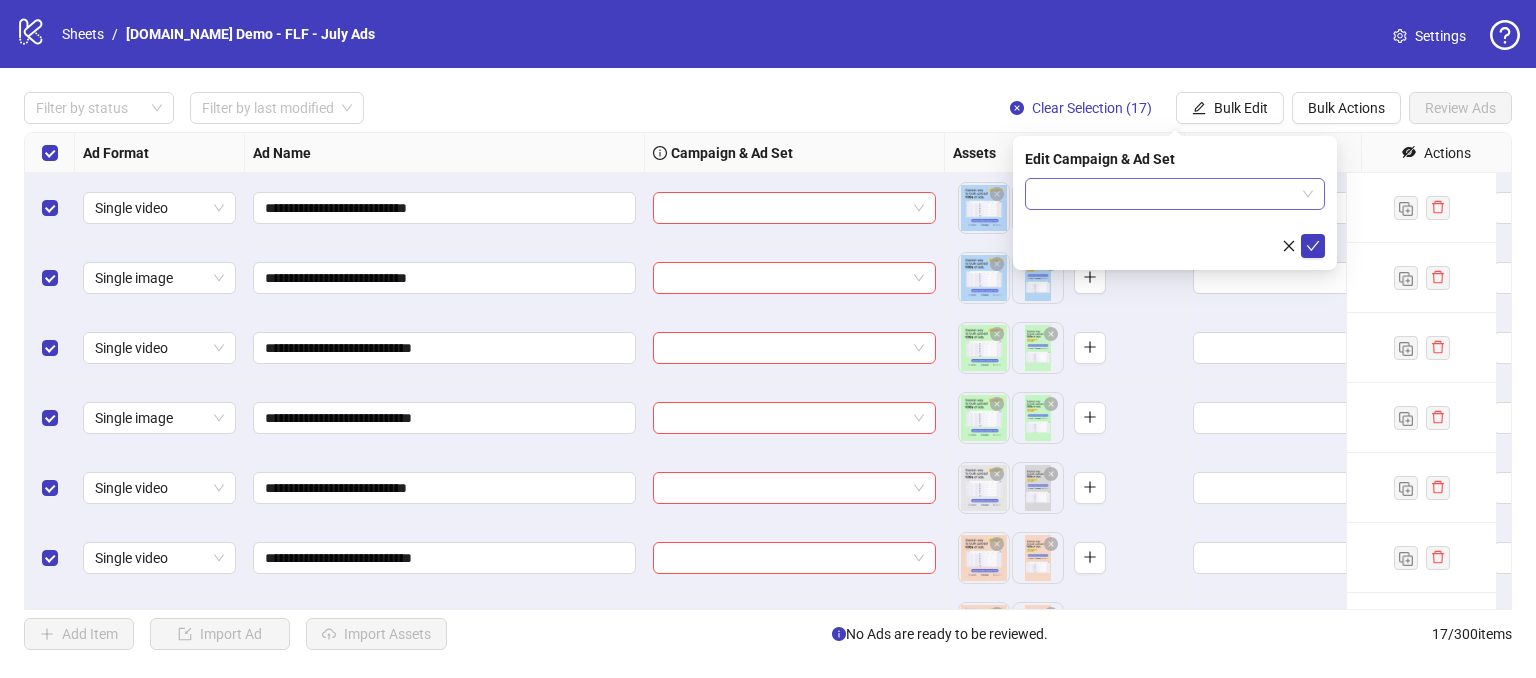 click at bounding box center [1166, 194] 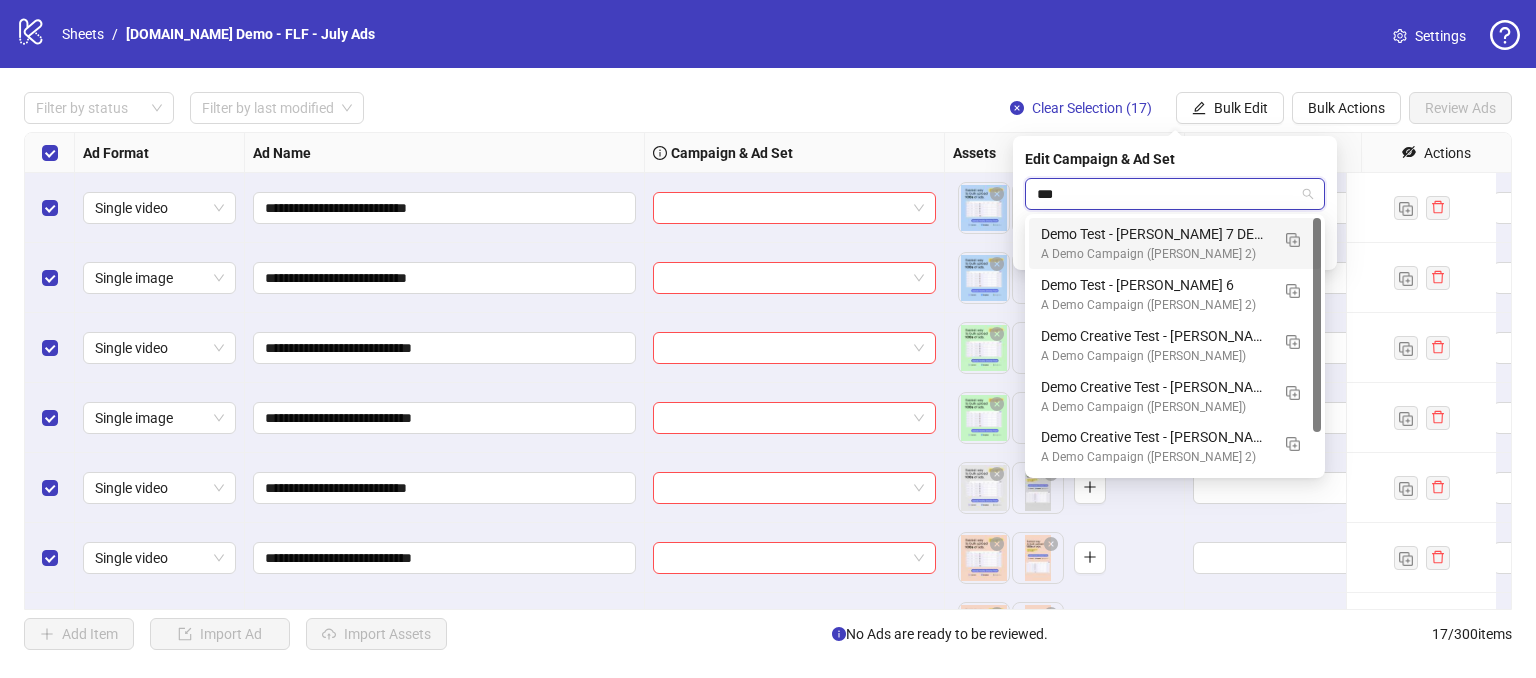 type on "****" 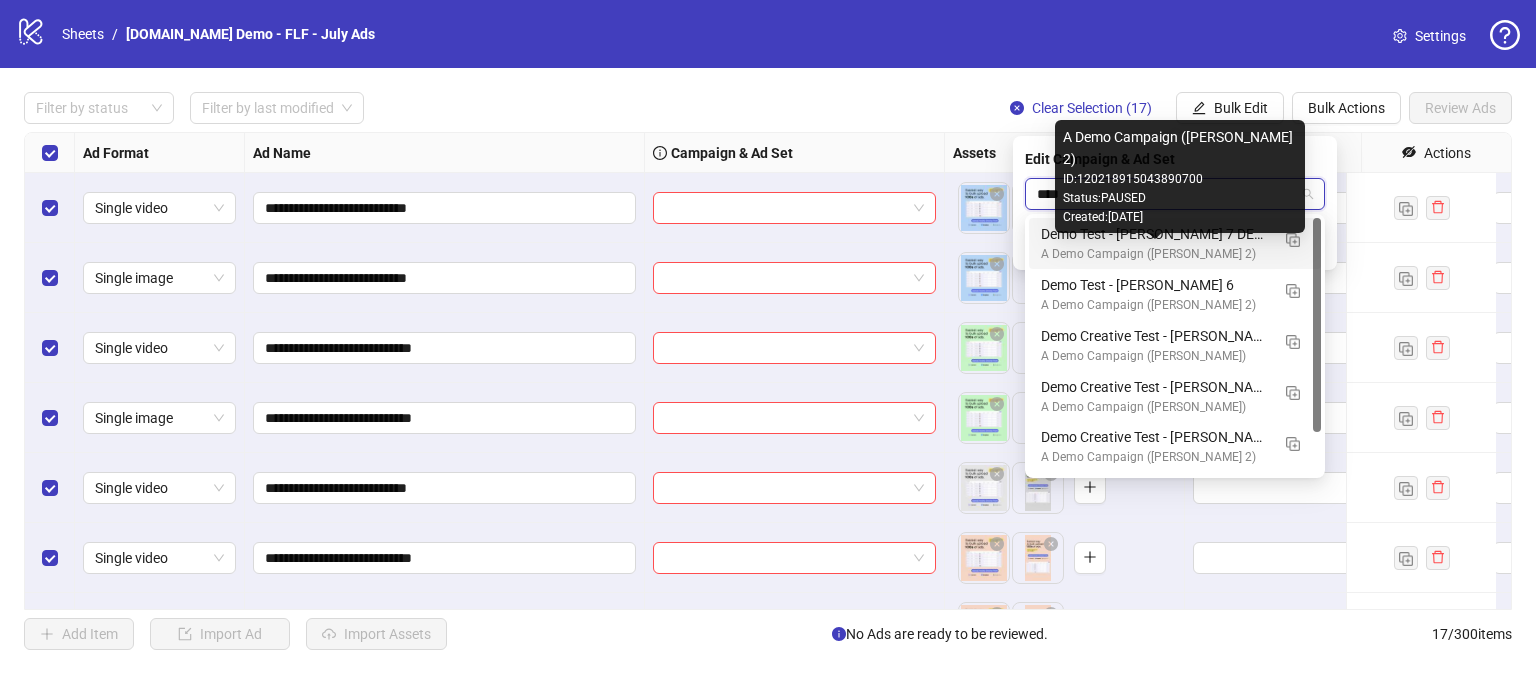 click on "A Demo Campaign ([PERSON_NAME] 2)" at bounding box center [1155, 254] 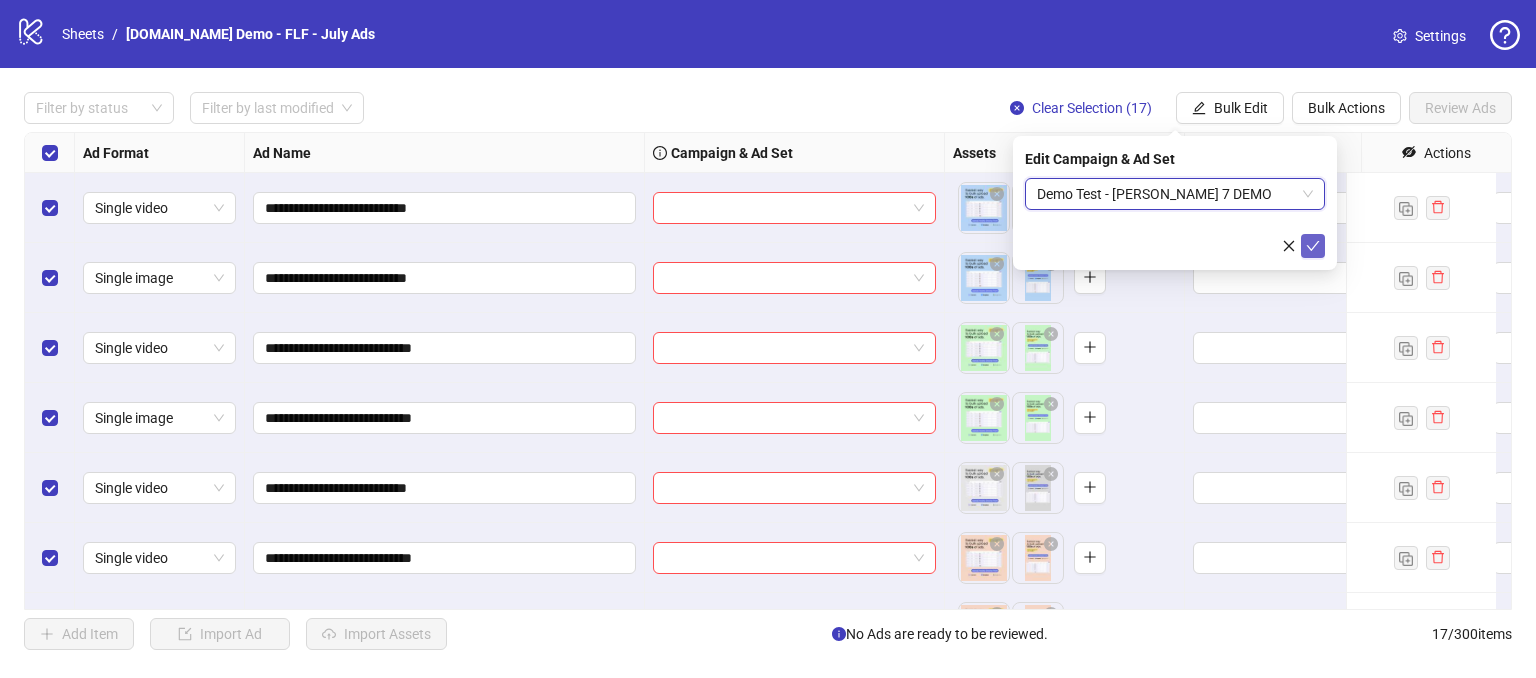 click 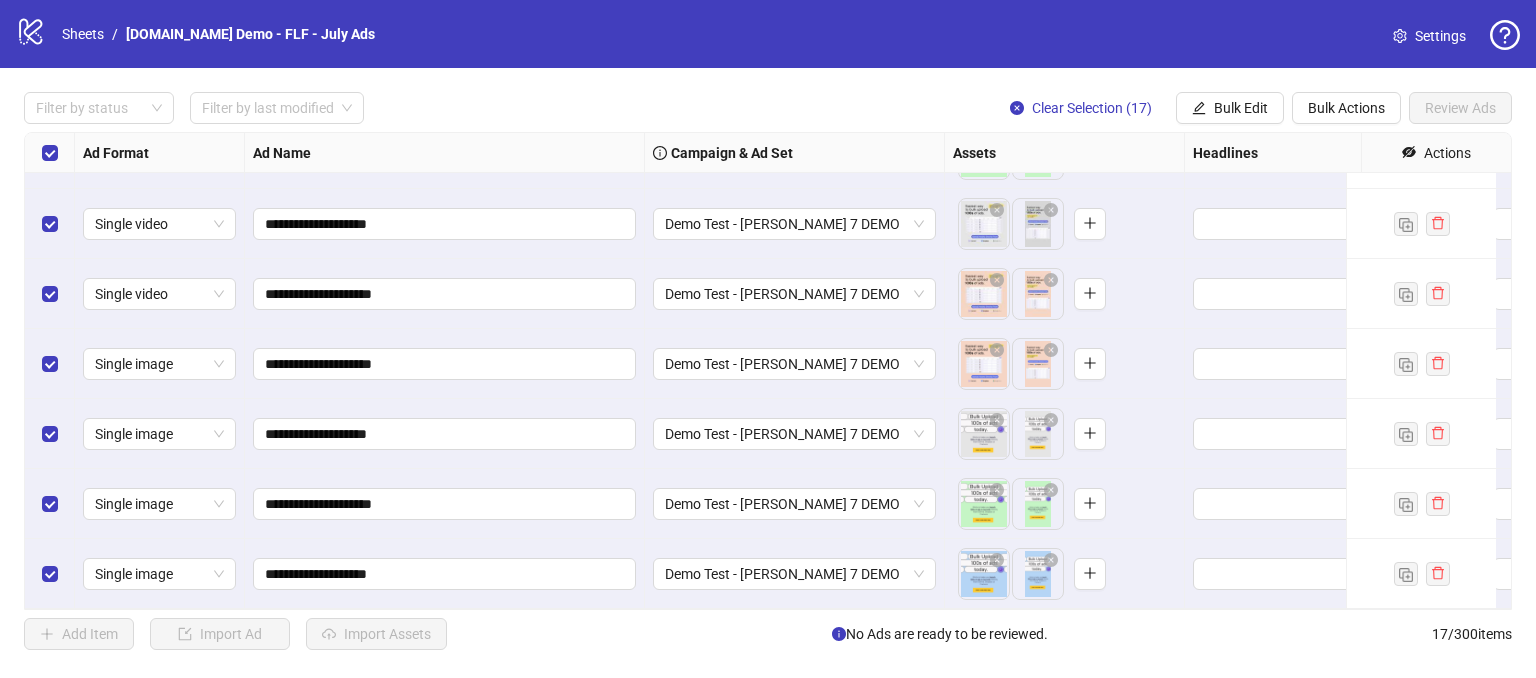 scroll, scrollTop: 0, scrollLeft: 0, axis: both 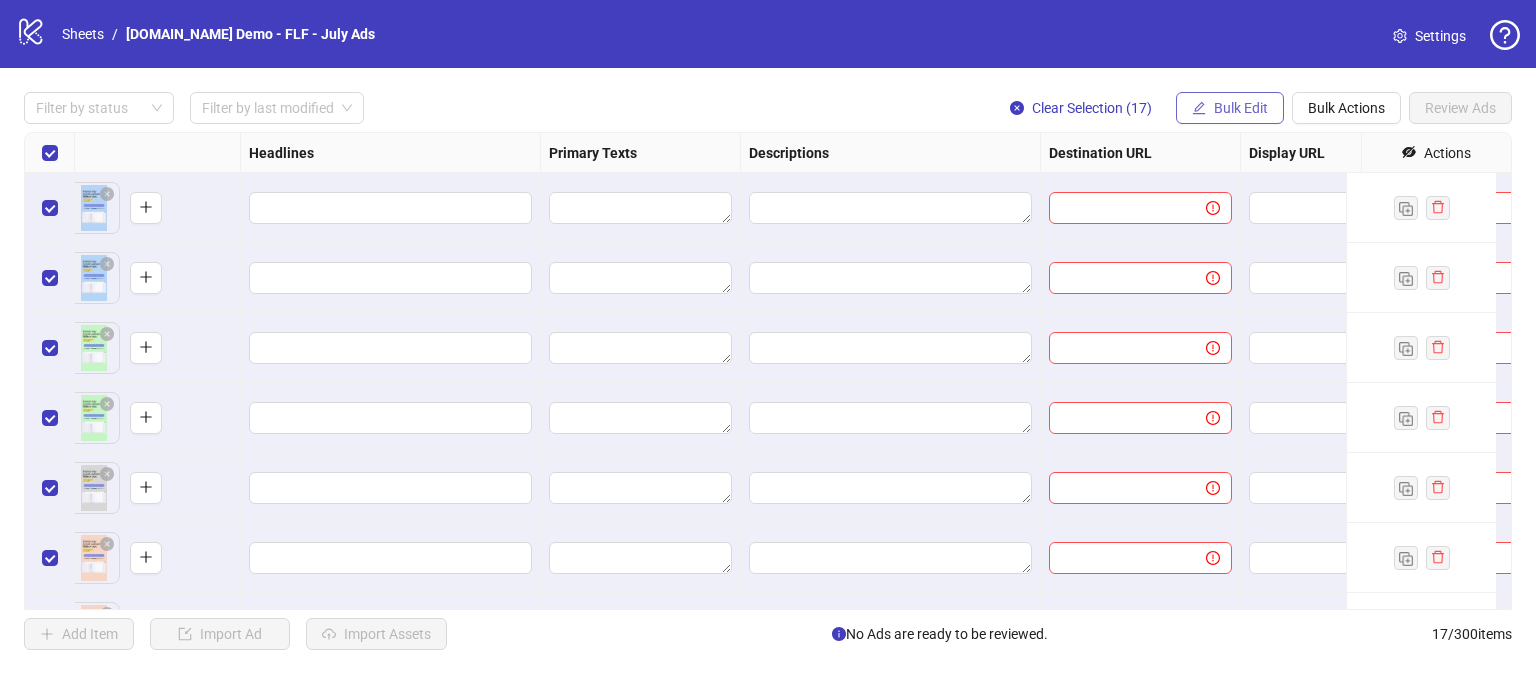 click on "Bulk Edit" at bounding box center [1241, 108] 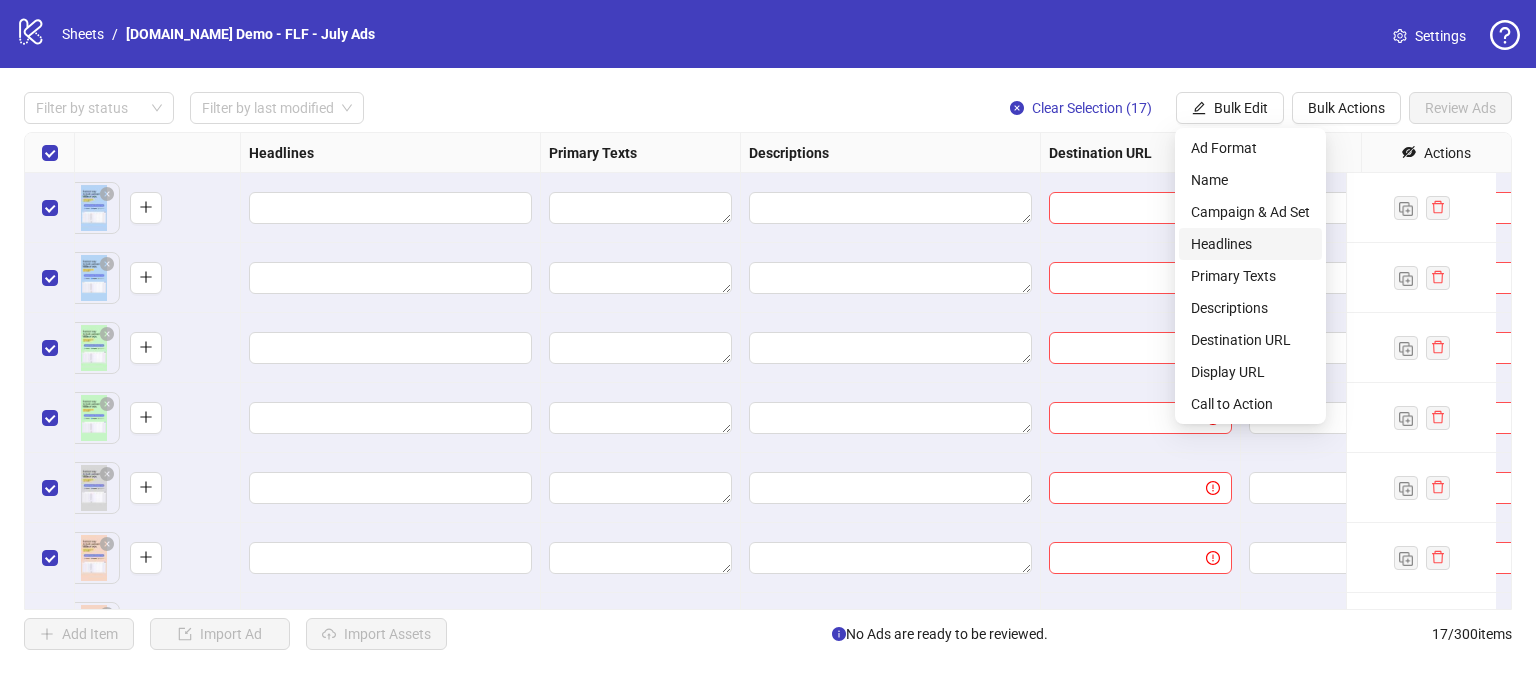 click on "Headlines" at bounding box center [1250, 244] 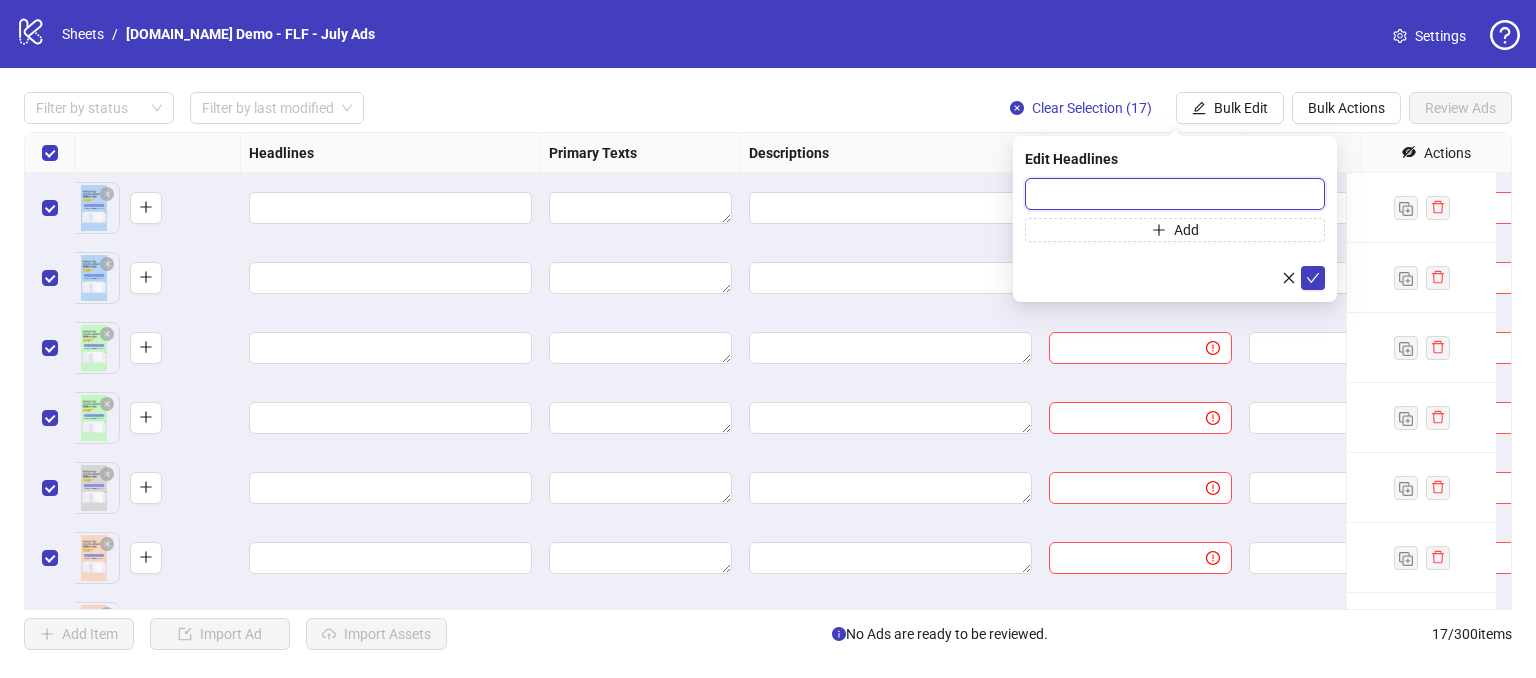 click at bounding box center (1175, 194) 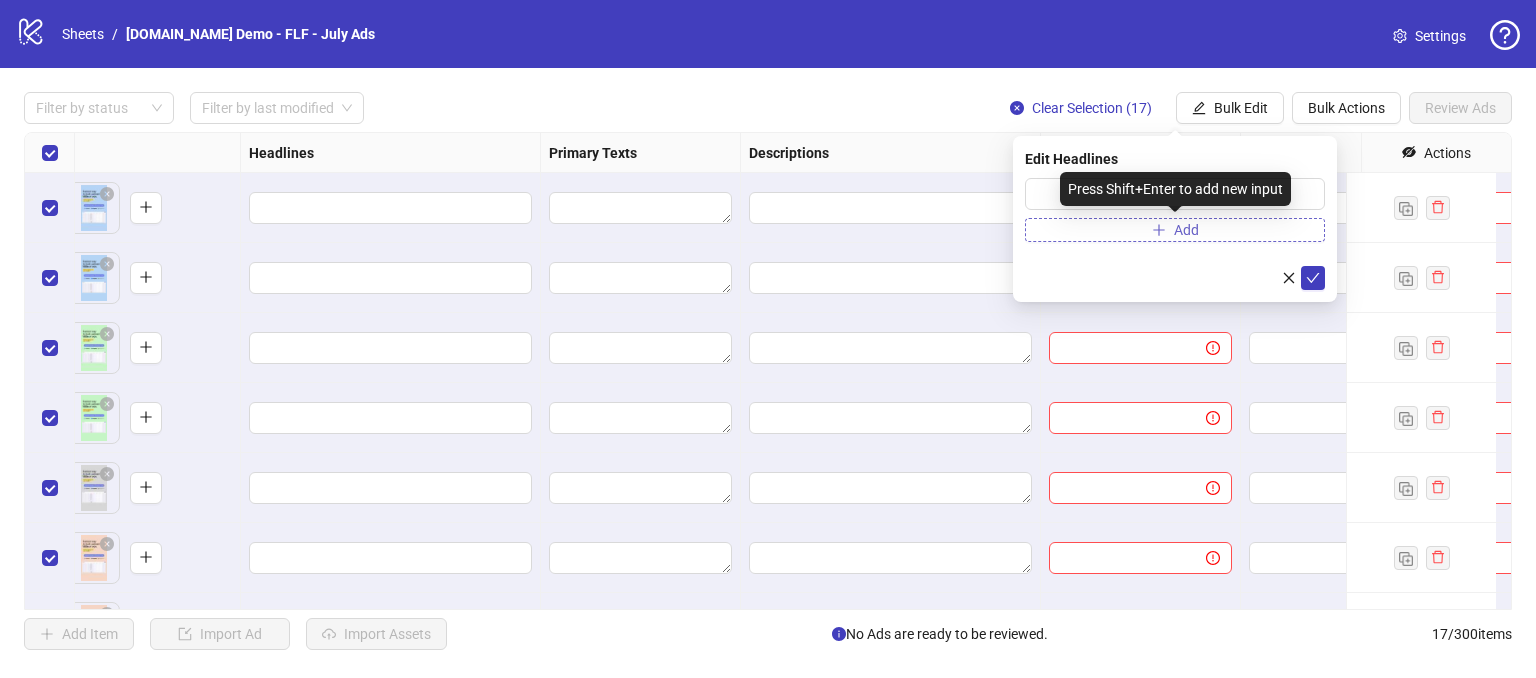 click on "Add" at bounding box center [1186, 230] 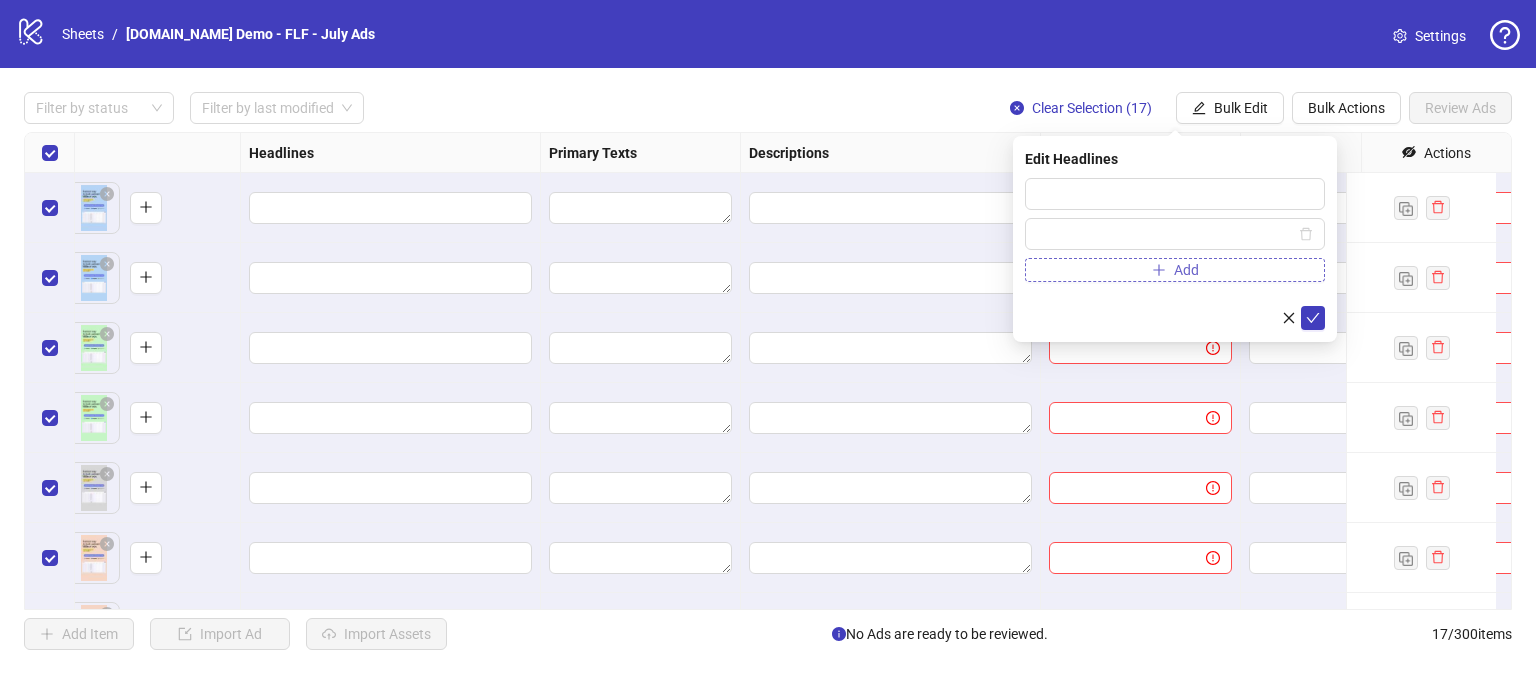 click on "Add" at bounding box center [1175, 270] 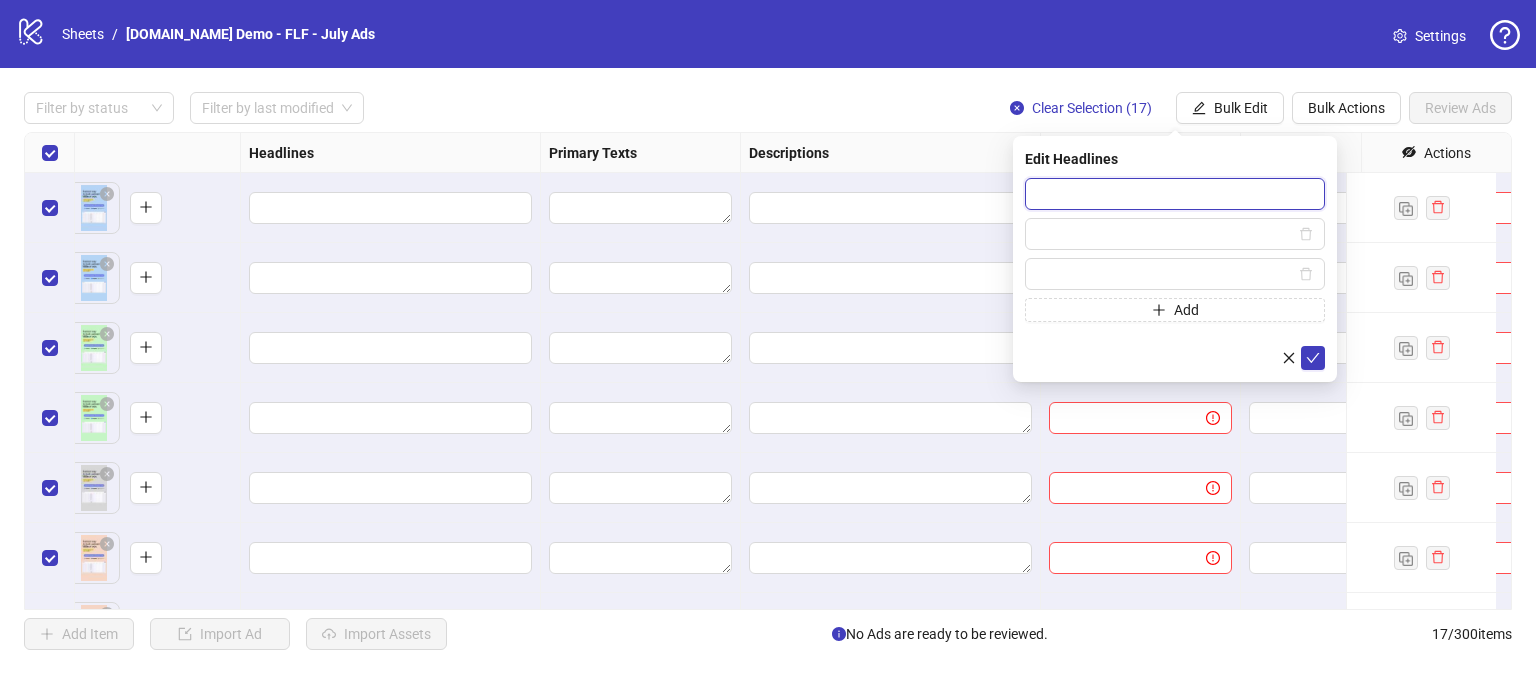 click at bounding box center [1175, 194] 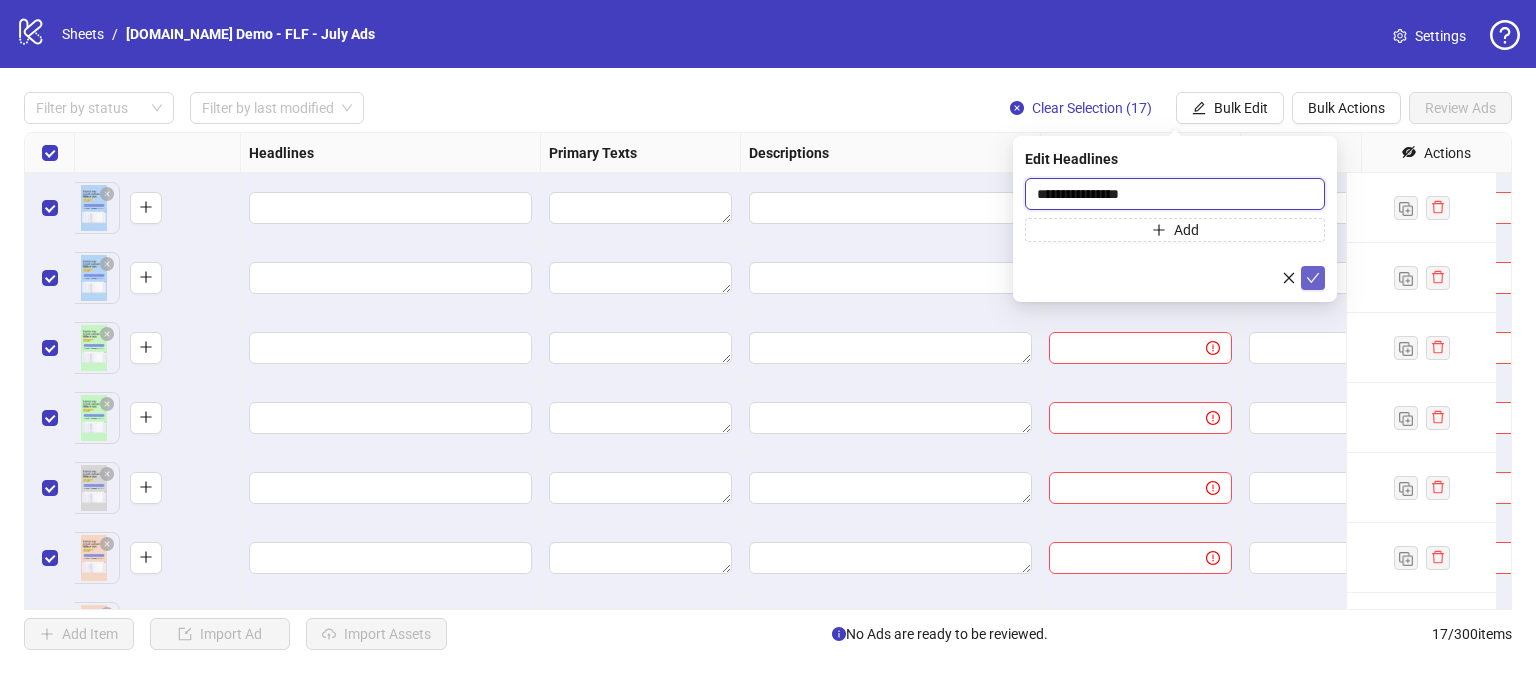 type on "**********" 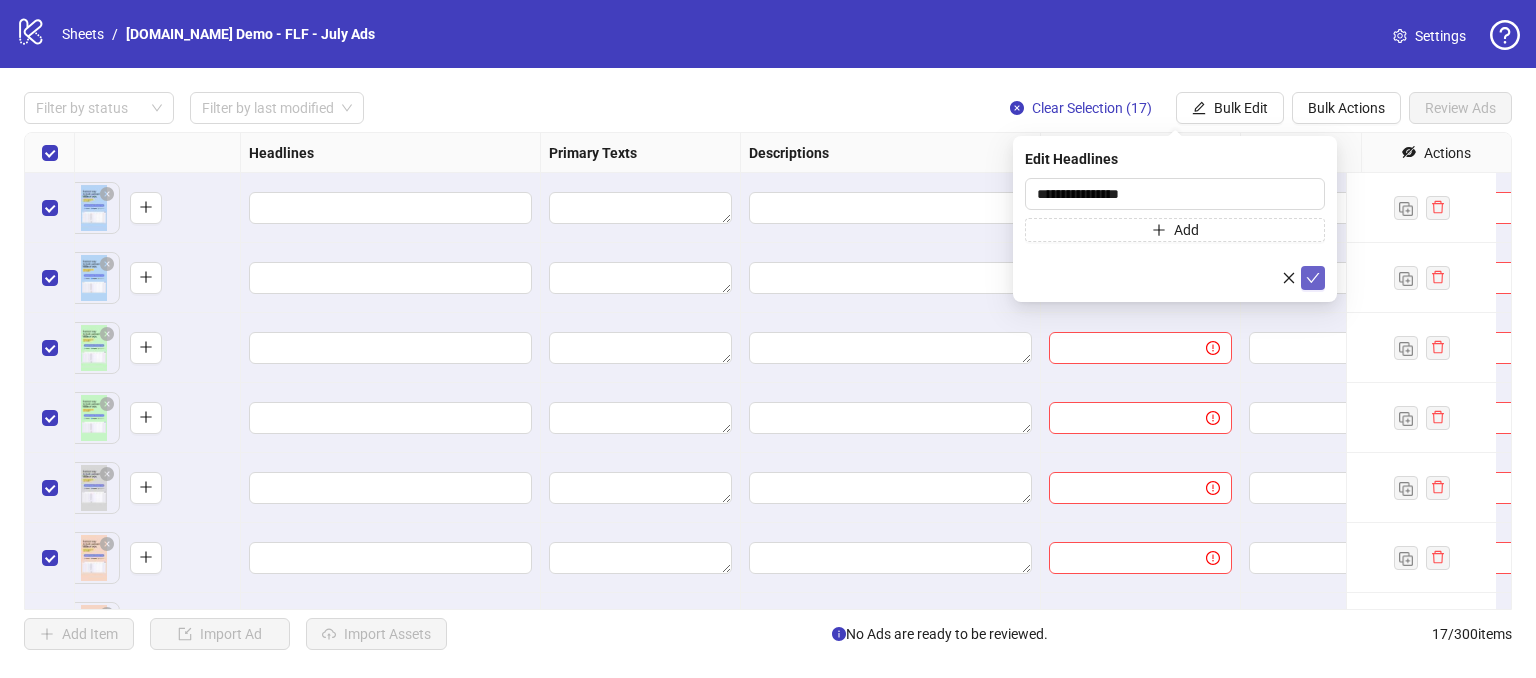 click 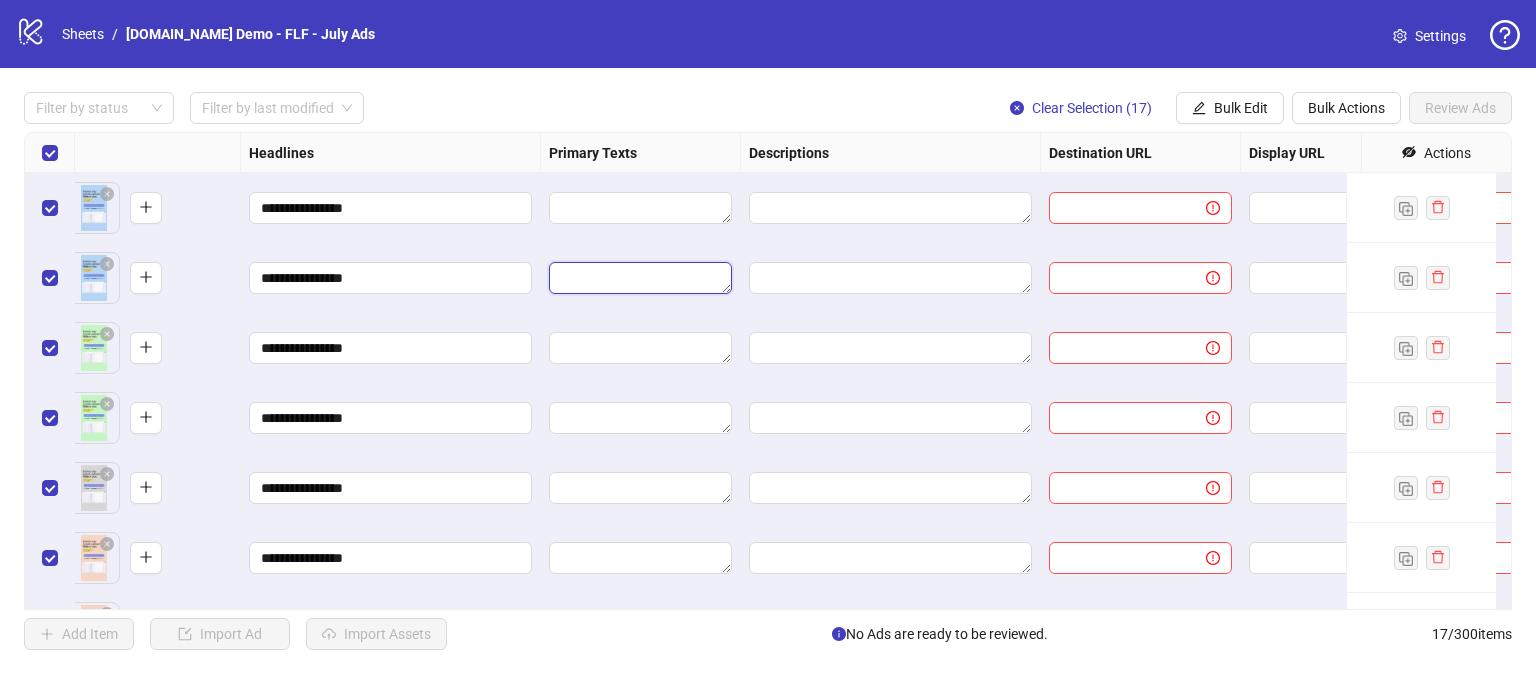 click at bounding box center (640, 278) 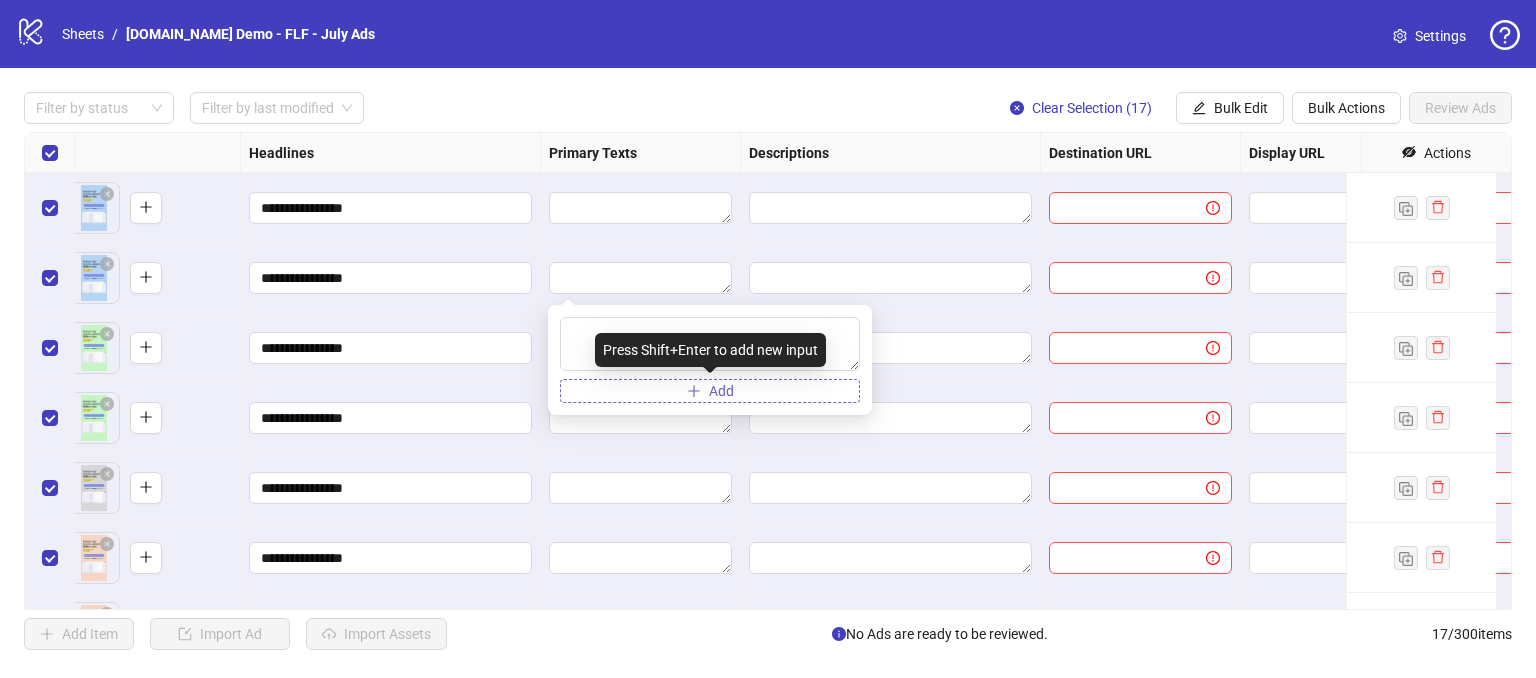 click 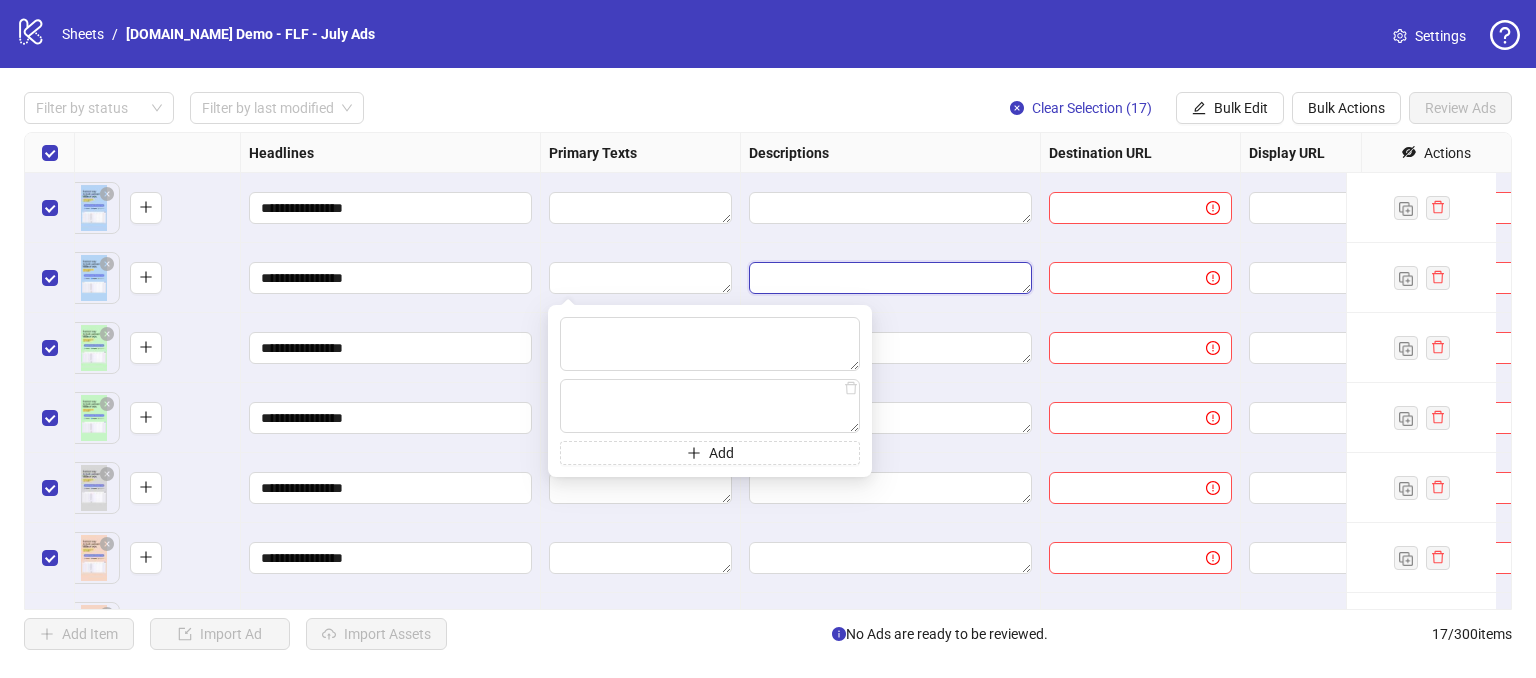 drag, startPoint x: 807, startPoint y: 274, endPoint x: 874, endPoint y: 274, distance: 67 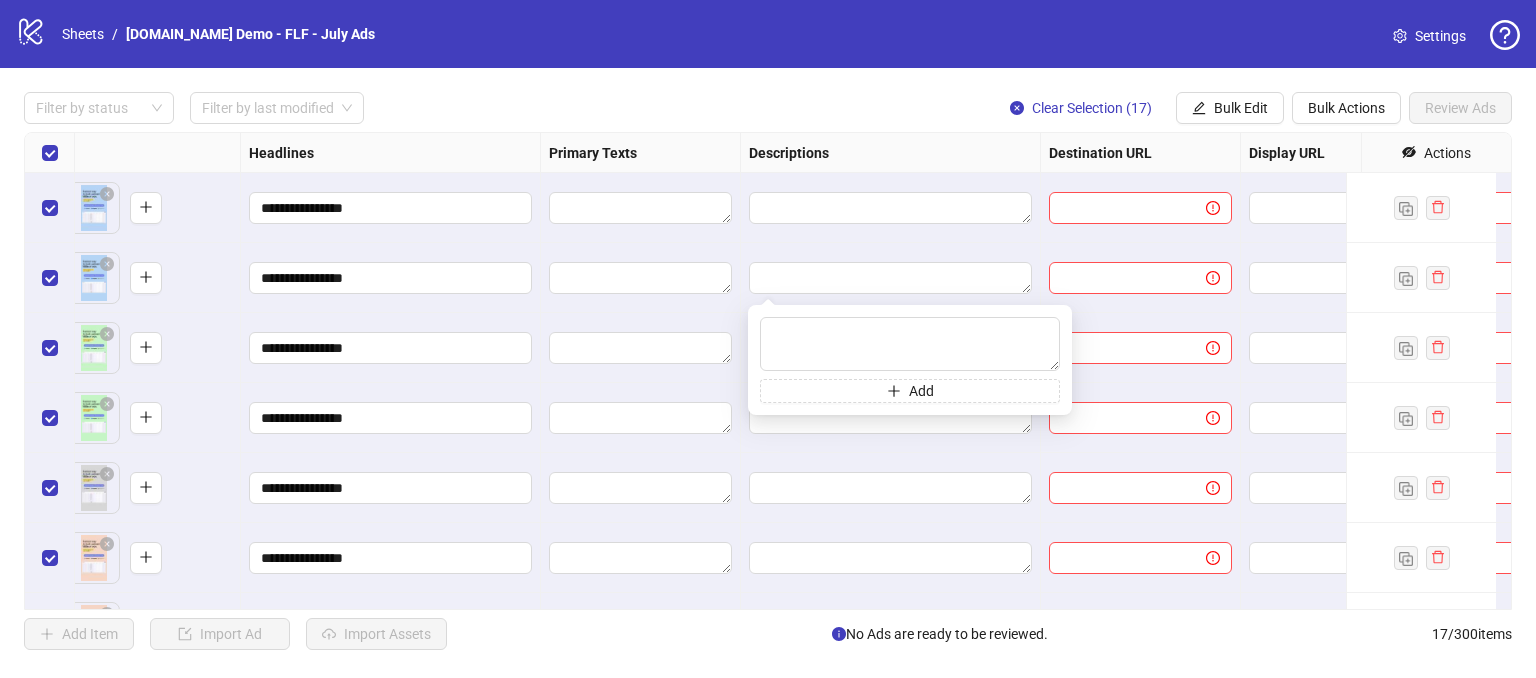 click on "Descriptions" at bounding box center [891, 153] 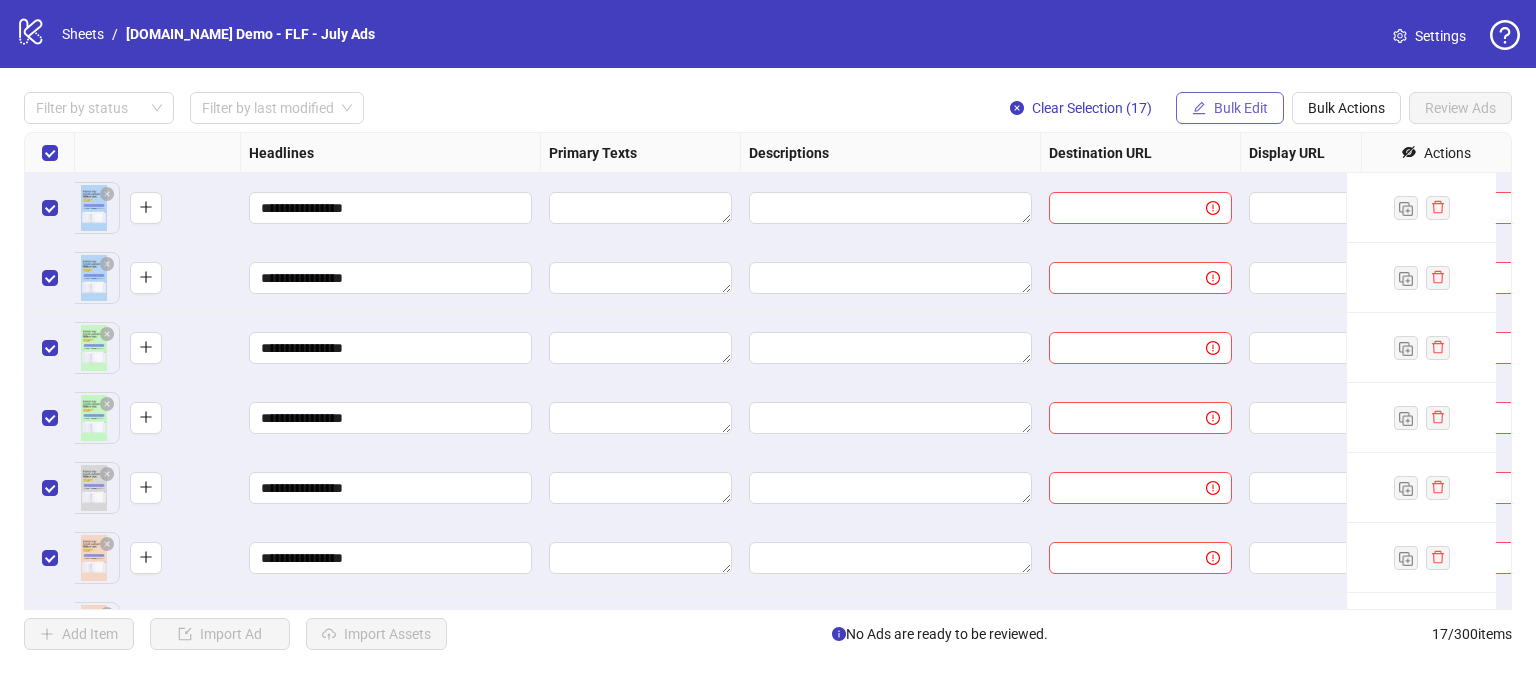 click on "Bulk Edit" at bounding box center (1241, 108) 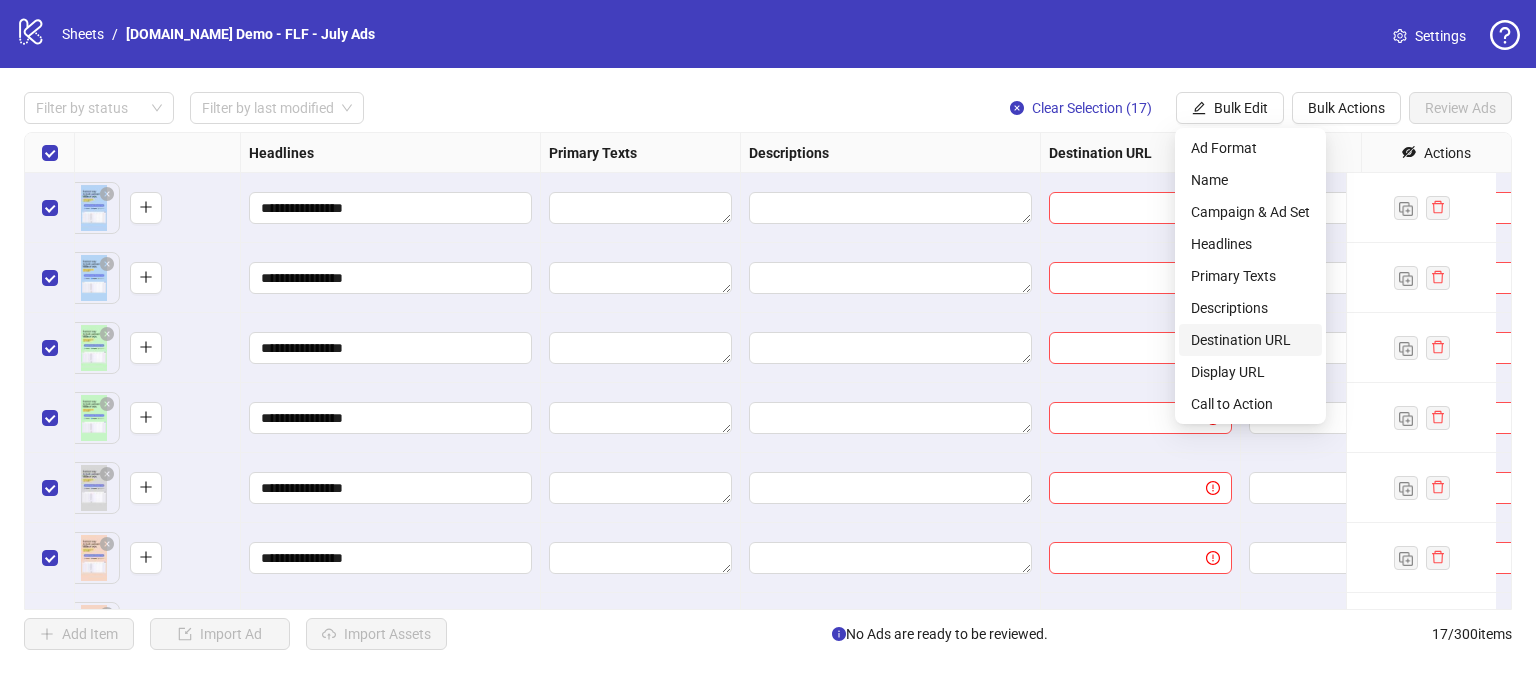 click on "Destination URL" at bounding box center (1250, 340) 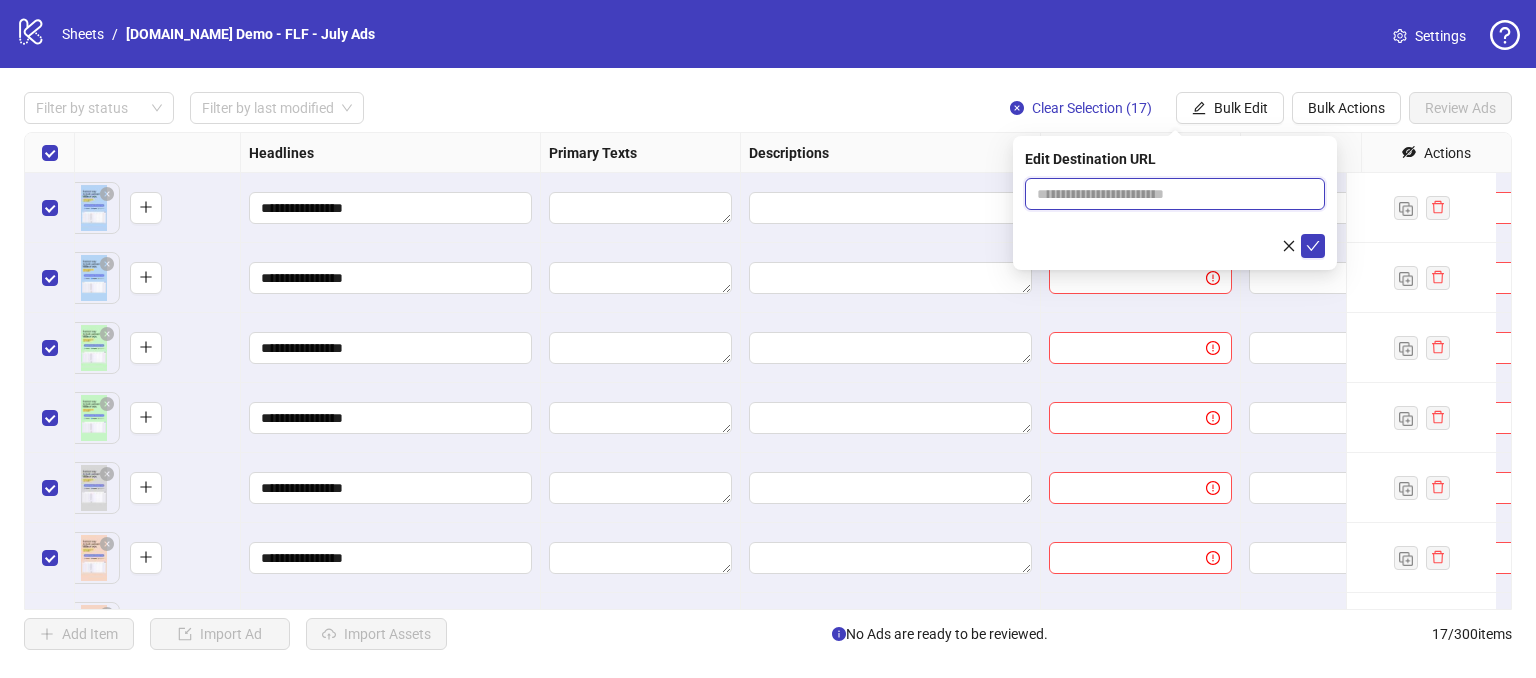 click at bounding box center (1167, 194) 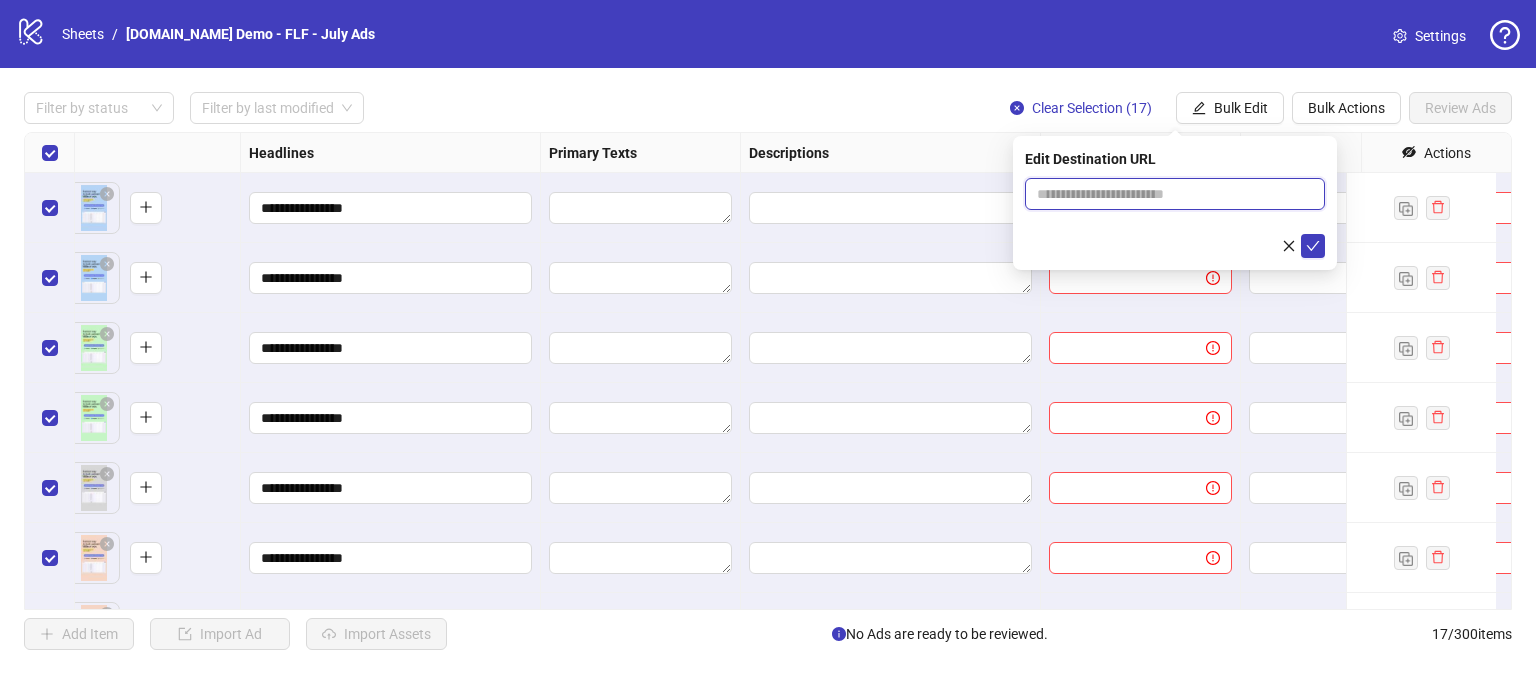 type on "**********" 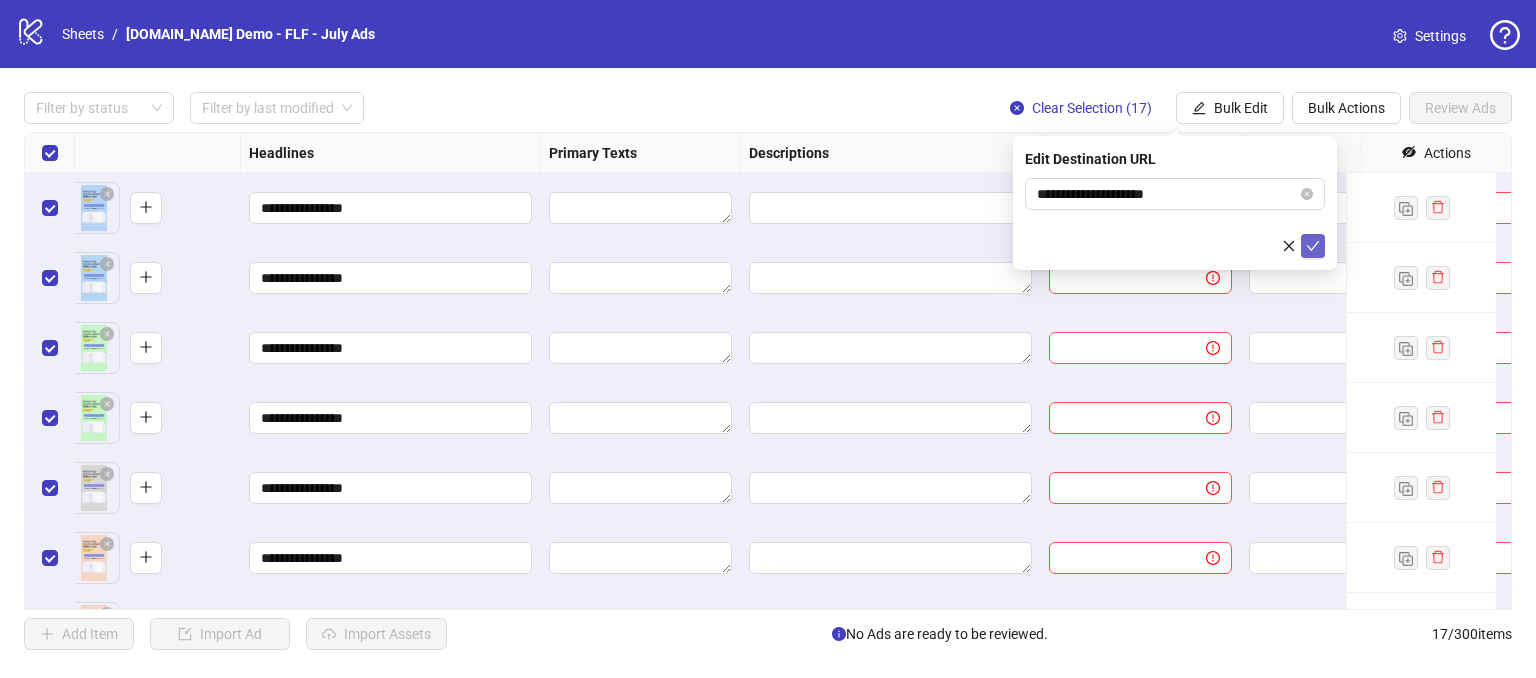 click 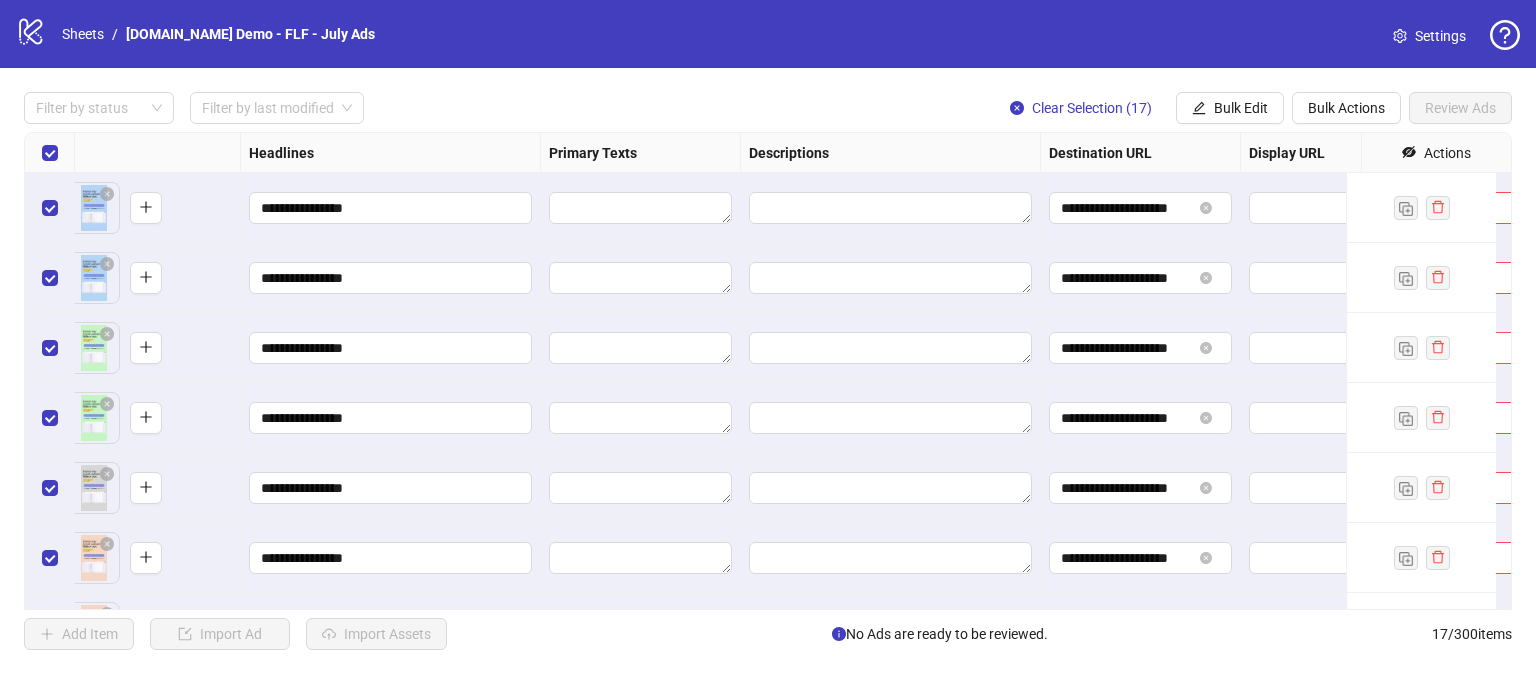 scroll, scrollTop: 0, scrollLeft: 1199, axis: horizontal 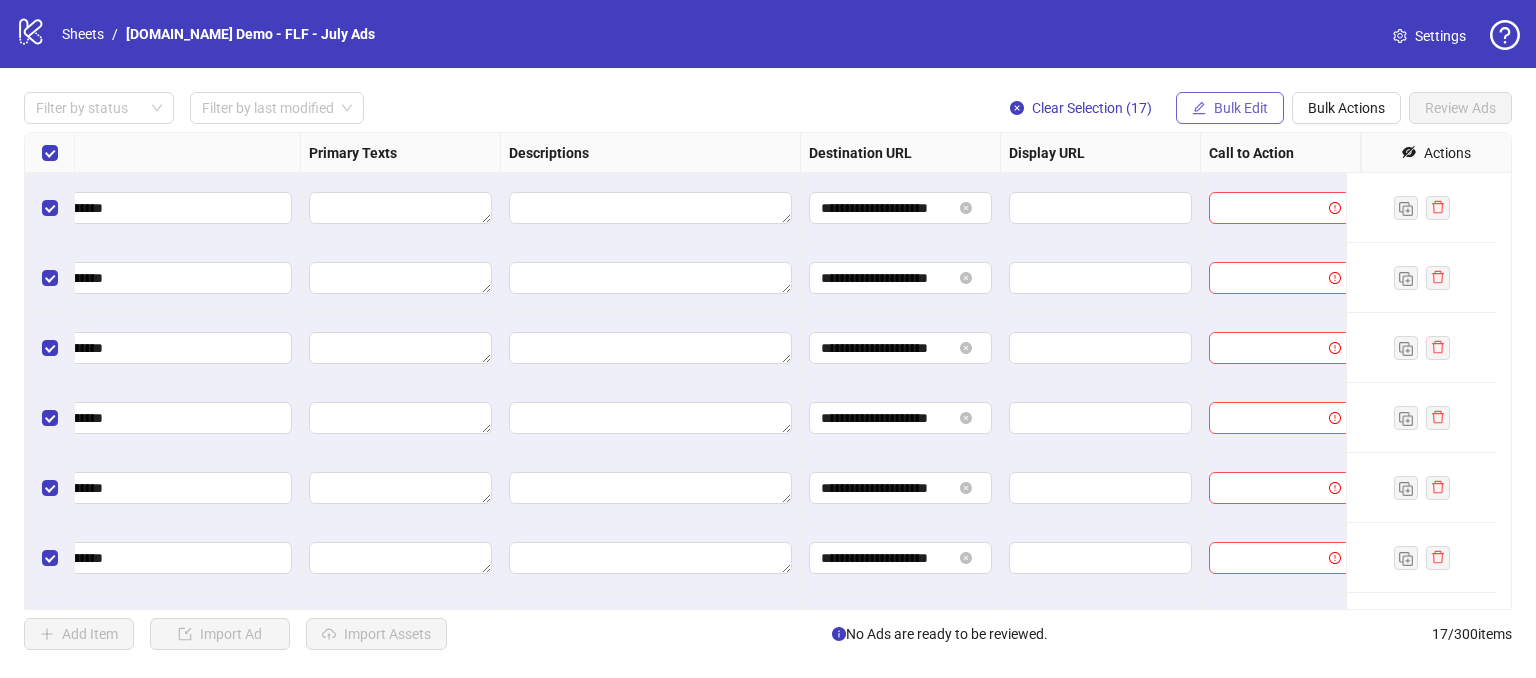 click 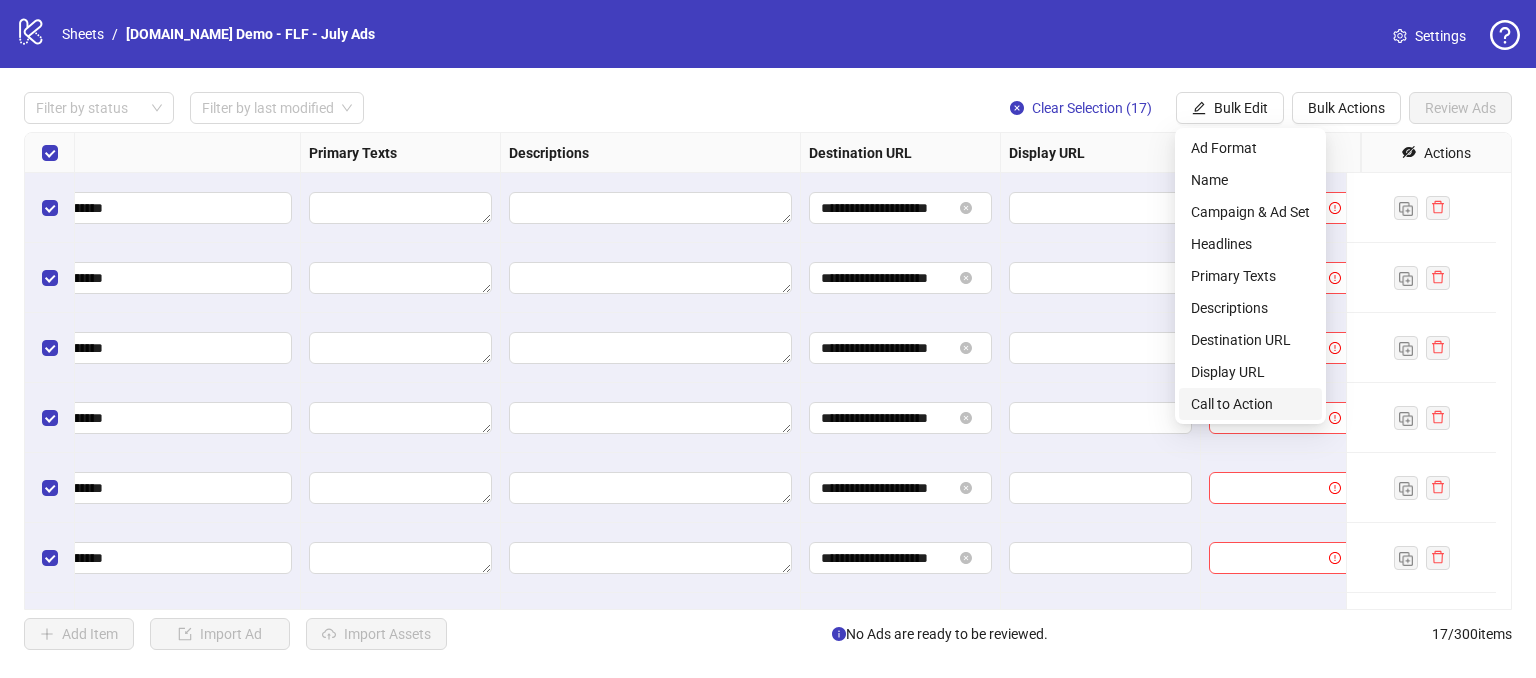 click on "Call to Action" at bounding box center (1250, 404) 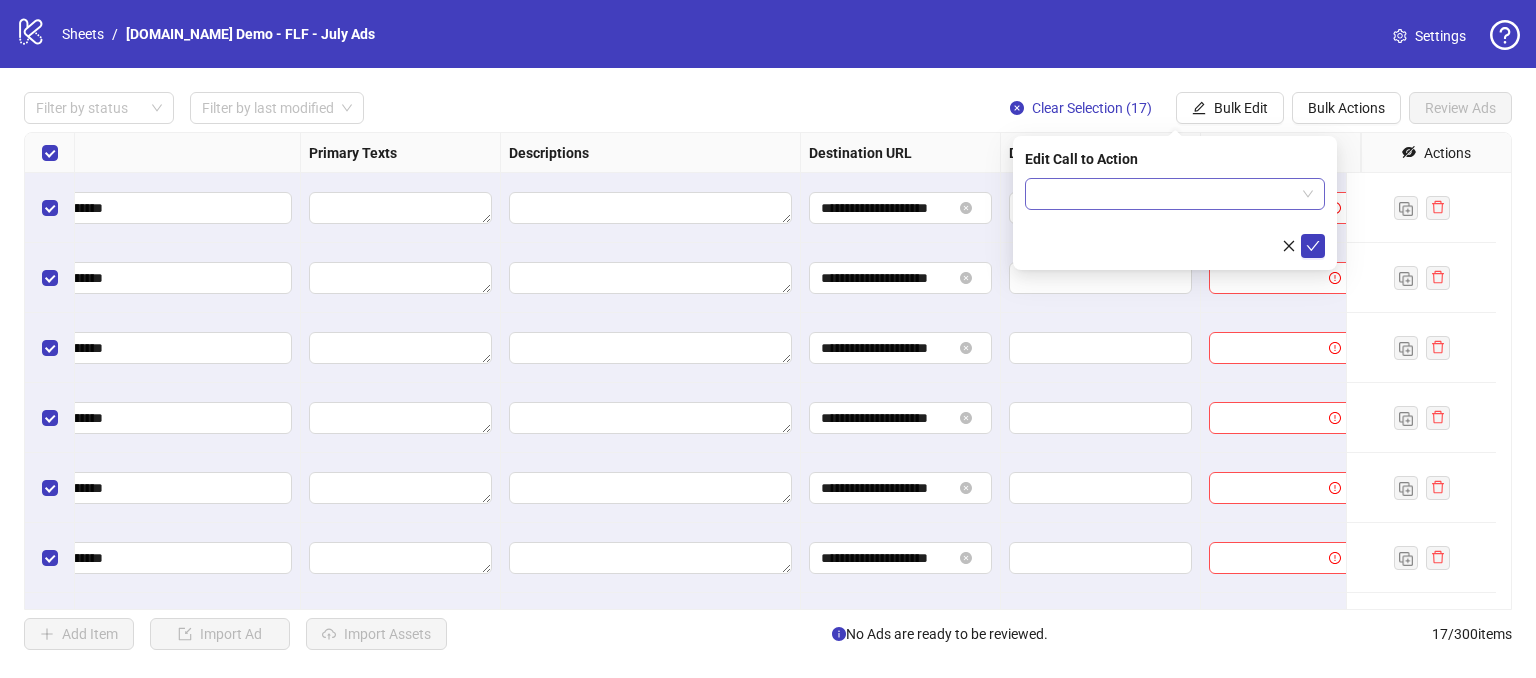 click at bounding box center [1166, 194] 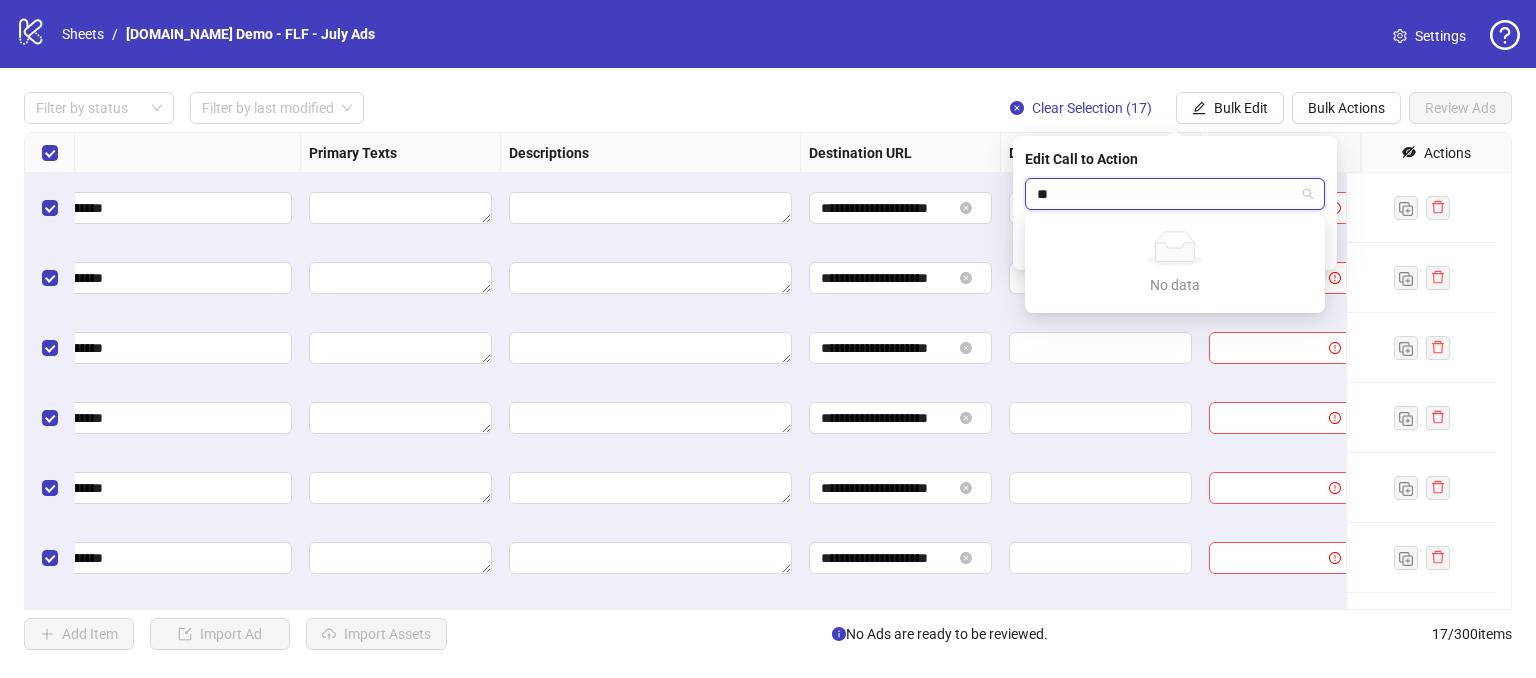 type on "*" 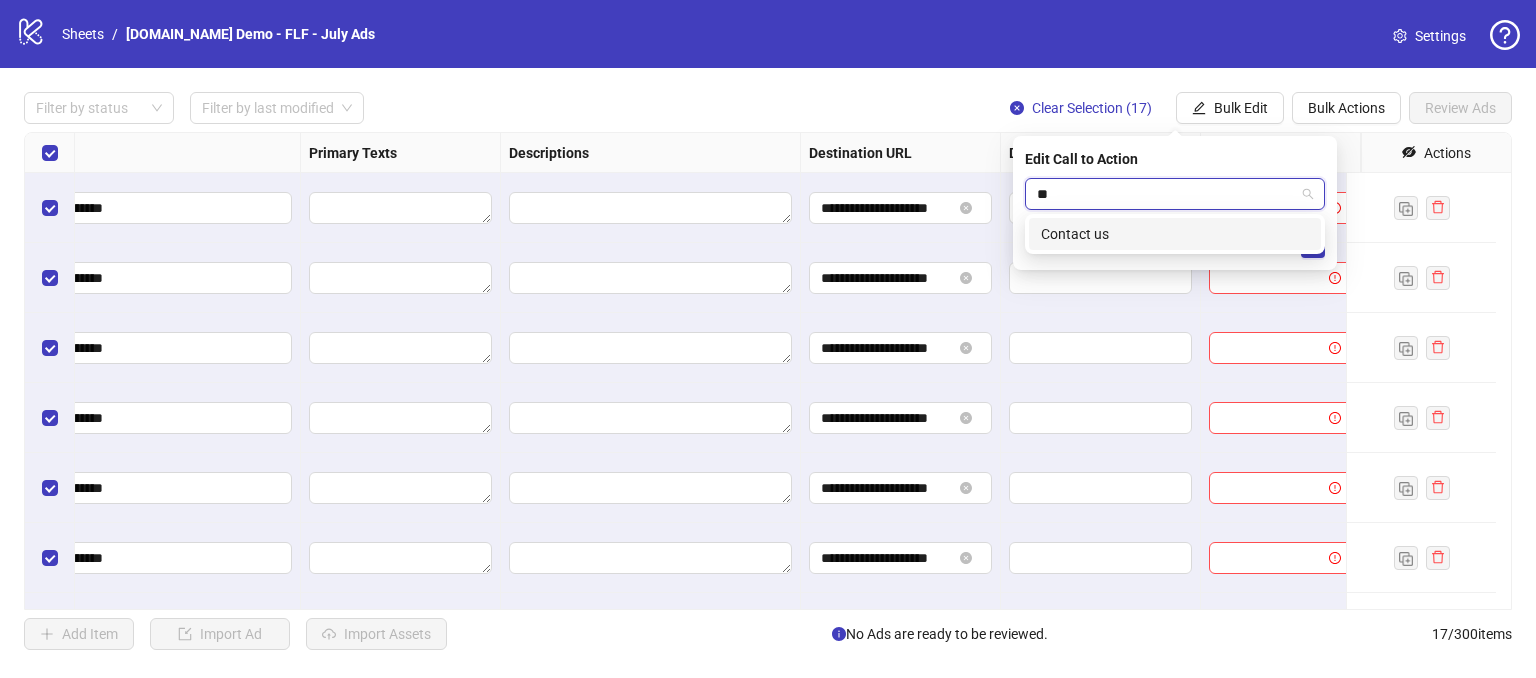 type on "*" 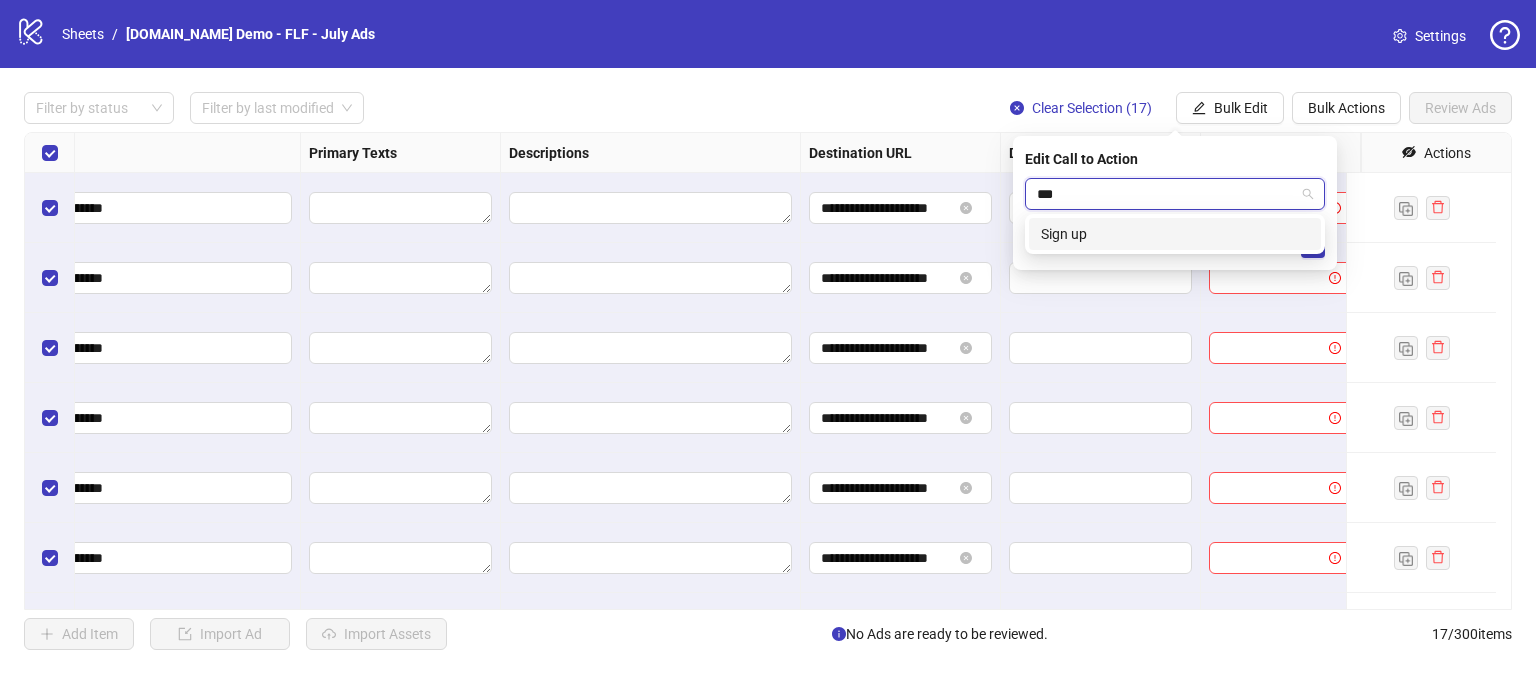 type on "****" 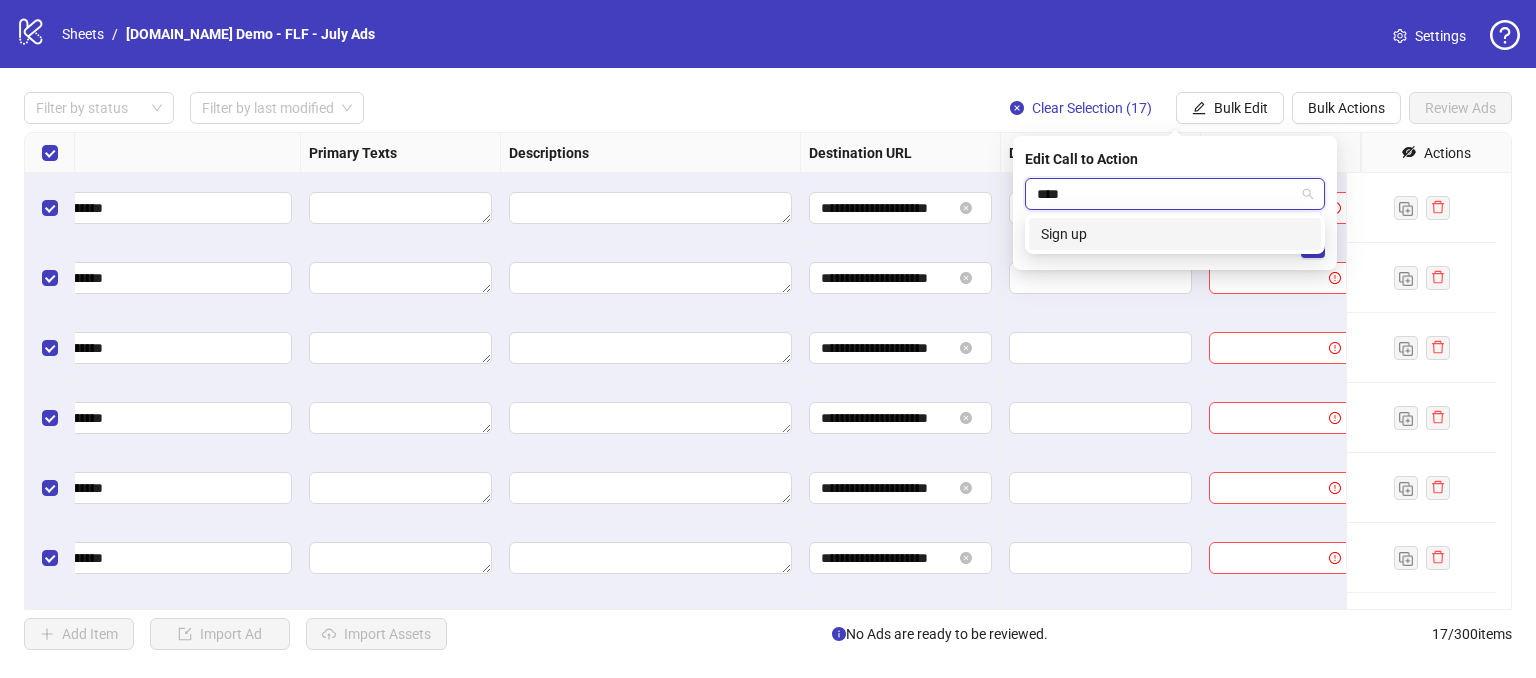 click on "Sign up" at bounding box center [1175, 234] 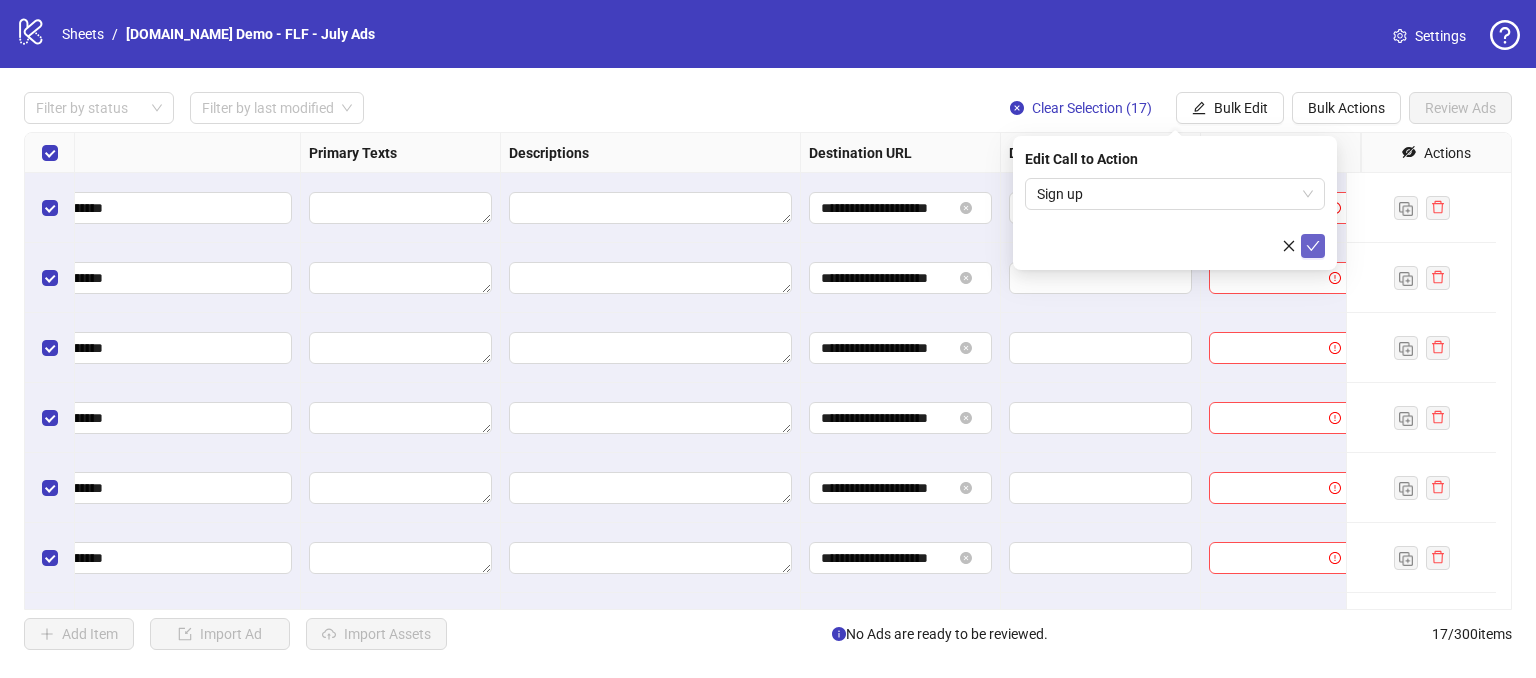click 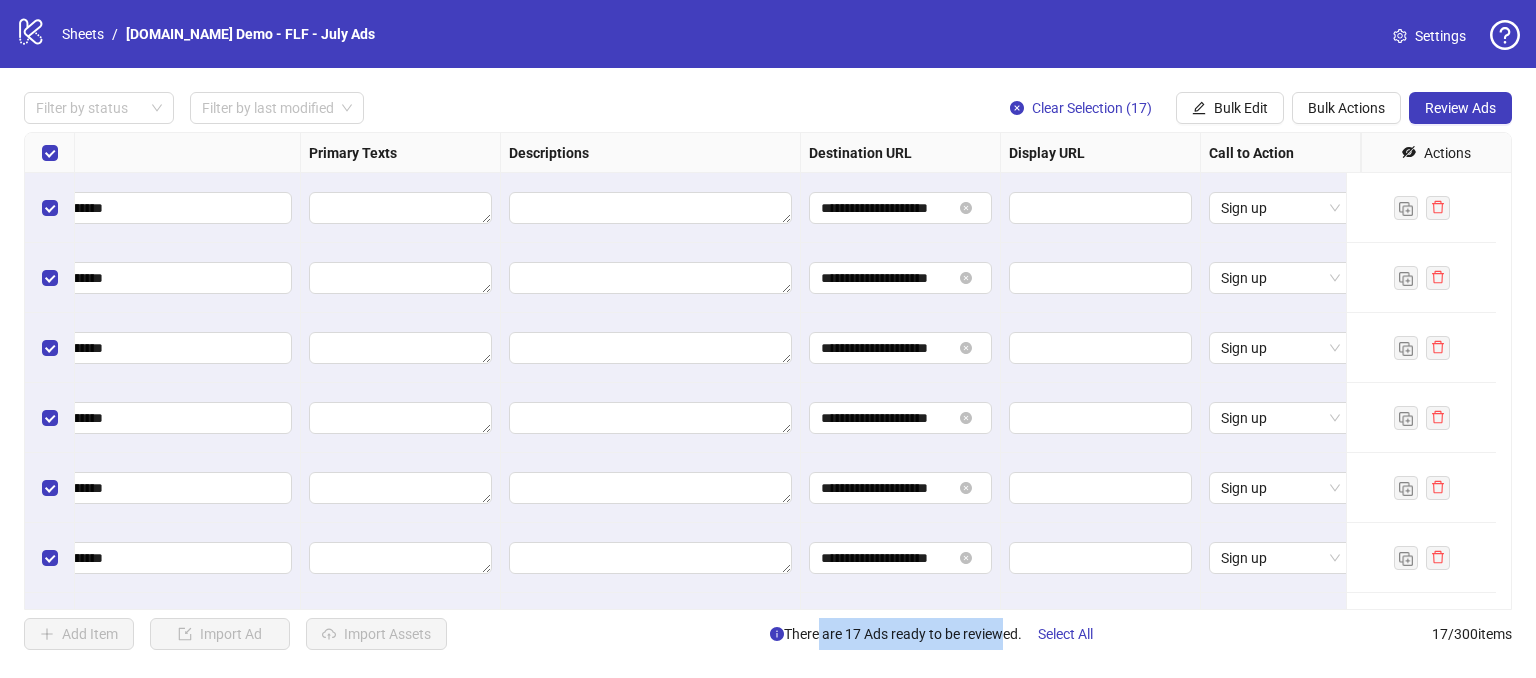 drag, startPoint x: 806, startPoint y: 633, endPoint x: 997, endPoint y: 620, distance: 191.4419 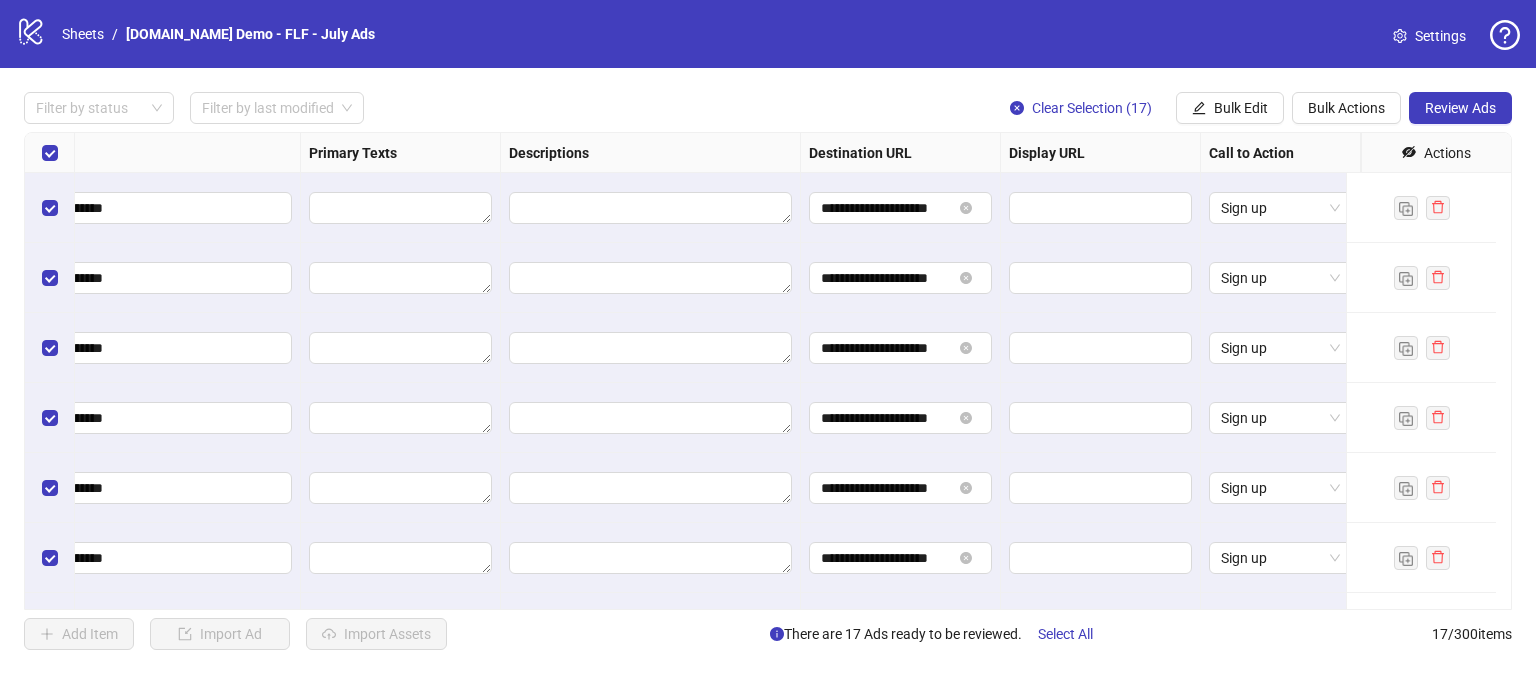 click on "Add Item Import Ad Import Assets  There are 17 Ads ready to be reviewed.  Select All 17 / 300  items" at bounding box center [768, 634] 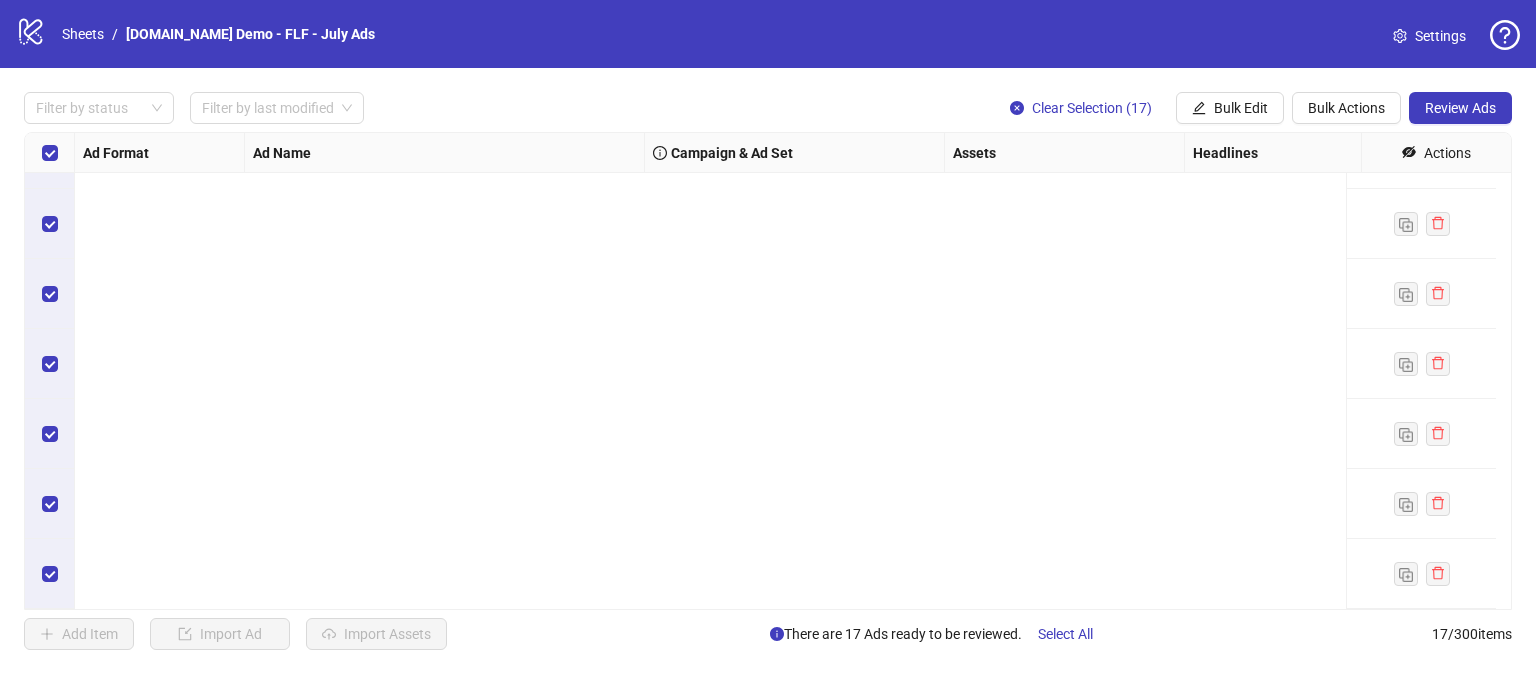 scroll, scrollTop: 0, scrollLeft: 0, axis: both 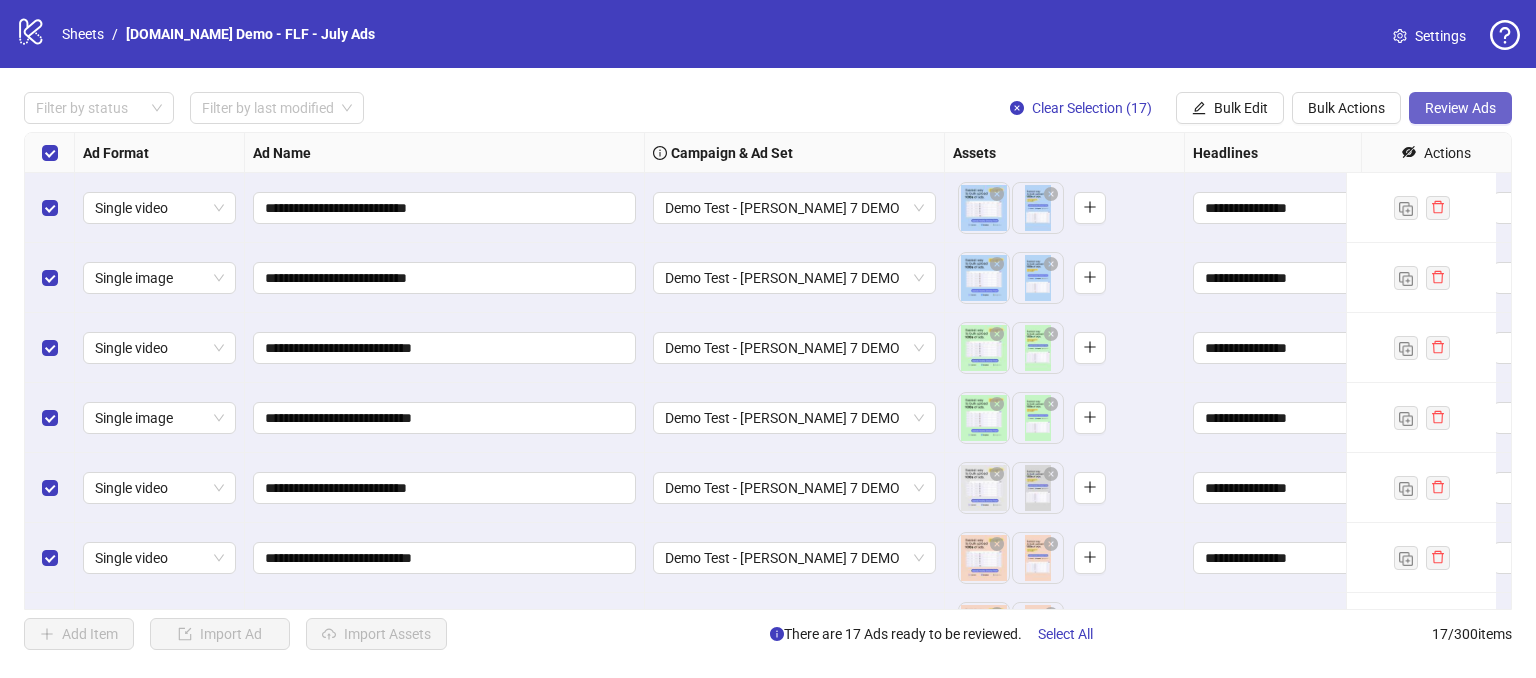 click on "Review Ads" at bounding box center [1460, 108] 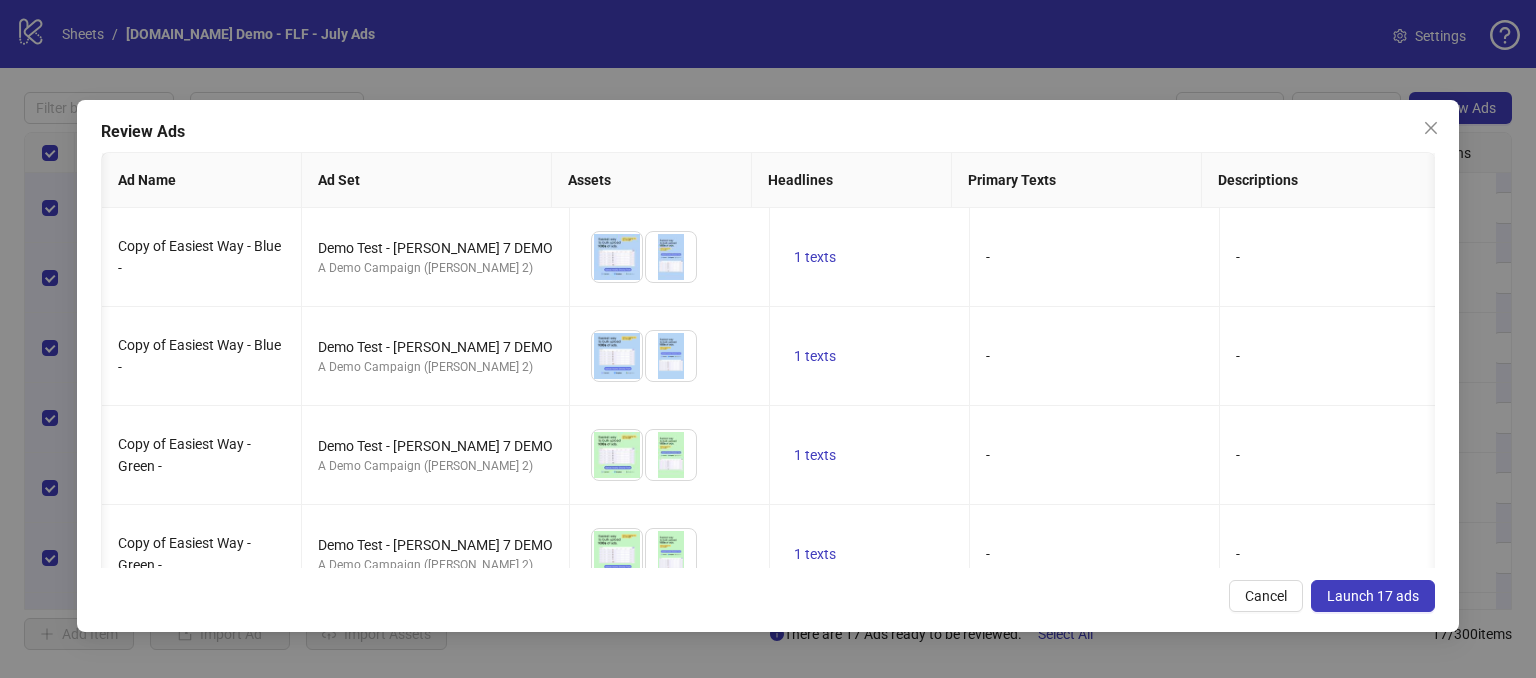 scroll, scrollTop: 0, scrollLeft: 155, axis: horizontal 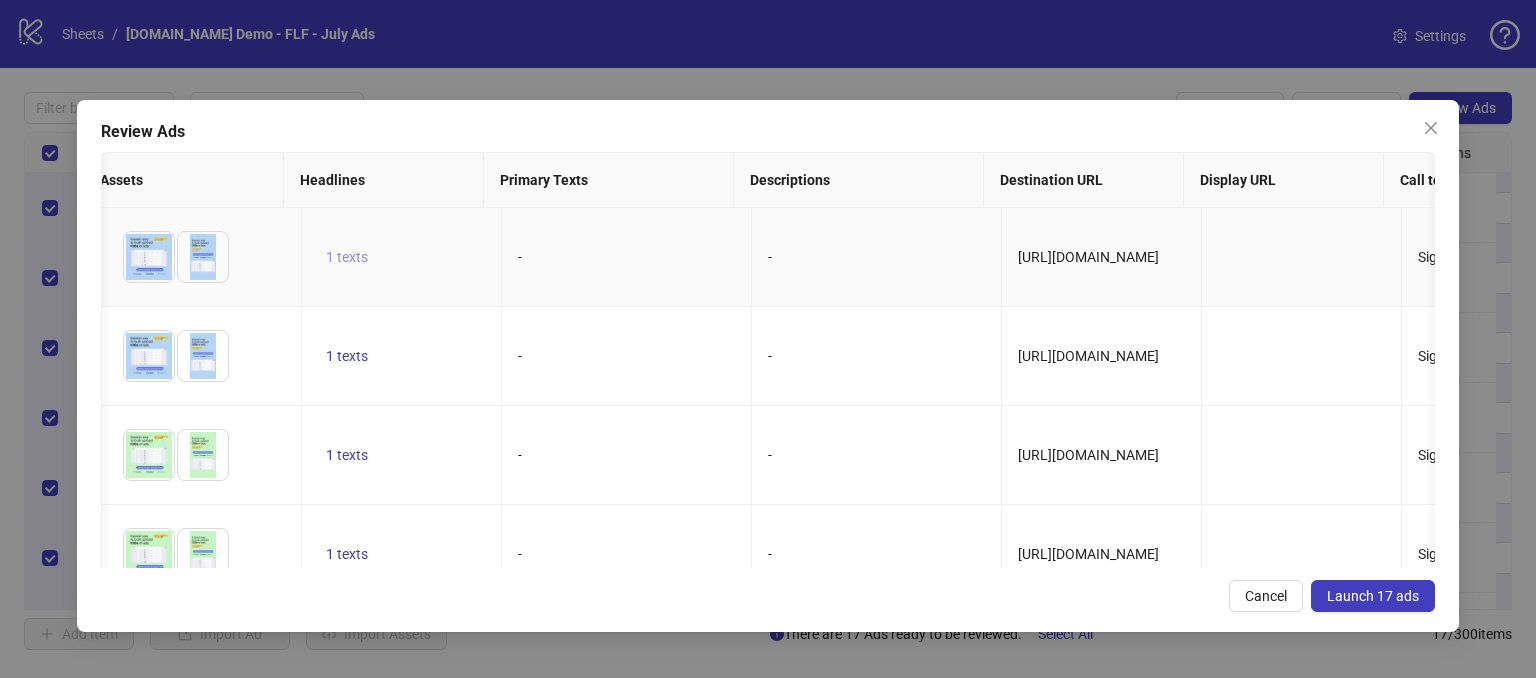 click on "1 texts" at bounding box center [347, 257] 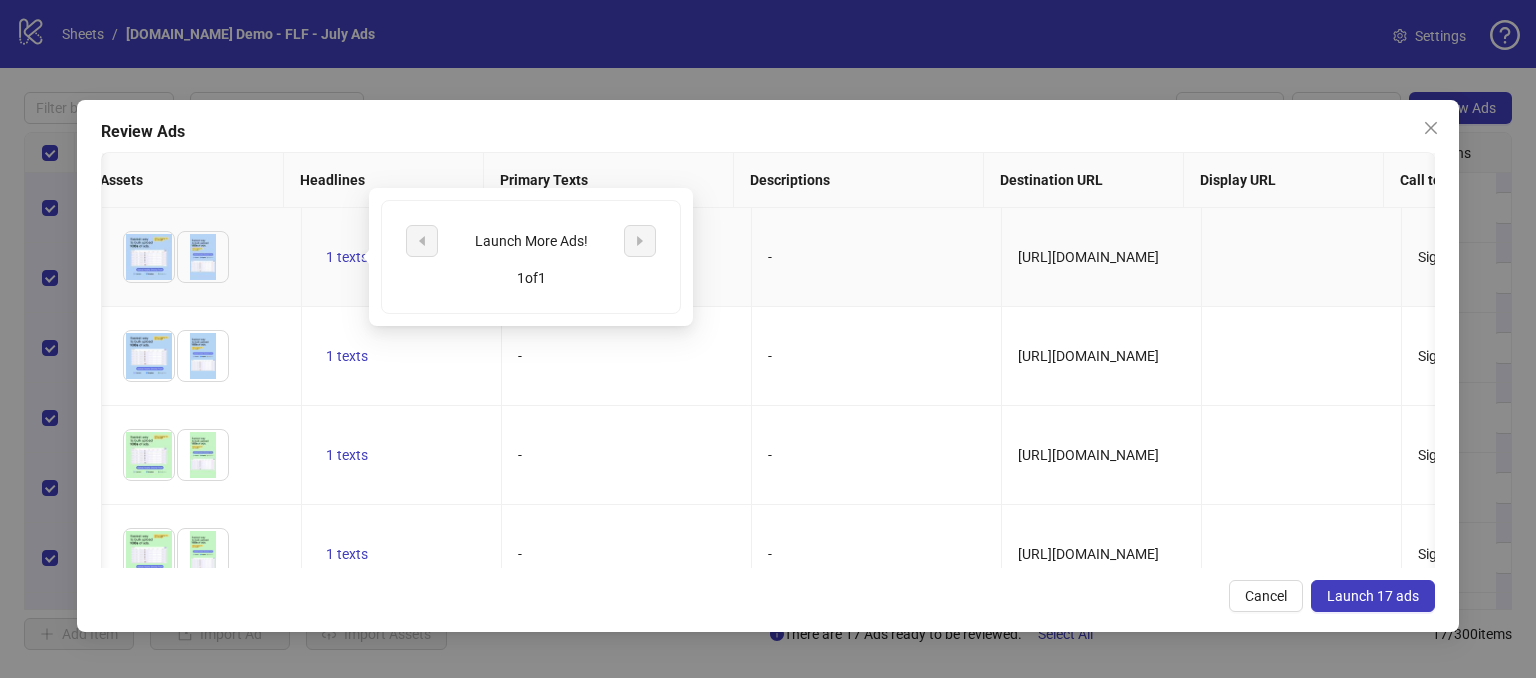 click on "-" at bounding box center (877, 257) 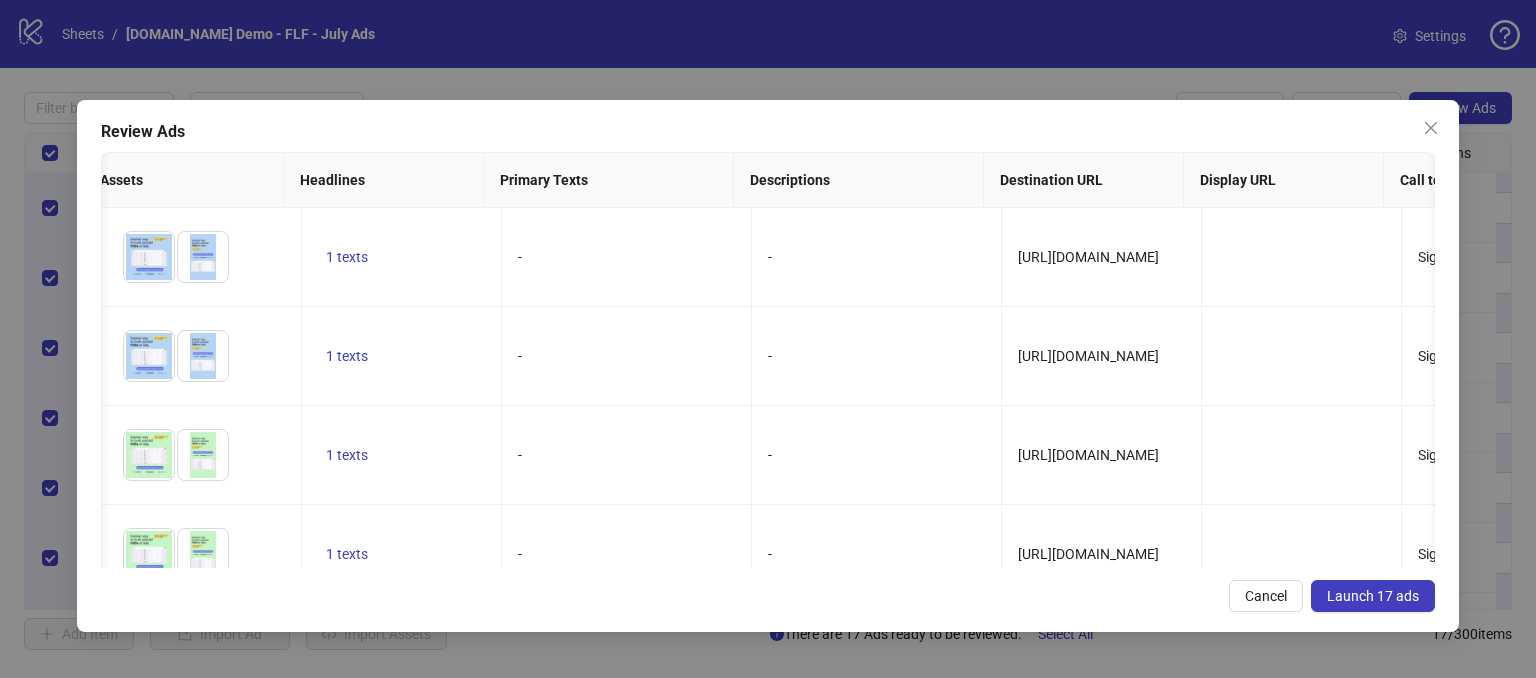 scroll, scrollTop: 0, scrollLeft: 686, axis: horizontal 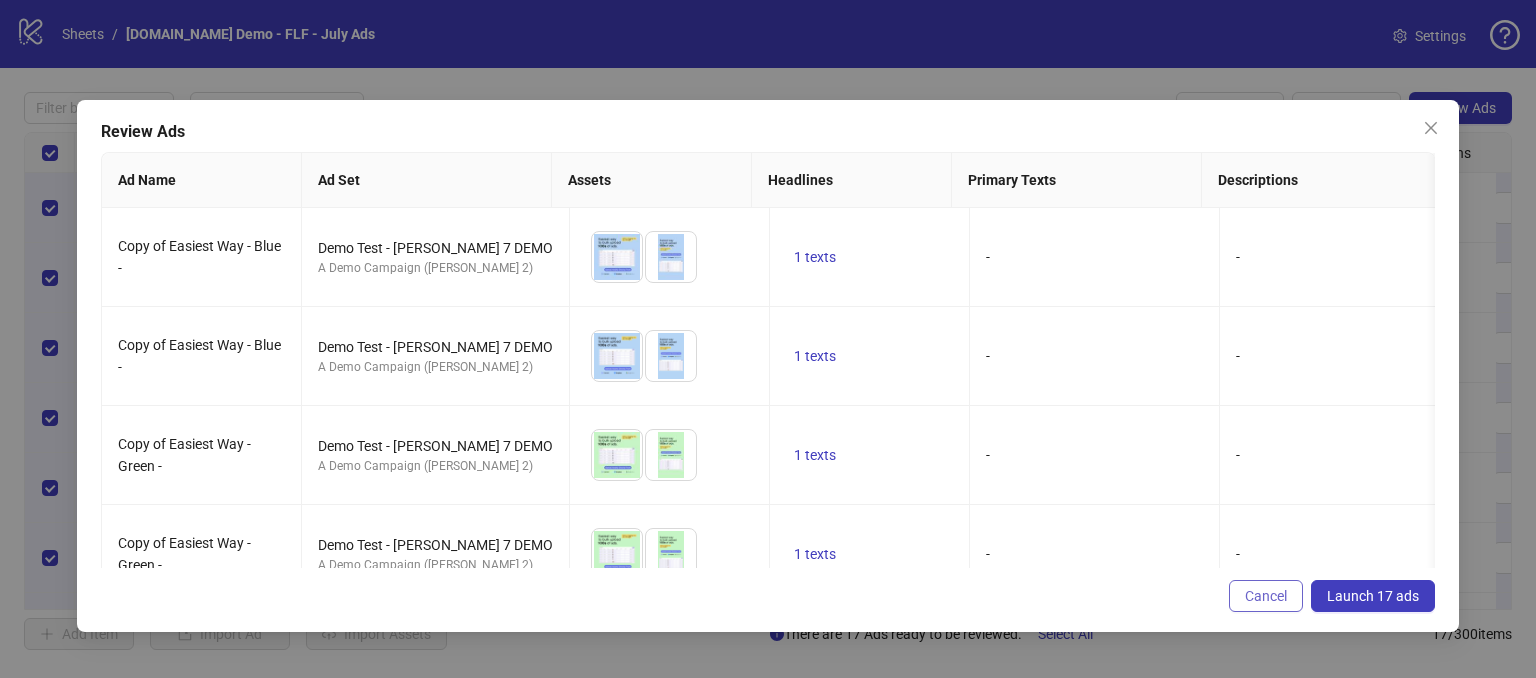 click on "Cancel" at bounding box center [1266, 596] 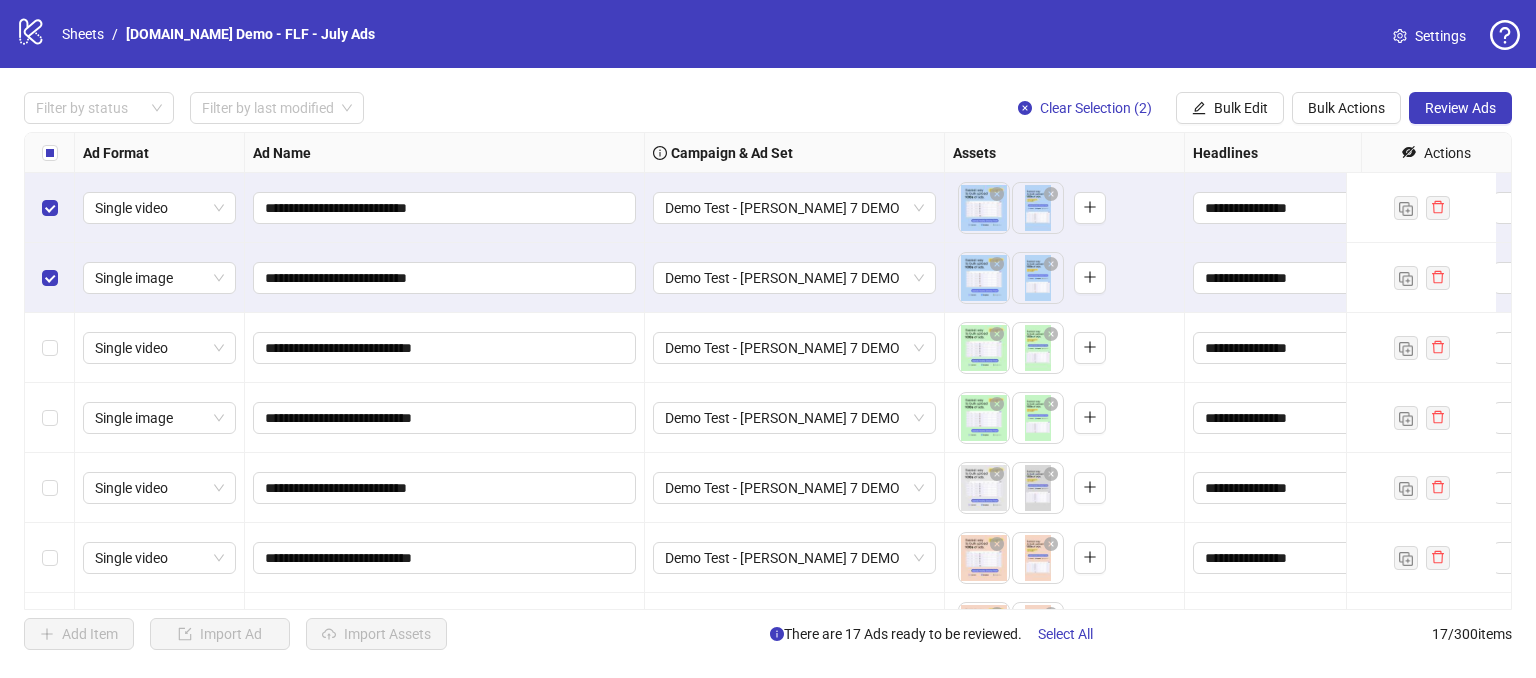 click at bounding box center [50, 348] 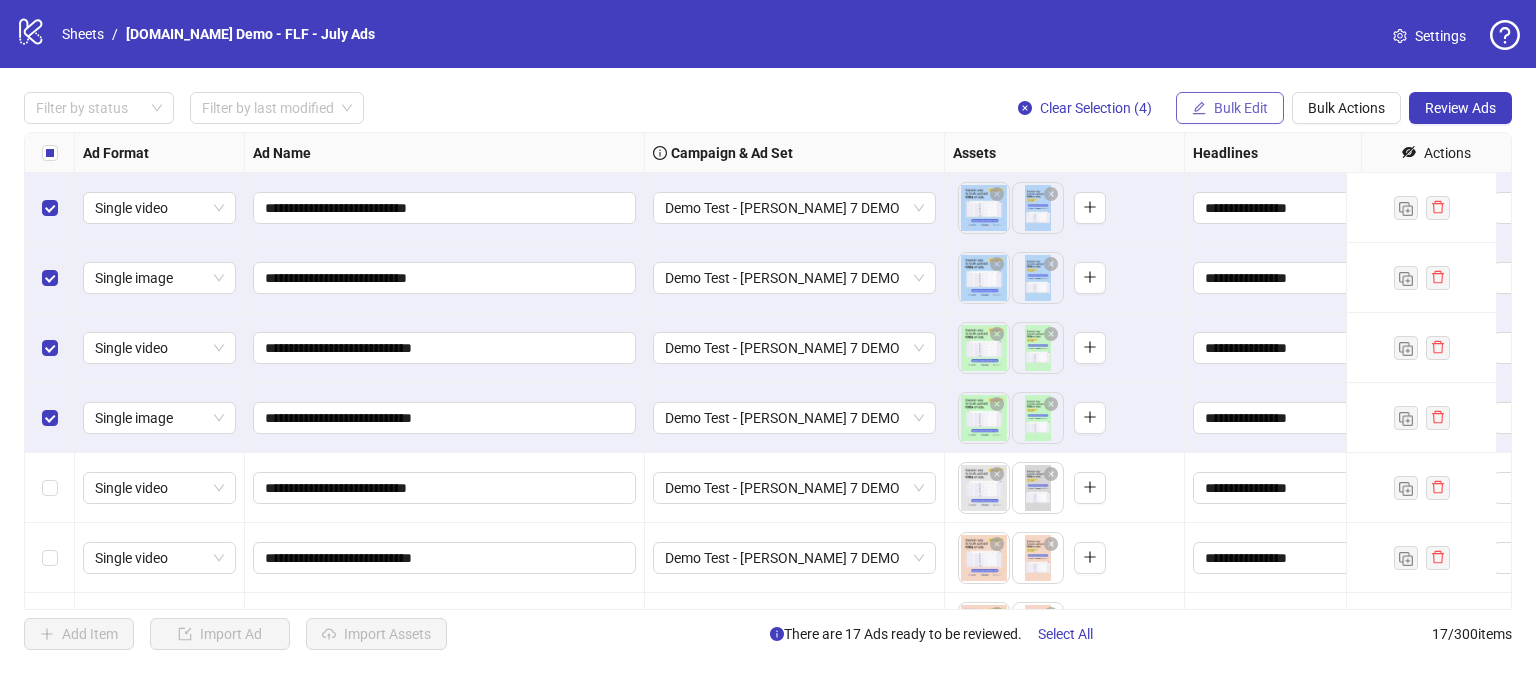 click on "Bulk Edit" at bounding box center [1241, 108] 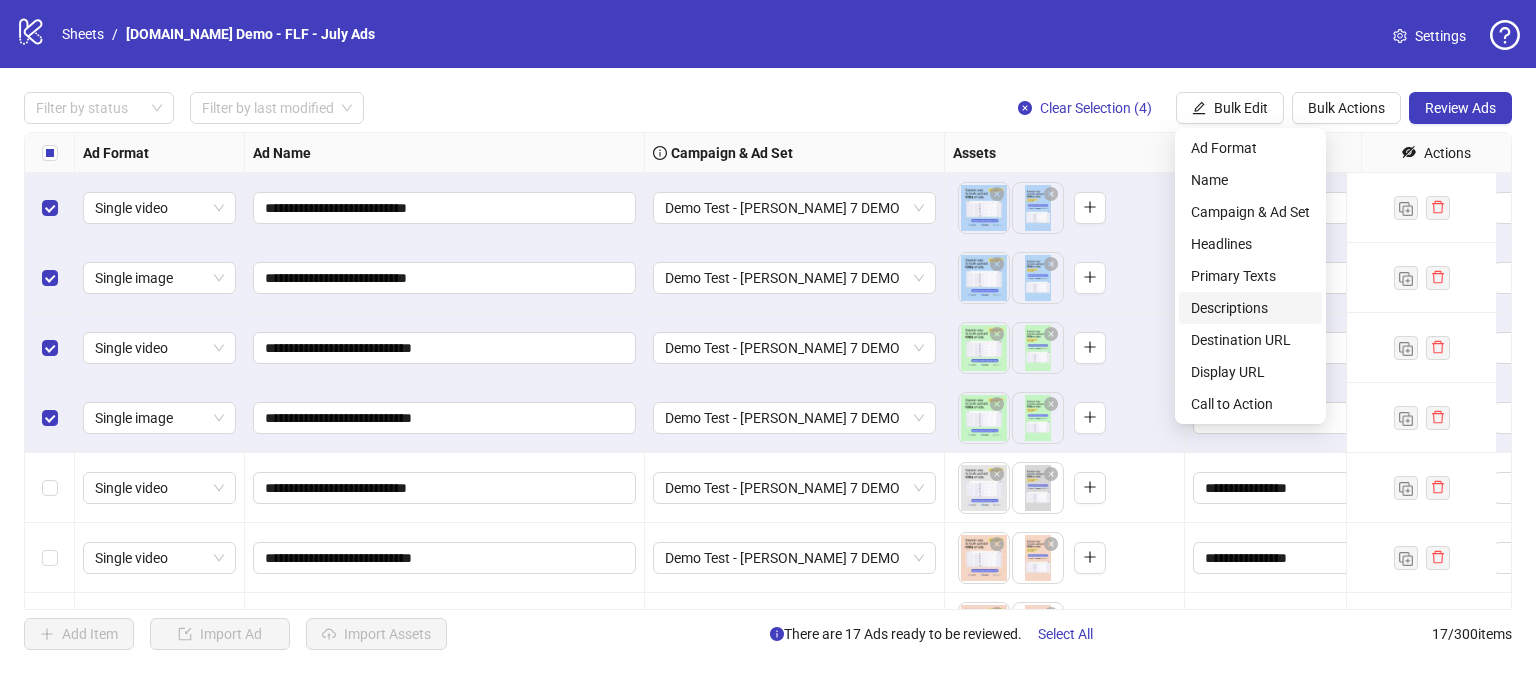 click on "Descriptions" at bounding box center [1250, 308] 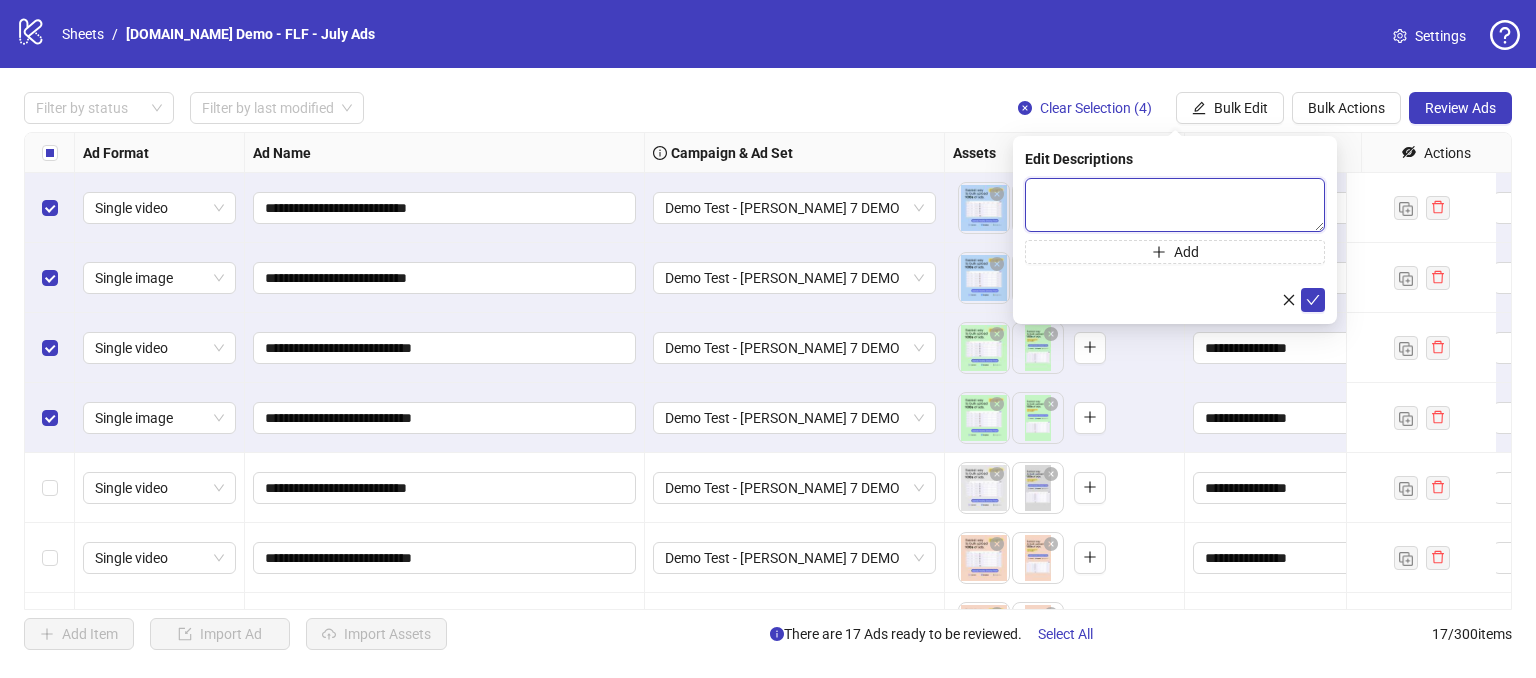 click at bounding box center [1175, 205] 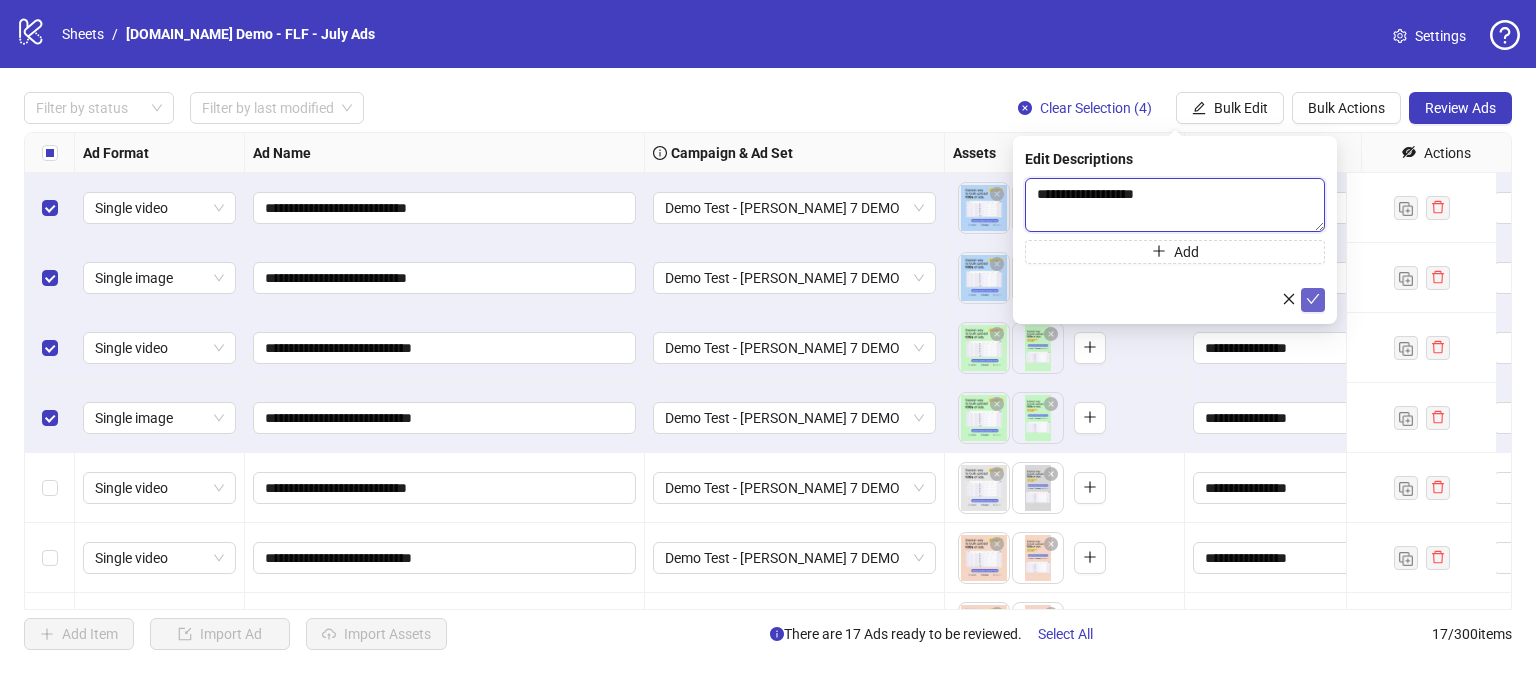 type on "**********" 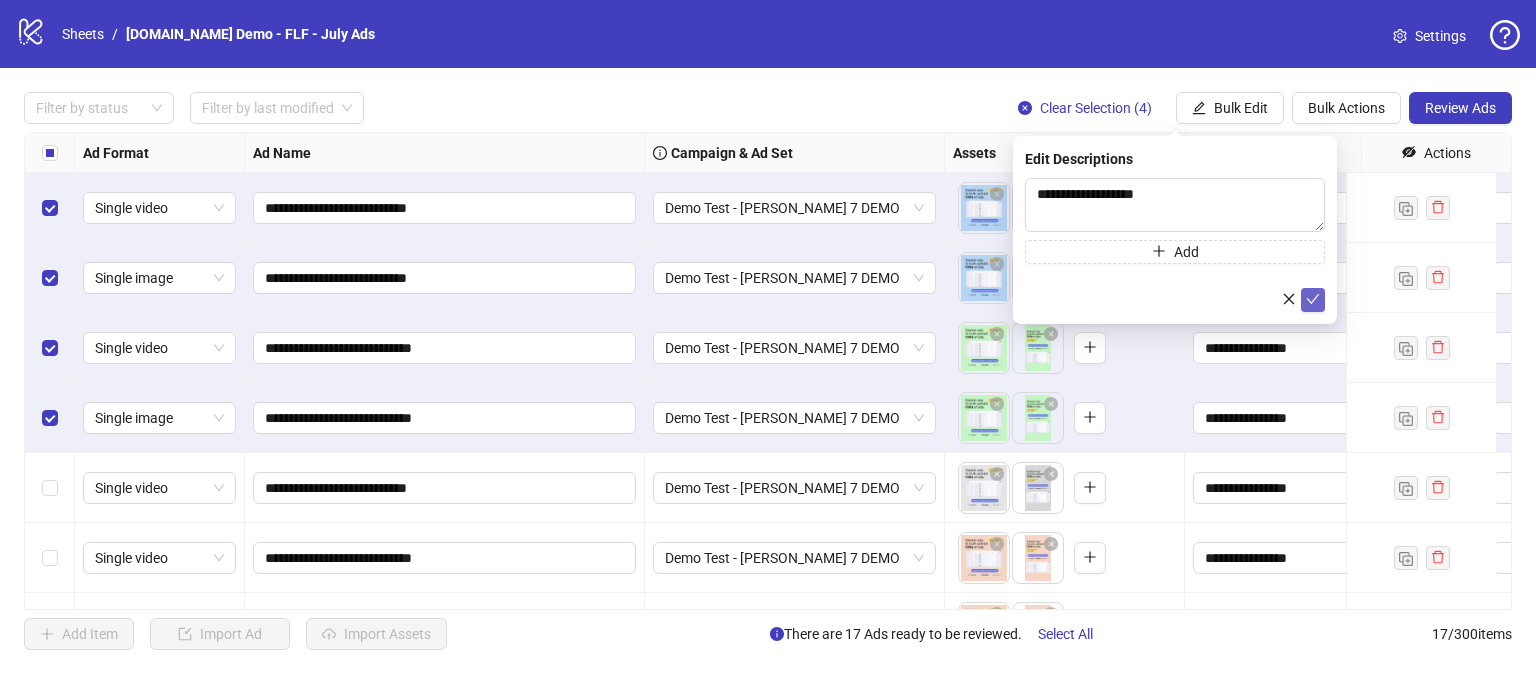 click 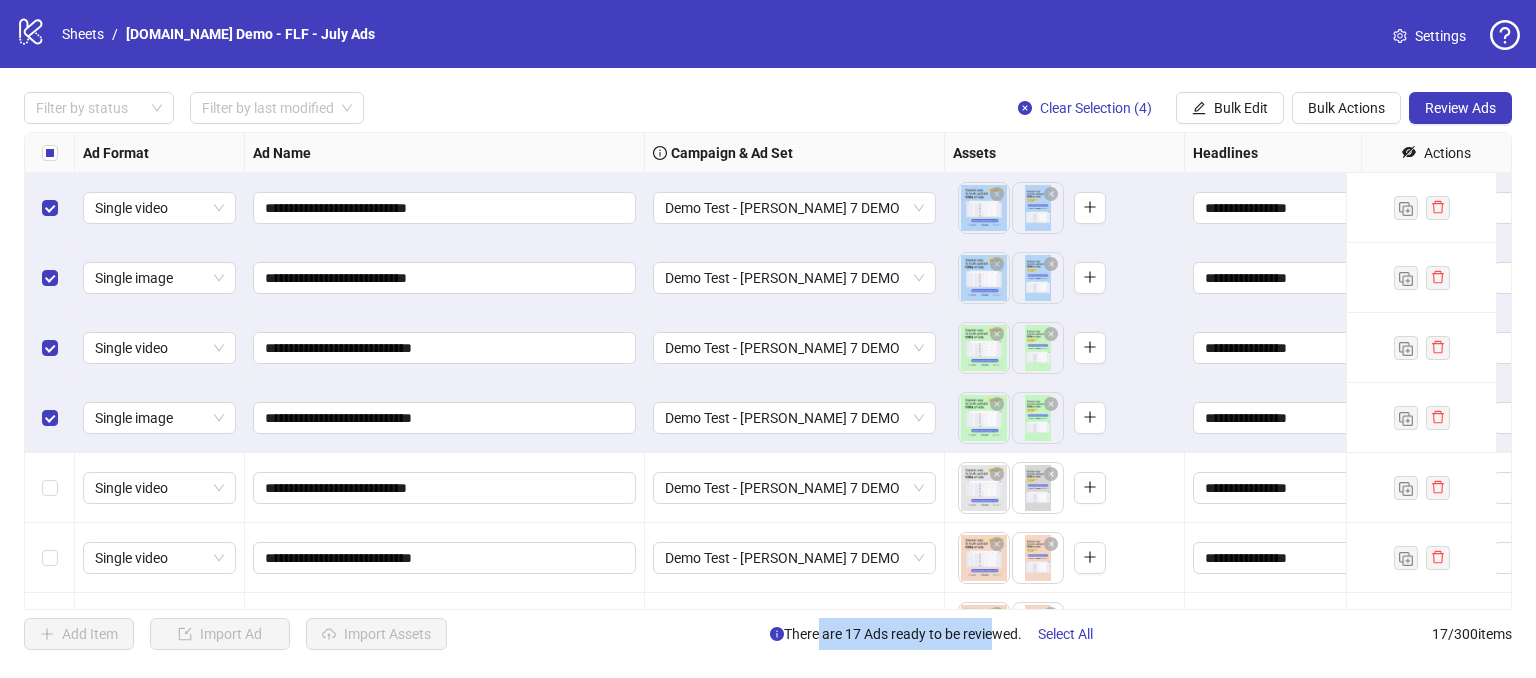 drag, startPoint x: 856, startPoint y: 629, endPoint x: 984, endPoint y: 633, distance: 128.06248 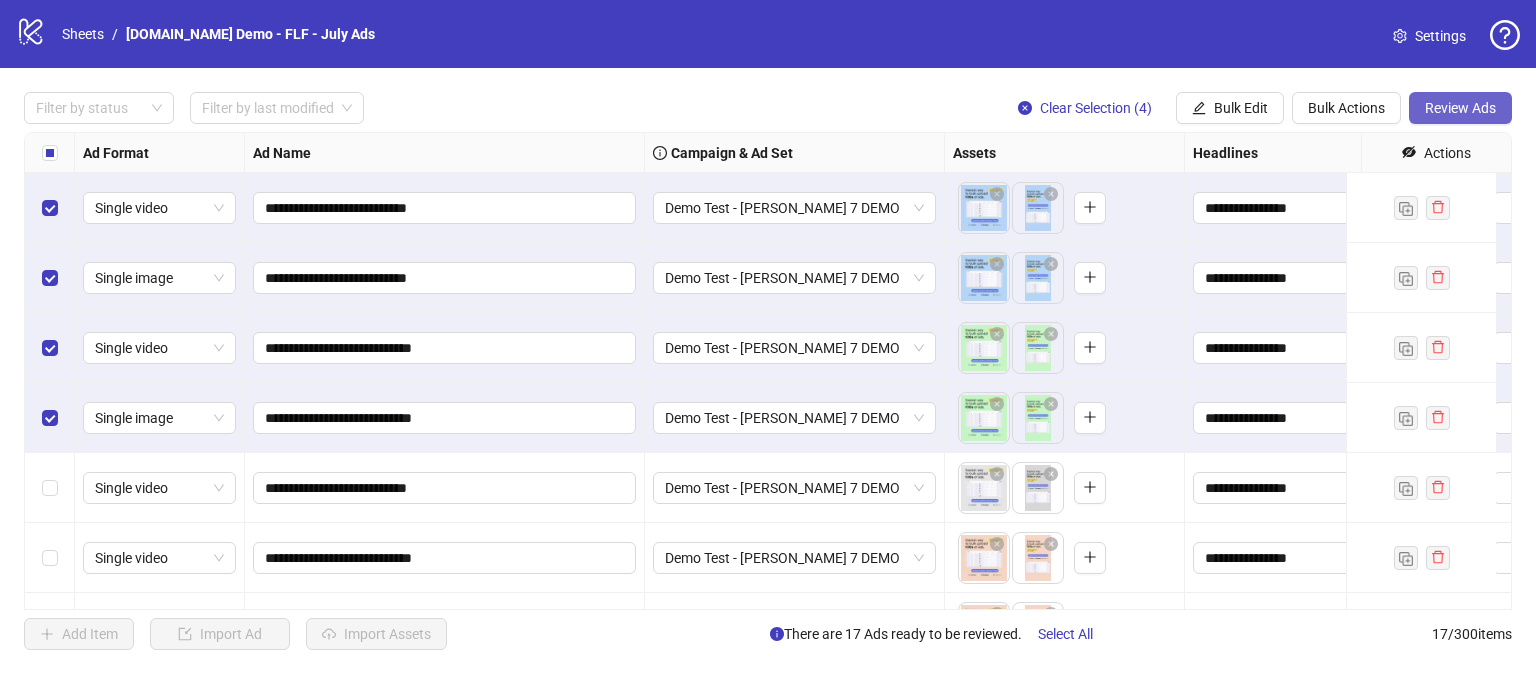 click on "Review Ads" at bounding box center (1460, 108) 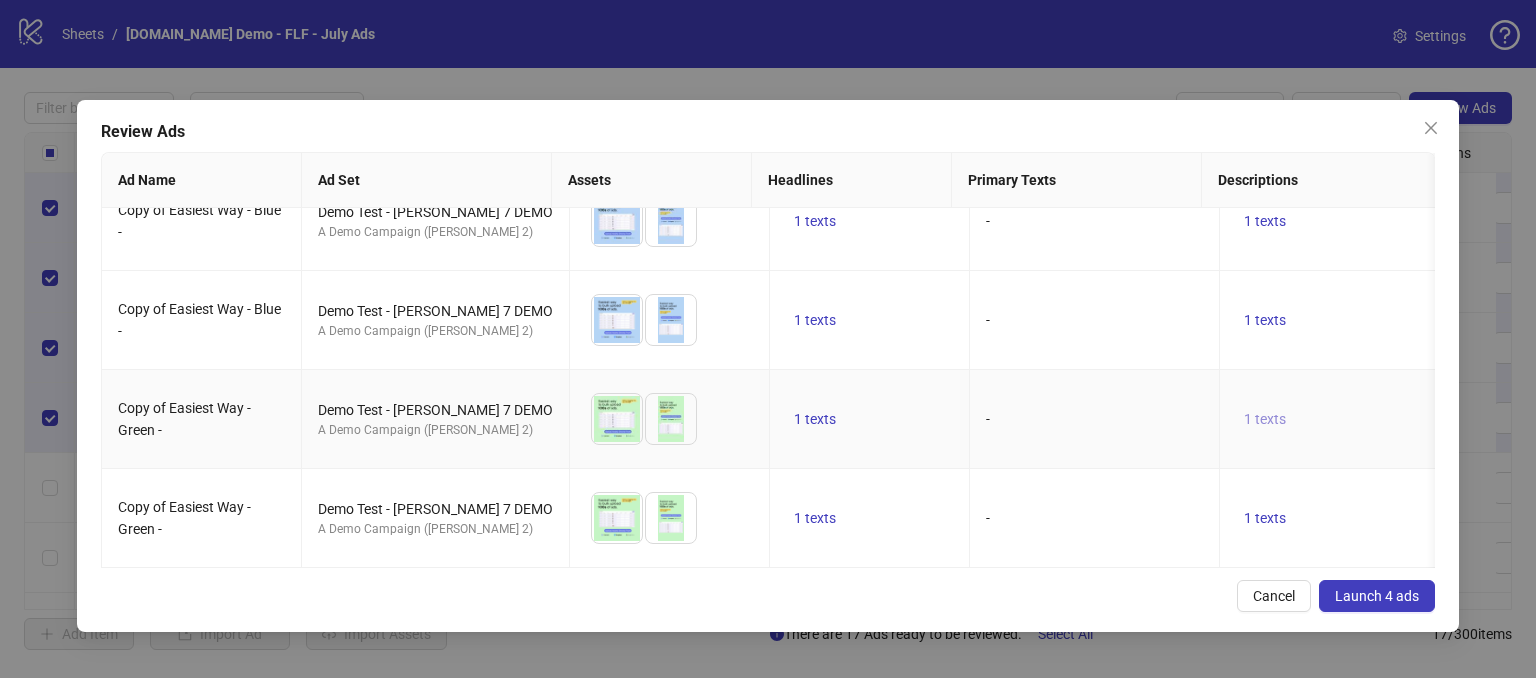 click on "1 texts" at bounding box center [1265, 419] 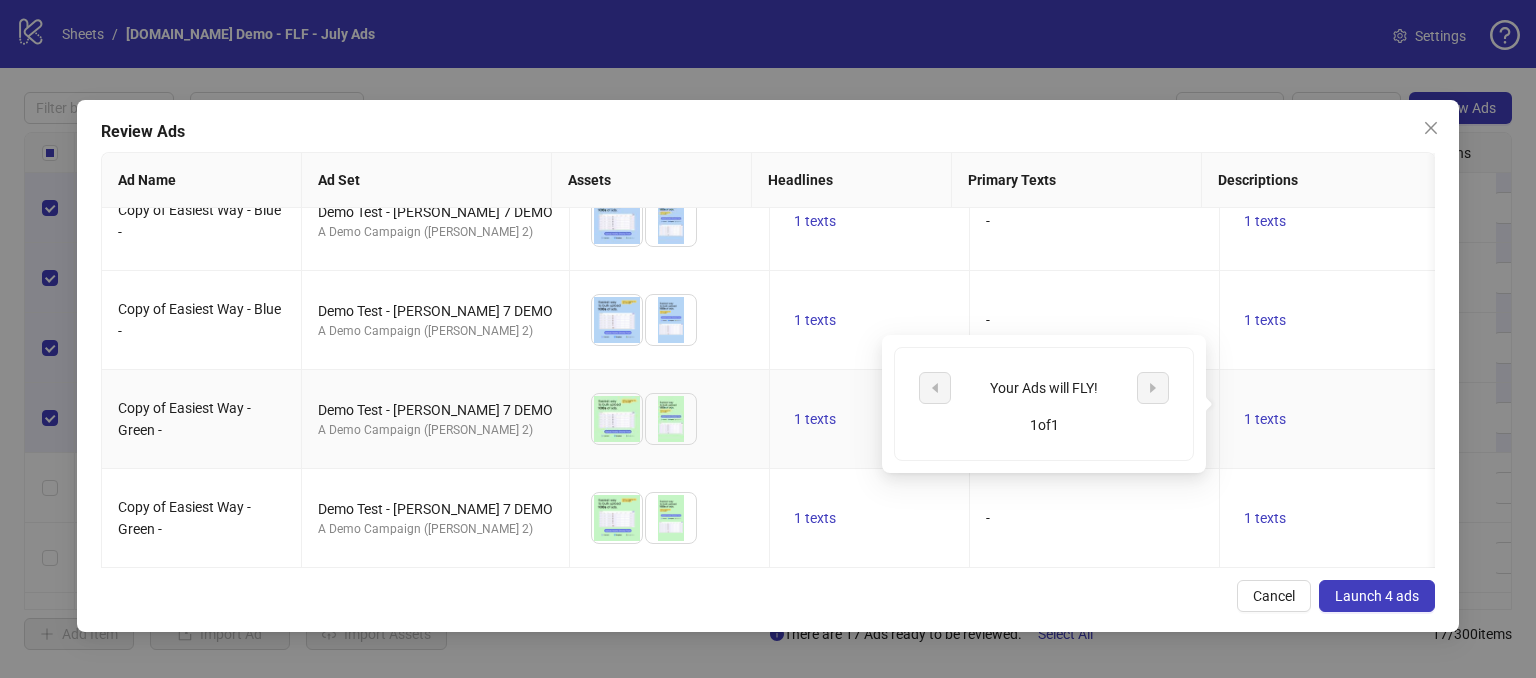 click on "1 texts" at bounding box center [1345, 320] 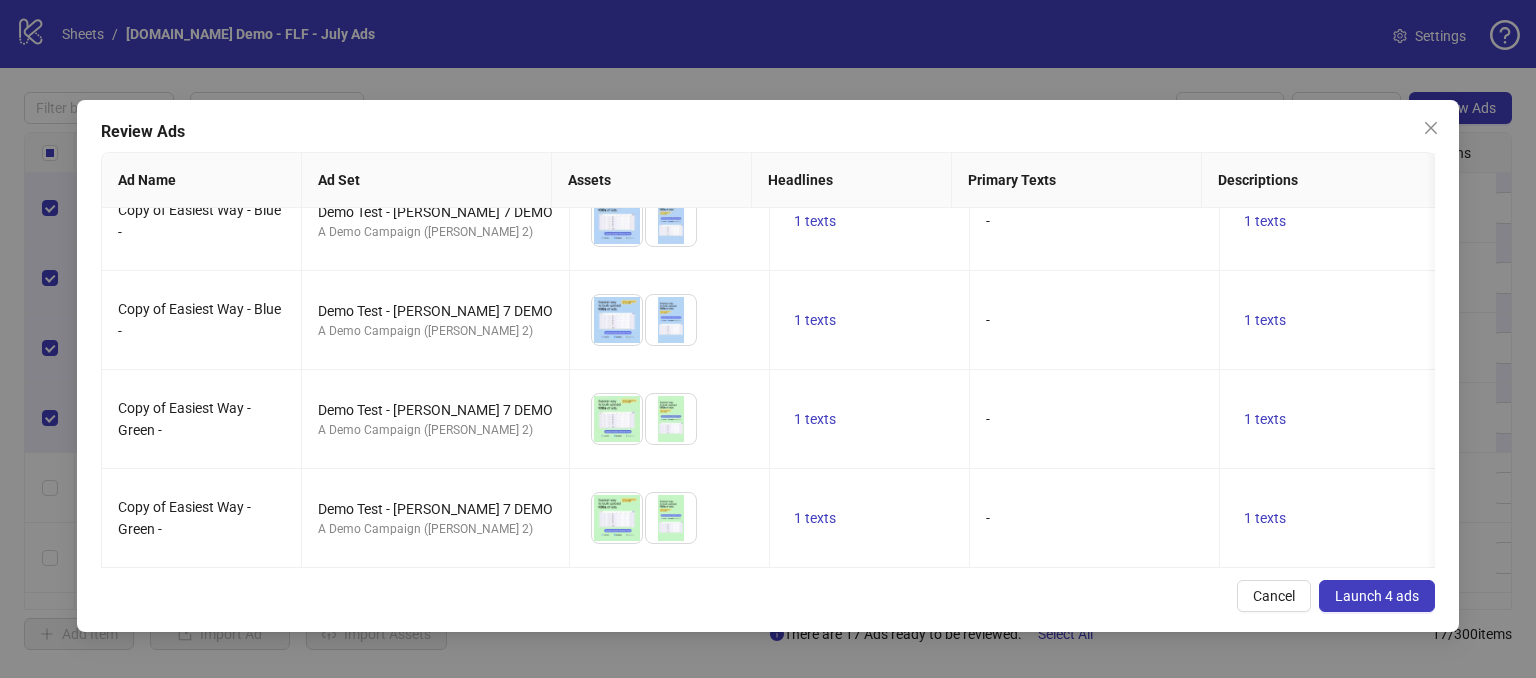 click on "Launch 4 ads" at bounding box center [1377, 596] 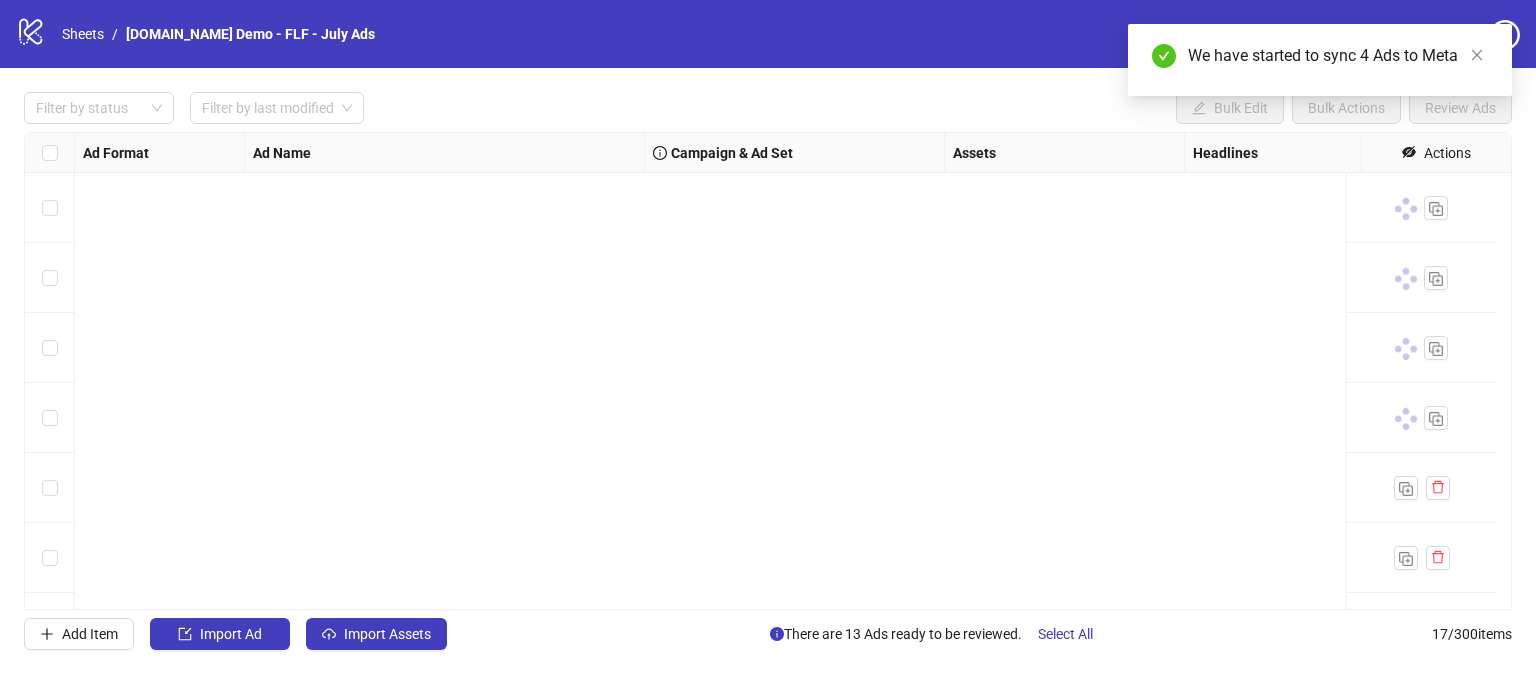 scroll, scrollTop: 768, scrollLeft: 0, axis: vertical 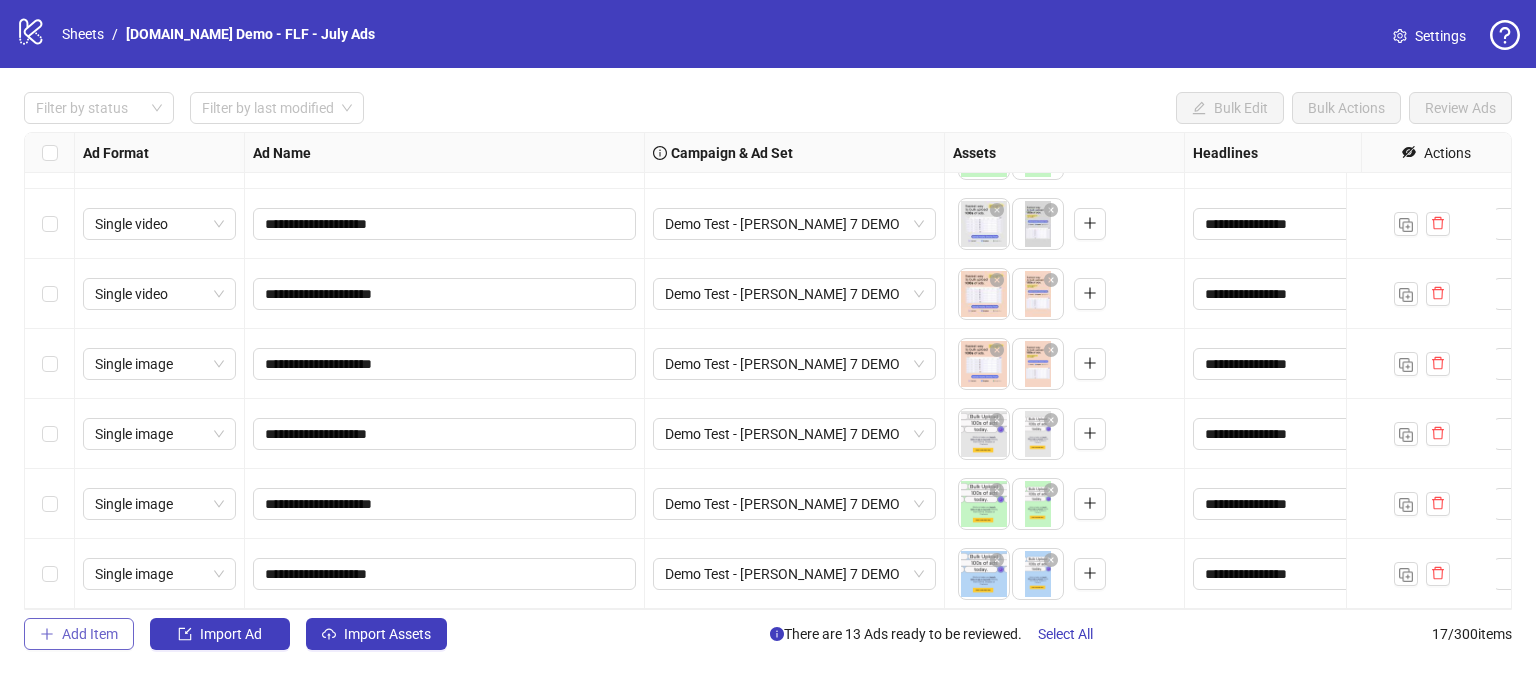 click on "Add Item" at bounding box center (90, 634) 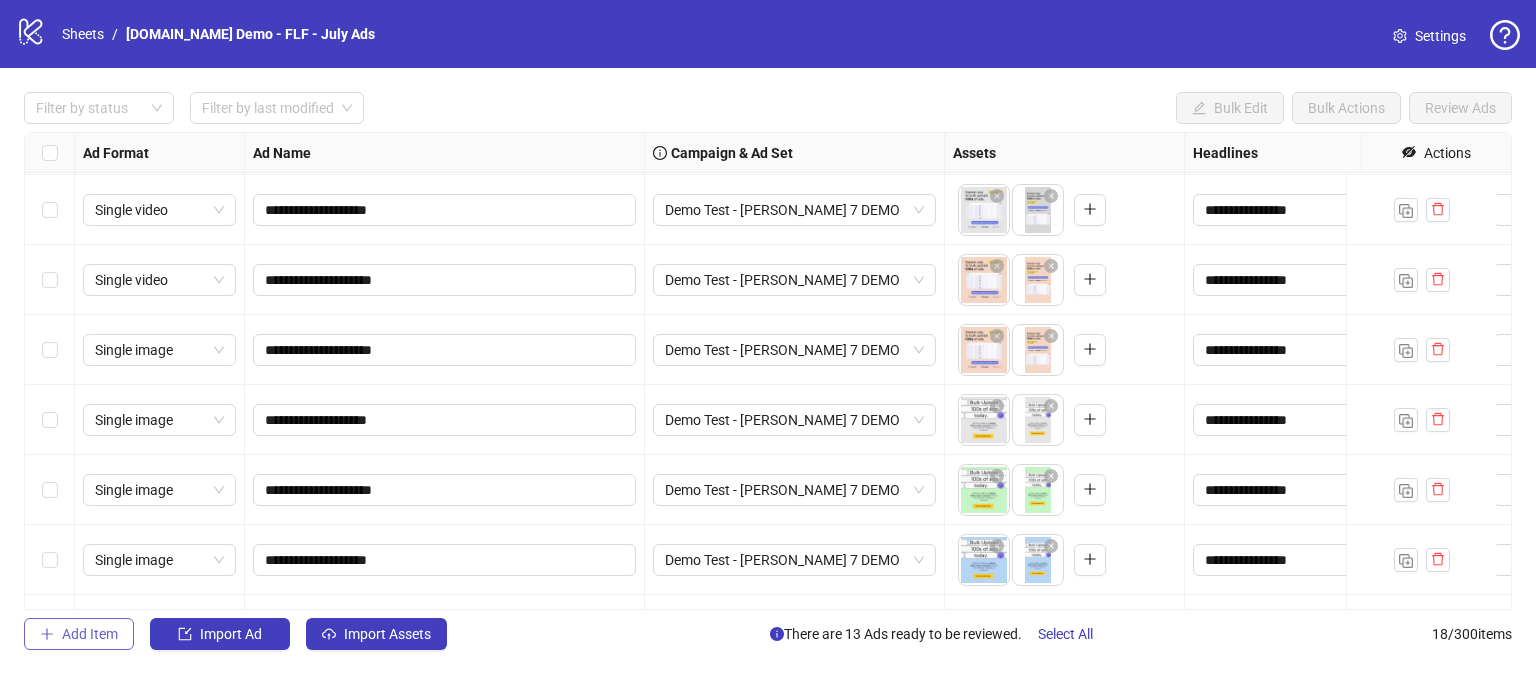 scroll, scrollTop: 838, scrollLeft: 0, axis: vertical 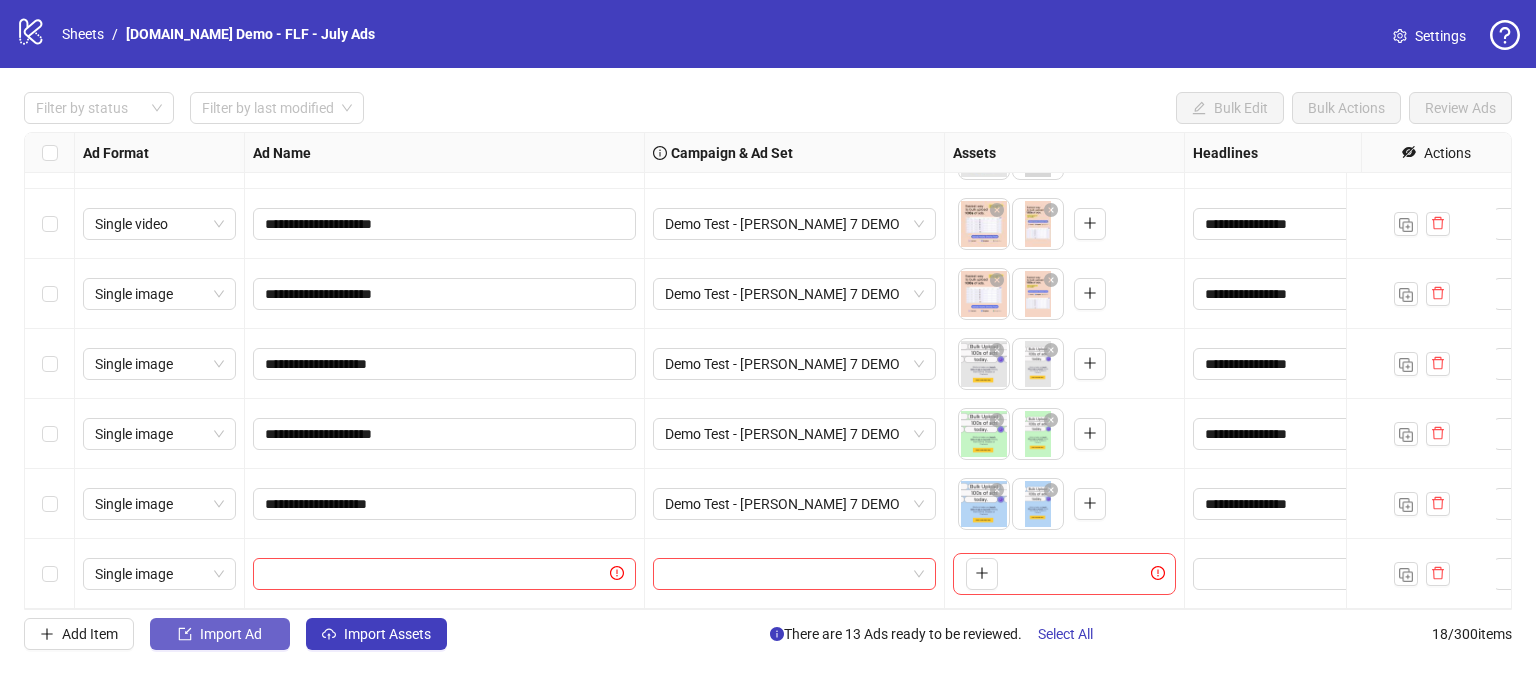 click on "Import Ad" at bounding box center (231, 634) 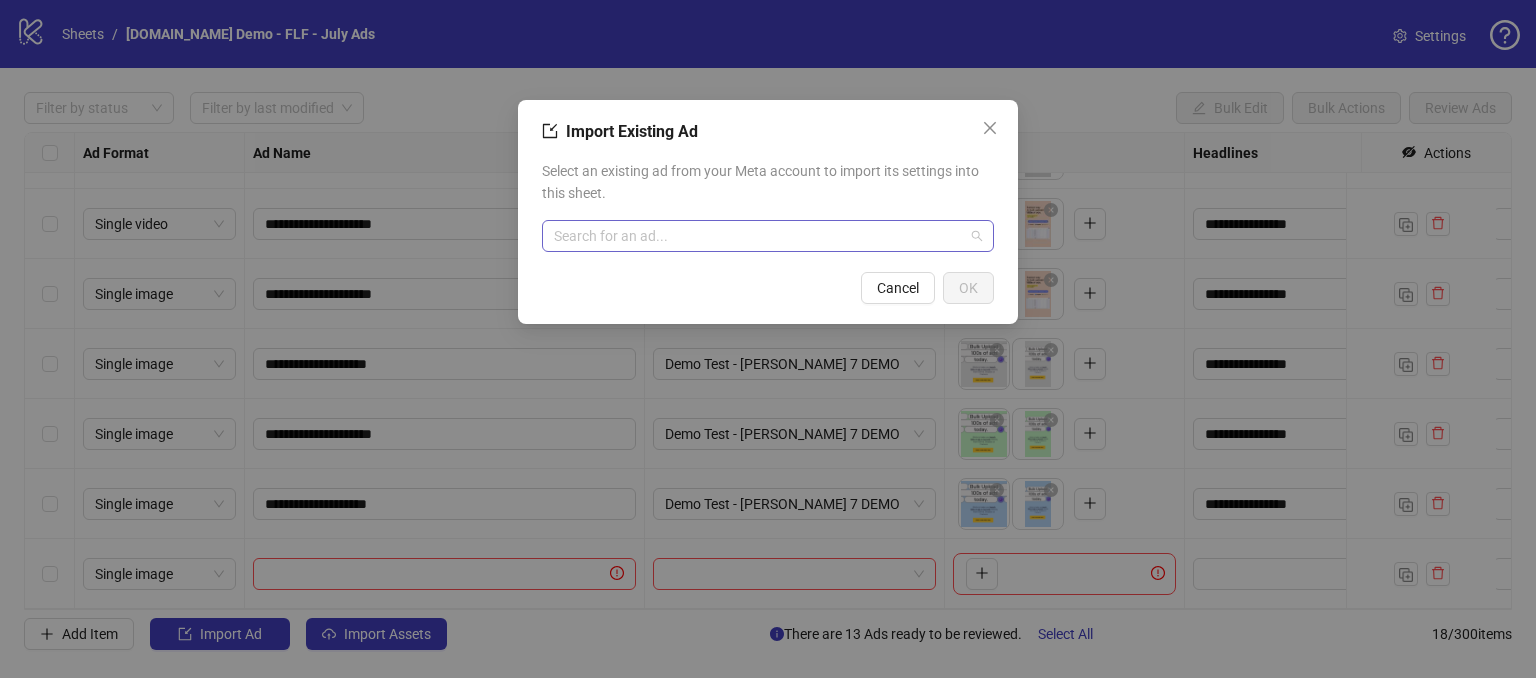click at bounding box center (759, 236) 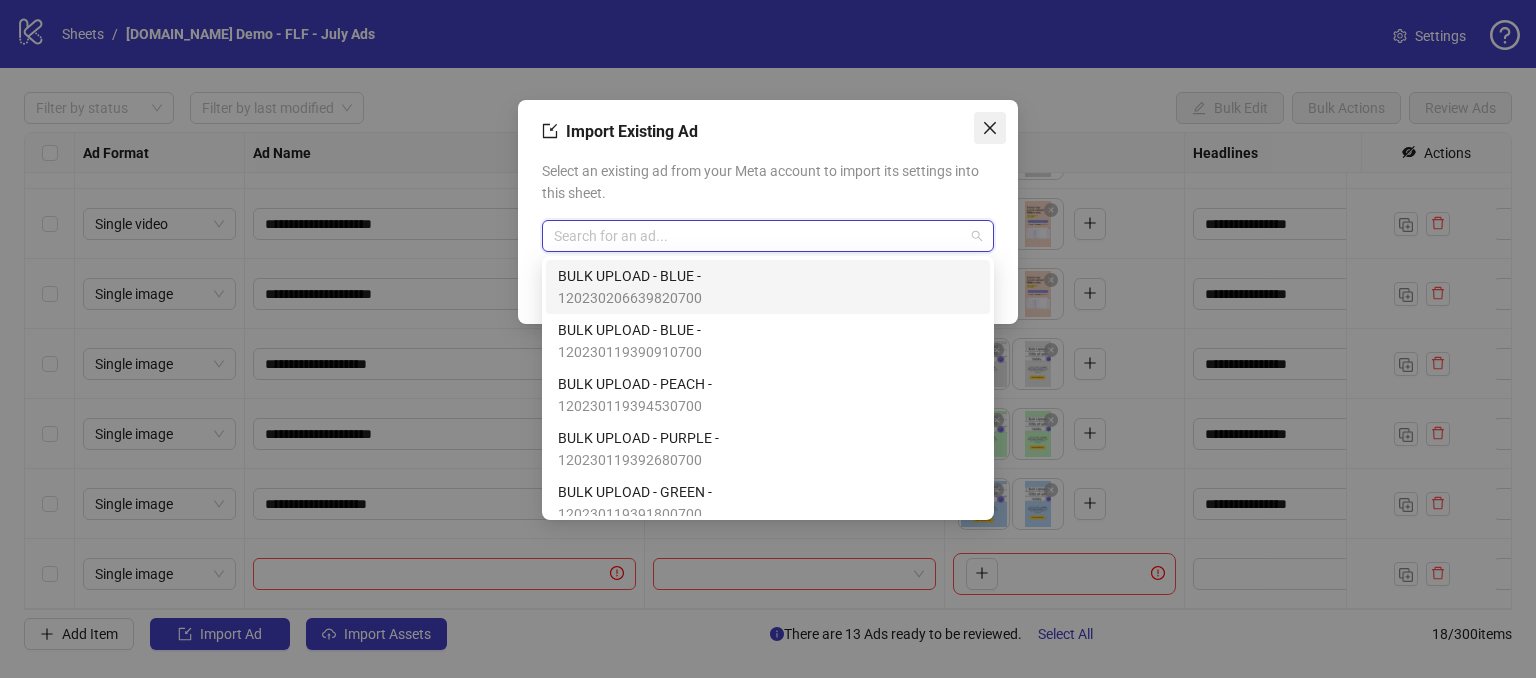 click 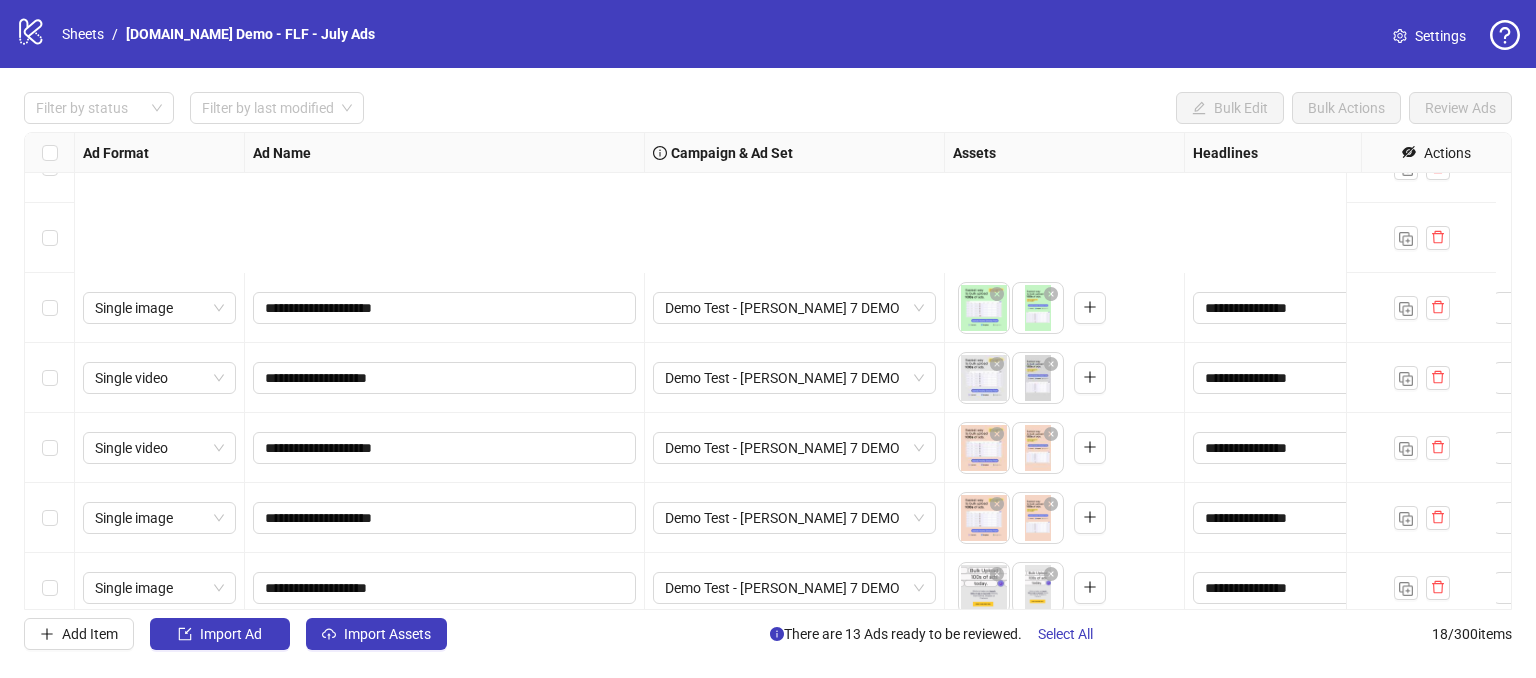 scroll, scrollTop: 838, scrollLeft: 0, axis: vertical 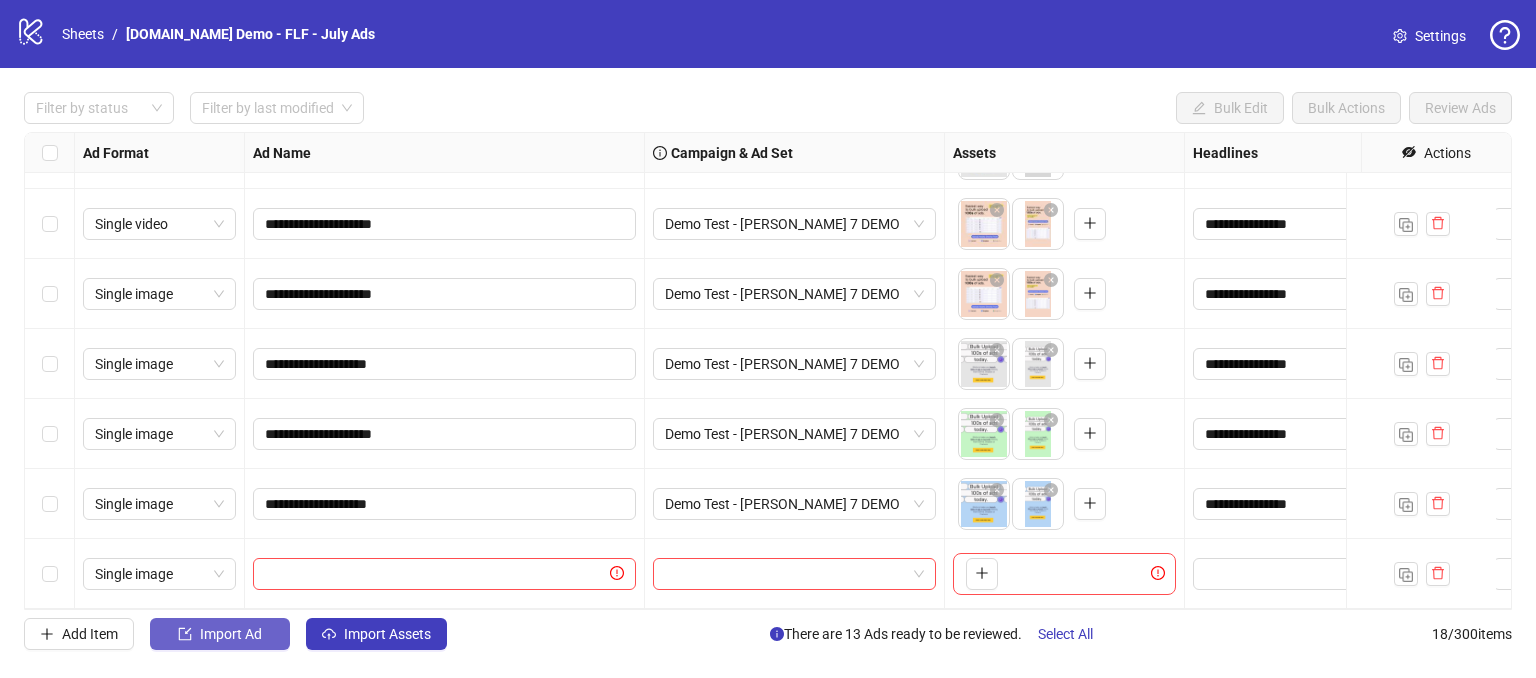 click on "Import Ad" at bounding box center [220, 634] 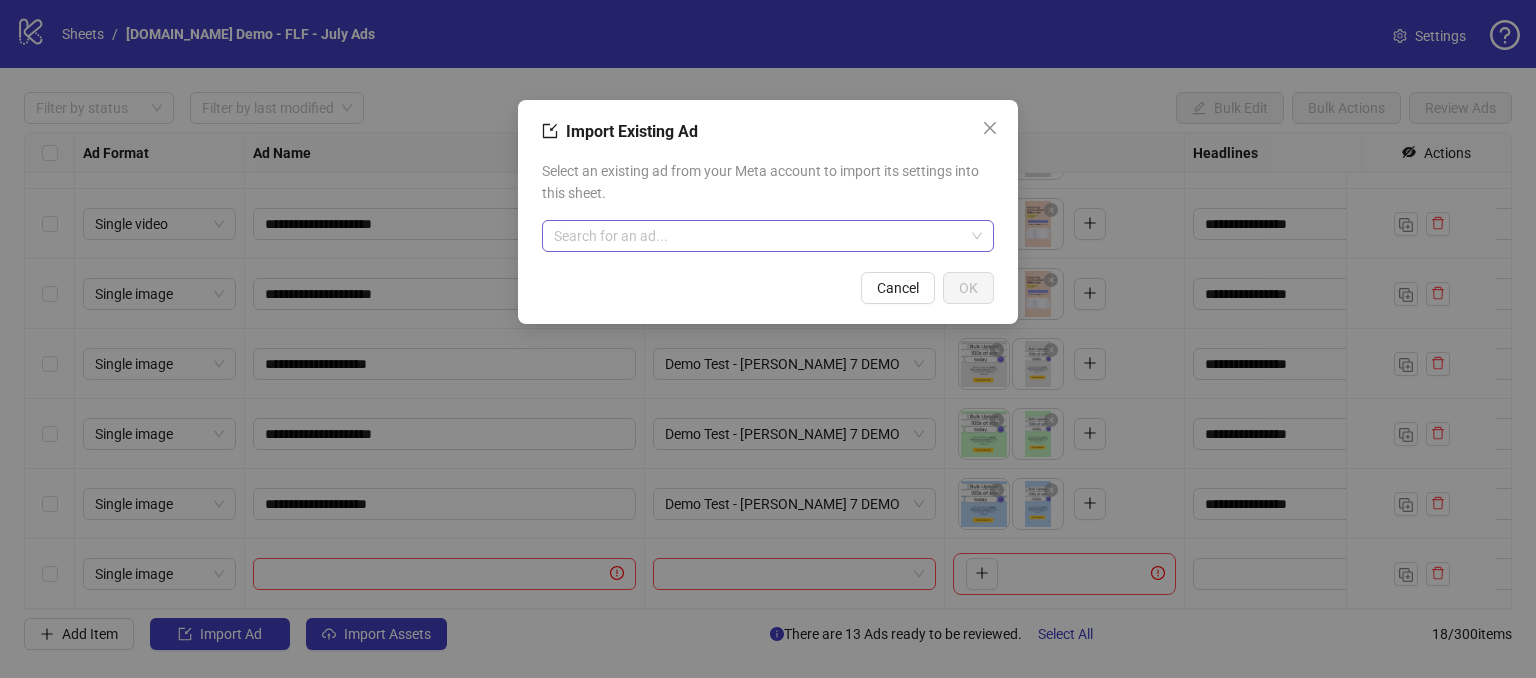 click at bounding box center [759, 236] 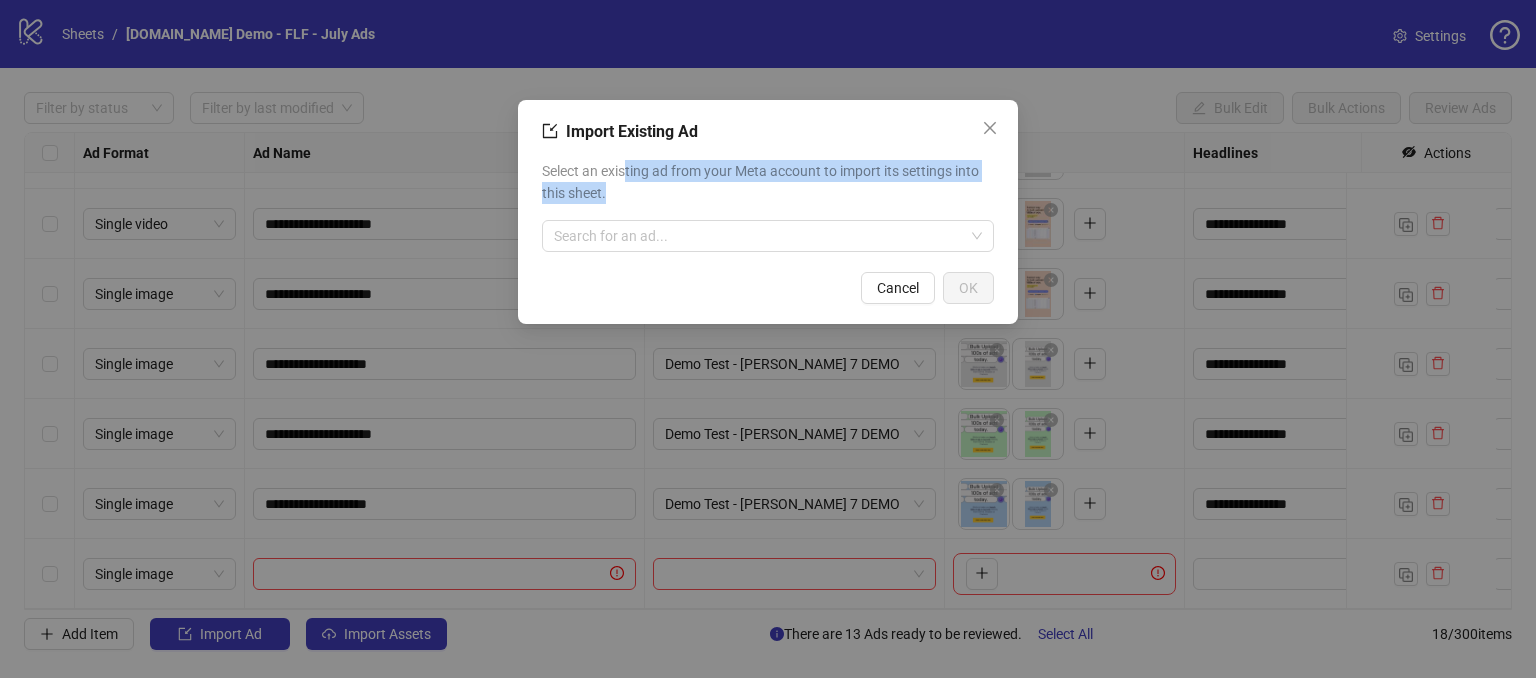 drag, startPoint x: 628, startPoint y: 173, endPoint x: 729, endPoint y: 193, distance: 102.96116 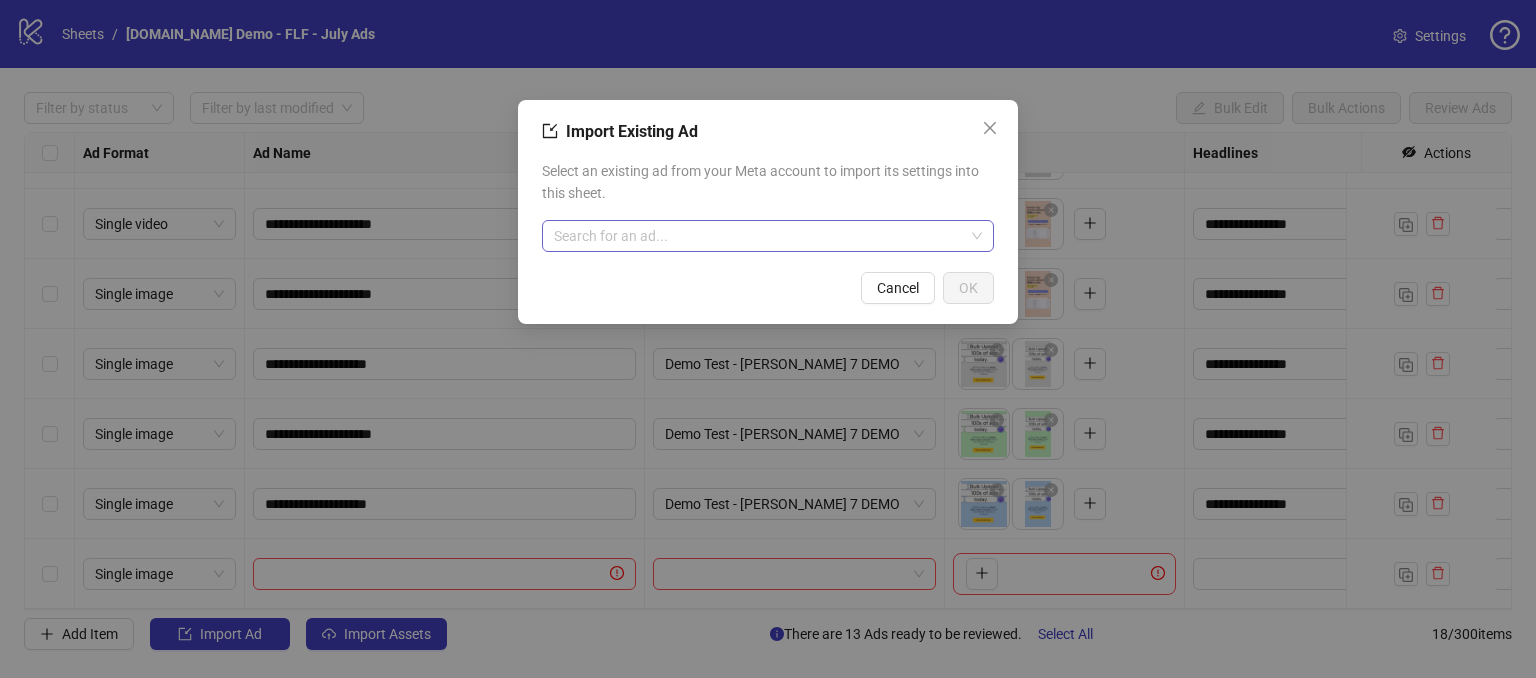 click at bounding box center (759, 236) 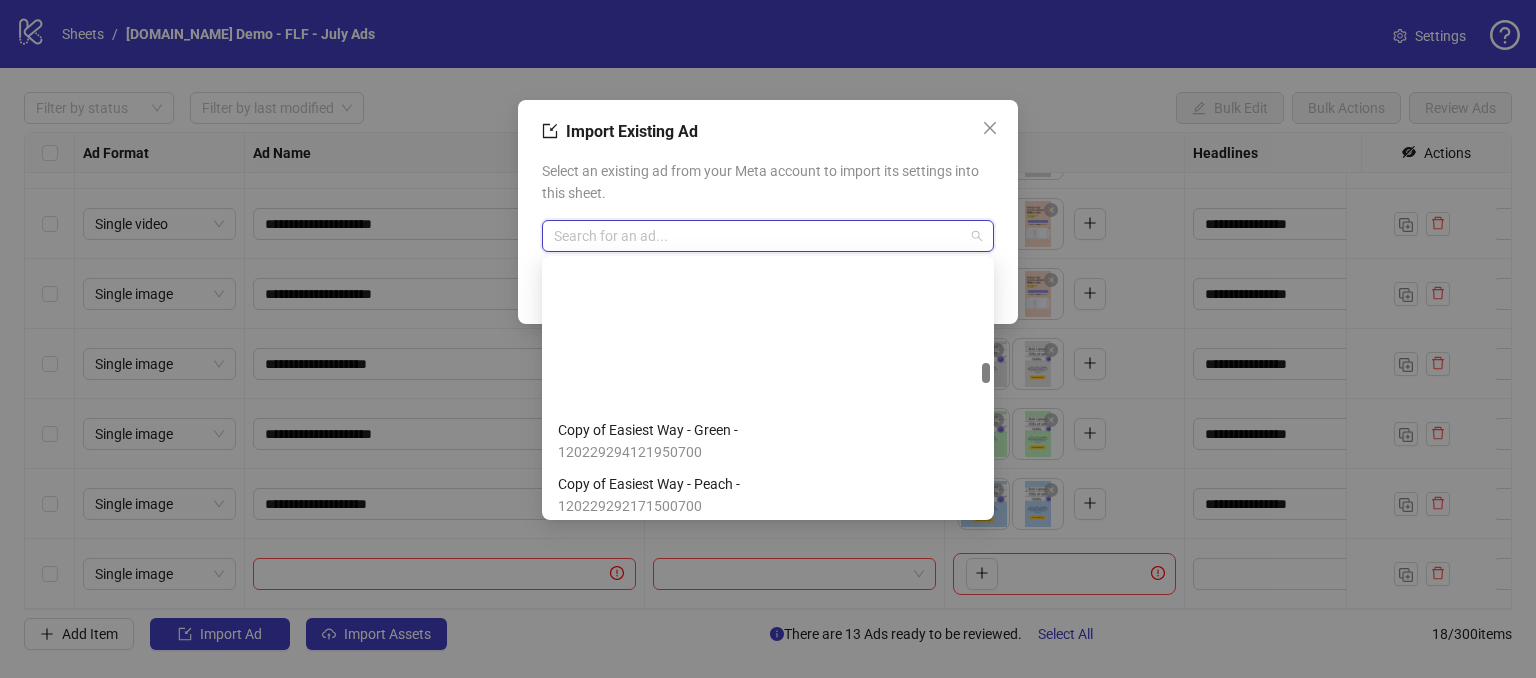 scroll, scrollTop: 5000, scrollLeft: 0, axis: vertical 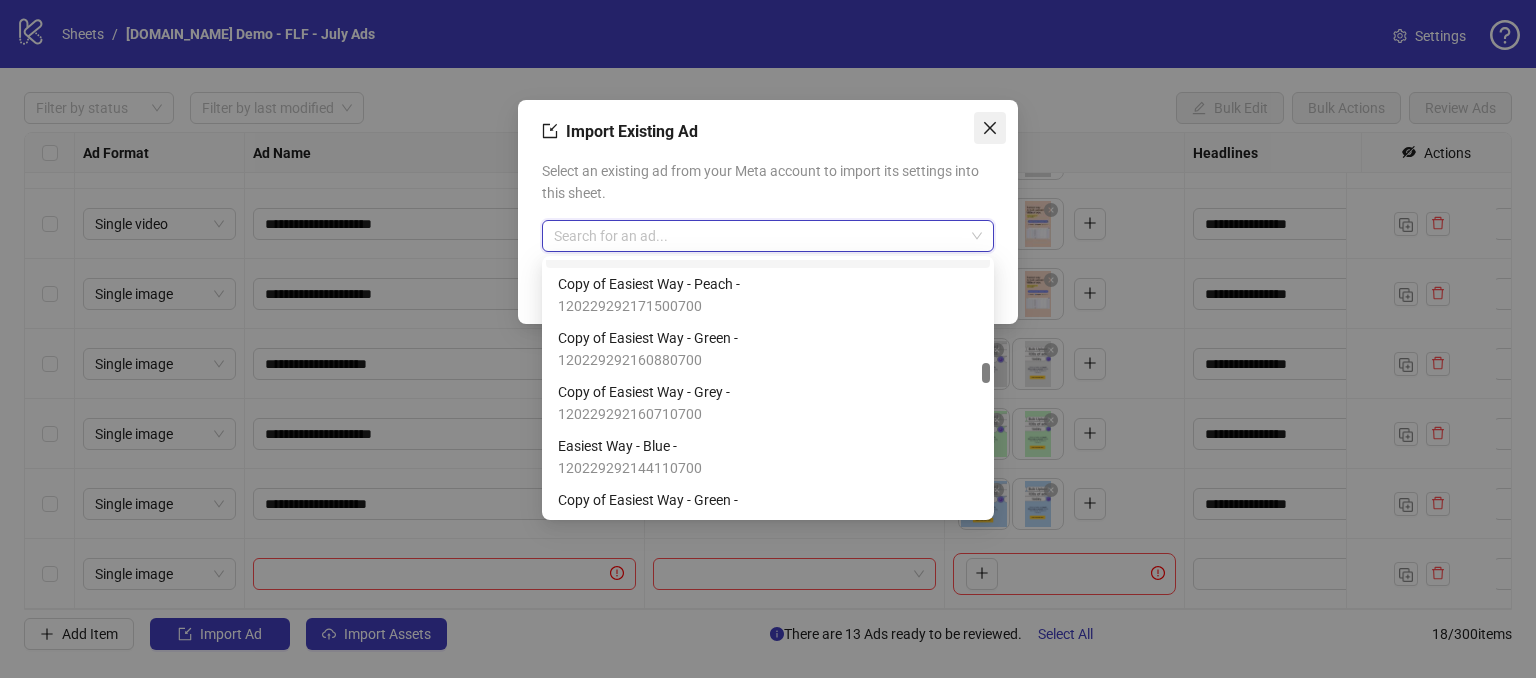 click 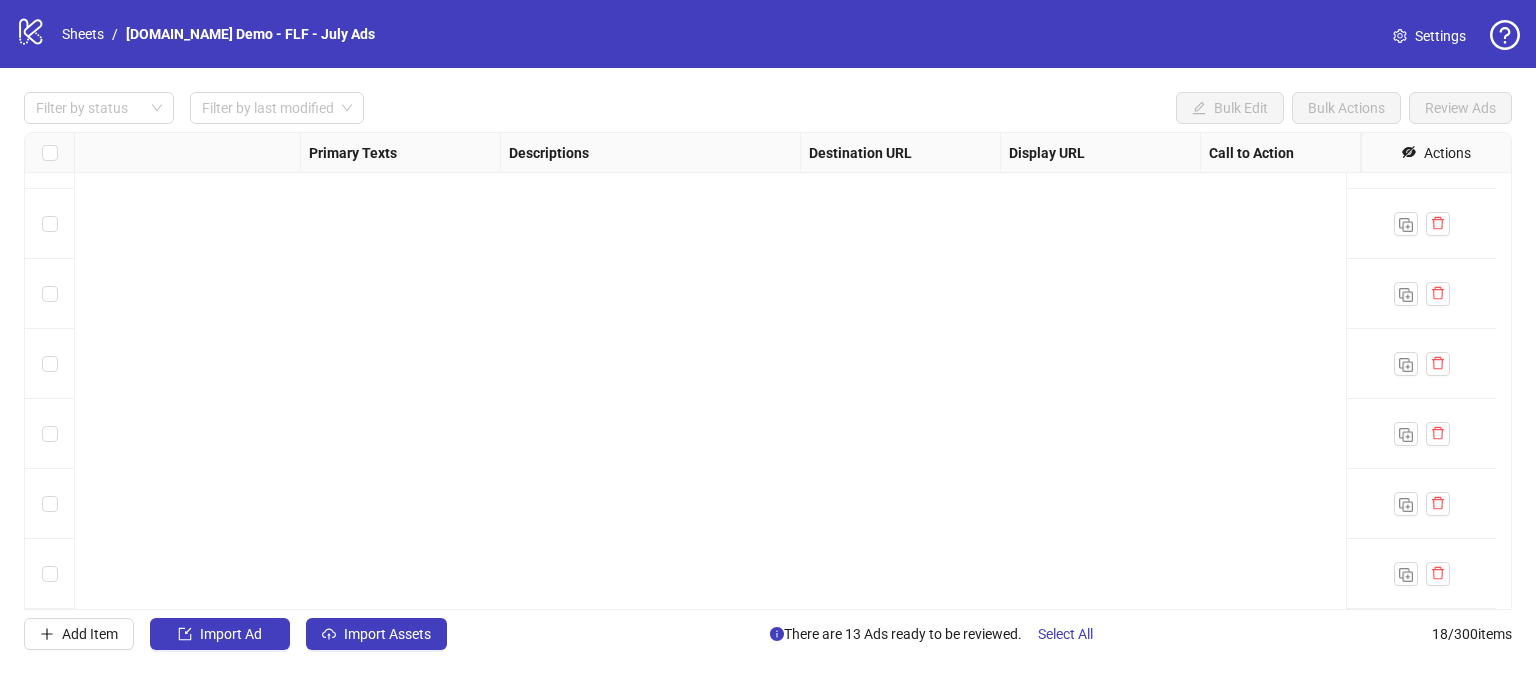 scroll, scrollTop: 0, scrollLeft: 1199, axis: horizontal 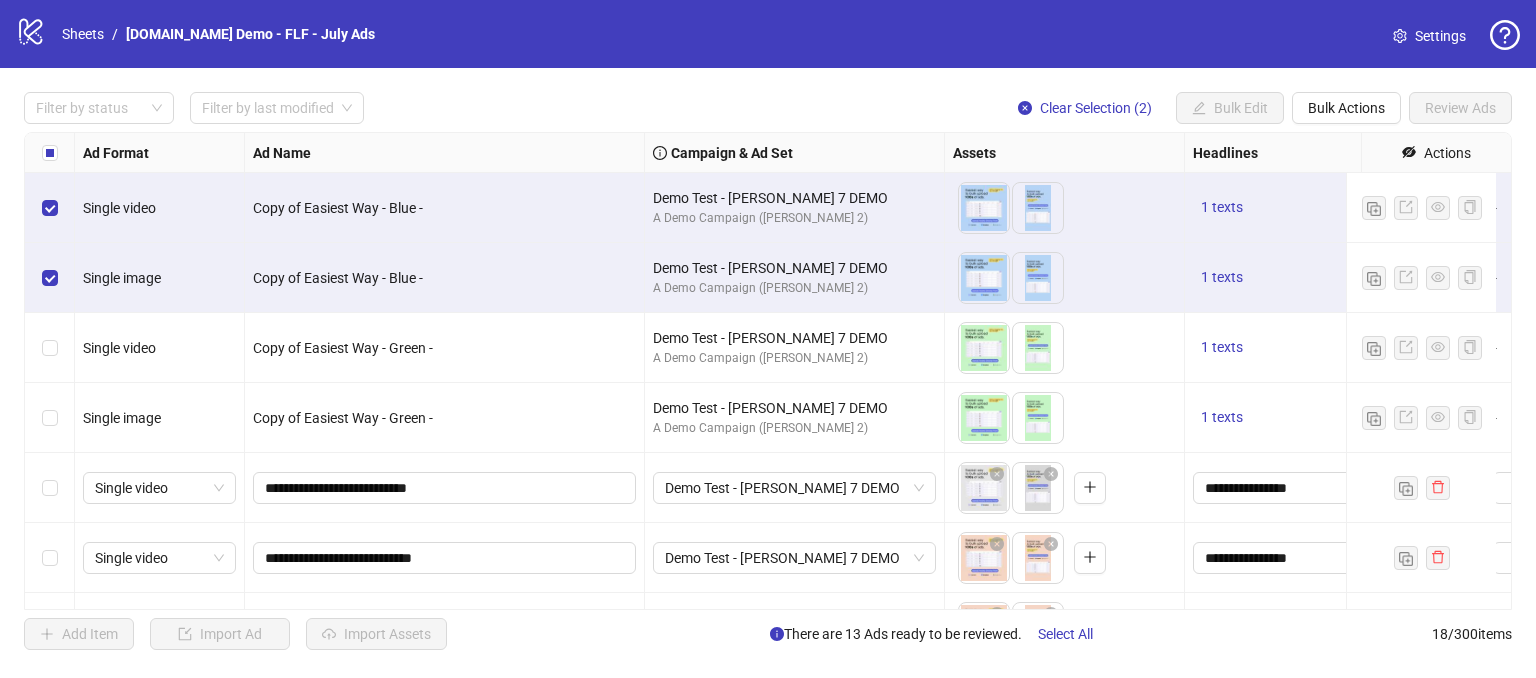 click at bounding box center [50, 348] 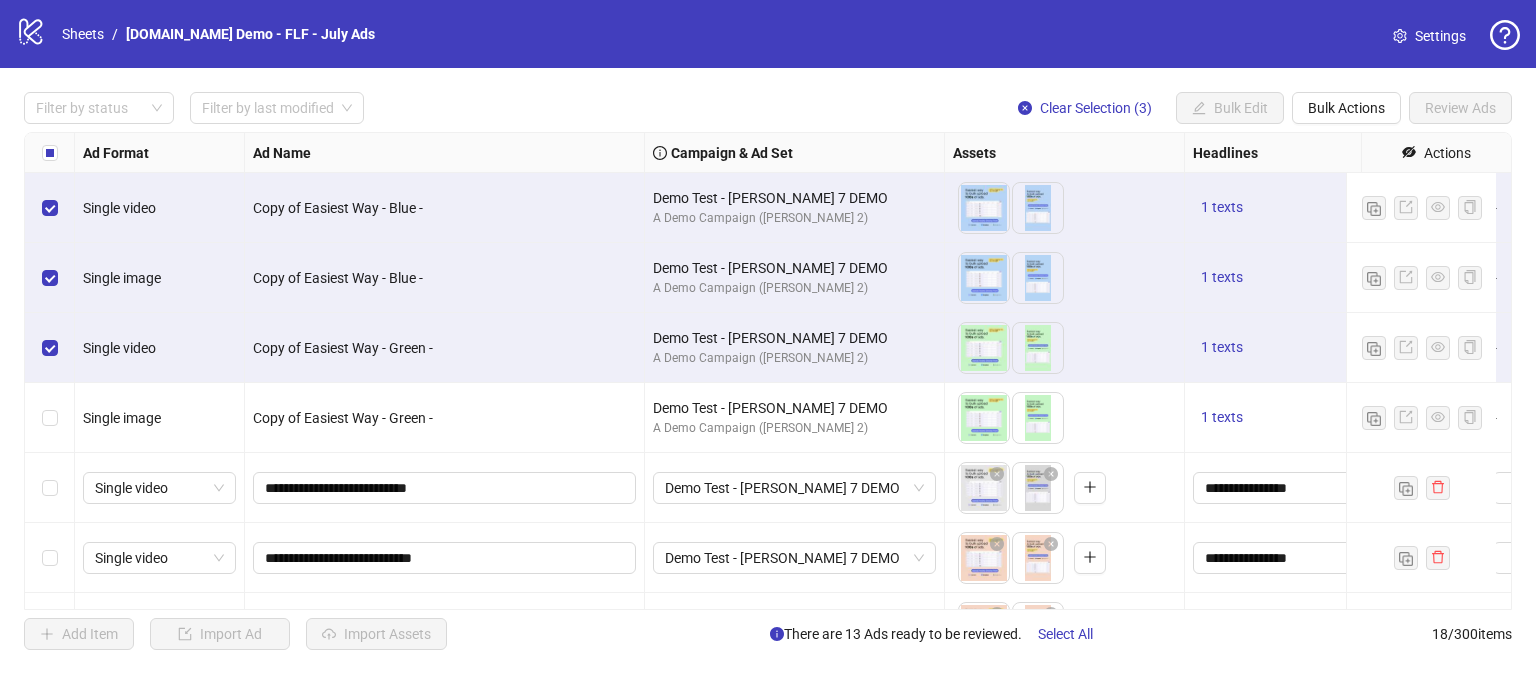 click at bounding box center [50, 418] 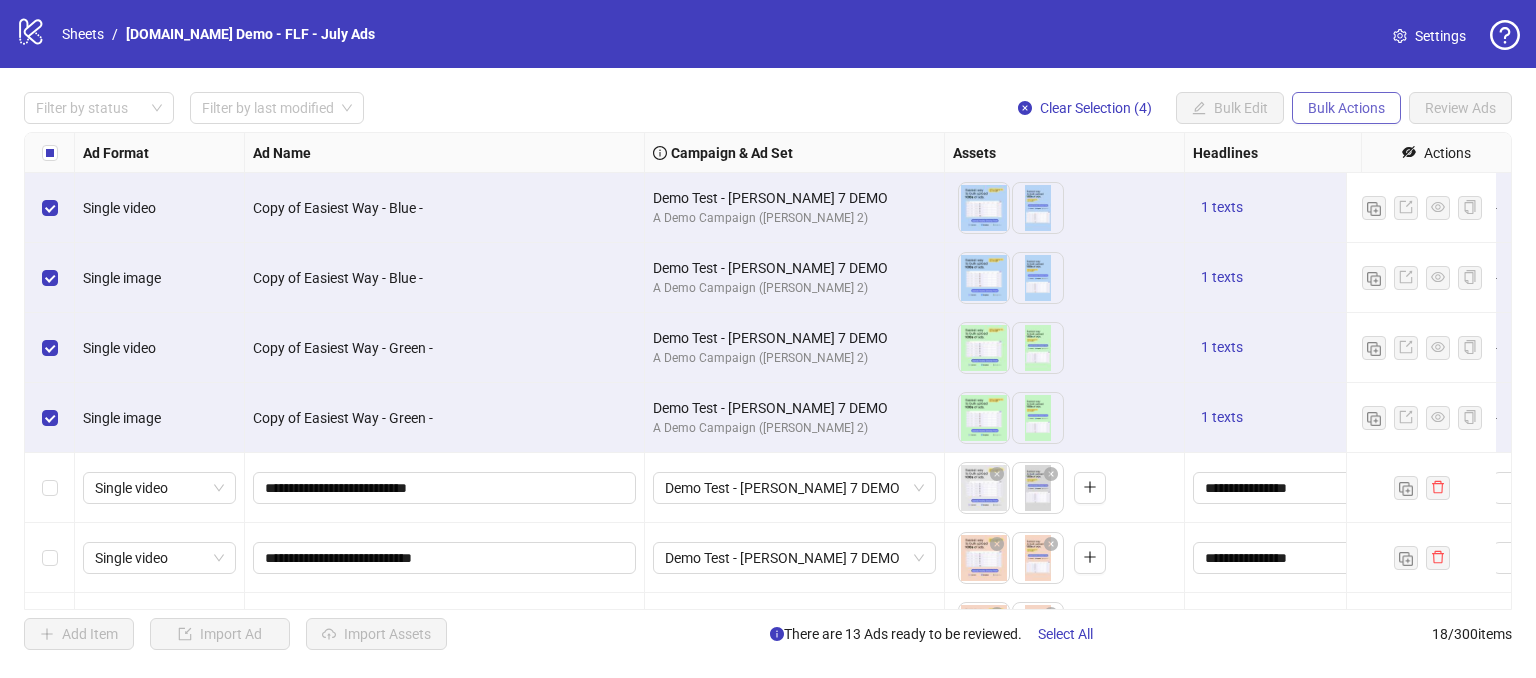 click on "Bulk Actions" at bounding box center [1346, 108] 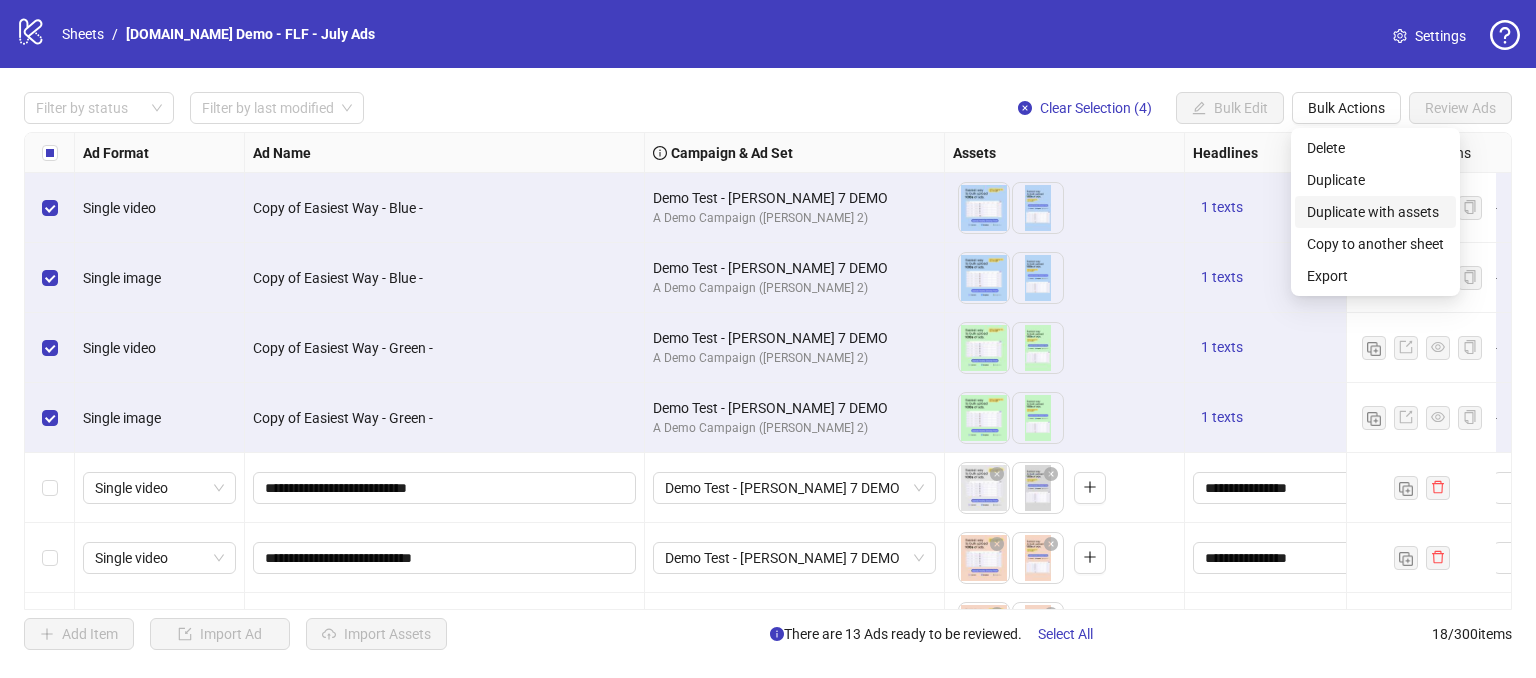 click on "Duplicate with assets" at bounding box center [1375, 212] 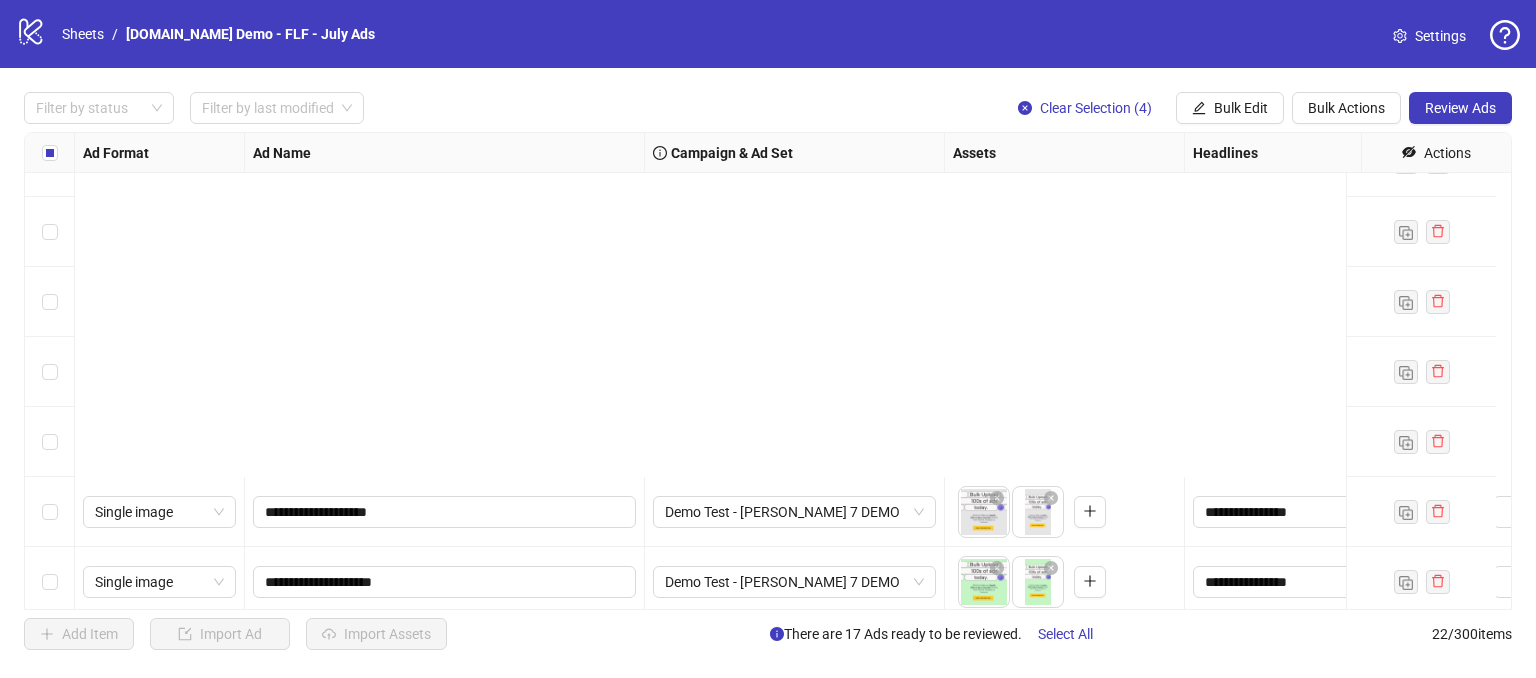 scroll, scrollTop: 1118, scrollLeft: 0, axis: vertical 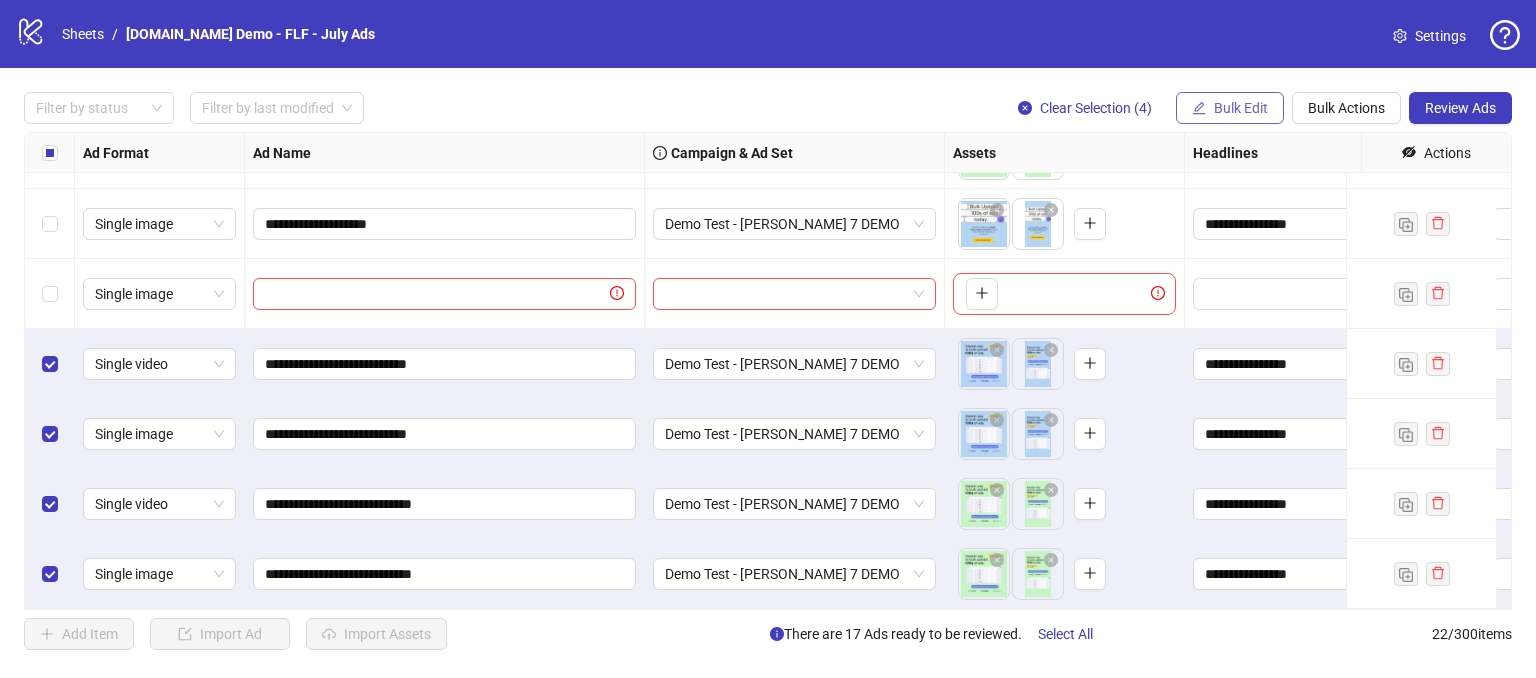 click on "Bulk Edit" at bounding box center [1230, 108] 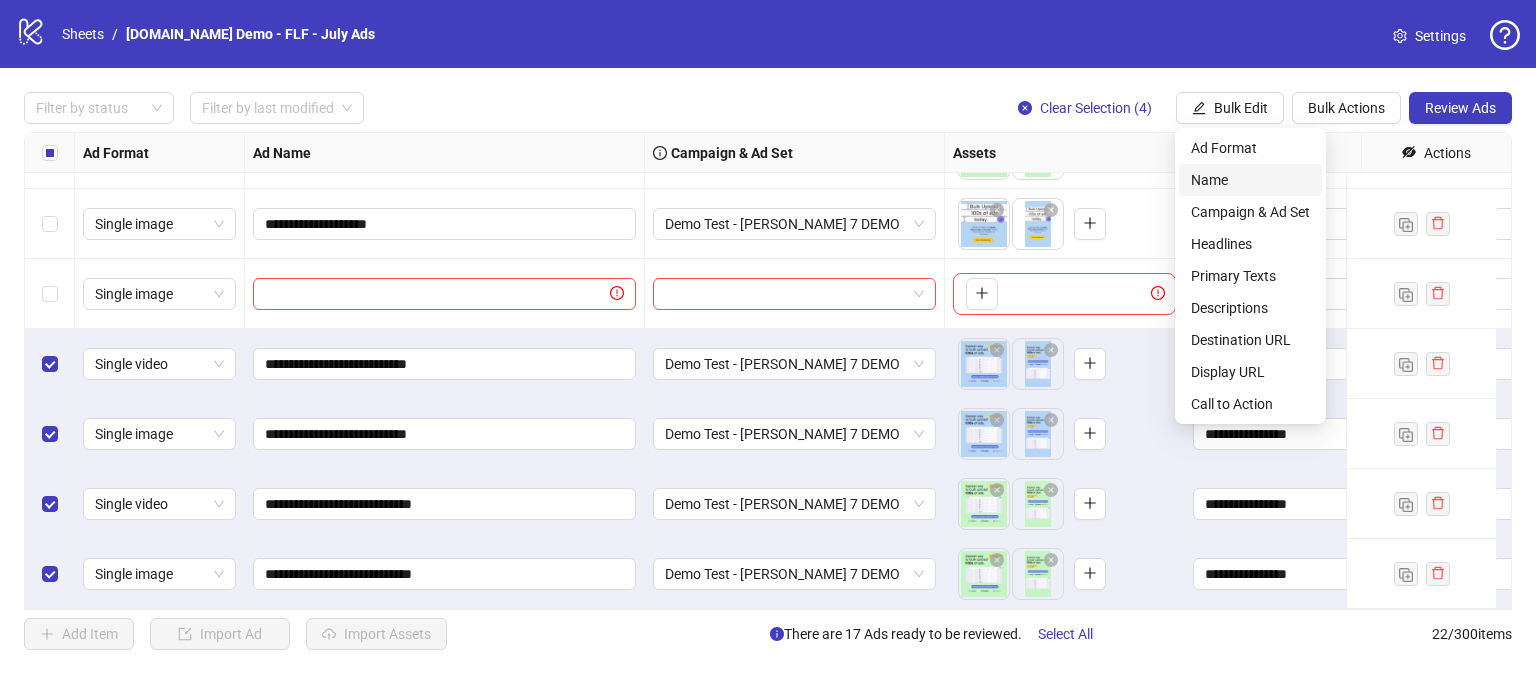 click on "Name" at bounding box center (1250, 180) 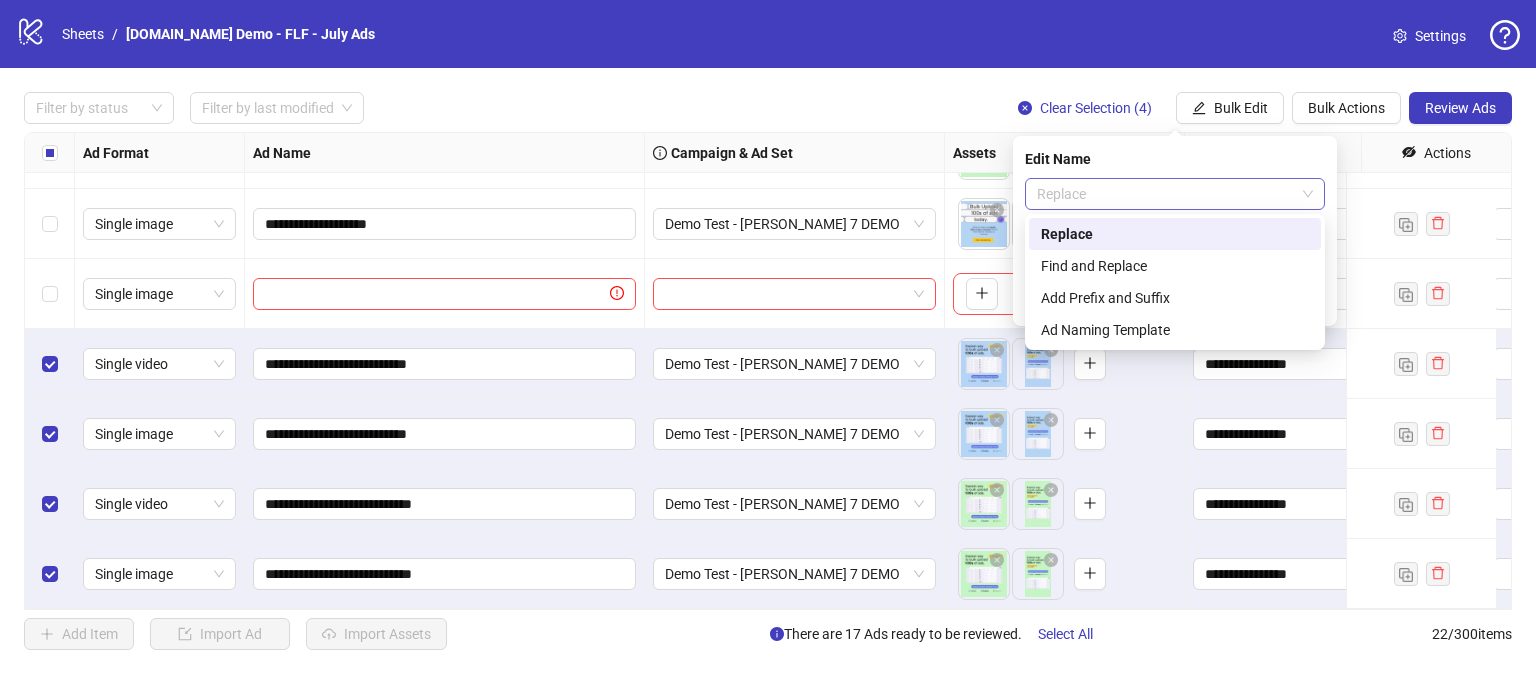 click on "Replace" at bounding box center [1175, 194] 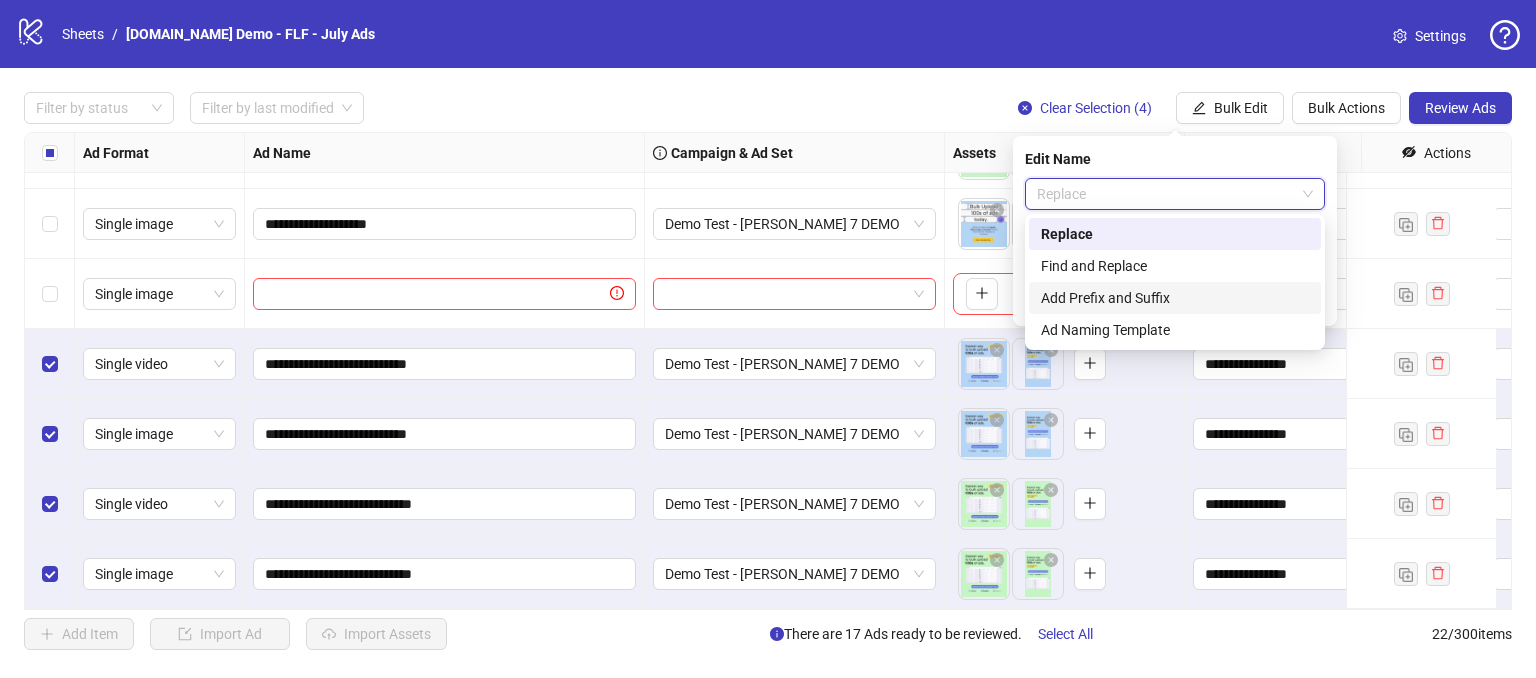 click on "Add Prefix and Suffix" at bounding box center (1175, 298) 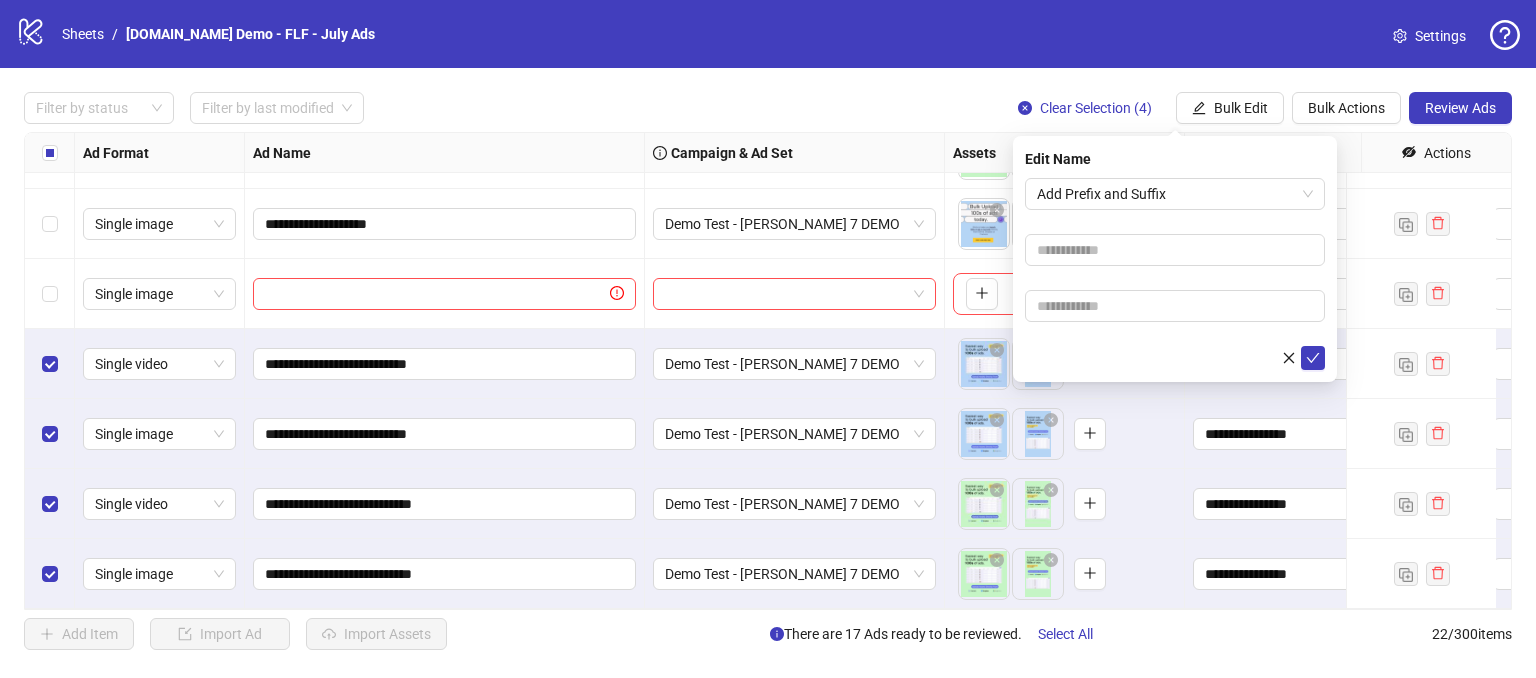 click on "Add Prefix and Suffix" at bounding box center [1175, 274] 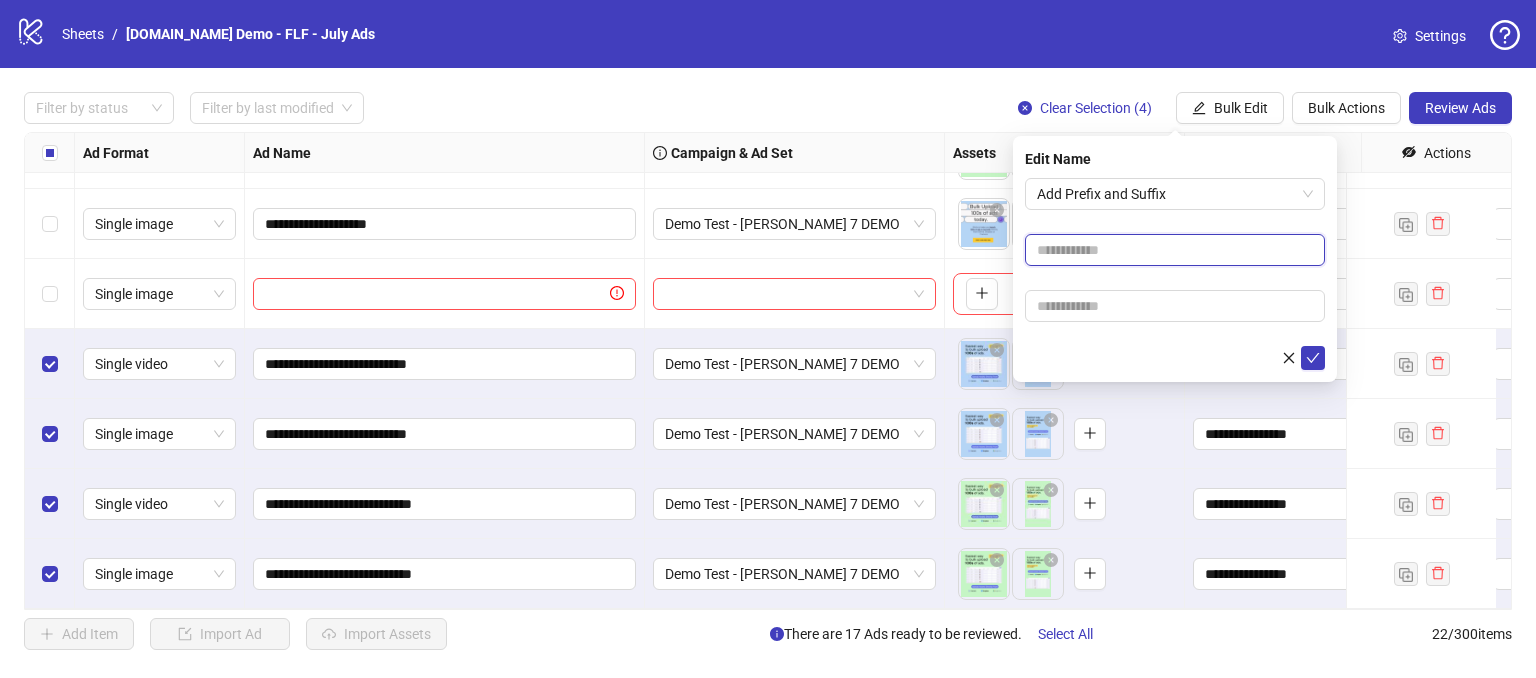 click at bounding box center (1175, 250) 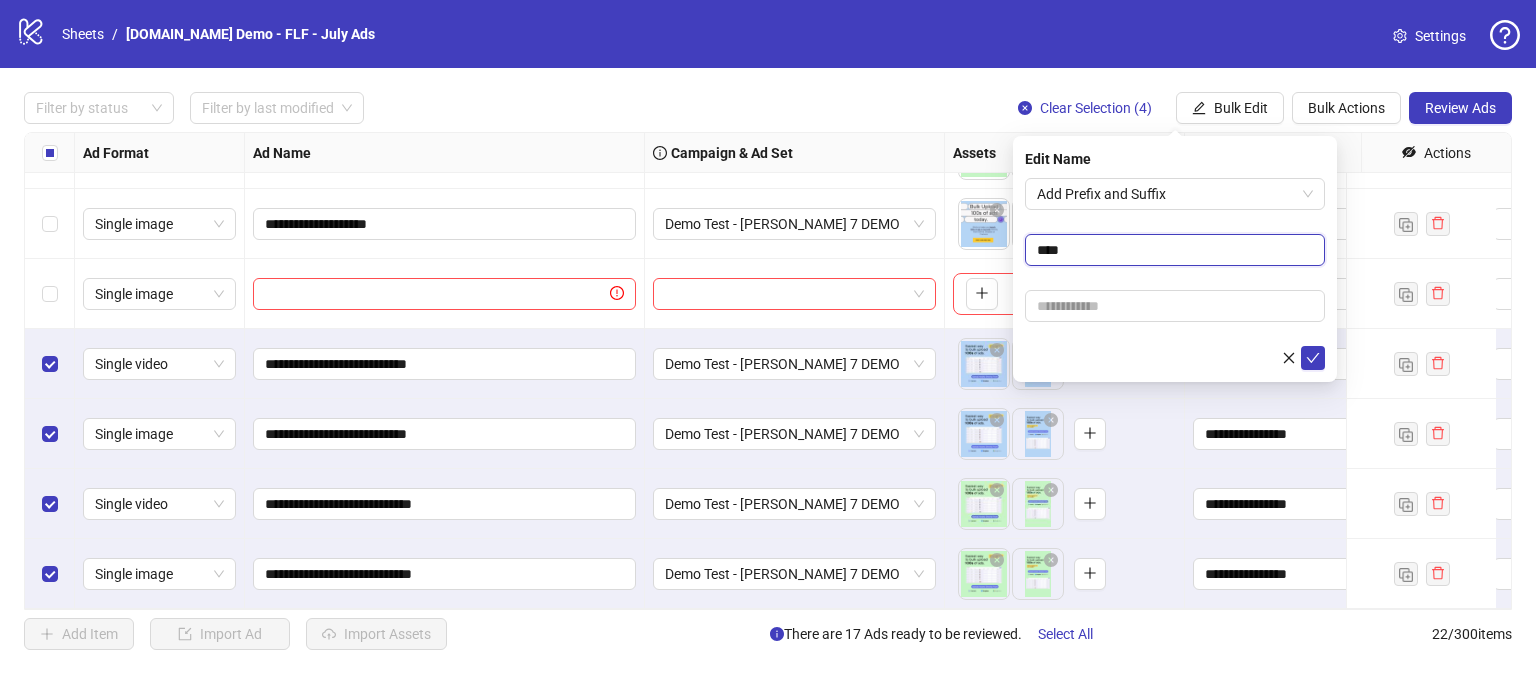 click on "****" at bounding box center (1175, 250) 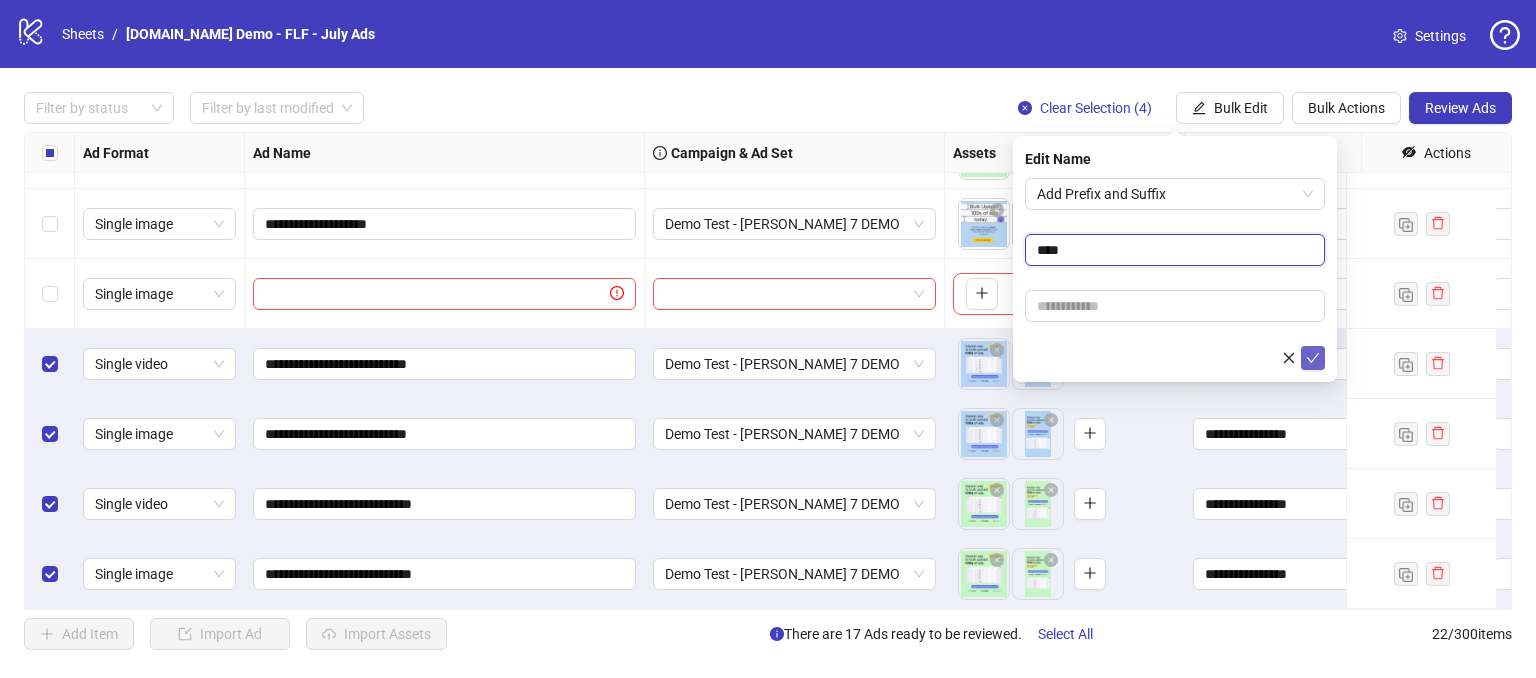 type on "****" 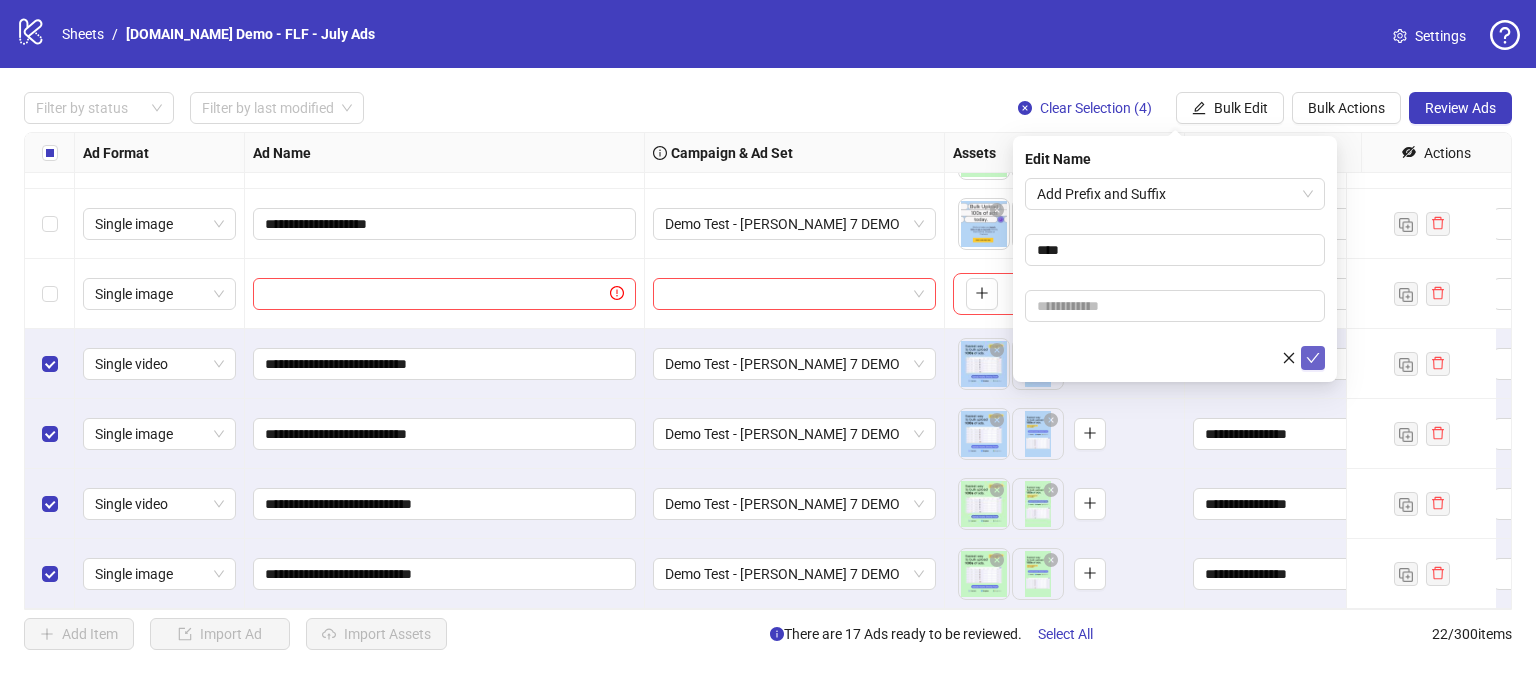 click 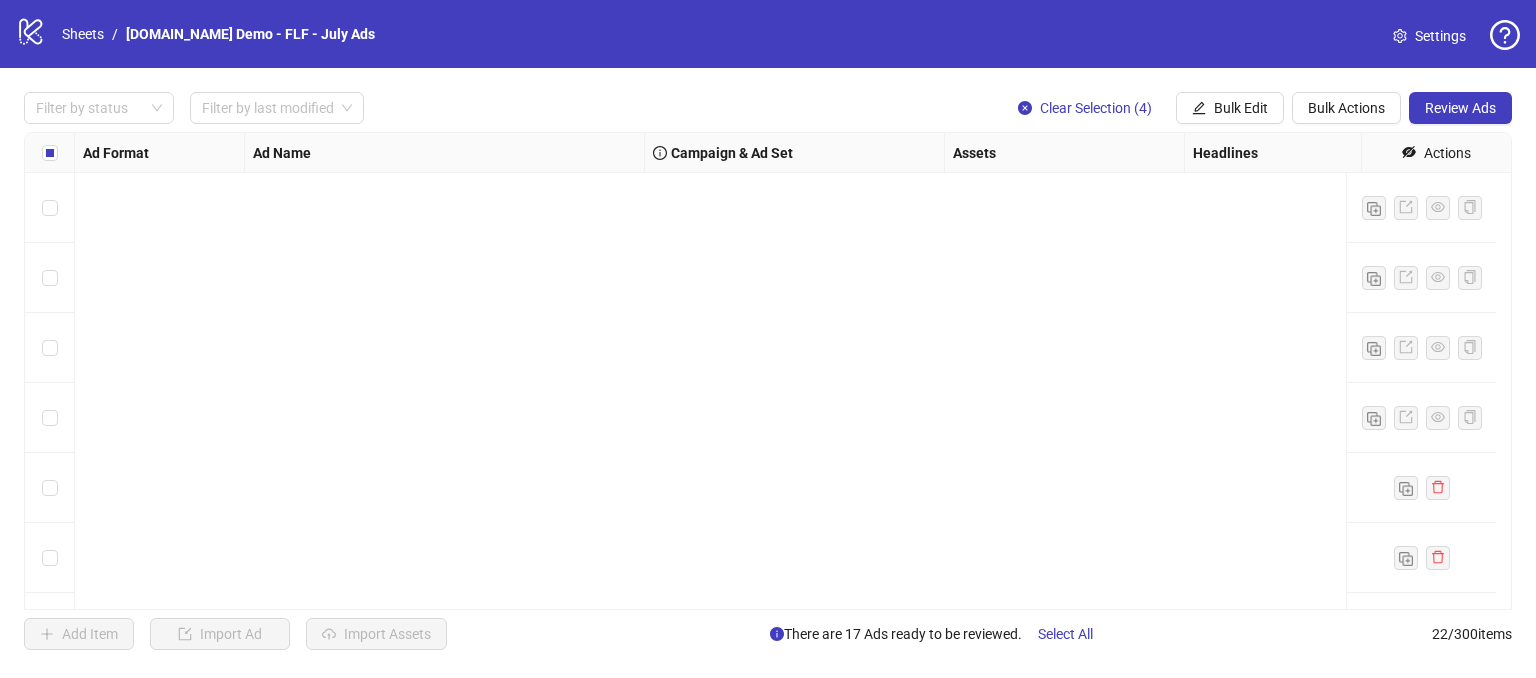 scroll, scrollTop: 1118, scrollLeft: 0, axis: vertical 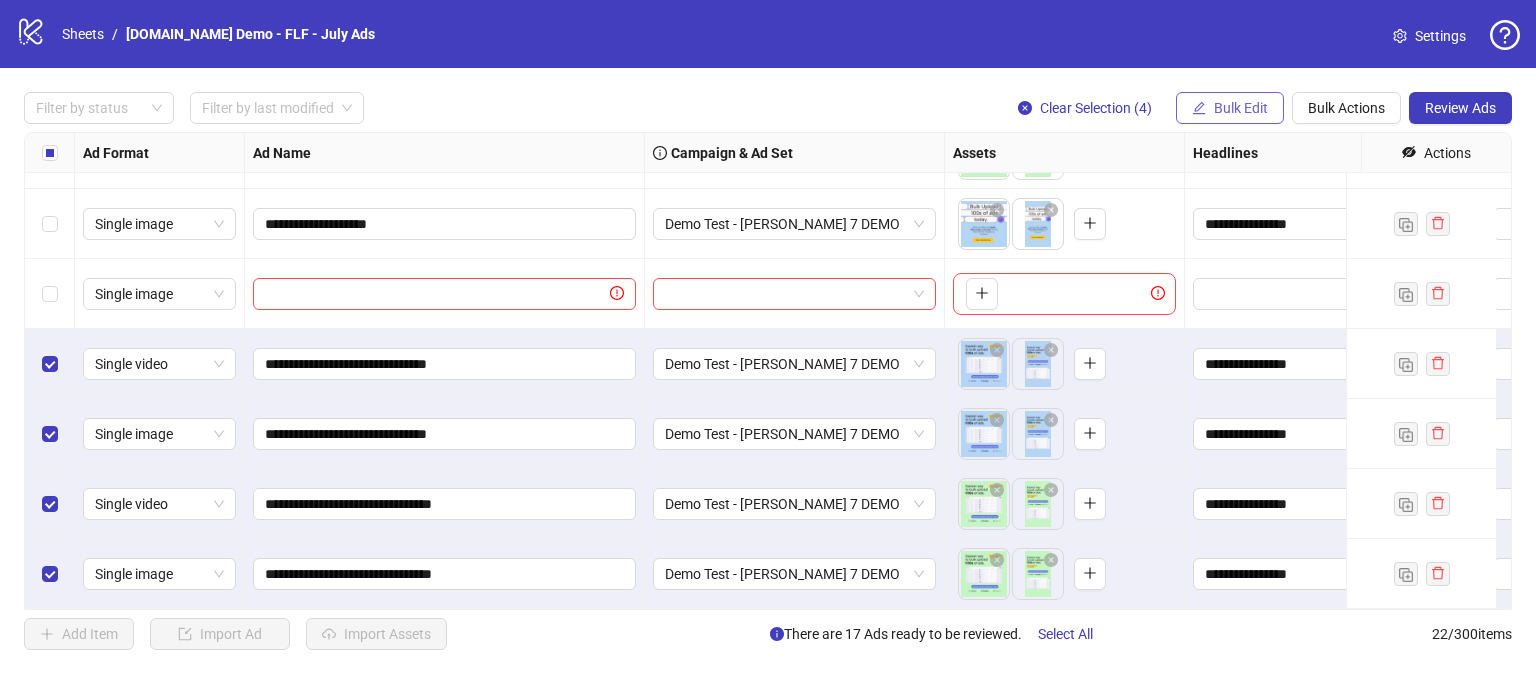 click on "Bulk Edit" at bounding box center [1241, 108] 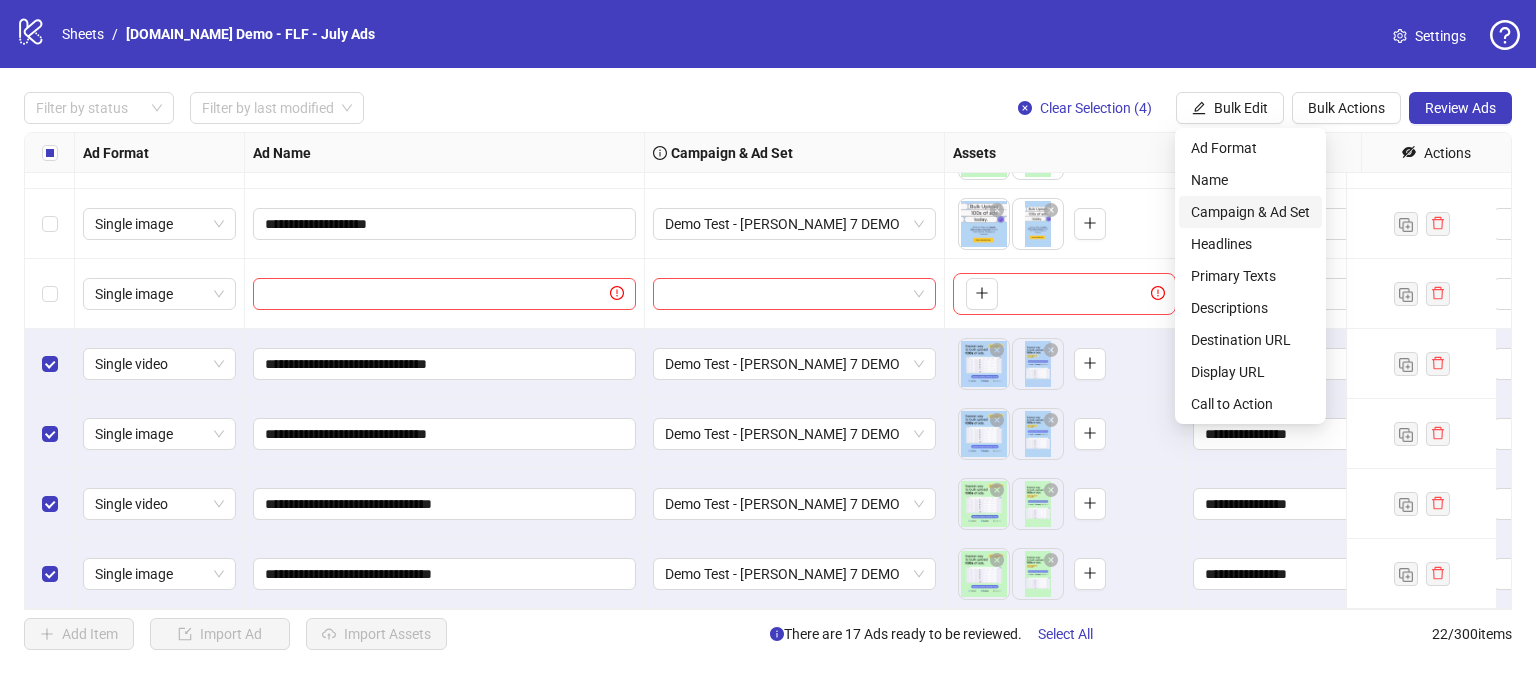 click on "Campaign & Ad Set" at bounding box center [1250, 212] 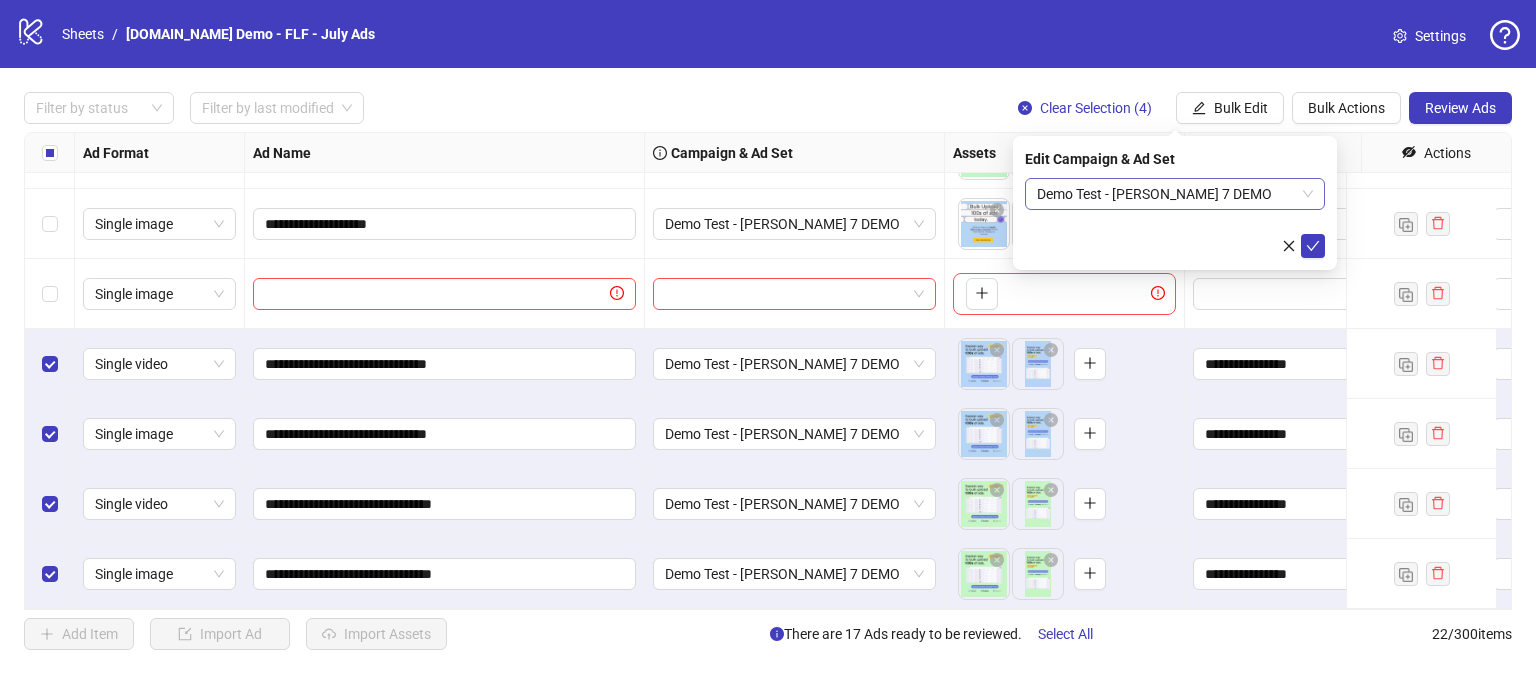 click on "Demo Test - [PERSON_NAME] 7 DEMO" at bounding box center [1175, 194] 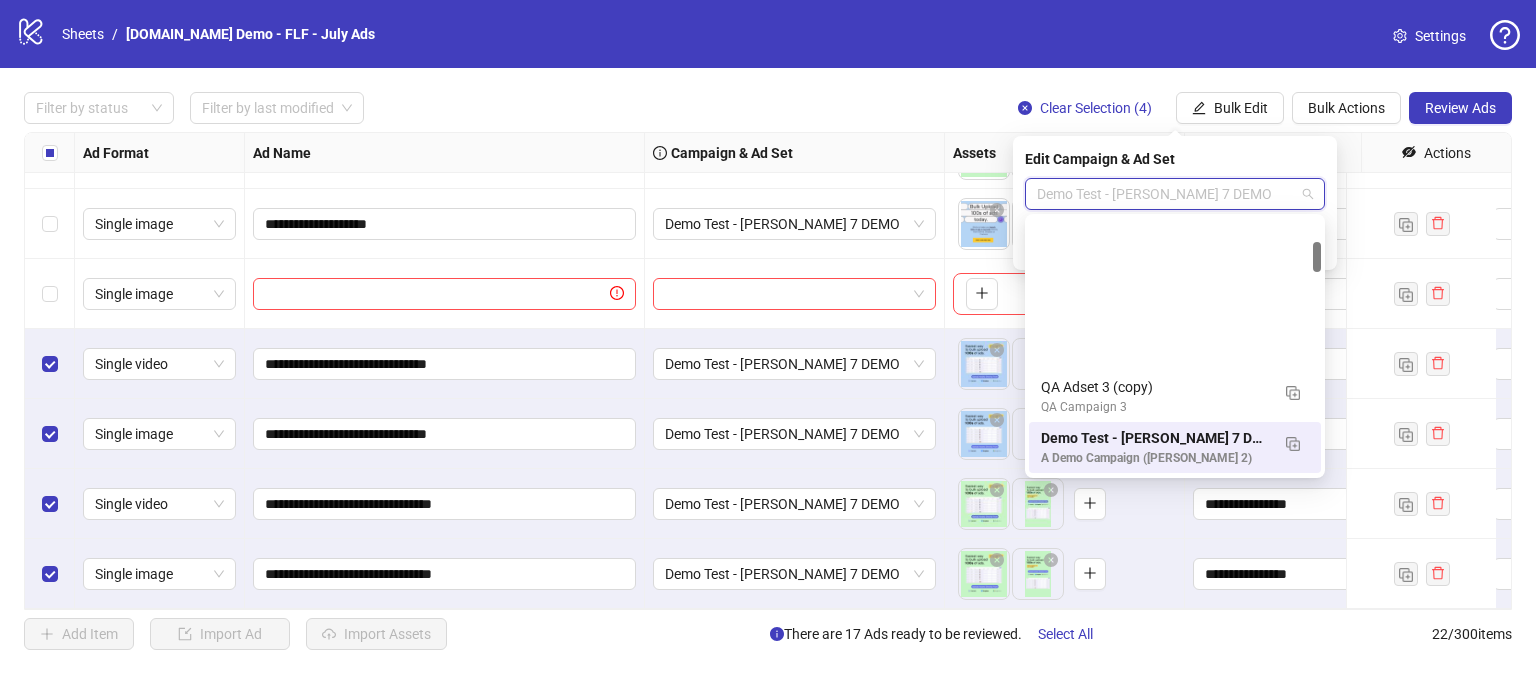 scroll, scrollTop: 200, scrollLeft: 0, axis: vertical 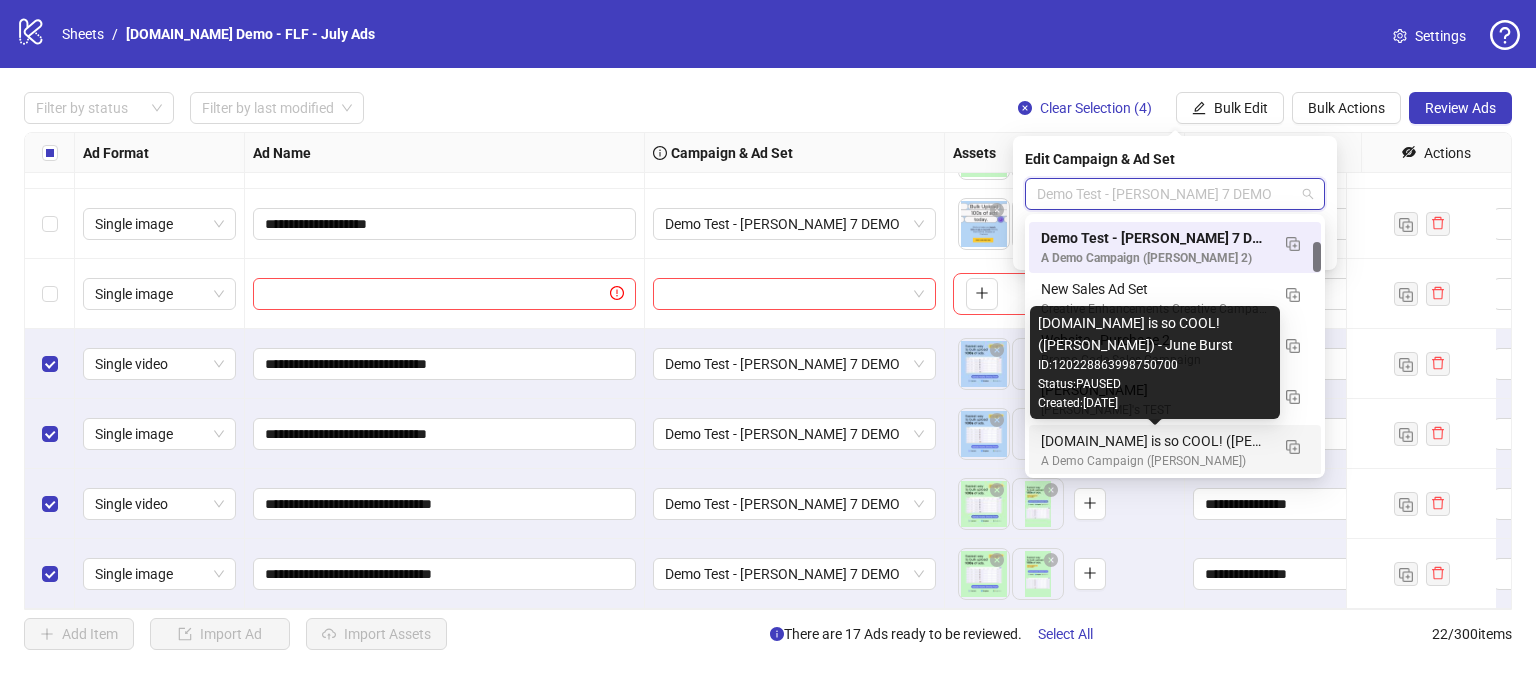 click on "[DOMAIN_NAME] is so COOL! ([PERSON_NAME]) - June Burst" at bounding box center [1155, 441] 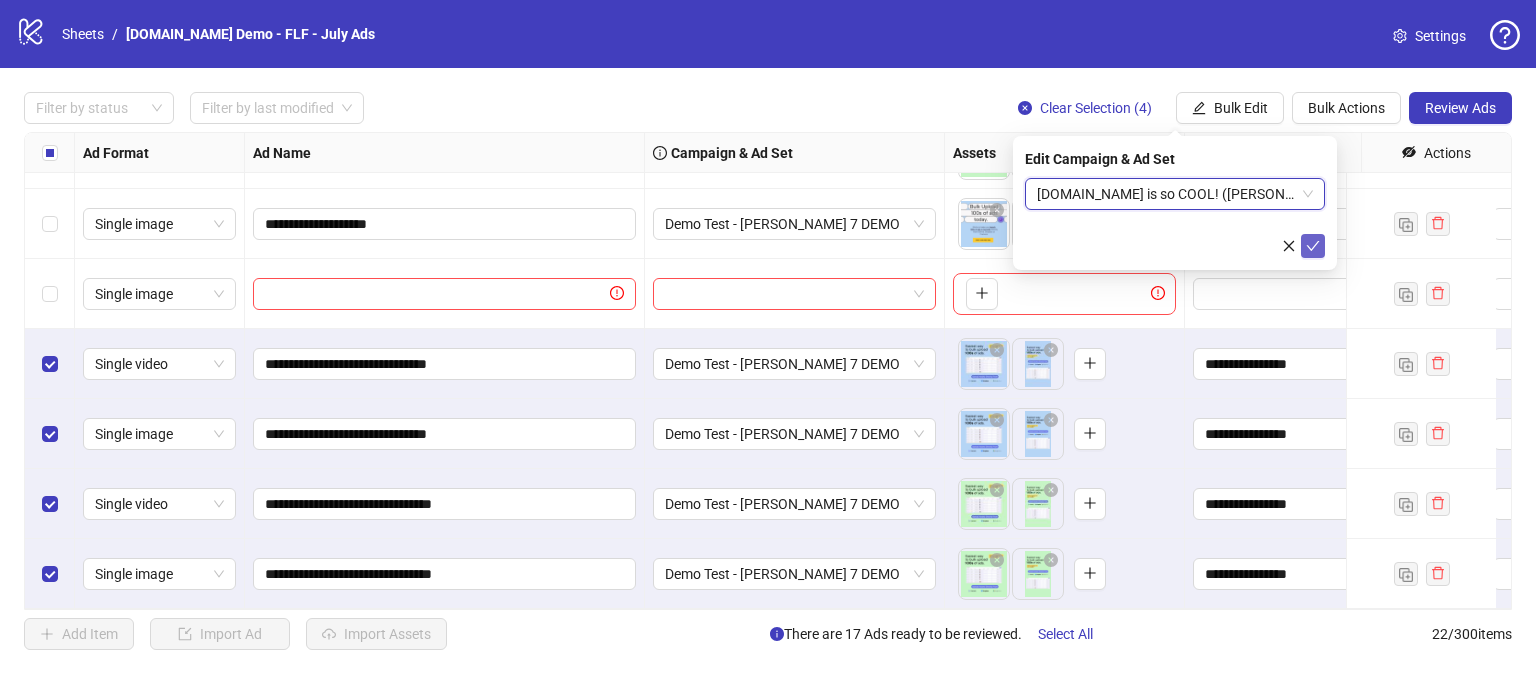 click 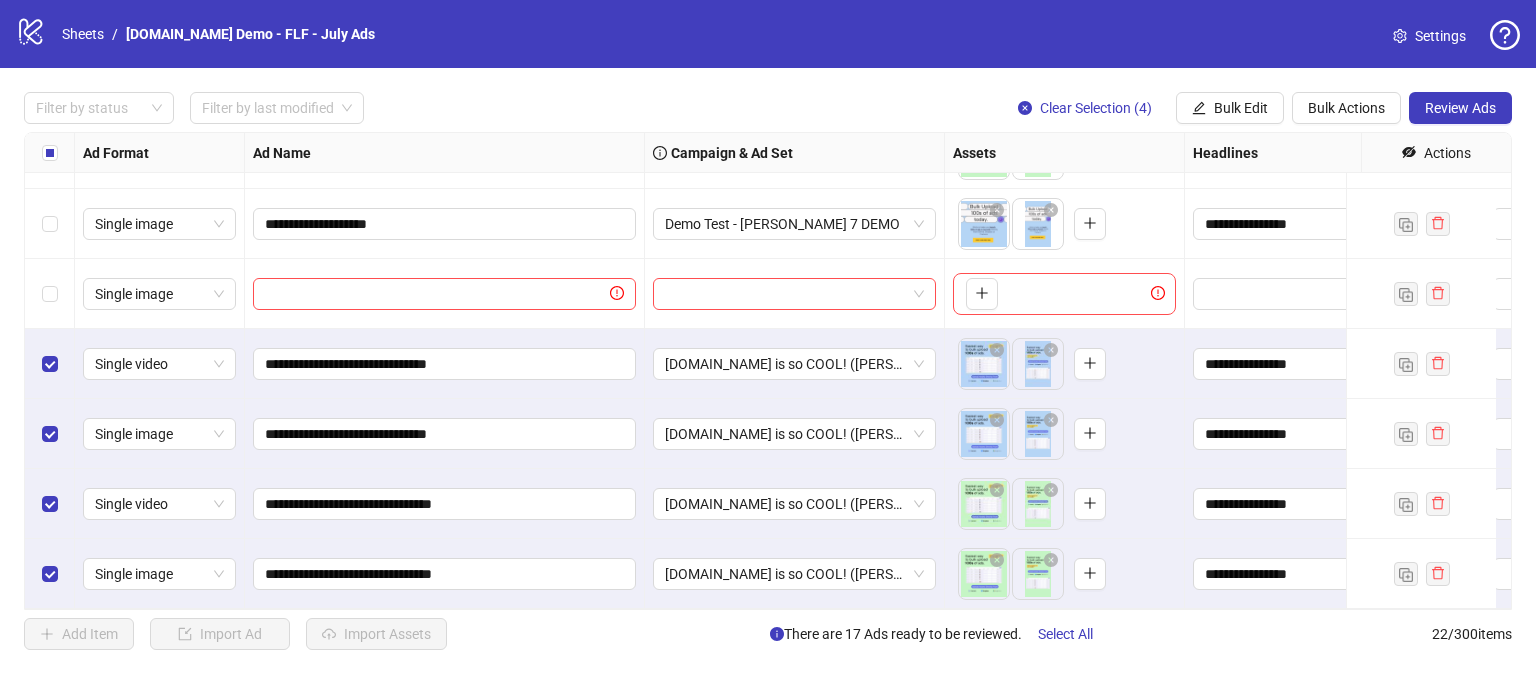 click on "logo/logo-mobile Sheets / [DOMAIN_NAME] Demo - FLF - July Ads Settings" at bounding box center [768, 34] 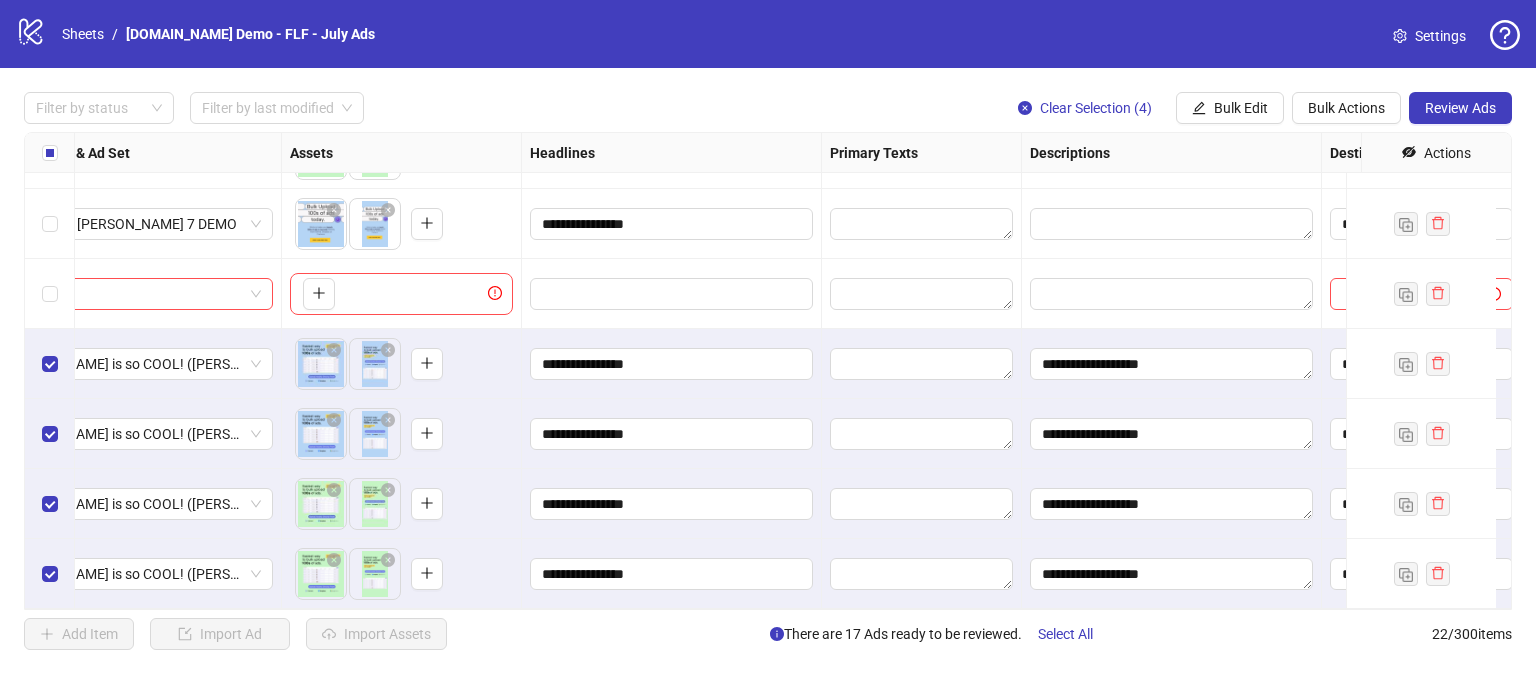 scroll, scrollTop: 1118, scrollLeft: 1136, axis: both 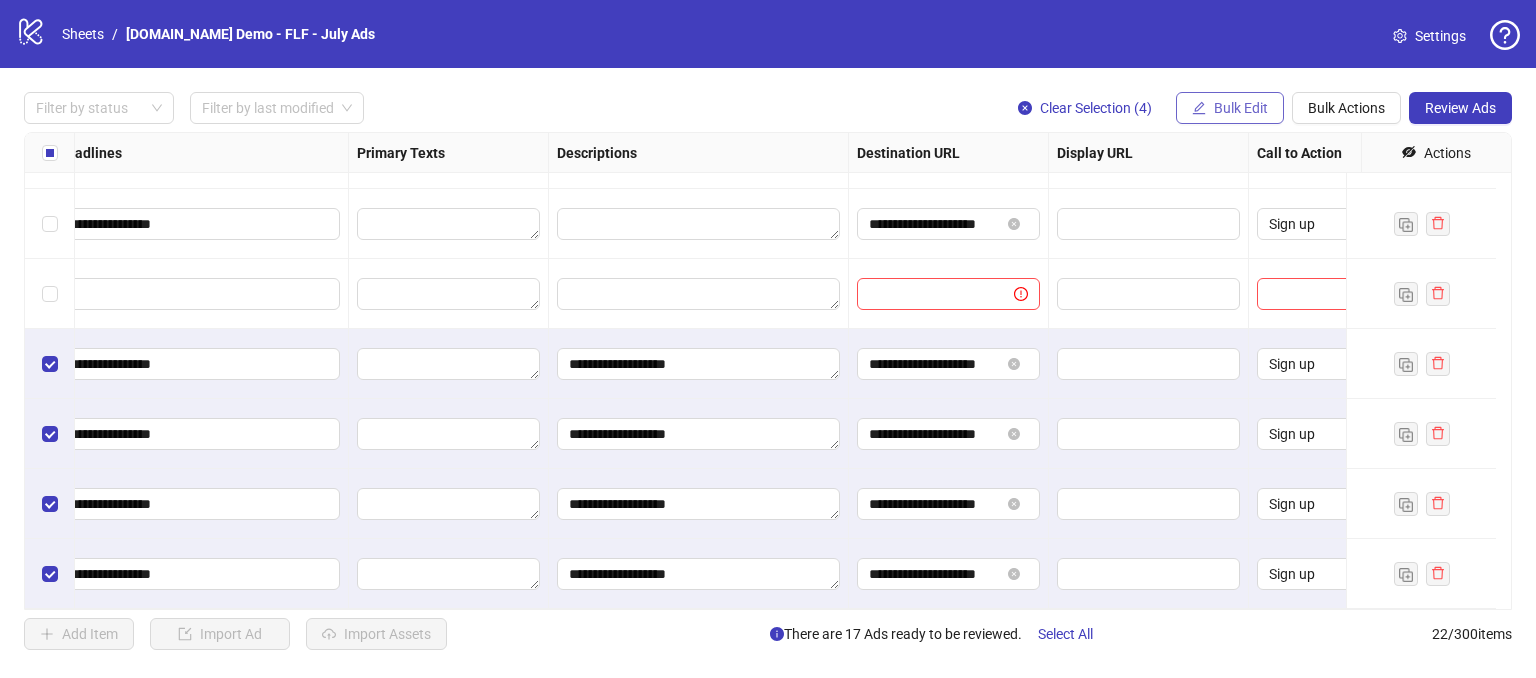 click on "Bulk Edit" at bounding box center (1230, 108) 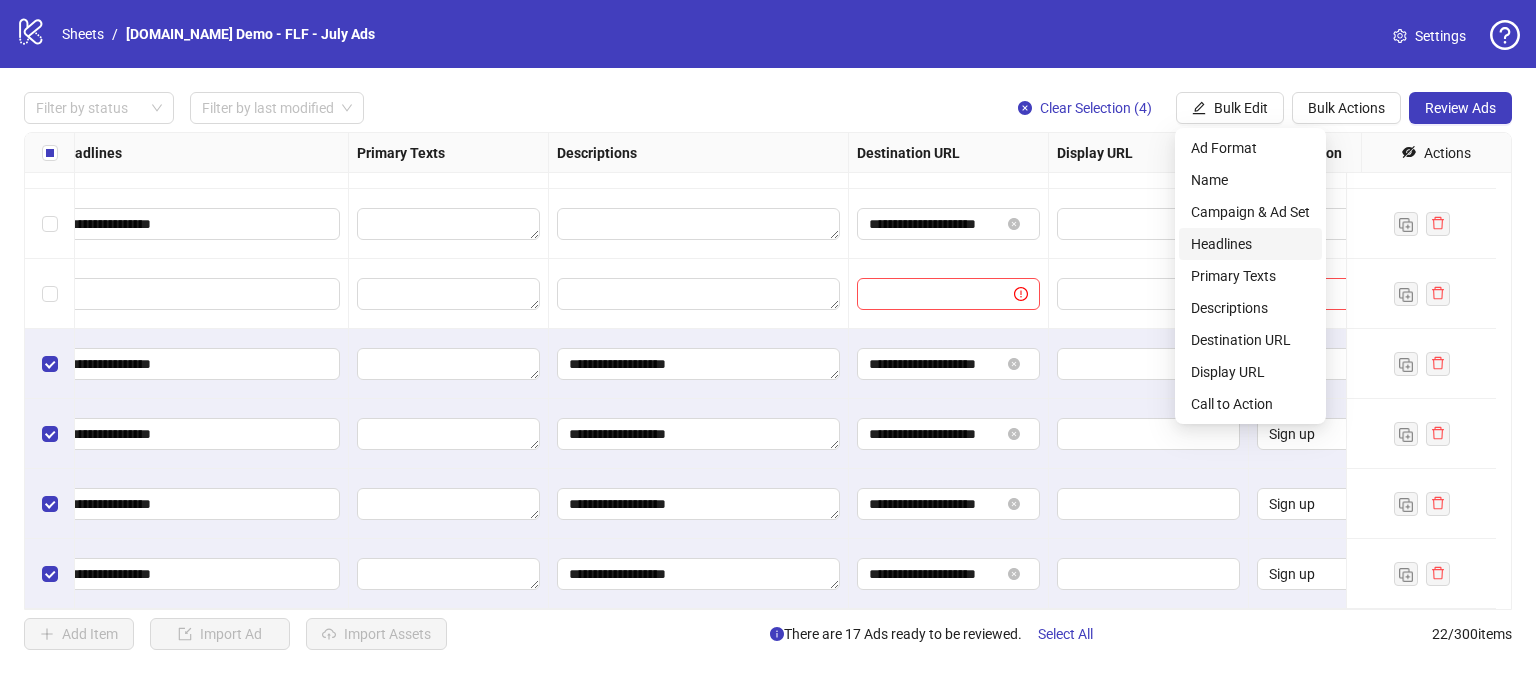 click on "Headlines" at bounding box center (1250, 244) 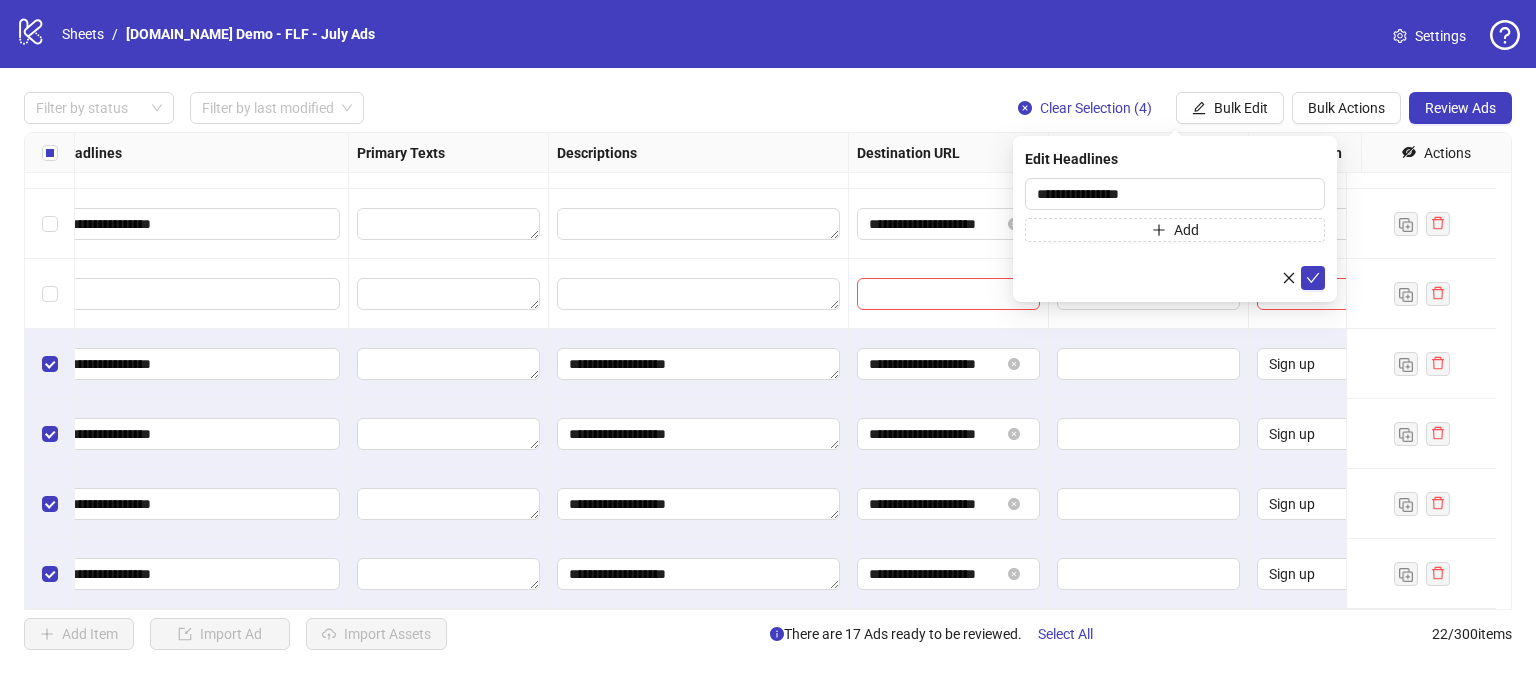 click on "**********" at bounding box center [1175, 219] 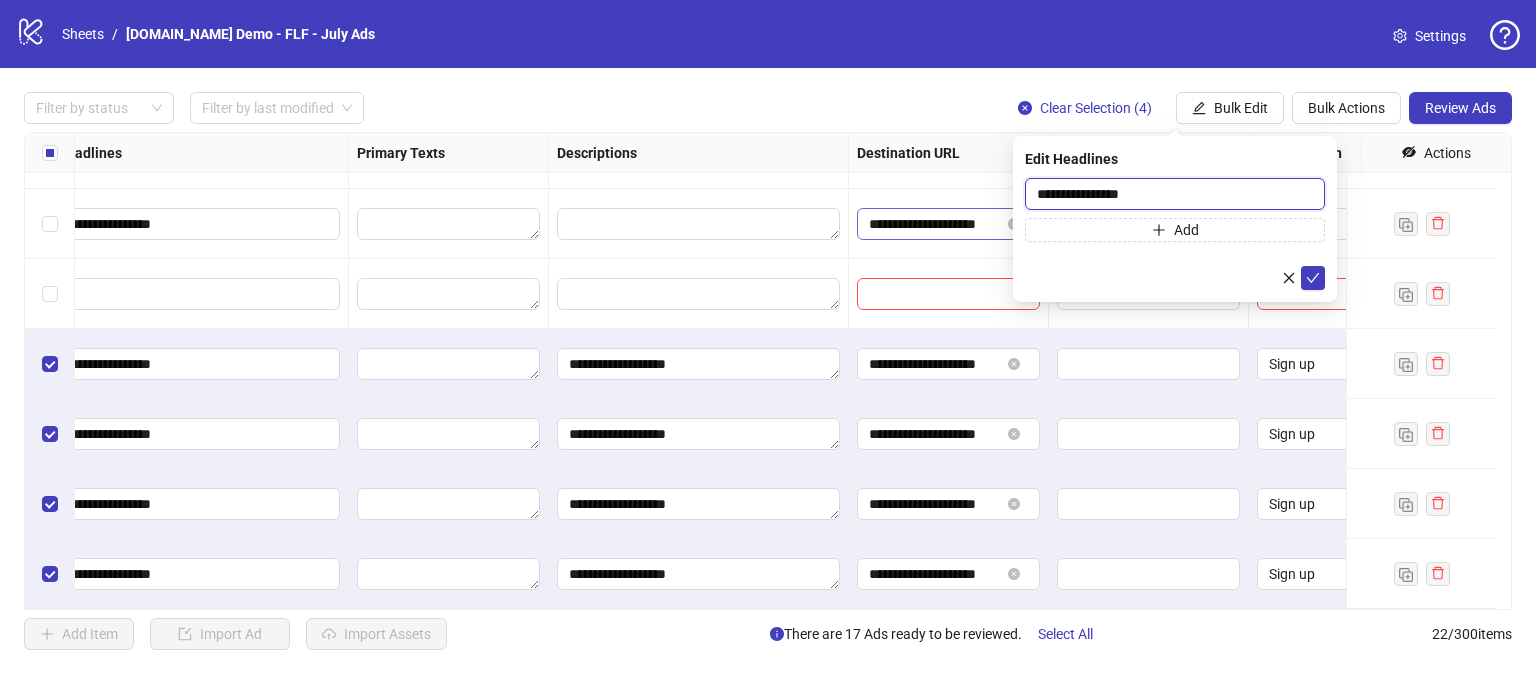 drag, startPoint x: 1164, startPoint y: 197, endPoint x: 988, endPoint y: 212, distance: 176.63805 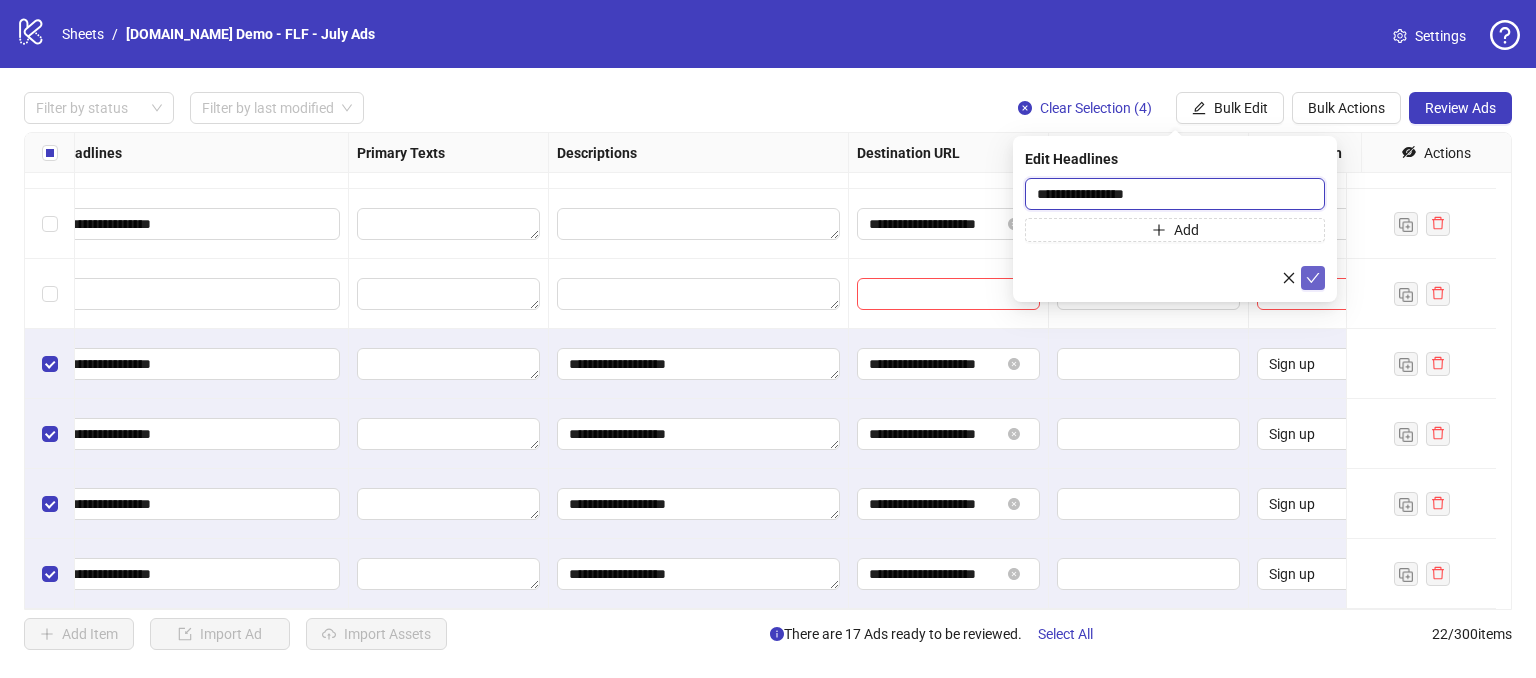 type on "**********" 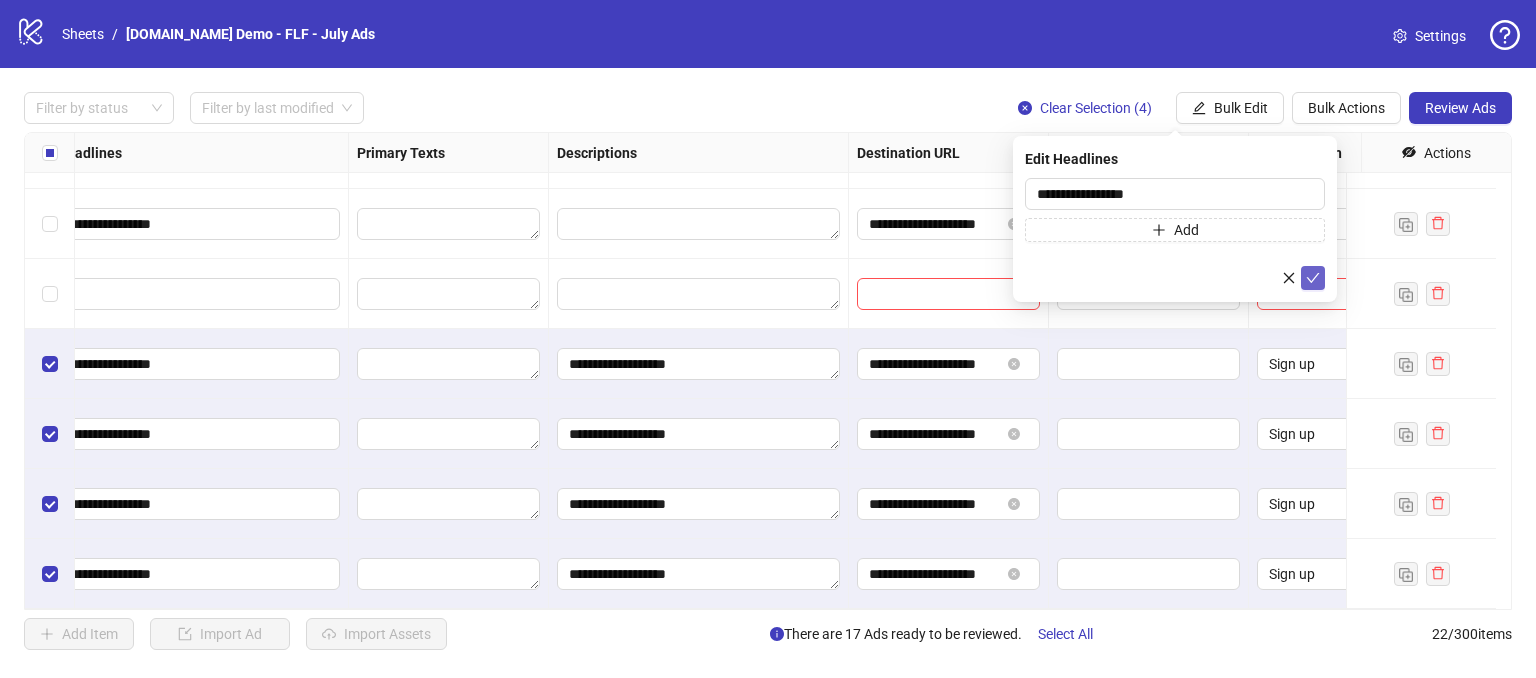 click at bounding box center (1313, 278) 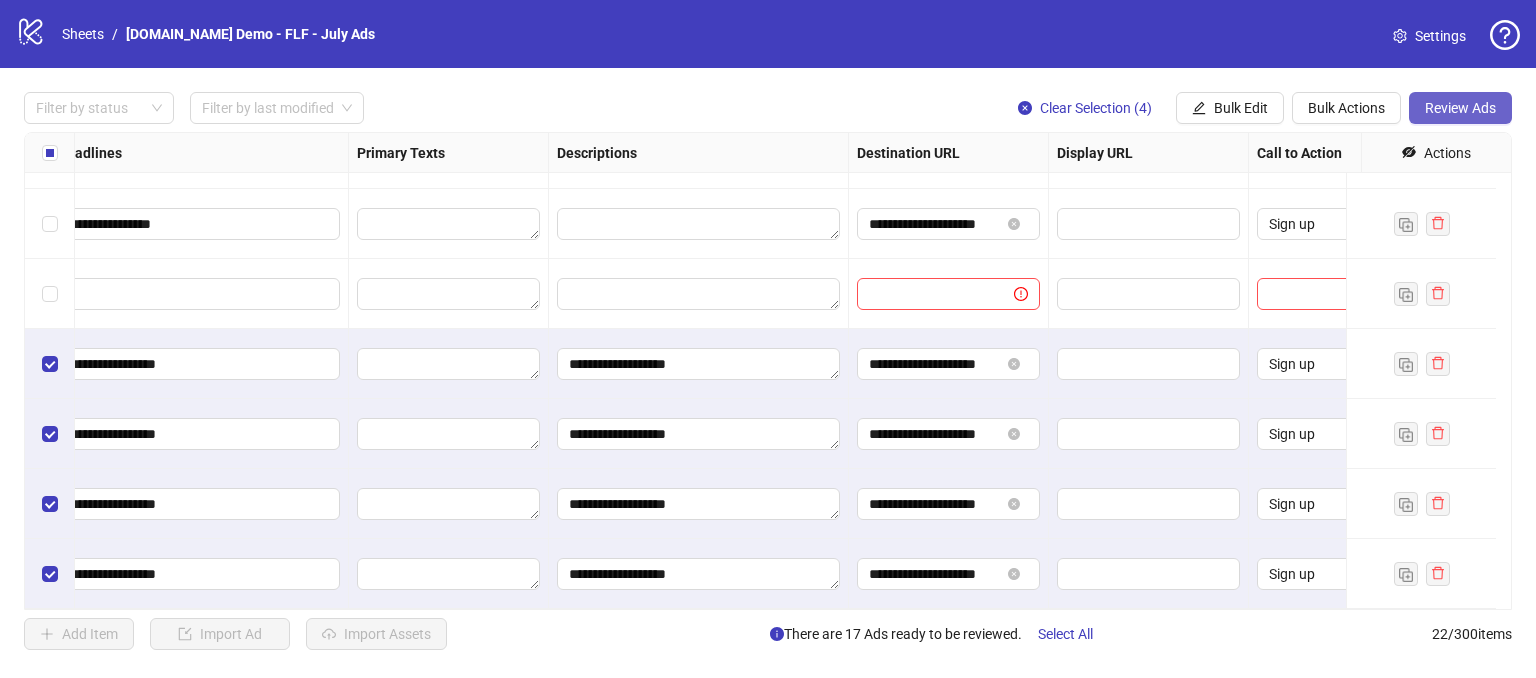 click on "Review Ads" at bounding box center (1460, 108) 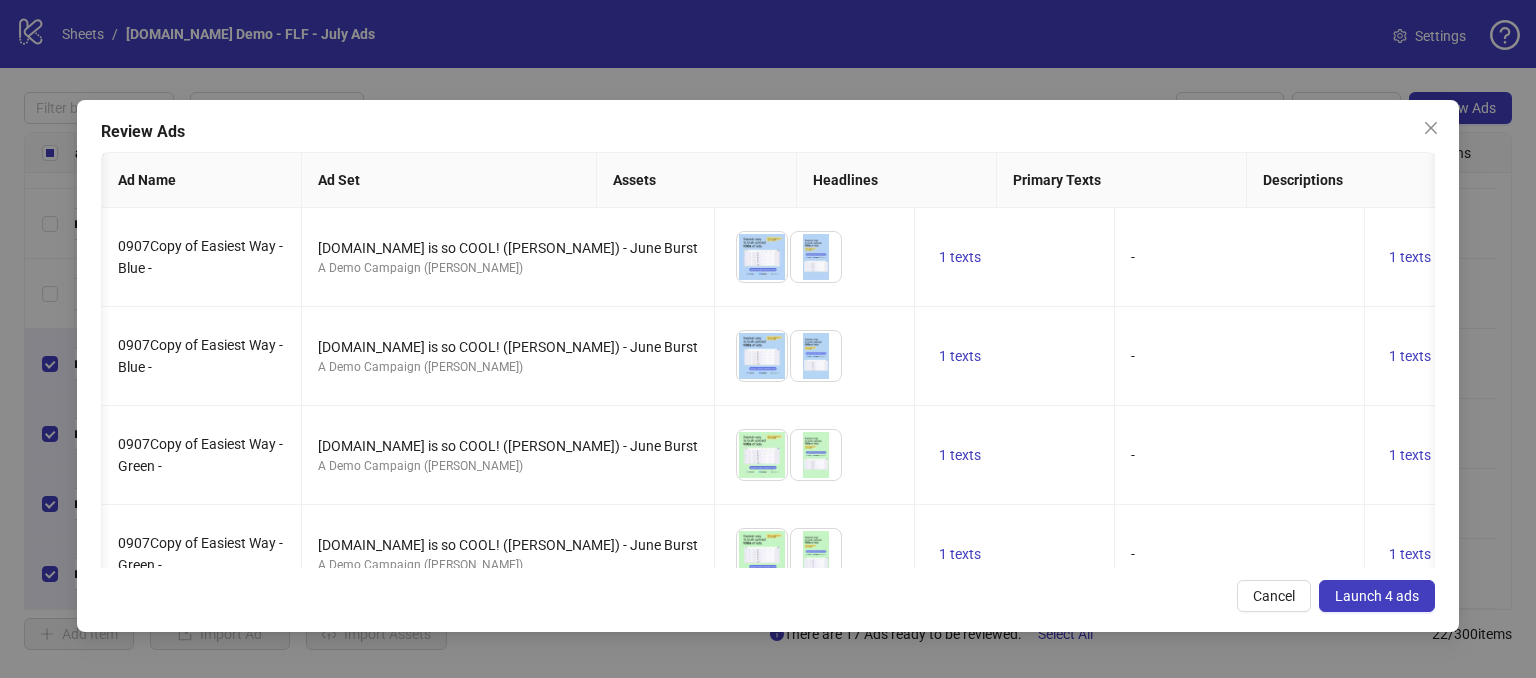 scroll, scrollTop: 0, scrollLeft: 764, axis: horizontal 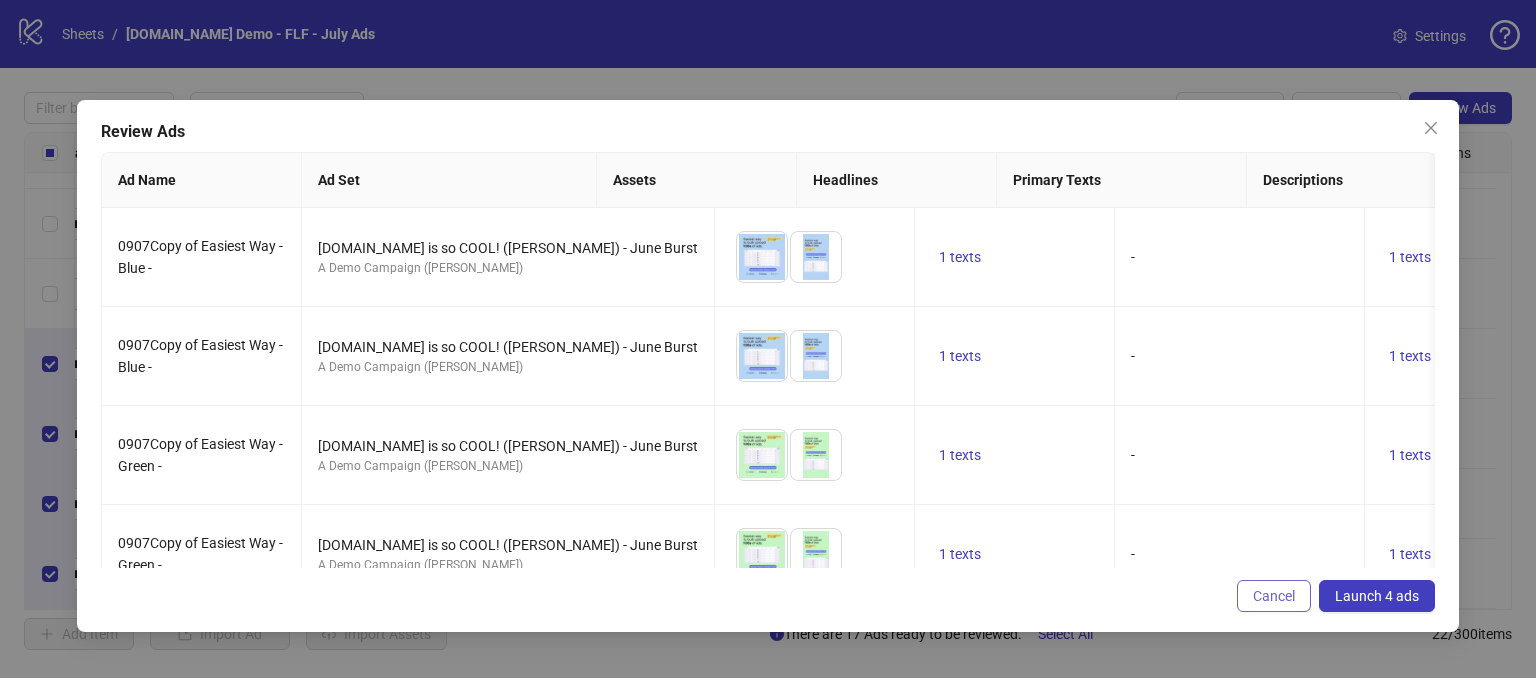 click on "Cancel" at bounding box center (1274, 596) 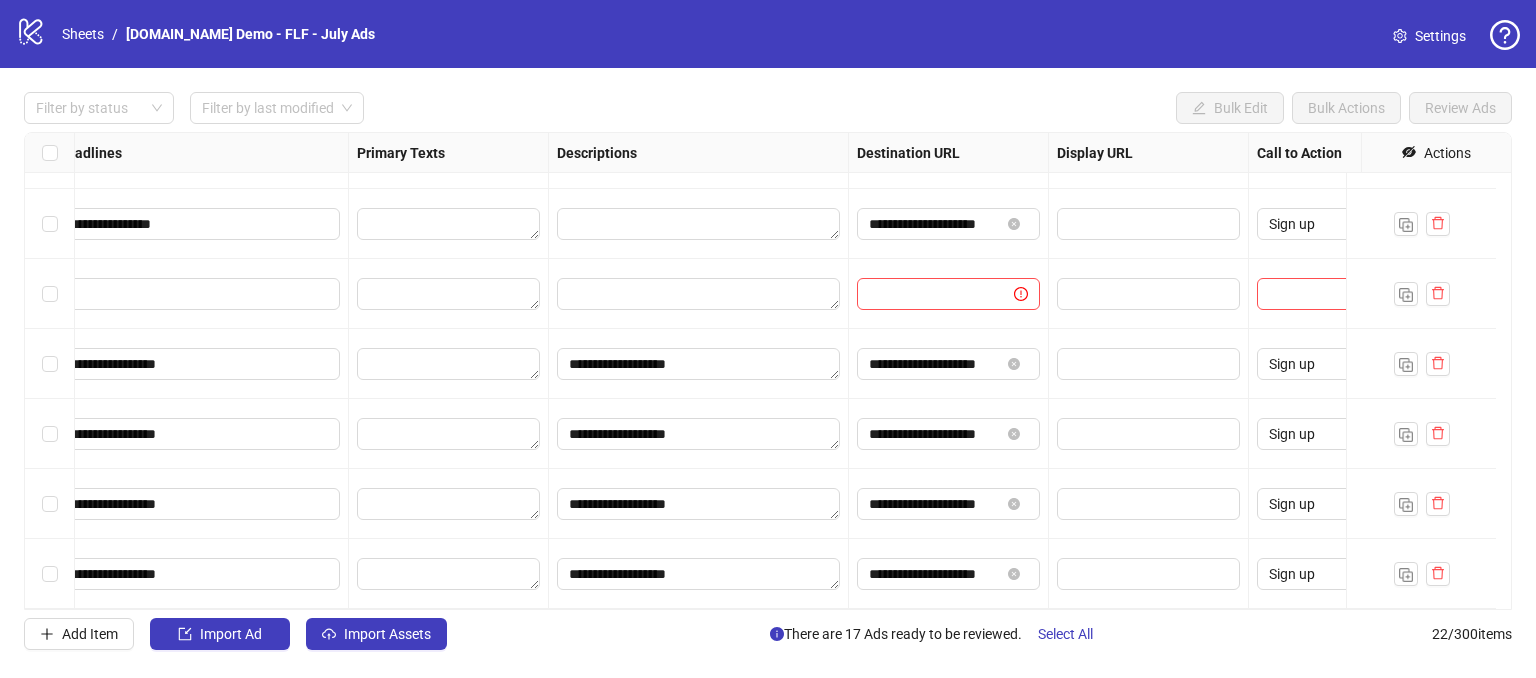 click on "Filter by status Filter by last modified Bulk Edit Bulk Actions Review Ads" at bounding box center (768, 108) 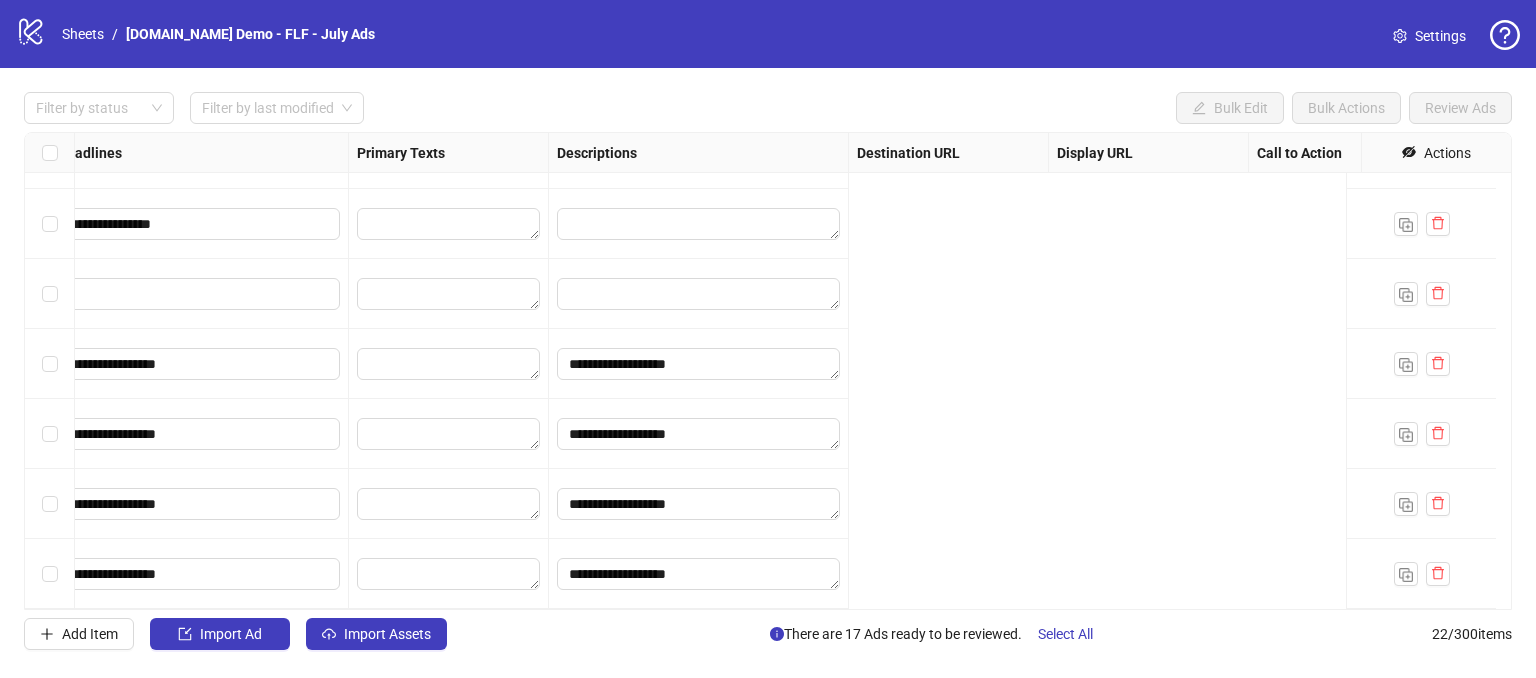 scroll, scrollTop: 1118, scrollLeft: 0, axis: vertical 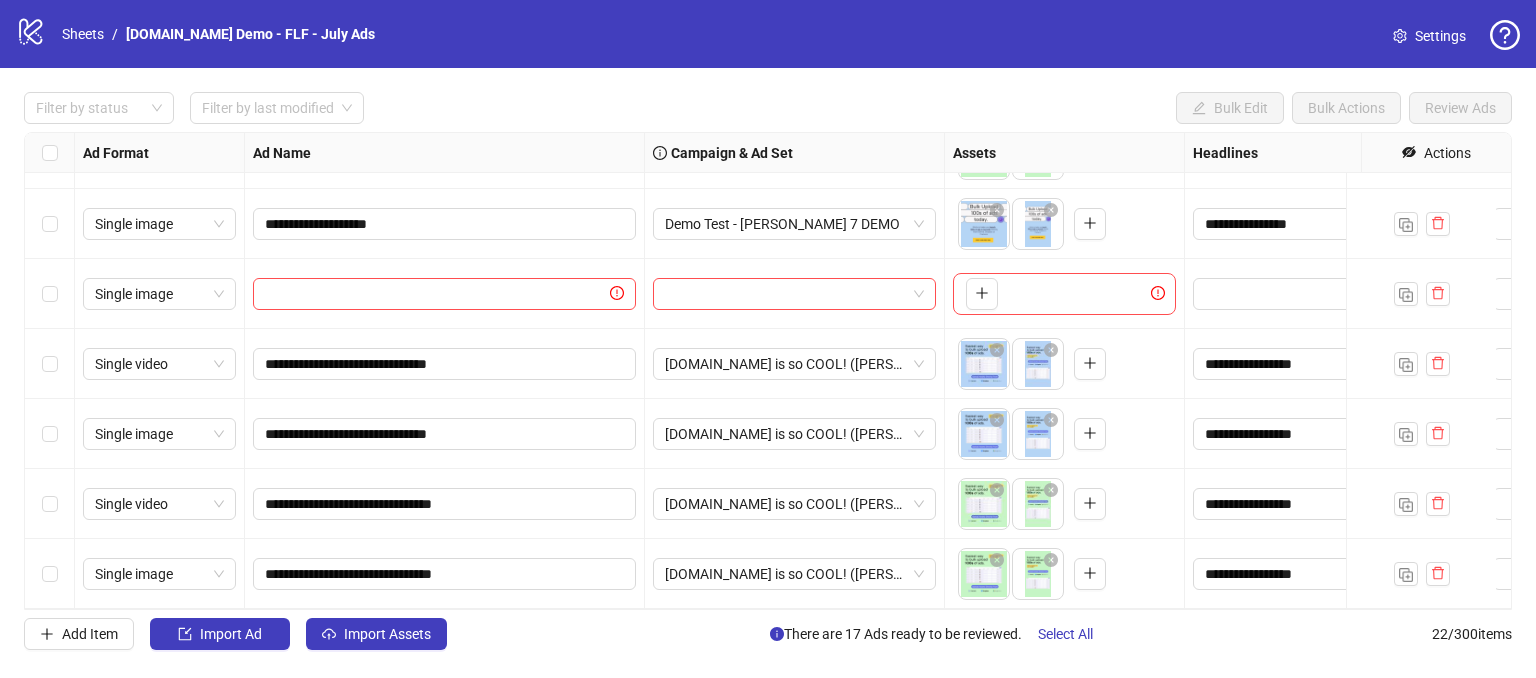 click on "Filter by status Filter by last modified Bulk Edit Bulk Actions Review Ads" at bounding box center [768, 108] 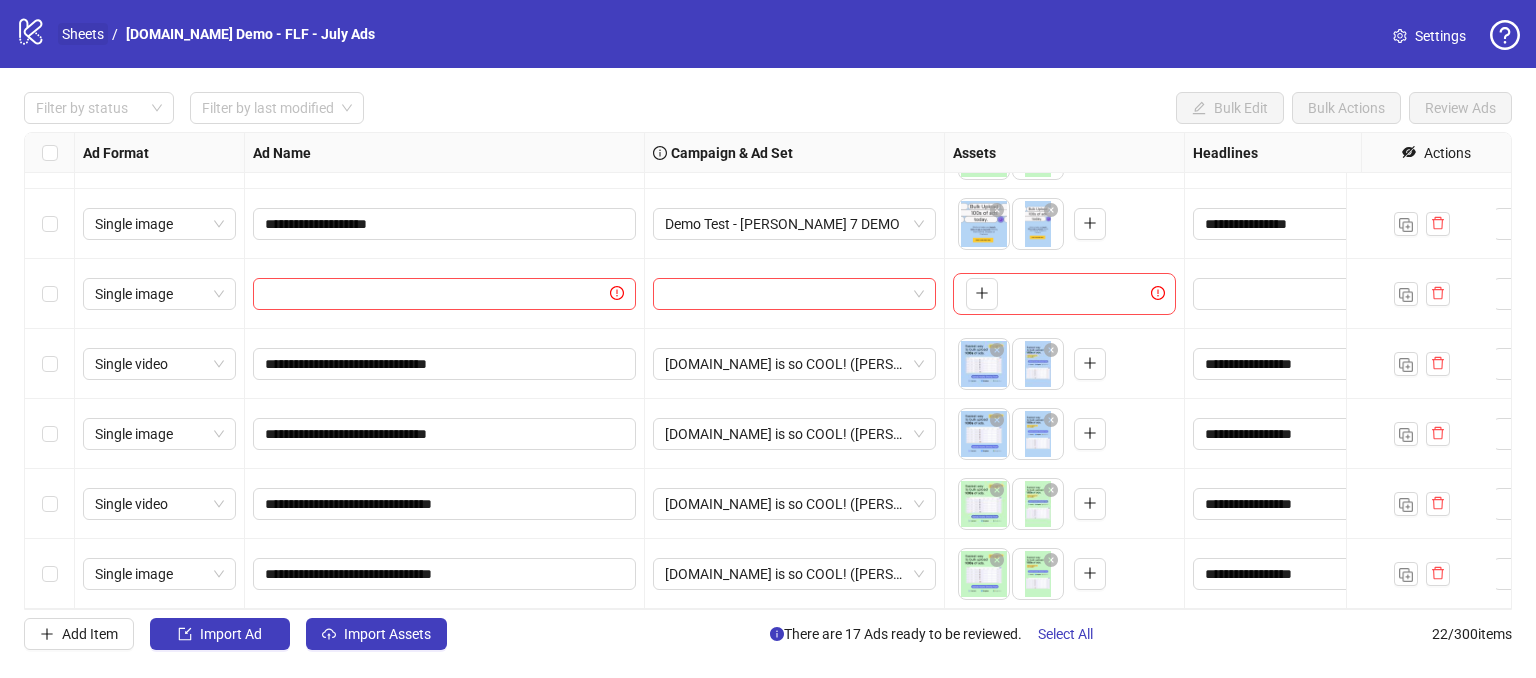 click on "Sheets" at bounding box center (83, 34) 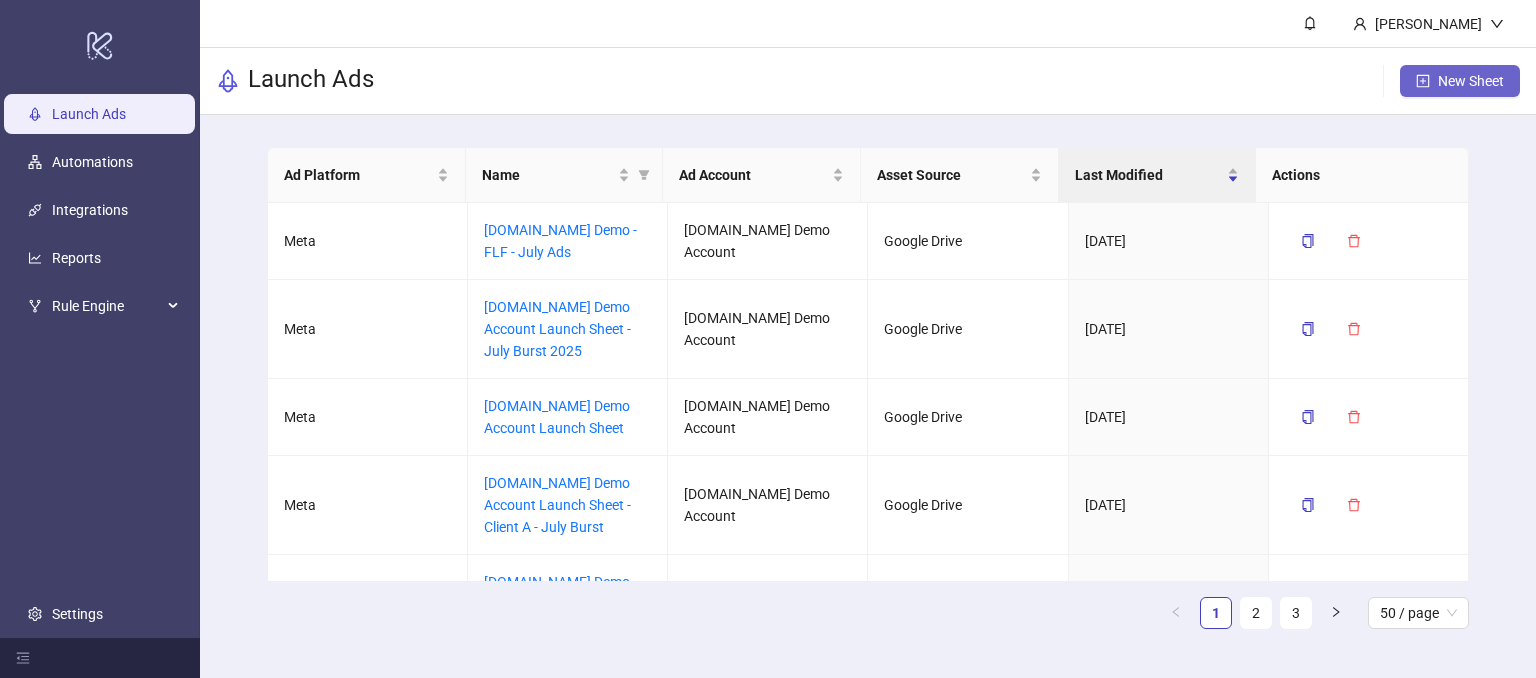 click on "New Sheet" at bounding box center (1471, 81) 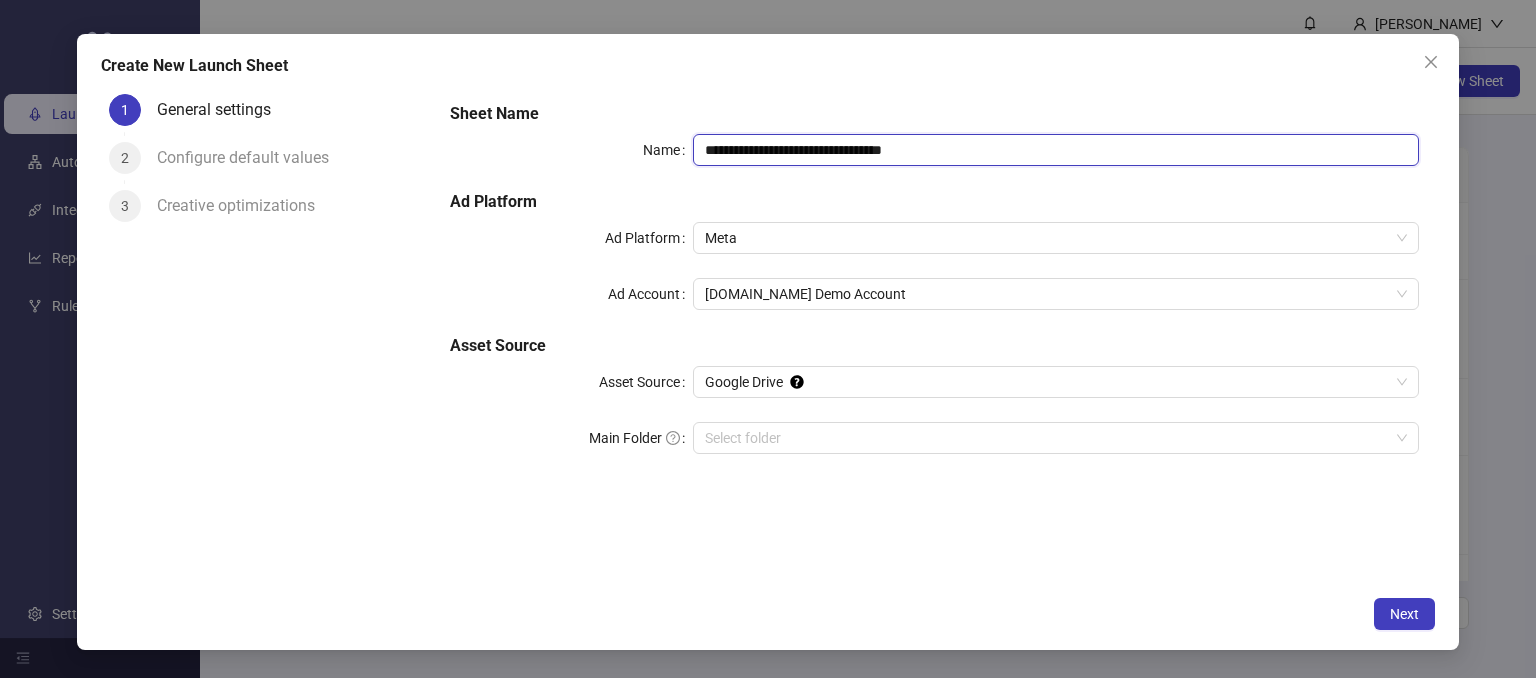 click on "**********" at bounding box center (1056, 150) 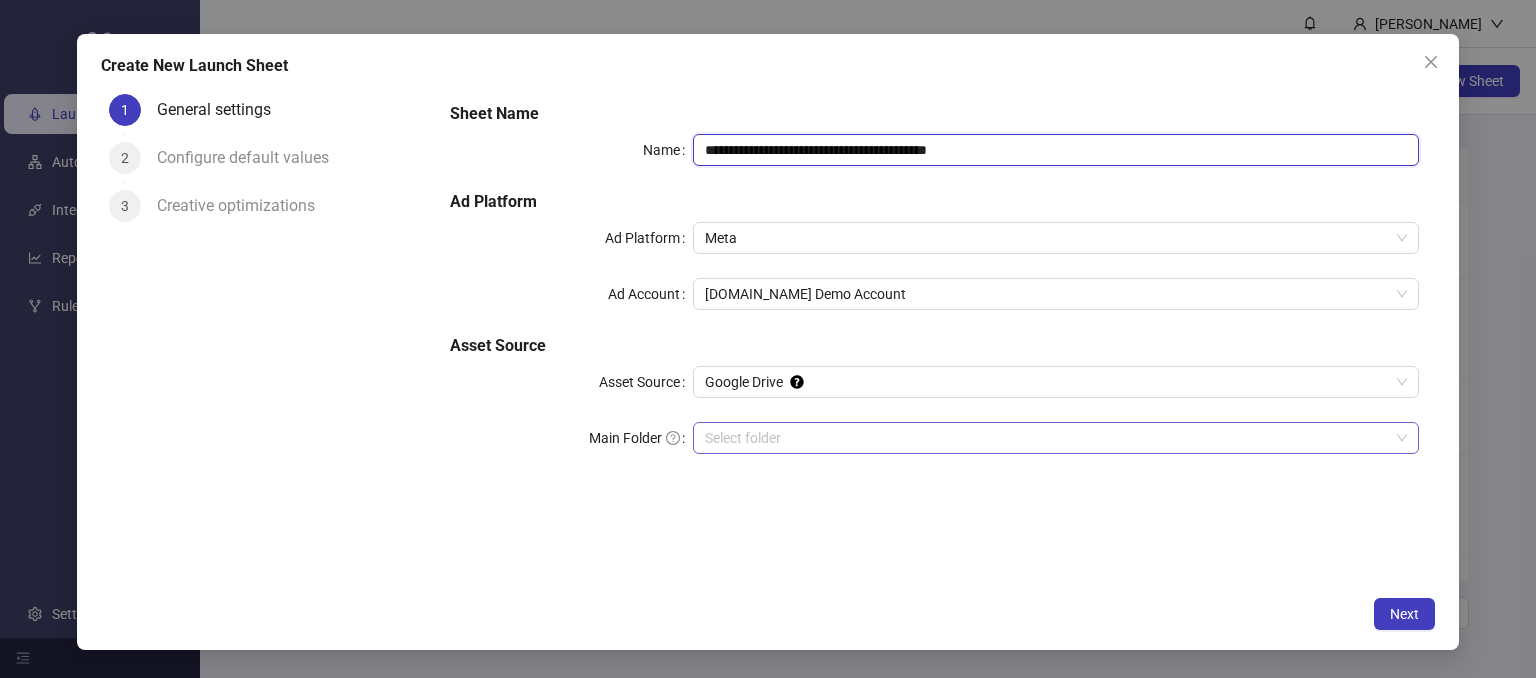 type on "**********" 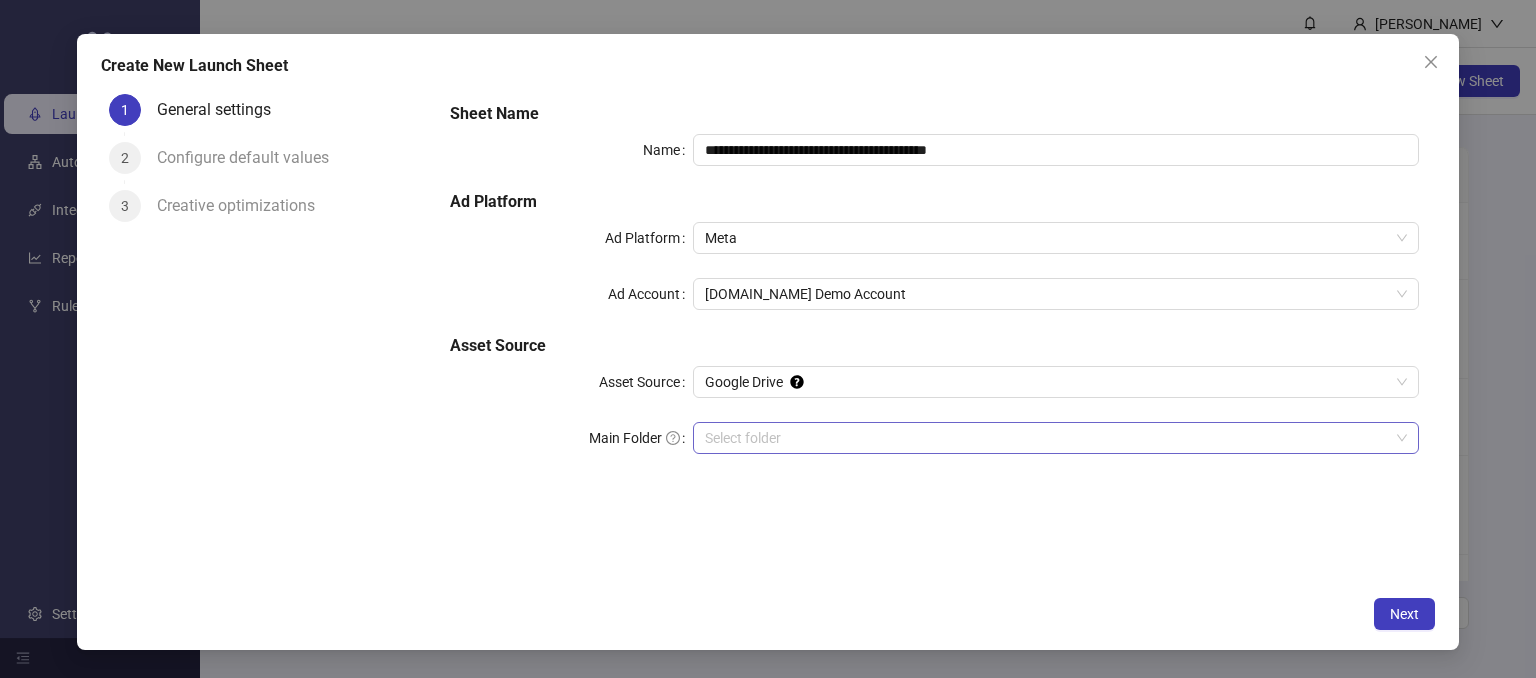 click on "Main Folder" at bounding box center (1047, 438) 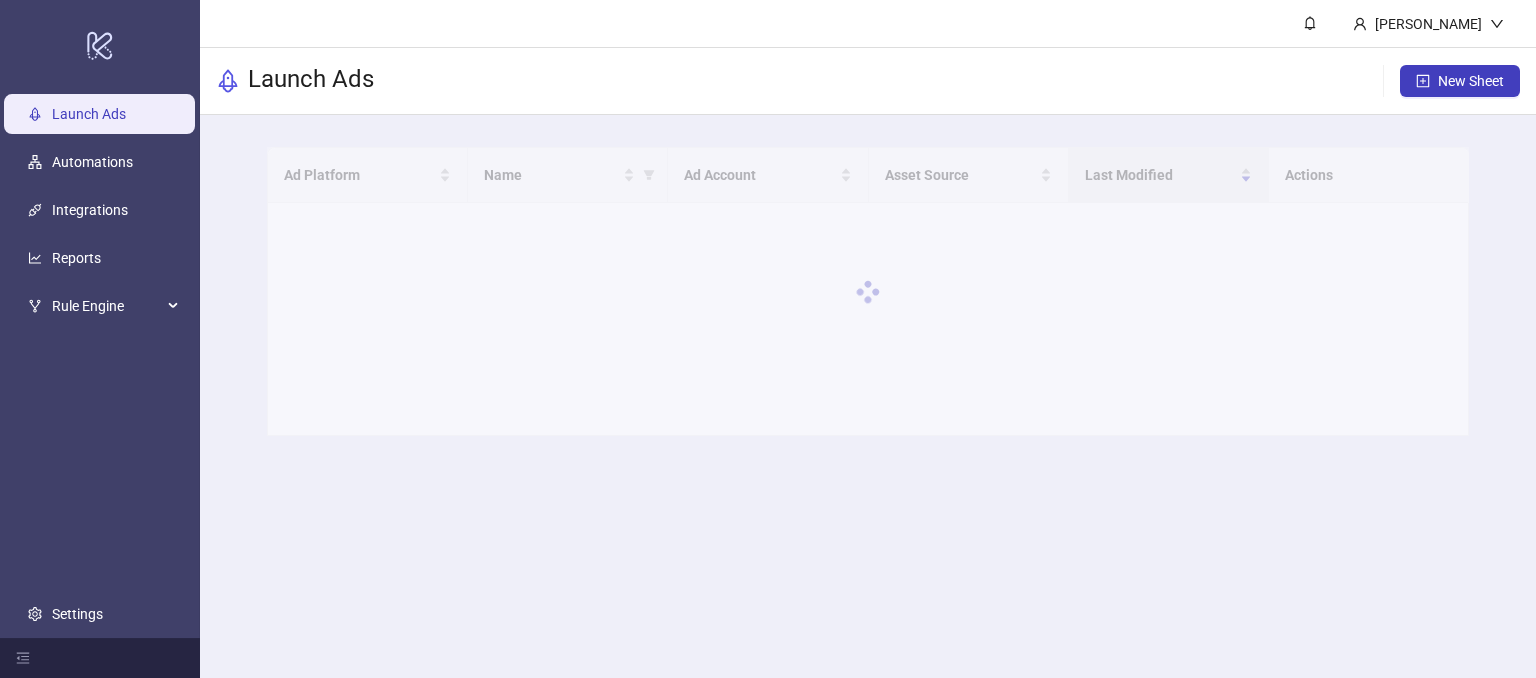 scroll, scrollTop: 0, scrollLeft: 0, axis: both 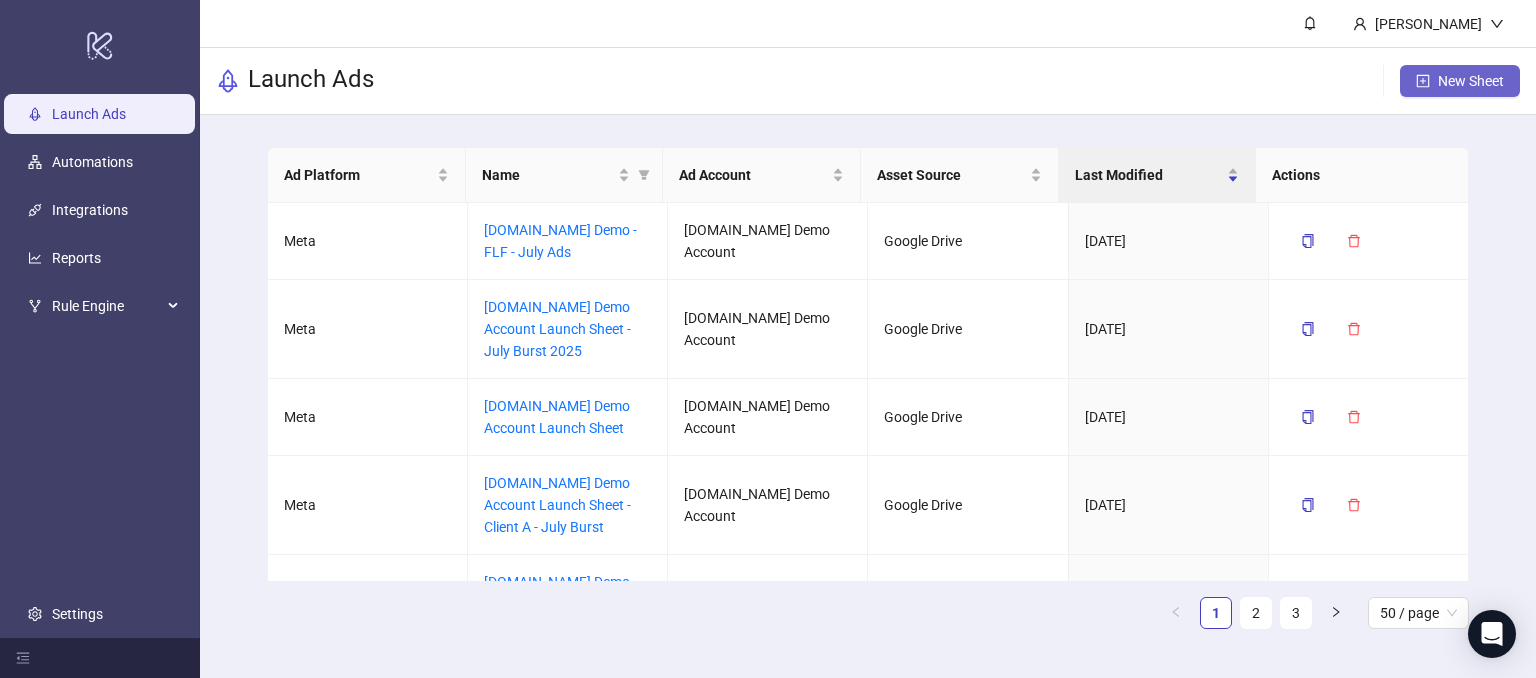 click on "New Sheet" at bounding box center [1471, 81] 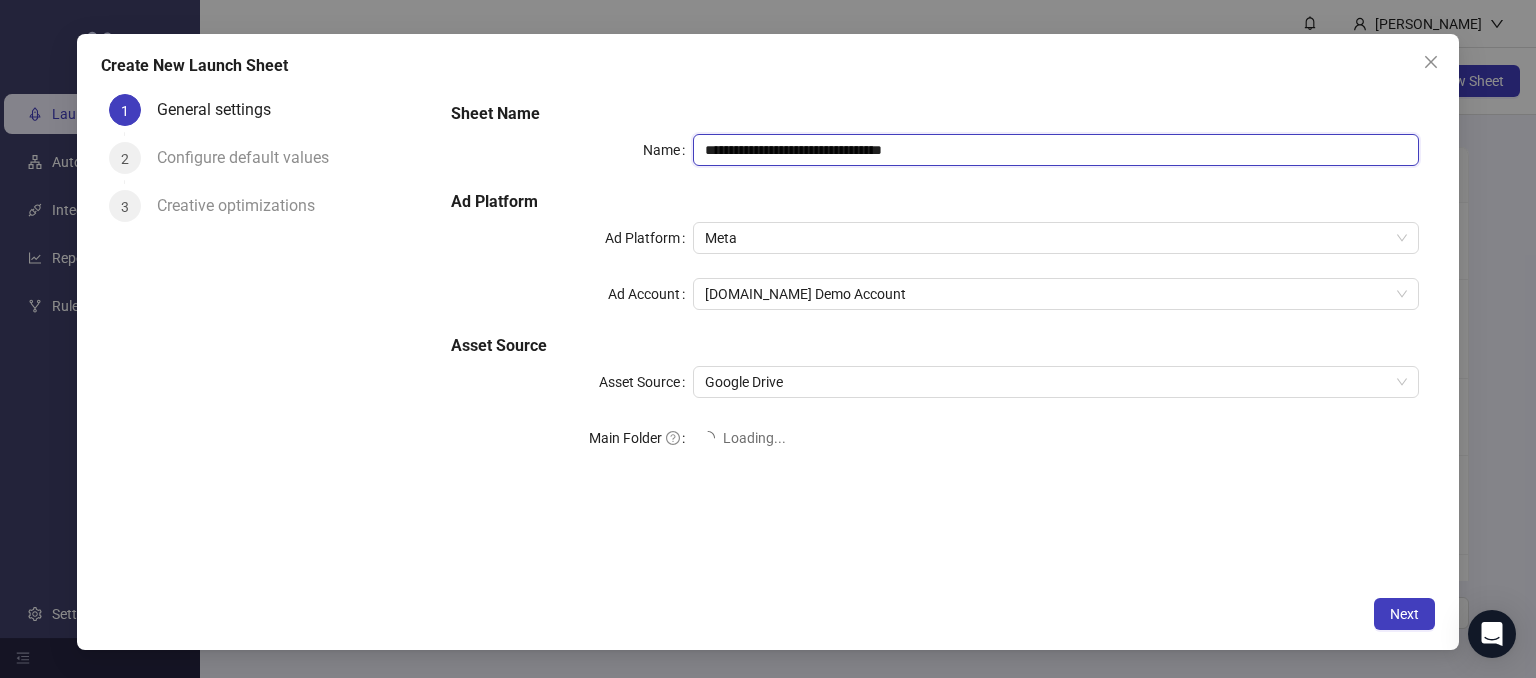 click on "**********" at bounding box center (1056, 150) 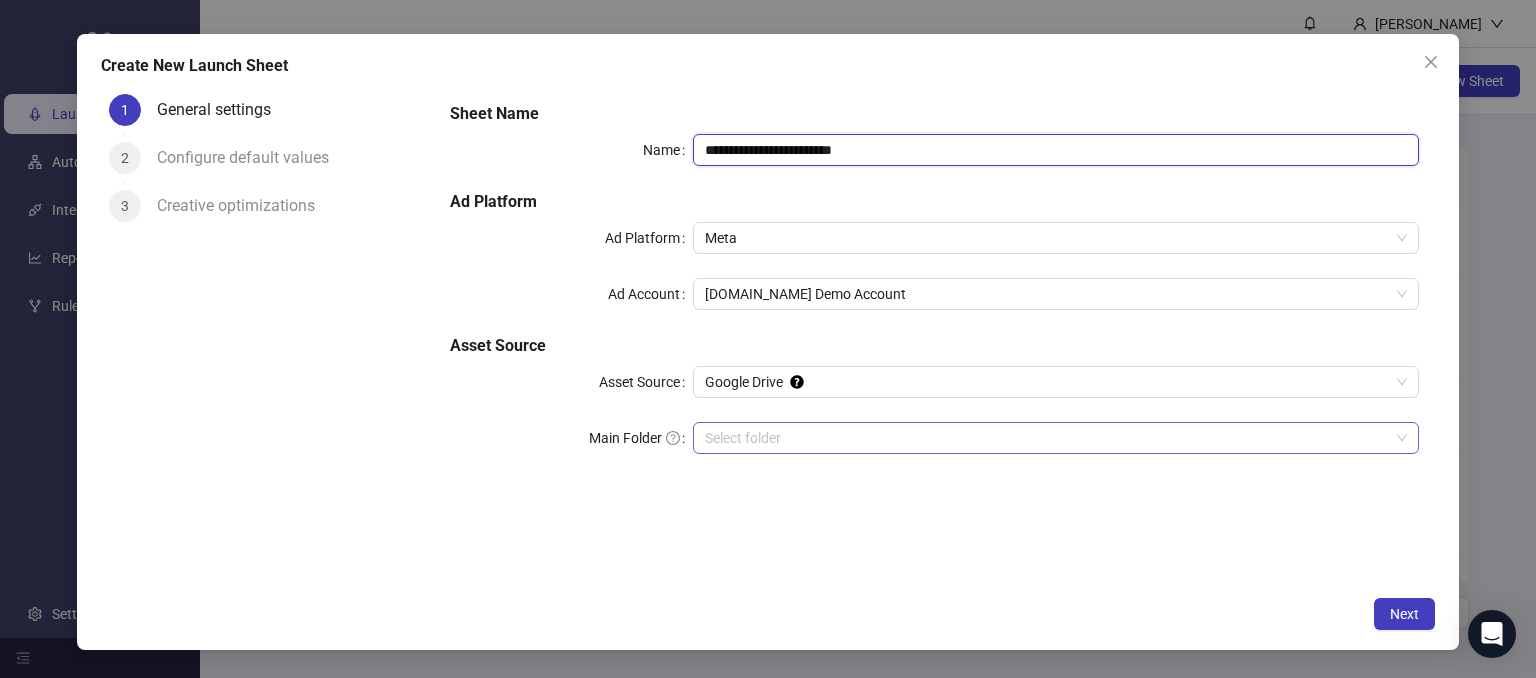 type on "**********" 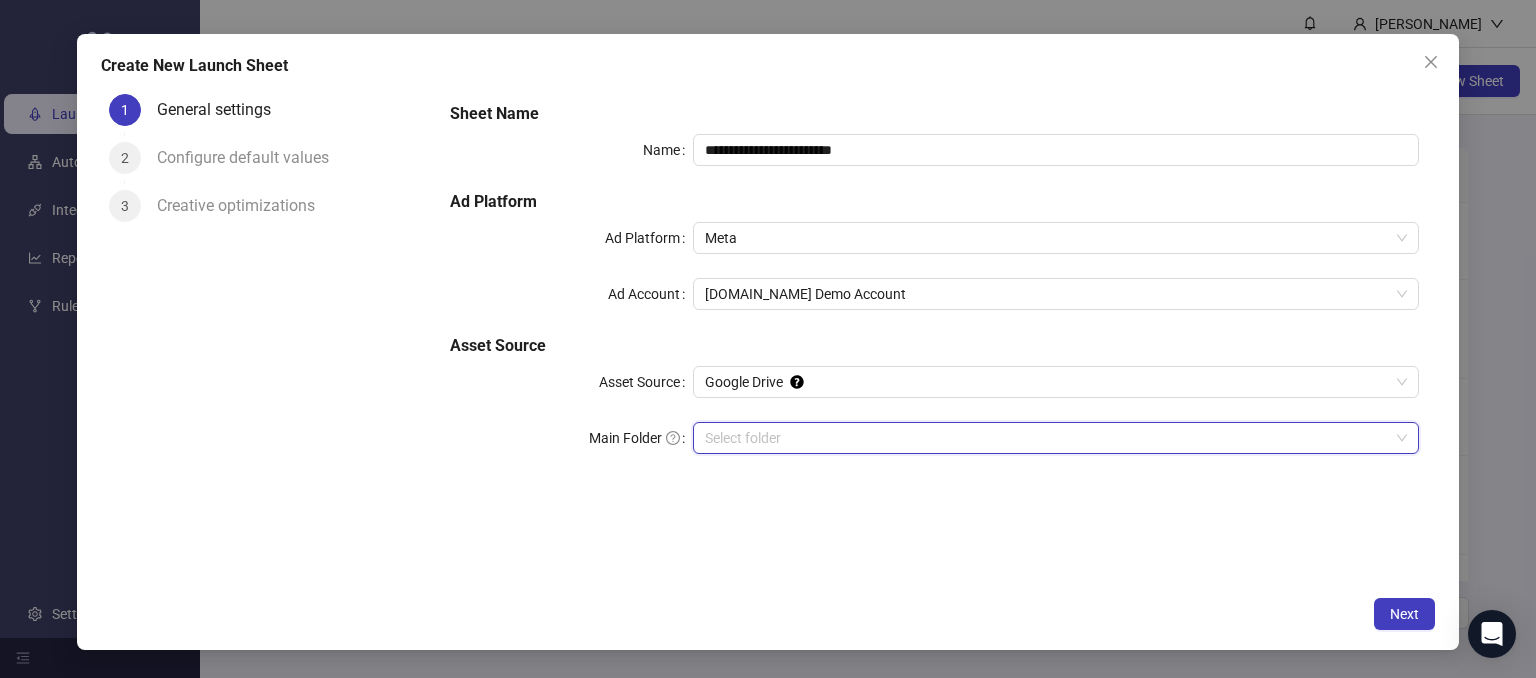 click on "Main Folder" at bounding box center (1047, 438) 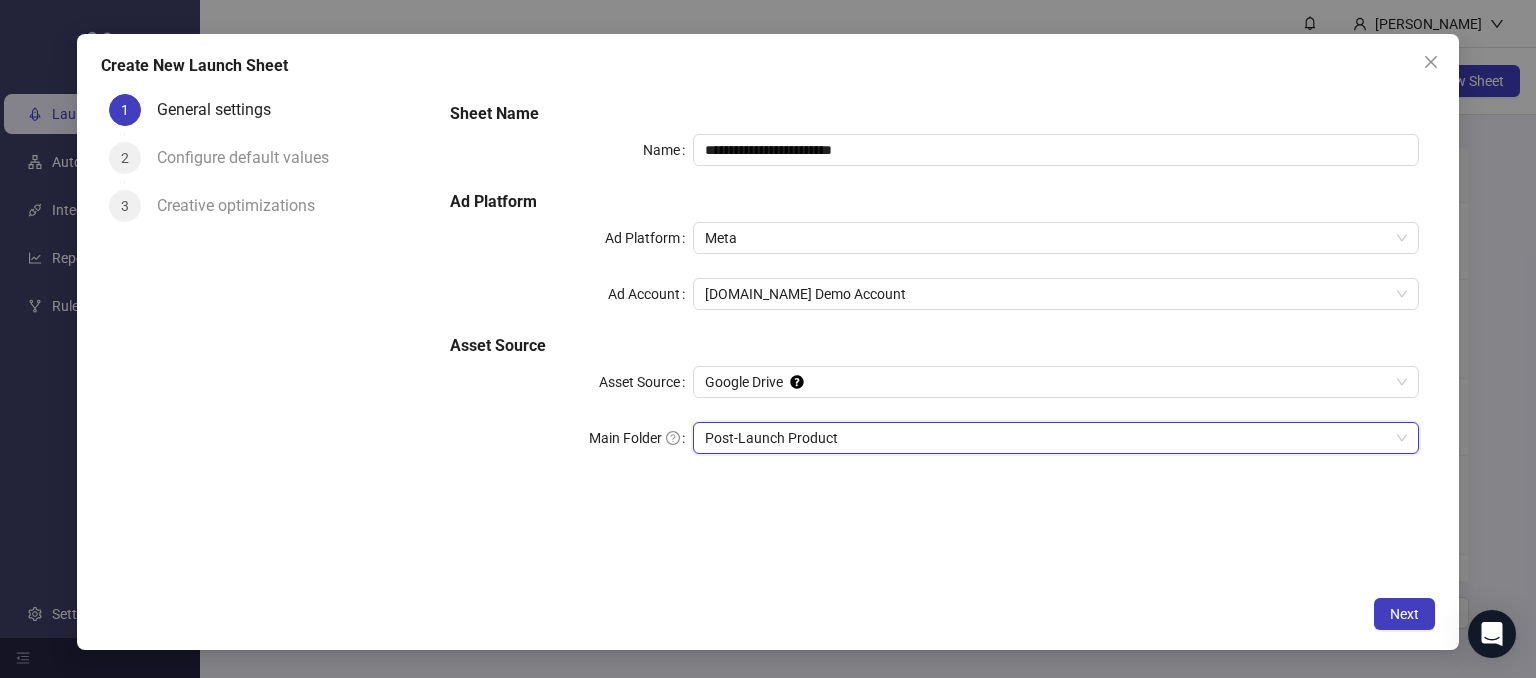 click on "**********" at bounding box center (934, 336) 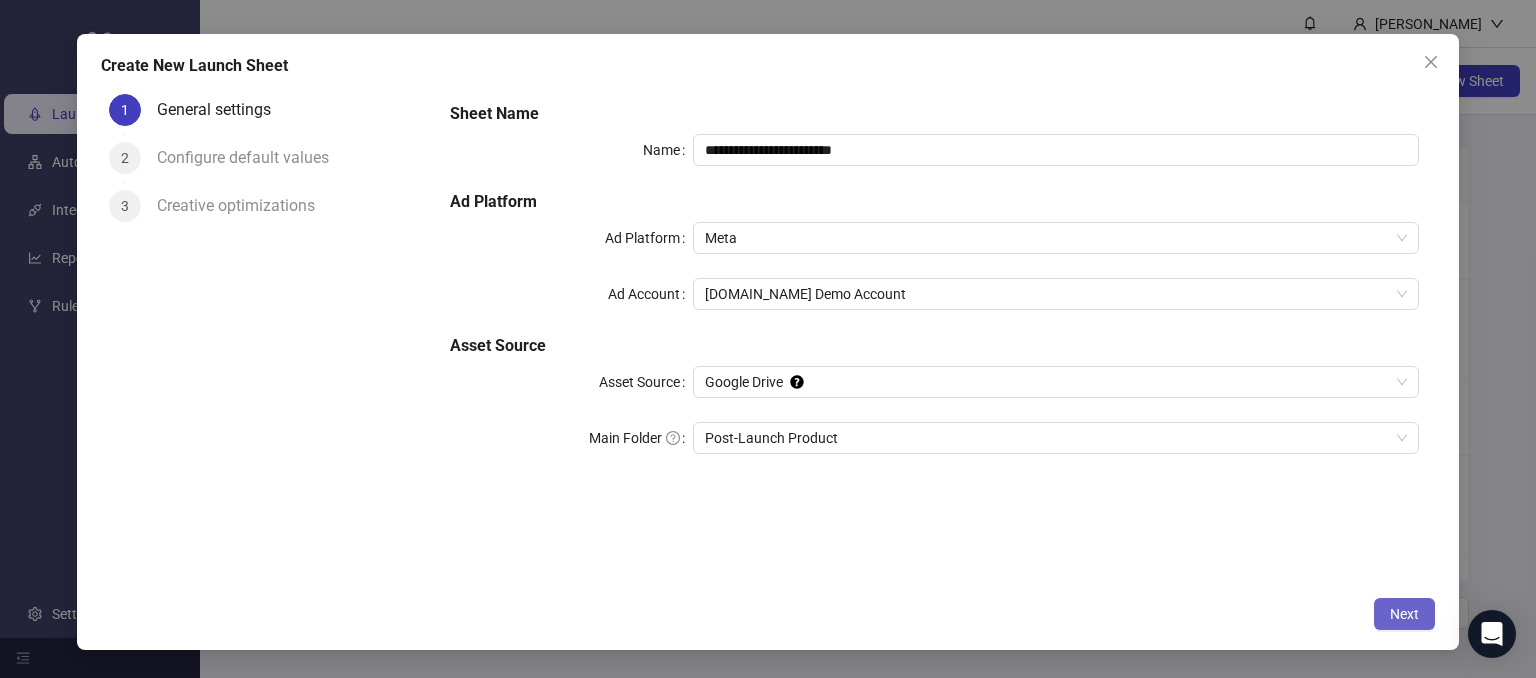 drag, startPoint x: 1401, startPoint y: 614, endPoint x: 1388, endPoint y: 619, distance: 13.928389 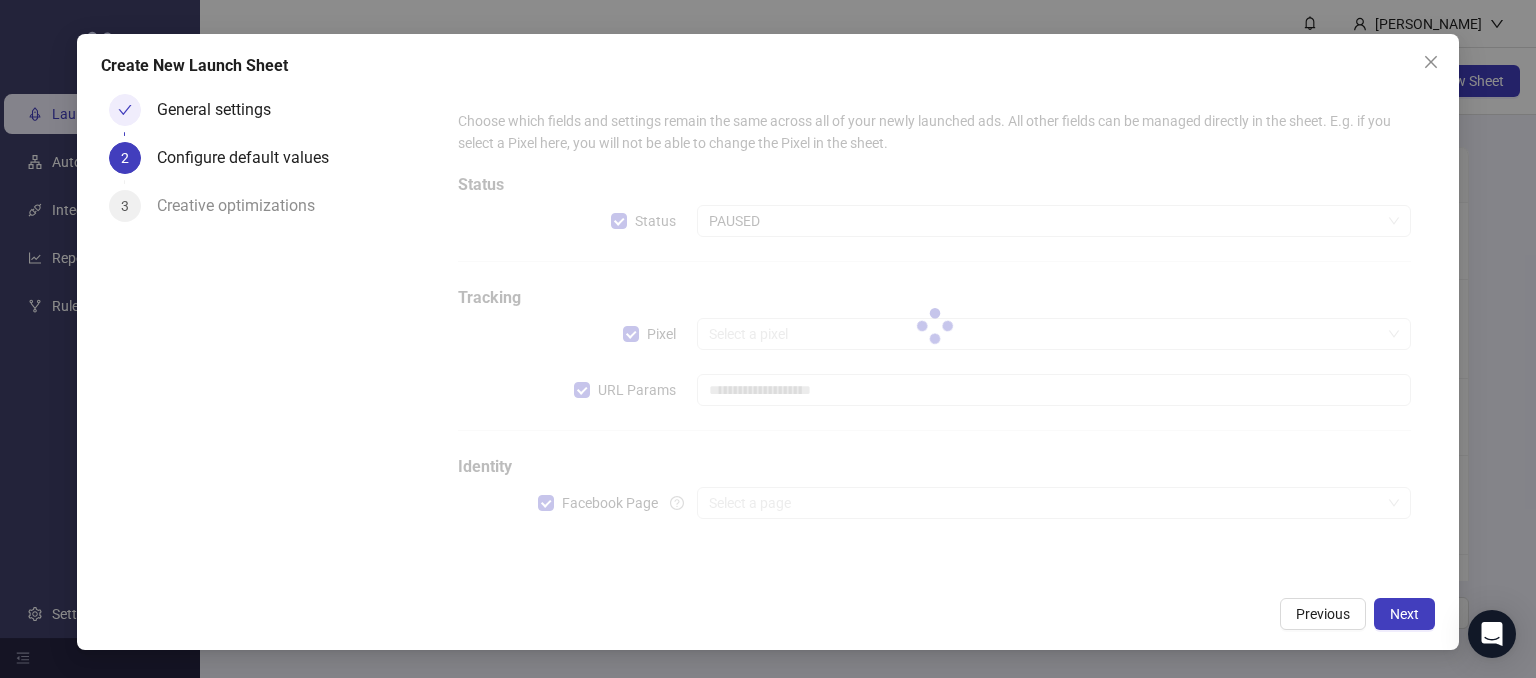 type on "**********" 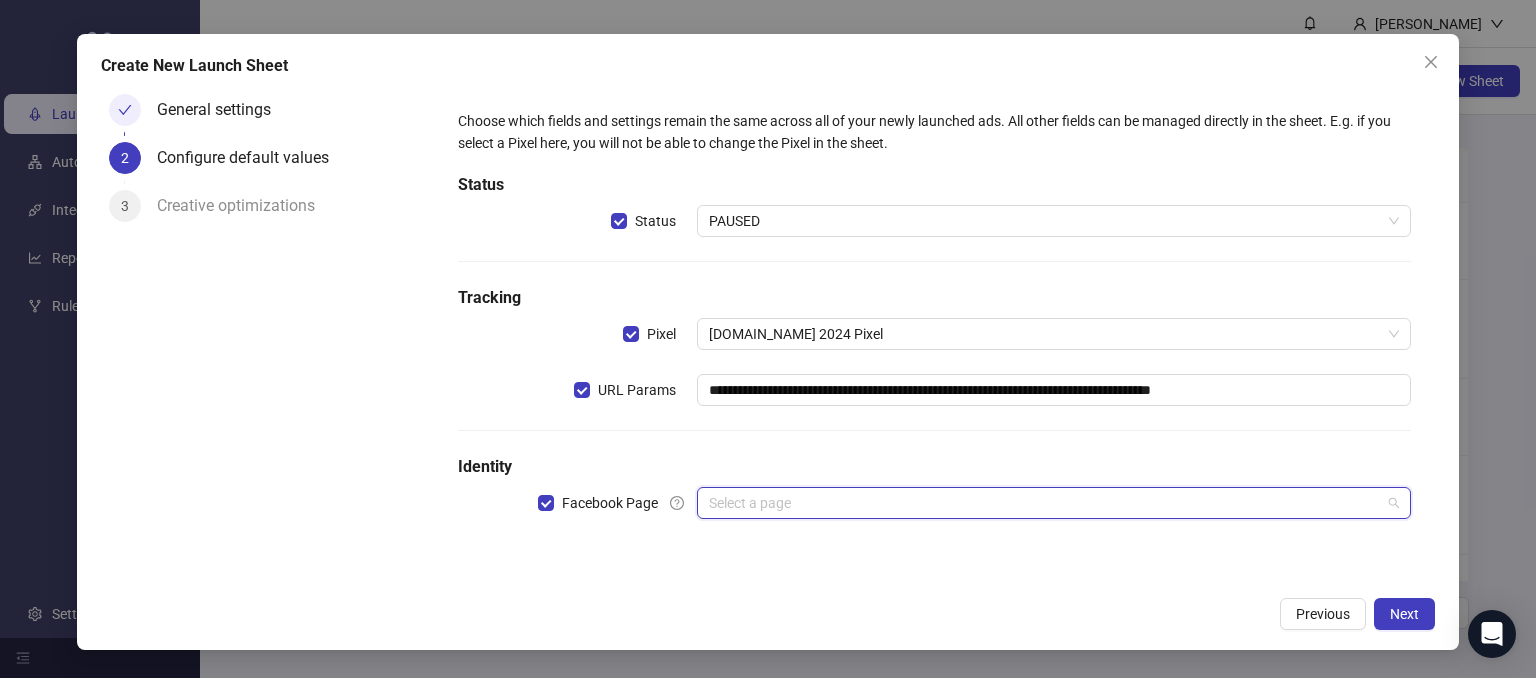 click at bounding box center (1045, 503) 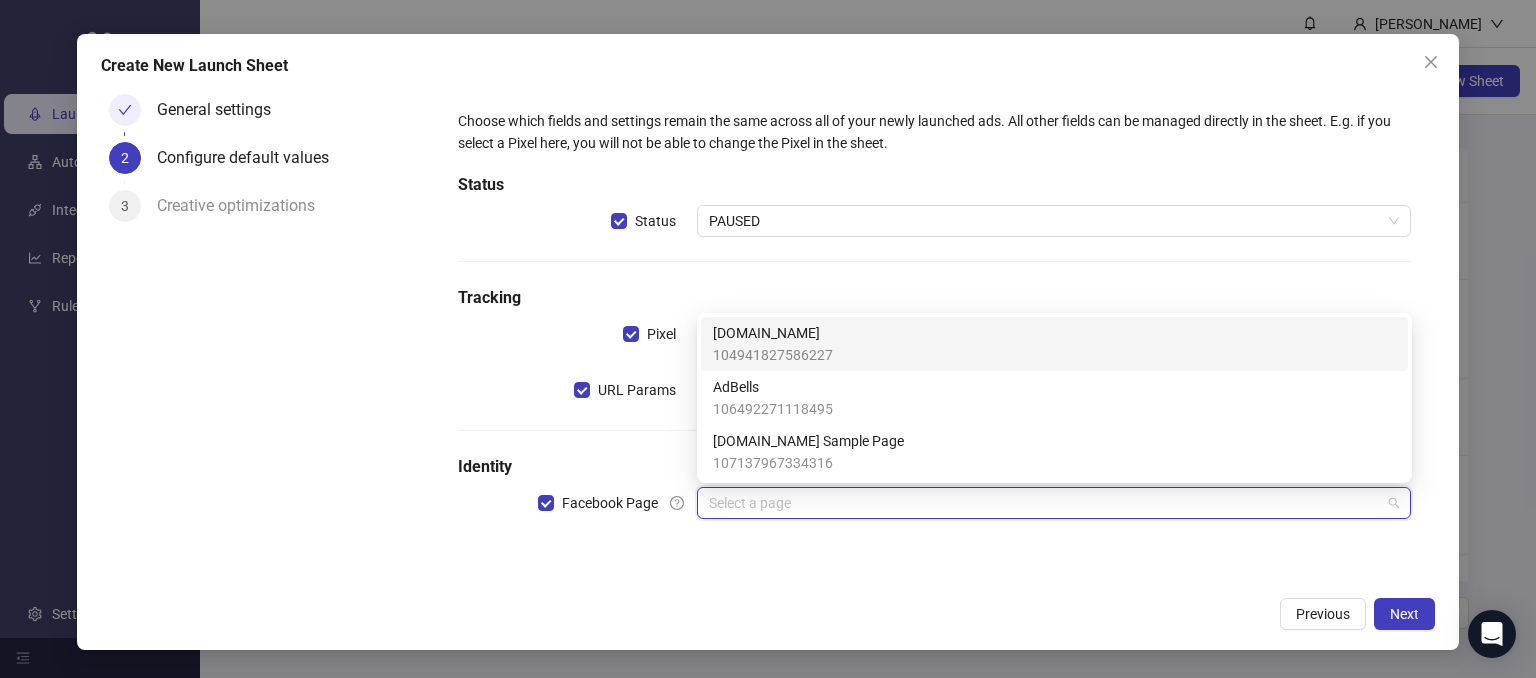 click on "Kitchn.io 104941827586227" at bounding box center (1054, 344) 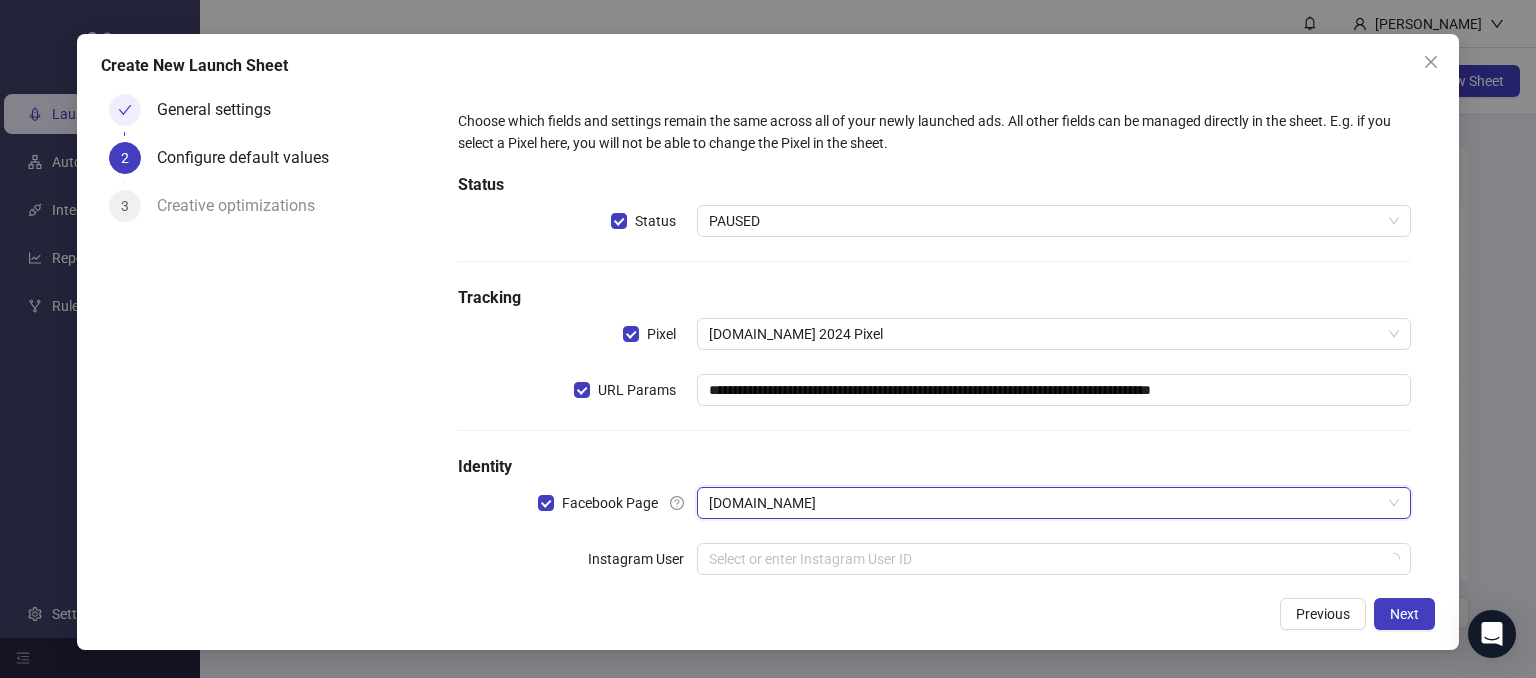 click on "General settings 2 Configure default values 3 Creative optimizations" at bounding box center (268, 336) 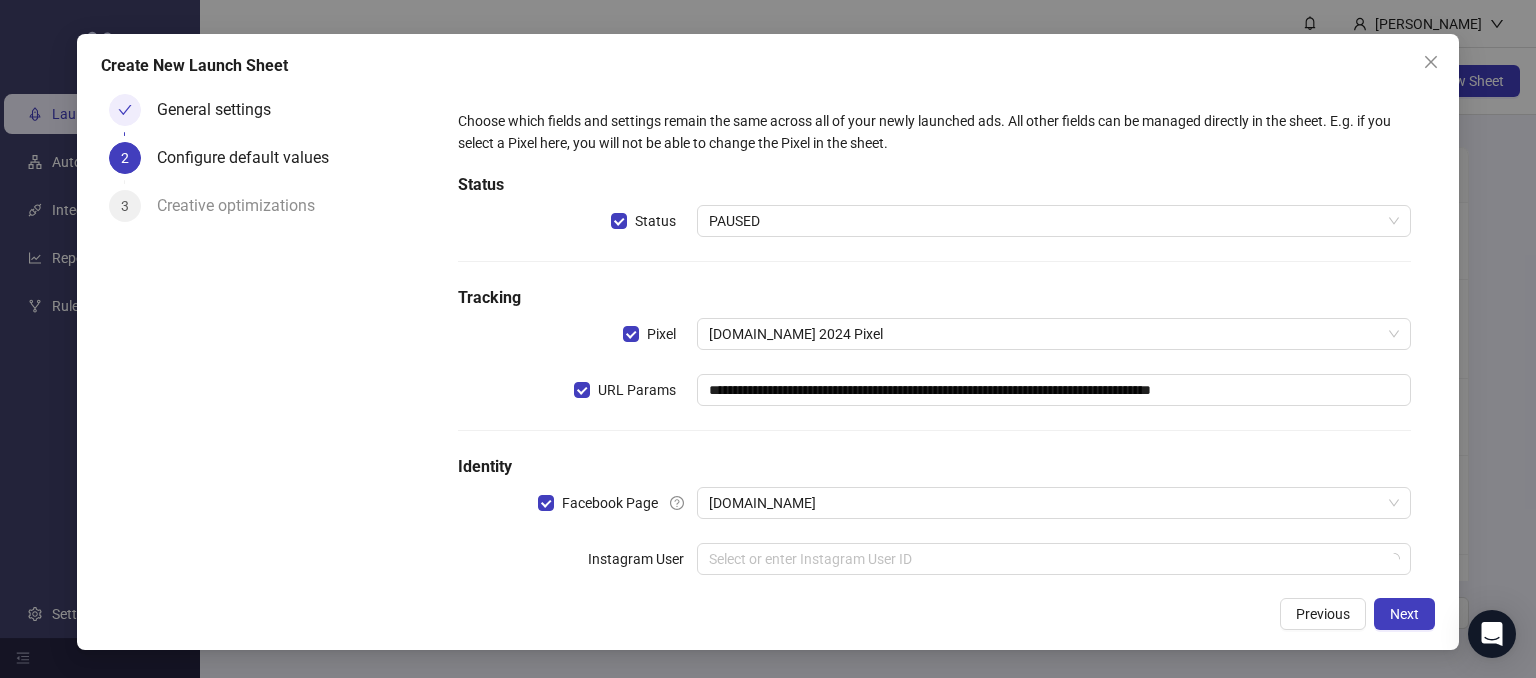 click on "**********" at bounding box center (934, 354) 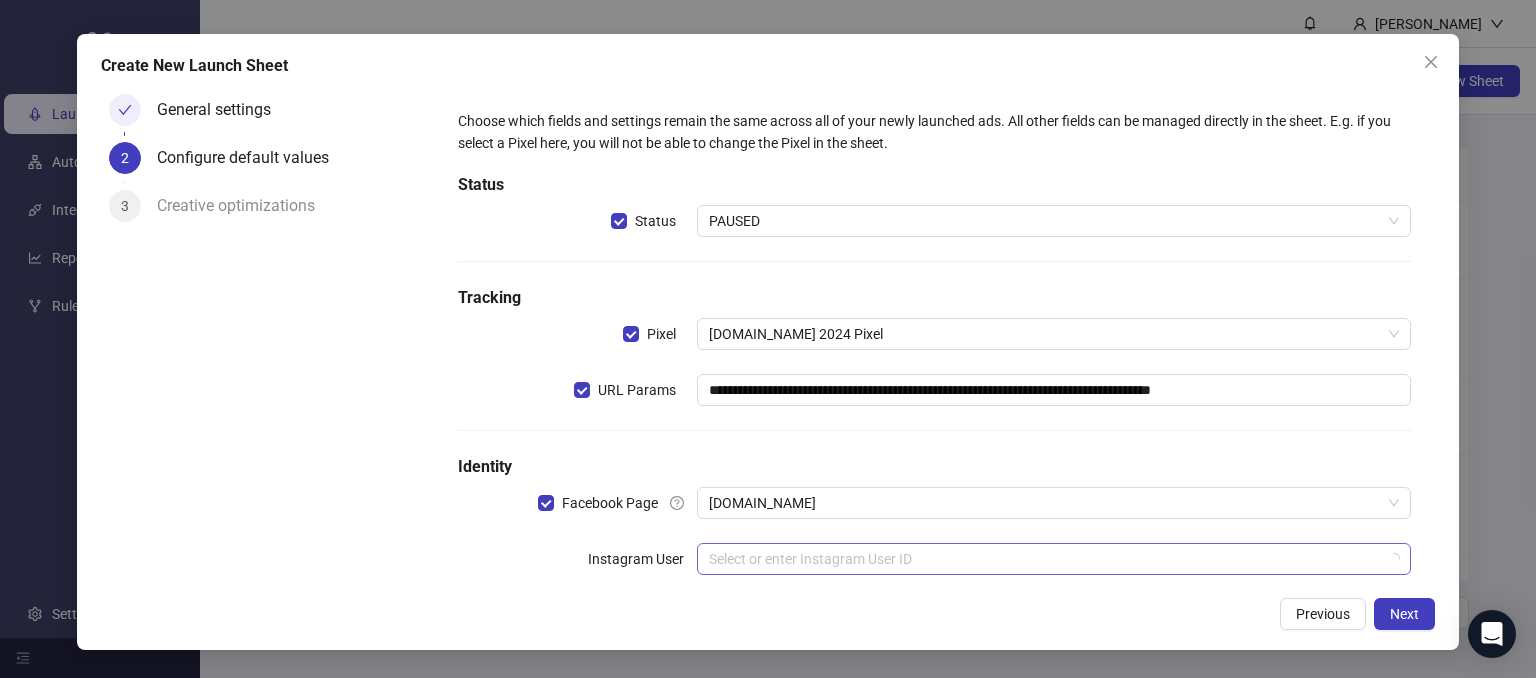 click at bounding box center (1045, 559) 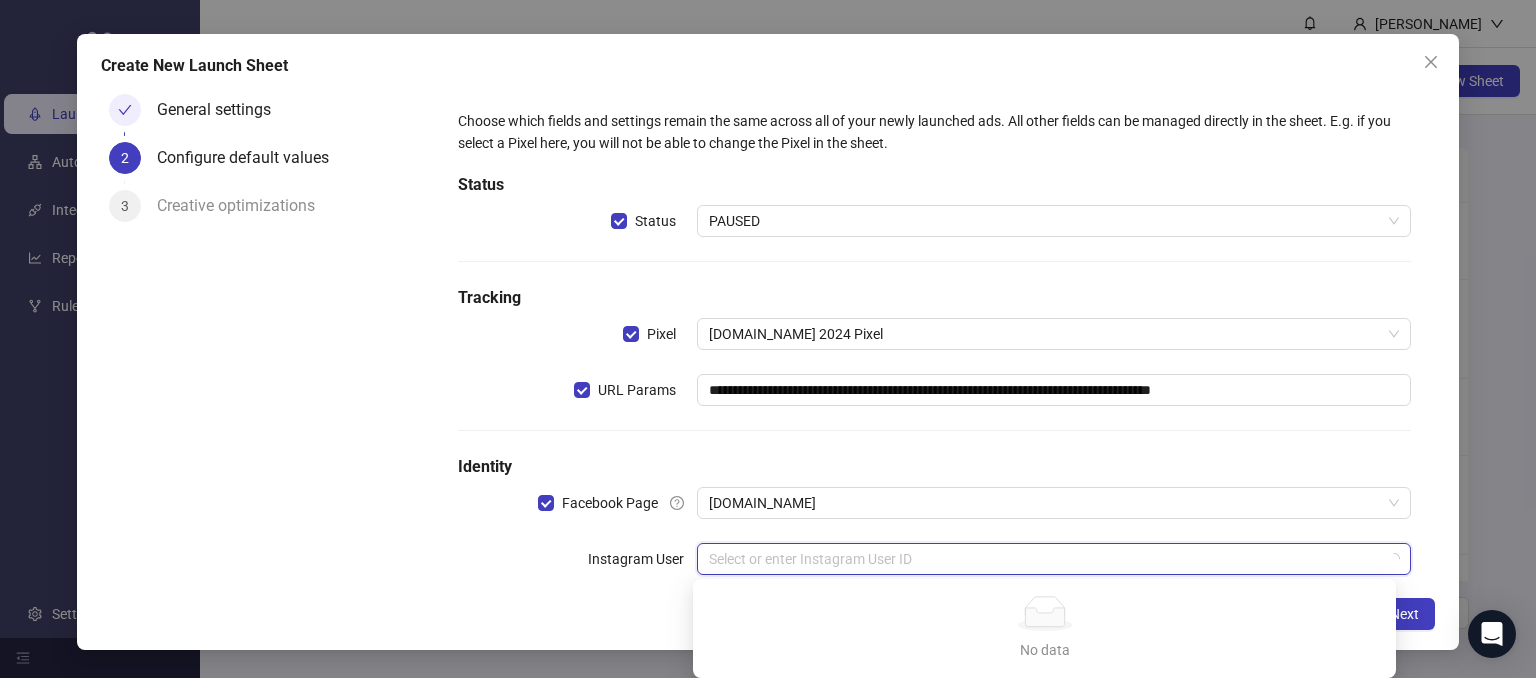click on "No data No data" at bounding box center (1044, 628) 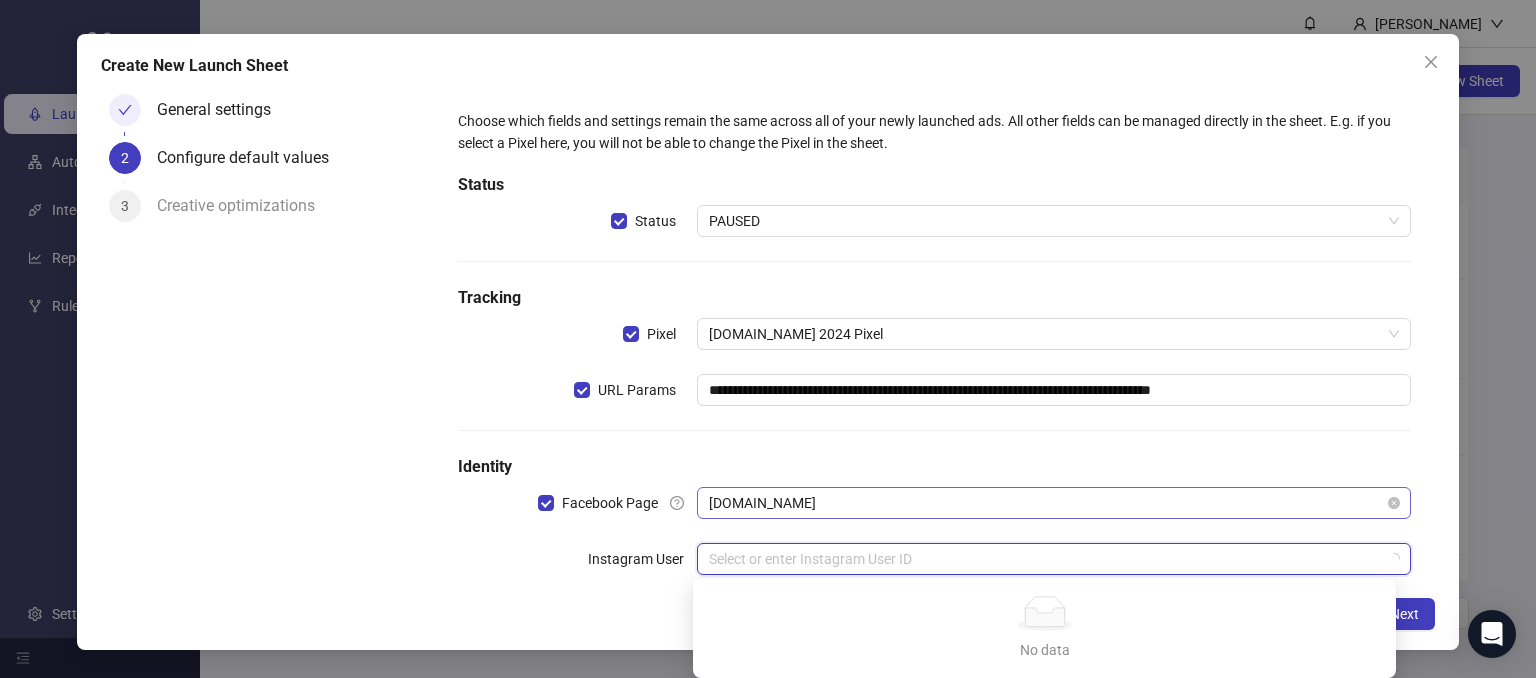 click on "[DOMAIN_NAME]" at bounding box center [1054, 503] 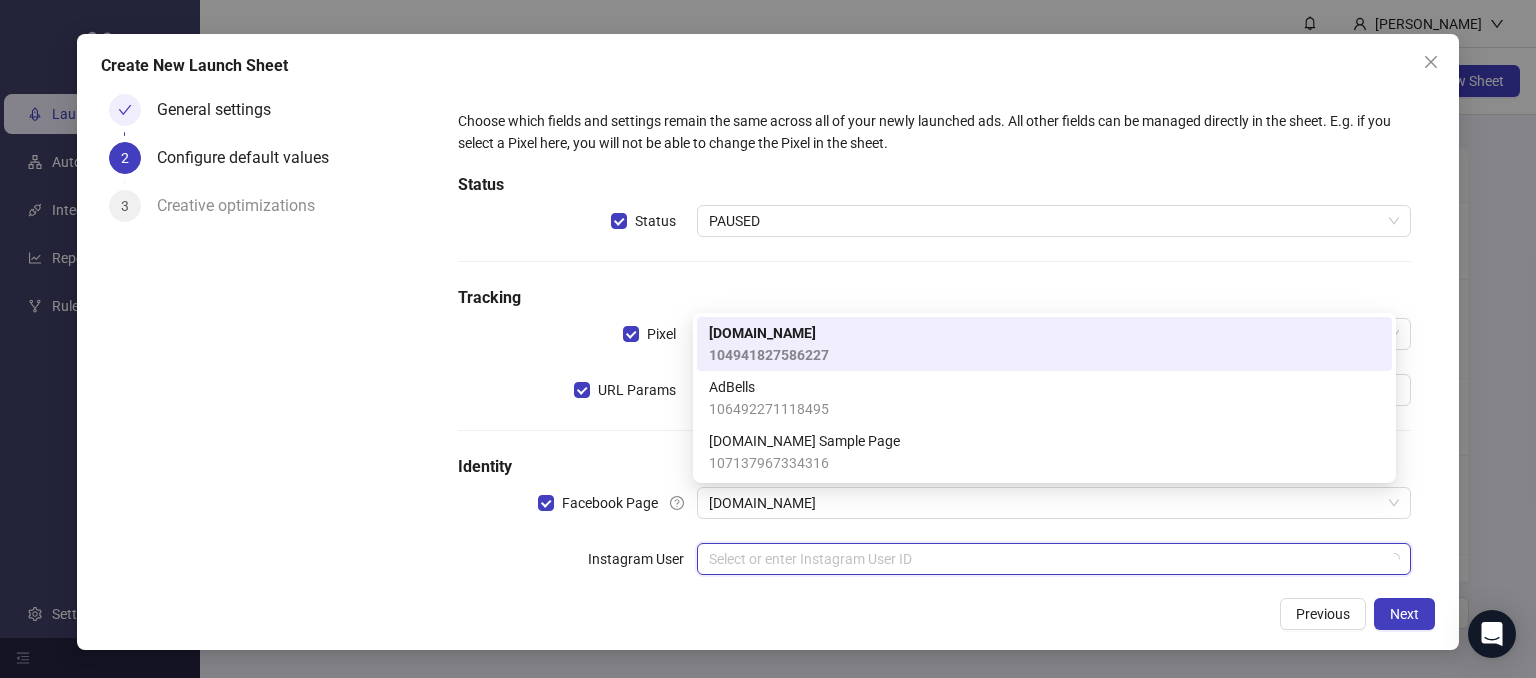 click at bounding box center [1045, 559] 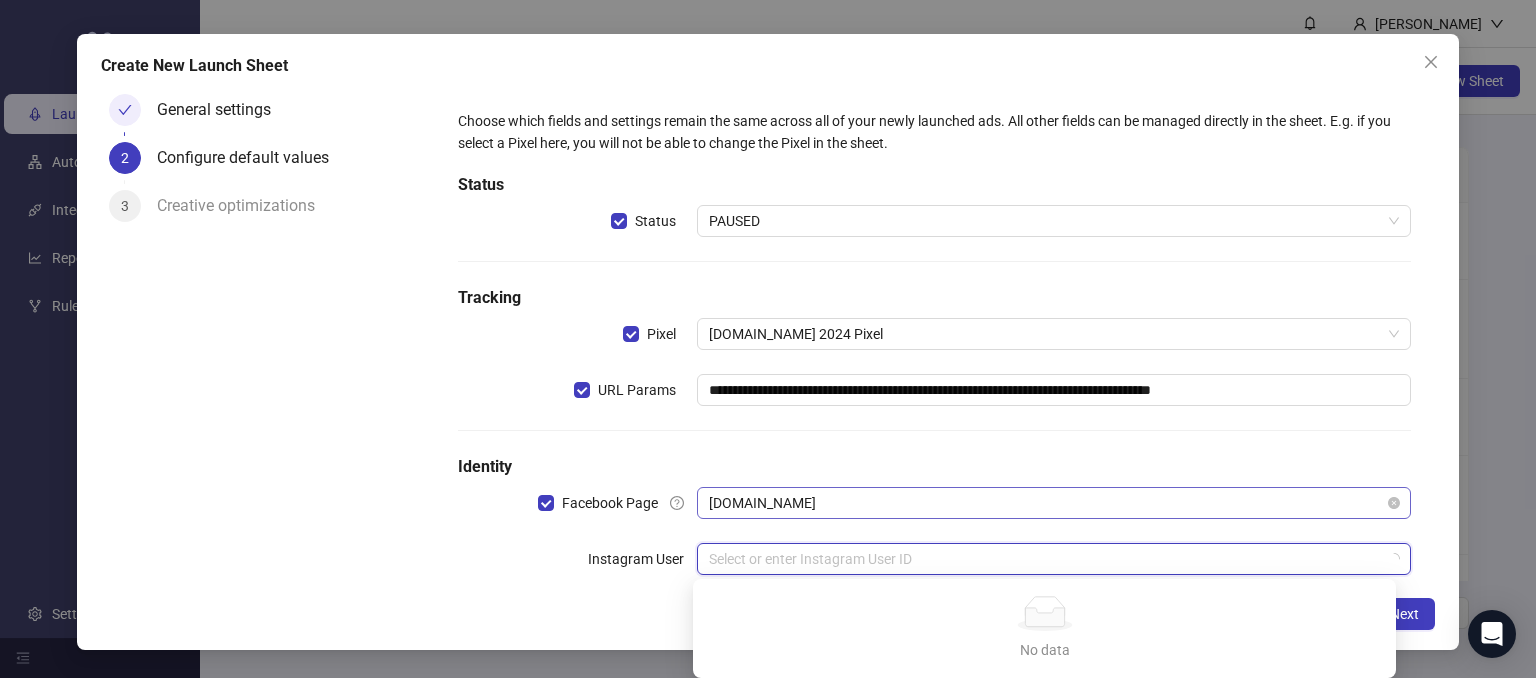 click on "[DOMAIN_NAME]" at bounding box center (1054, 503) 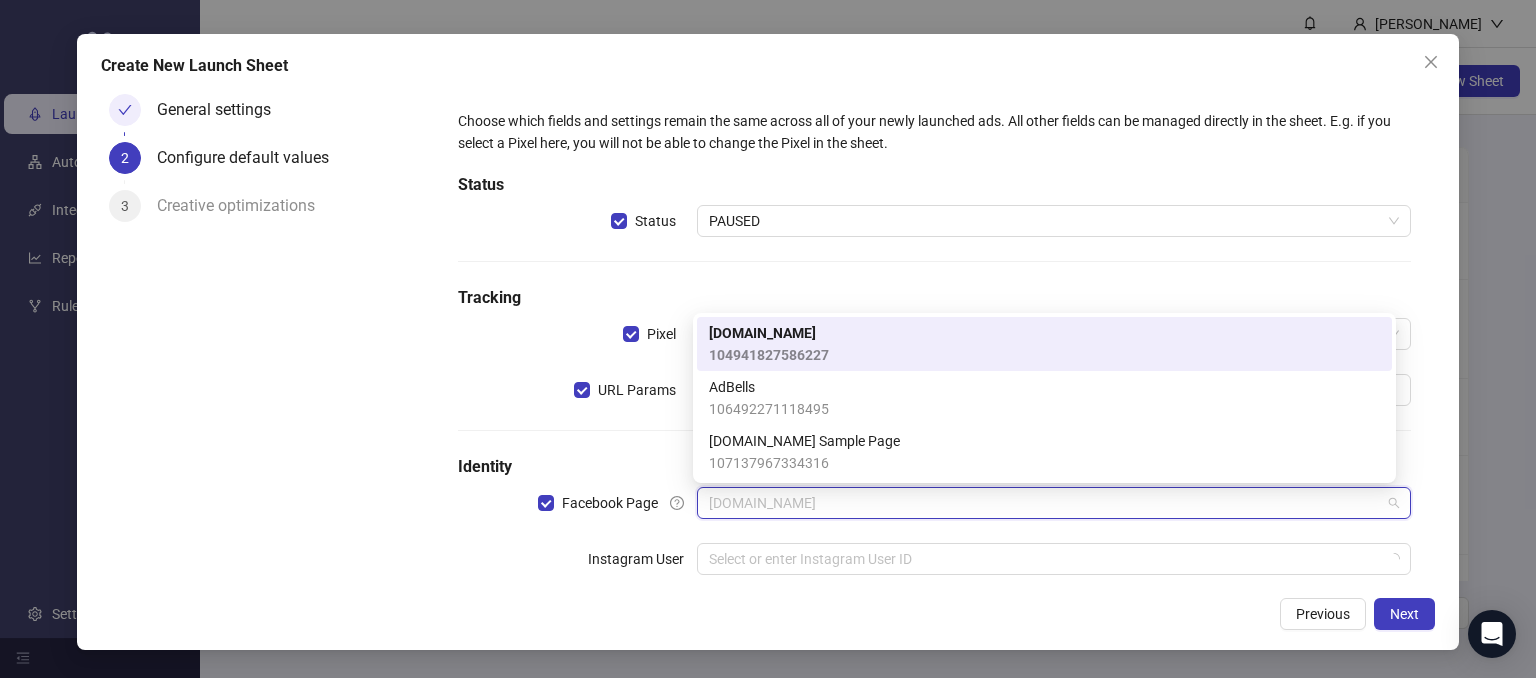 click on "104941827586227" at bounding box center (769, 355) 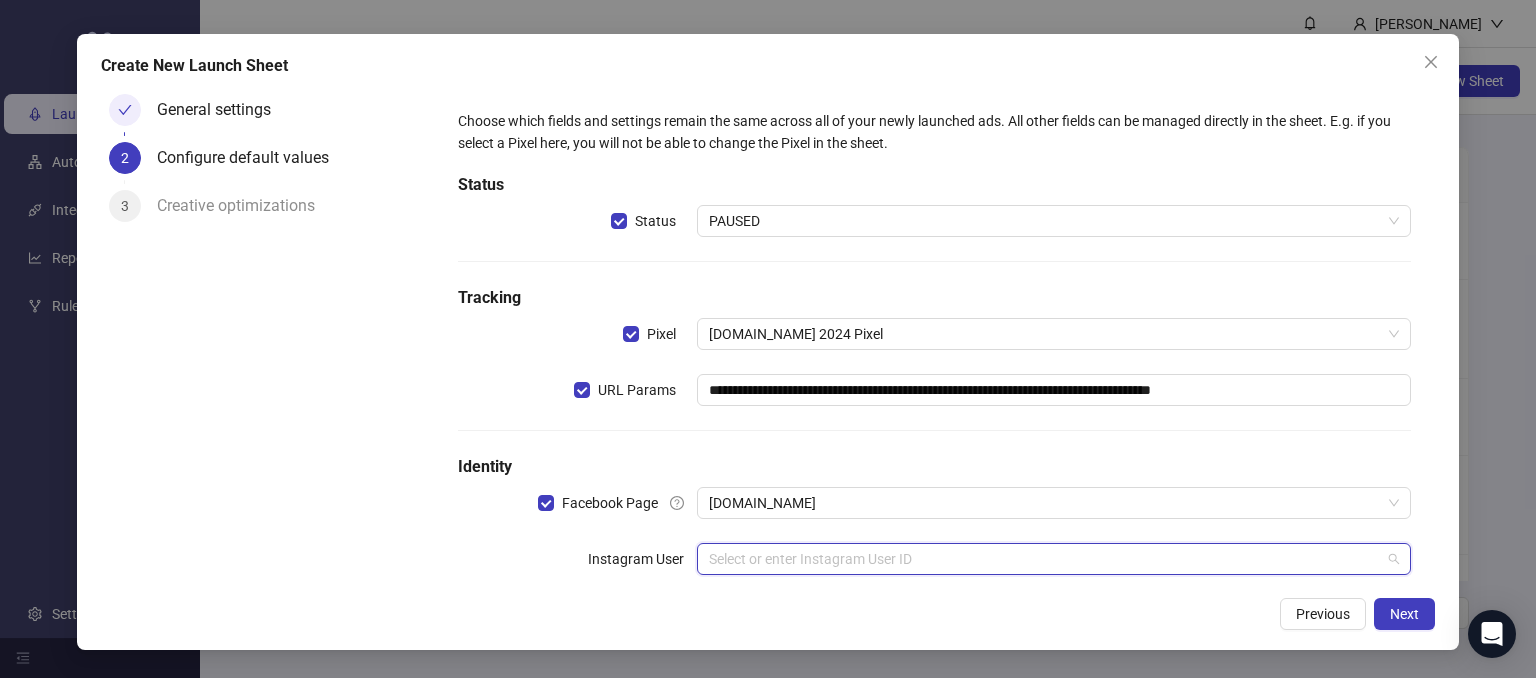 click at bounding box center (1045, 559) 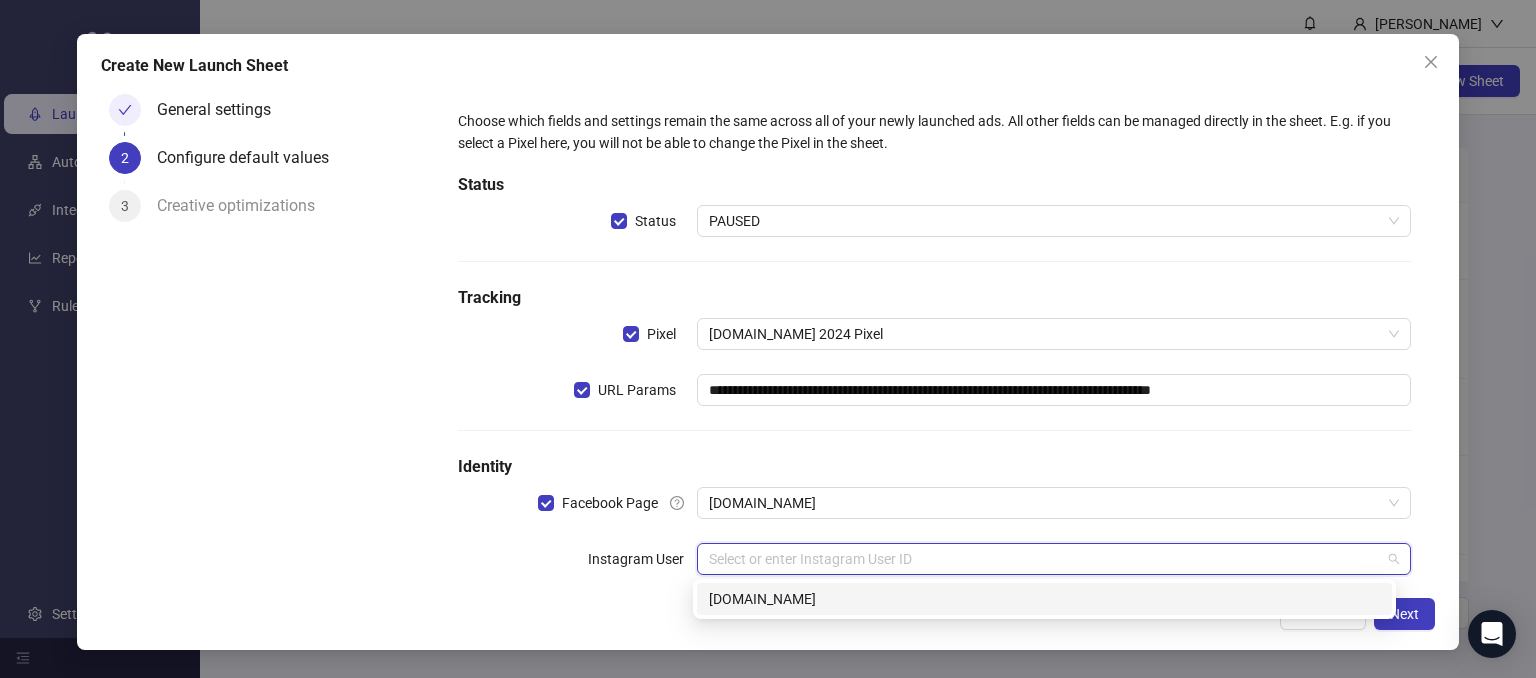 click on "[DOMAIN_NAME]" at bounding box center (1044, 599) 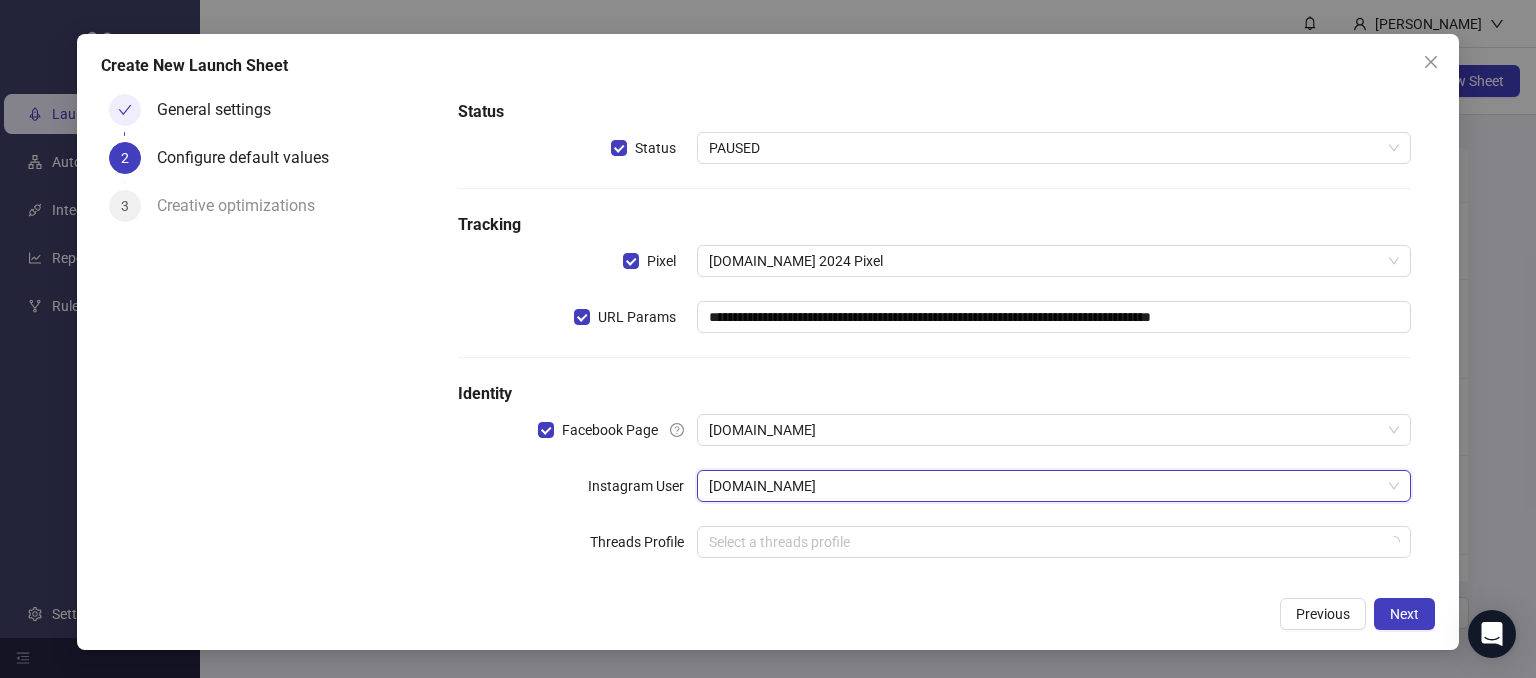 scroll, scrollTop: 92, scrollLeft: 0, axis: vertical 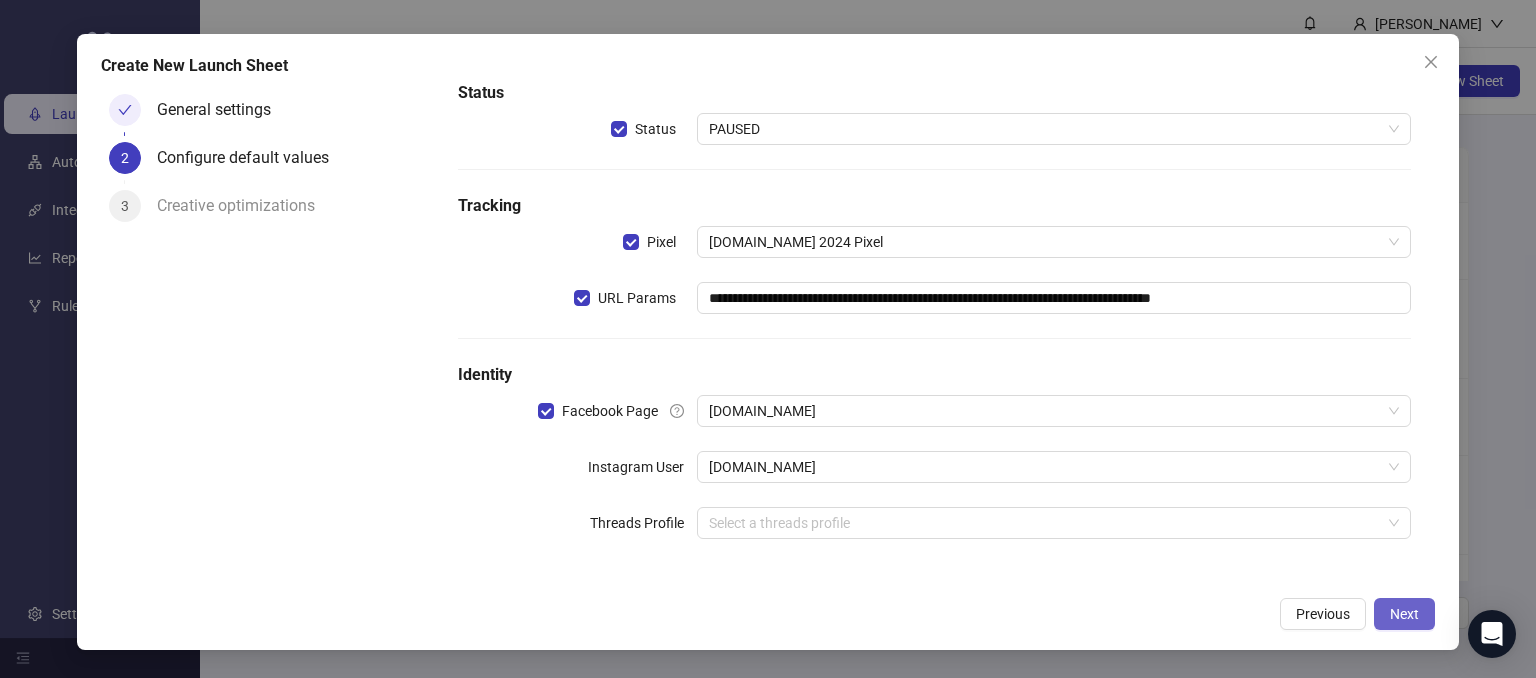 click on "Next" at bounding box center (1404, 614) 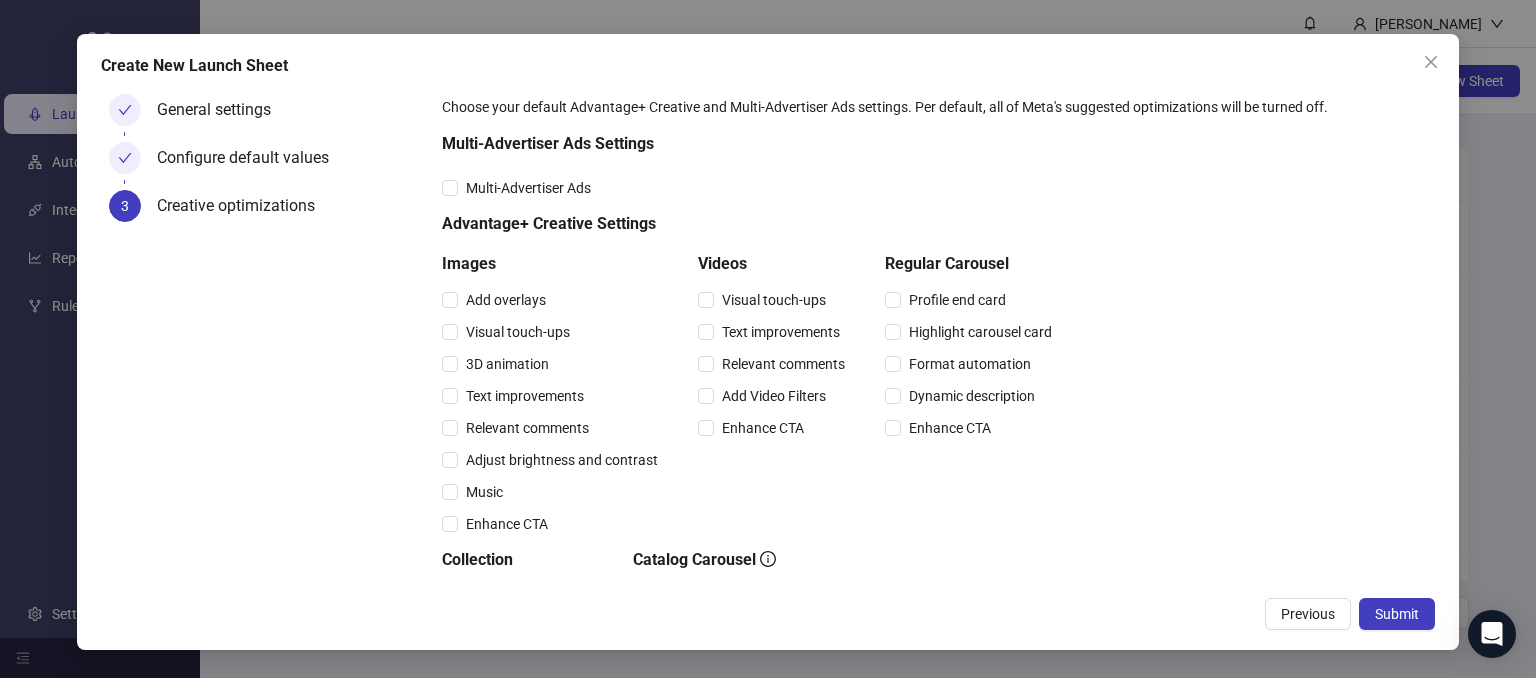 scroll, scrollTop: 0, scrollLeft: 0, axis: both 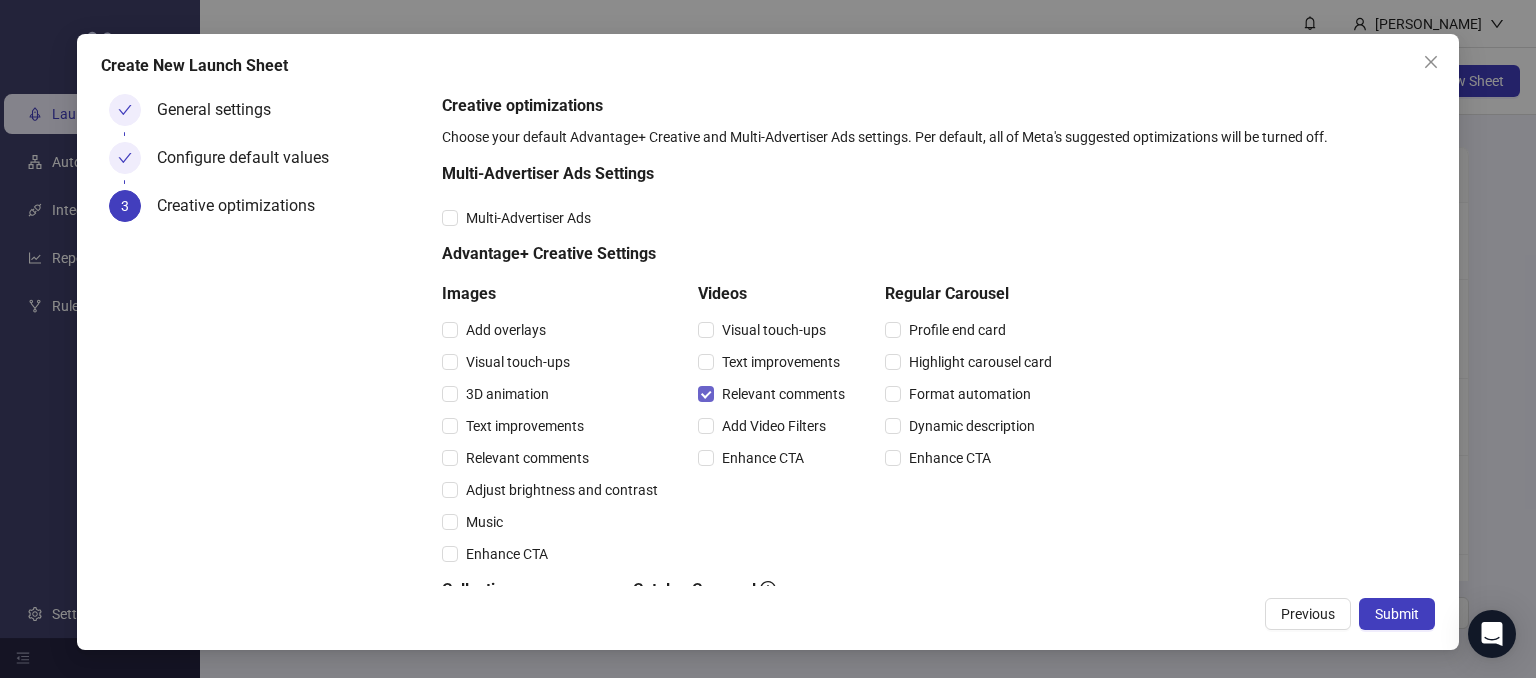 click on "Relevant comments" at bounding box center (783, 394) 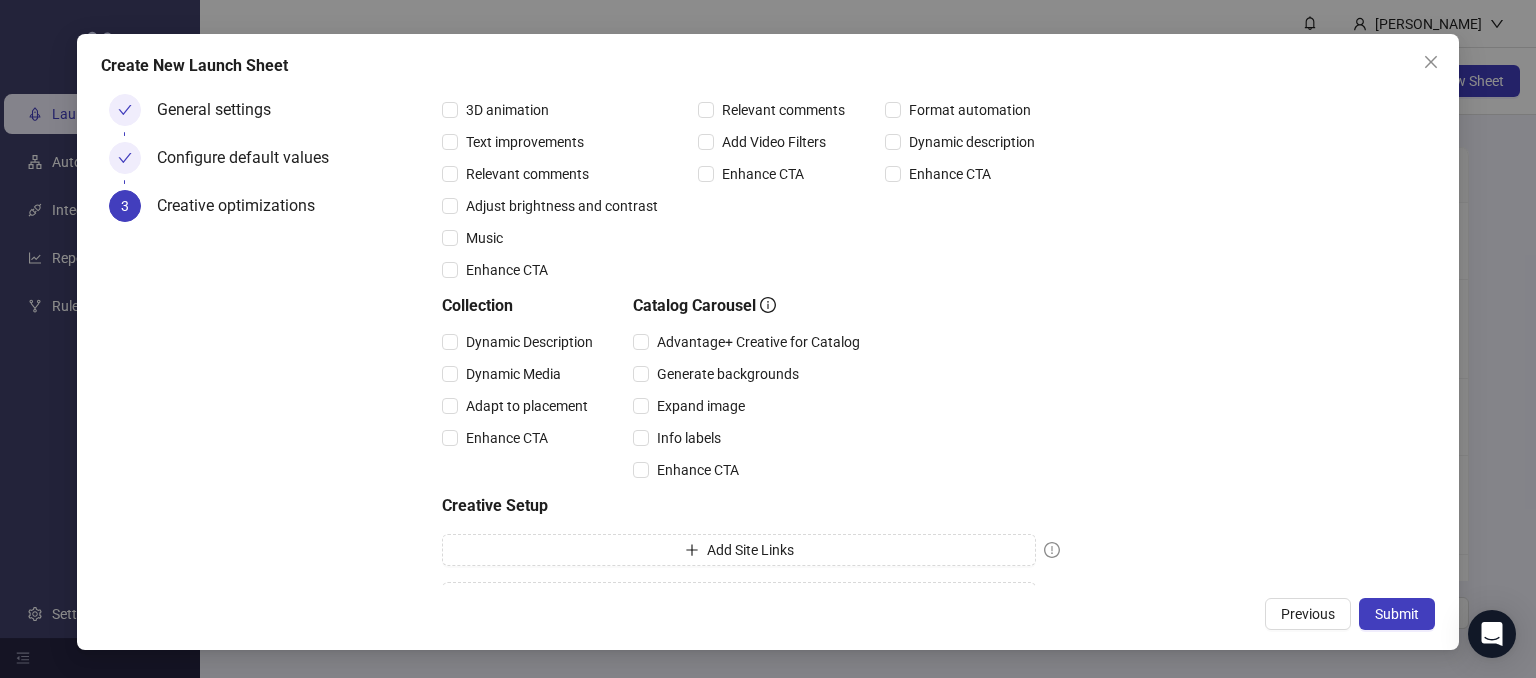 scroll, scrollTop: 328, scrollLeft: 0, axis: vertical 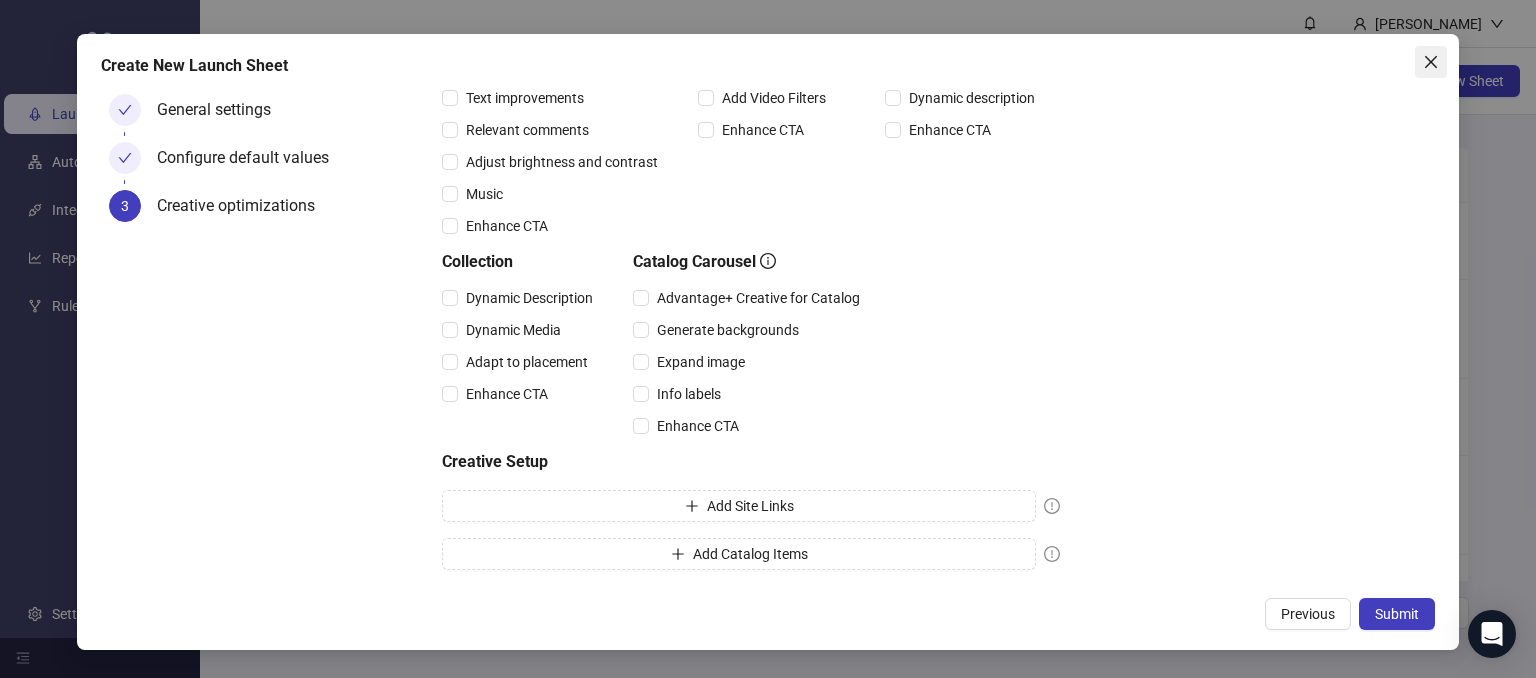 click 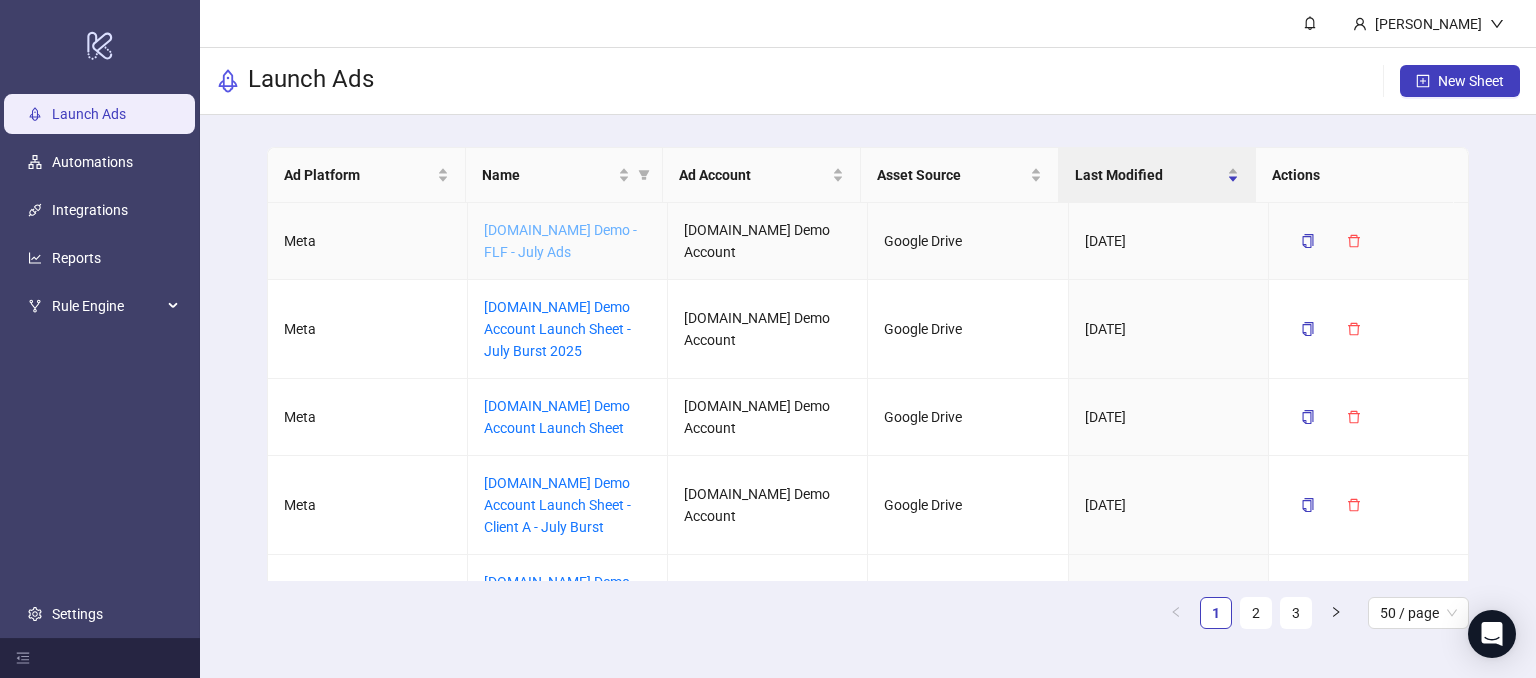 click on "[DOMAIN_NAME] Demo - FLF - July Ads" at bounding box center (560, 241) 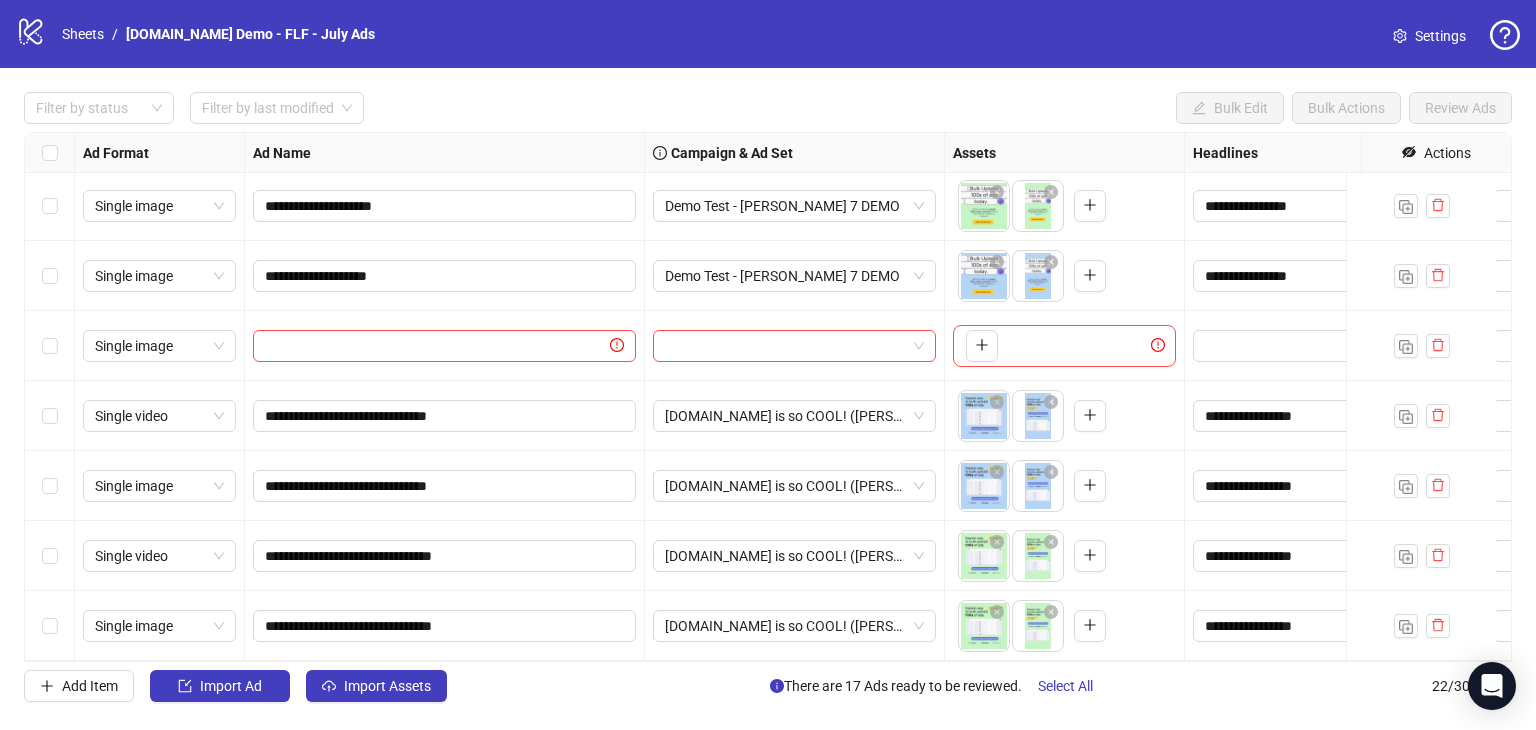 scroll, scrollTop: 1066, scrollLeft: 0, axis: vertical 